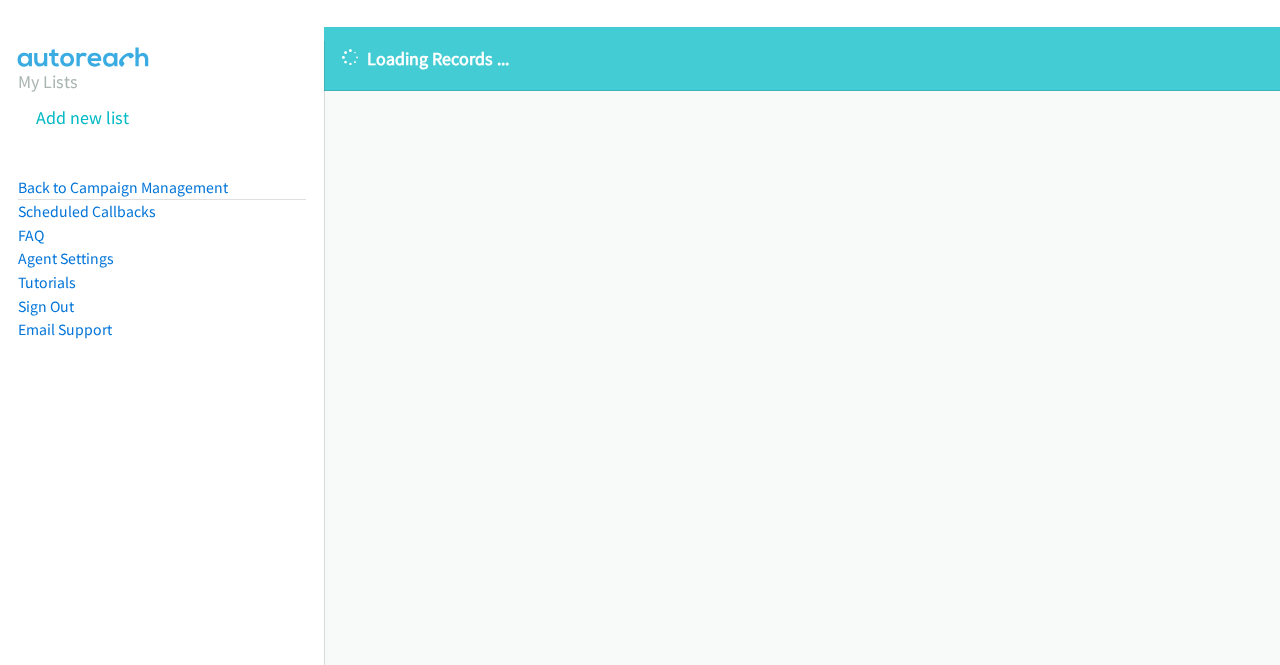 scroll, scrollTop: 0, scrollLeft: 0, axis: both 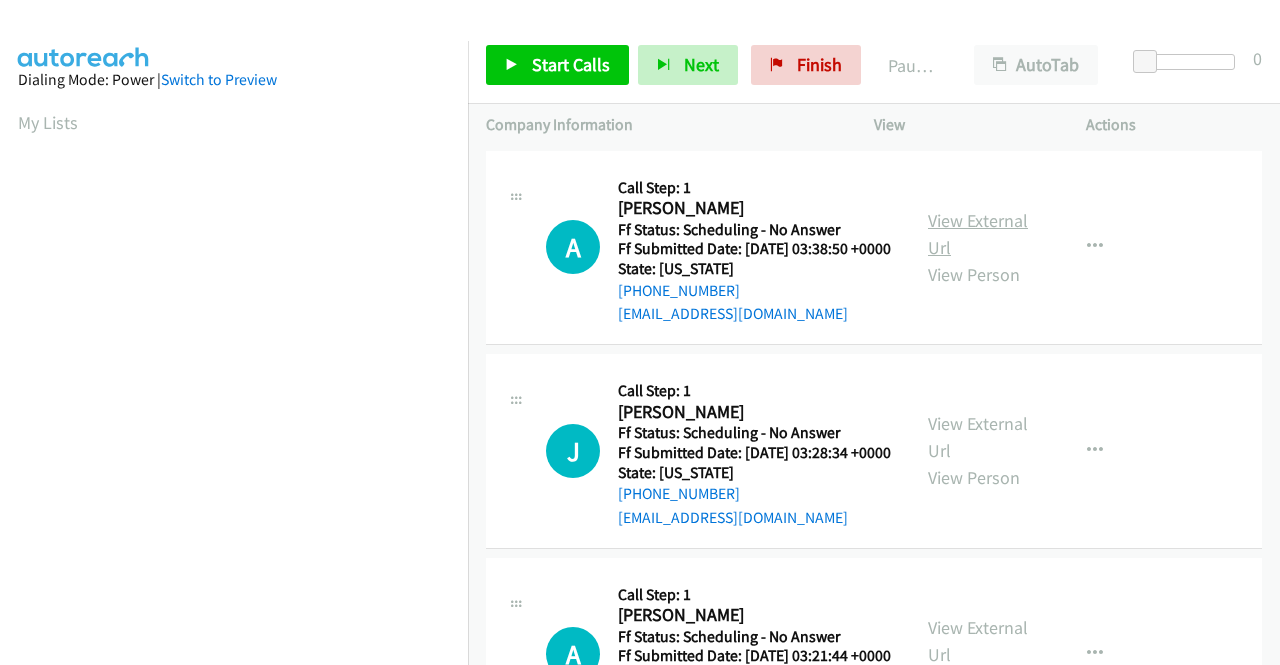 click on "View External Url" at bounding box center (978, 234) 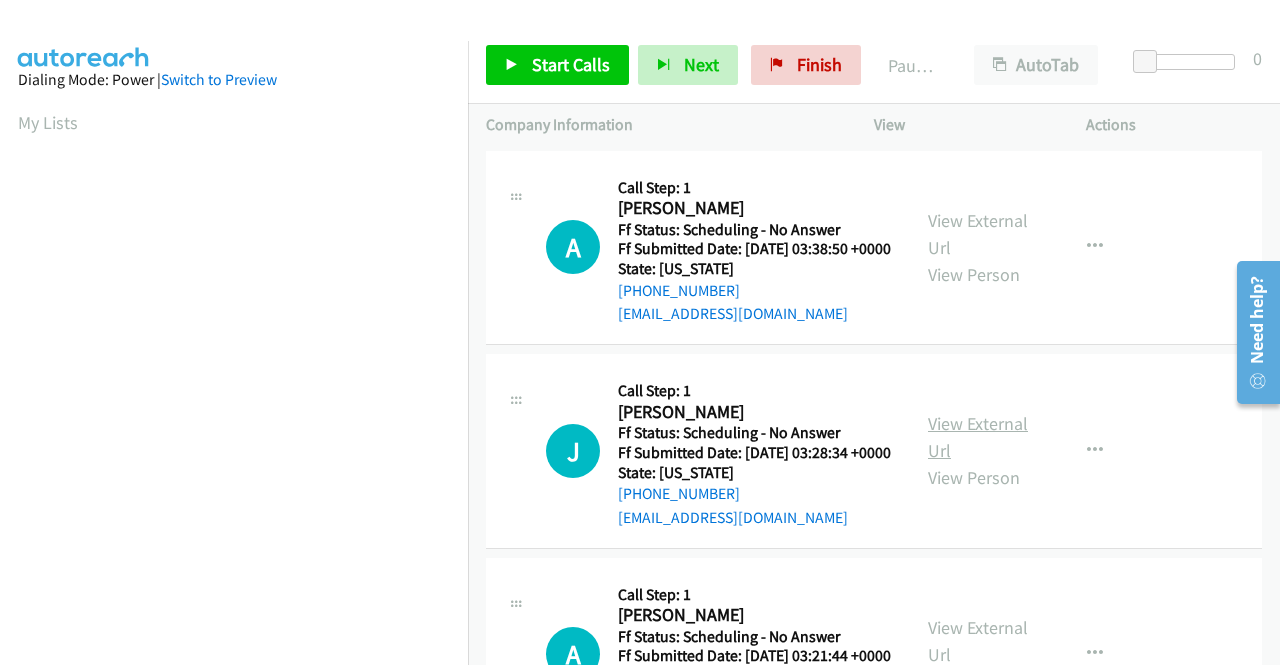 click on "View External Url" at bounding box center [978, 437] 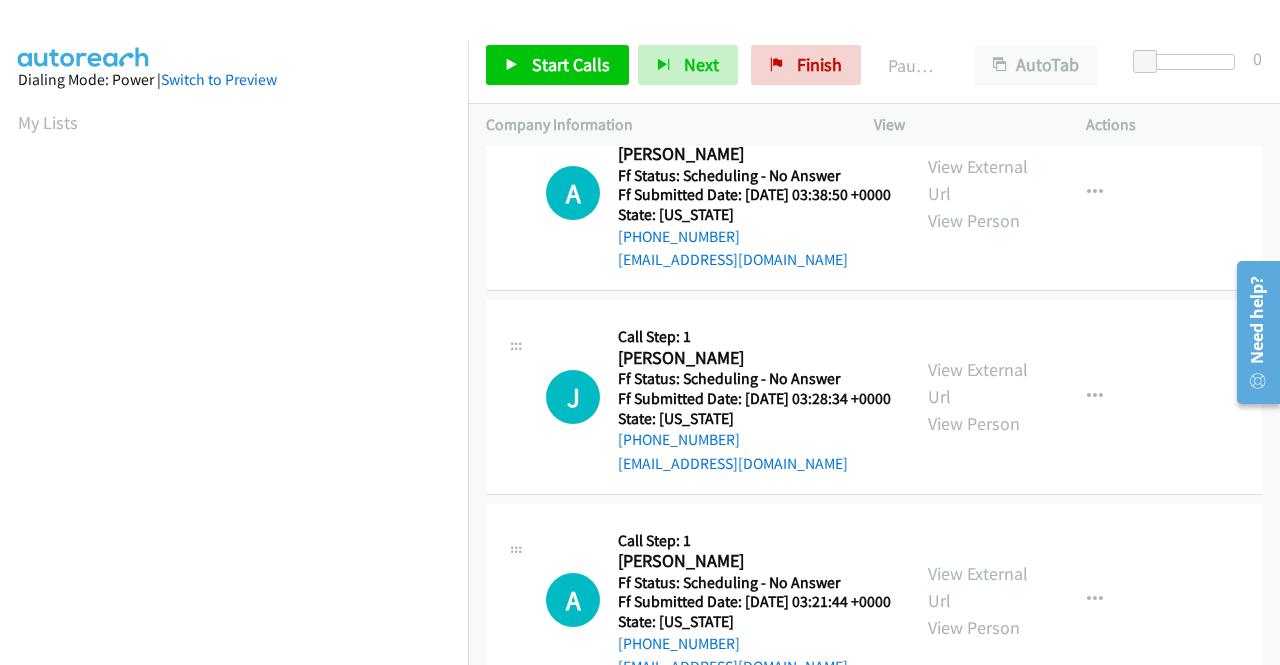 scroll, scrollTop: 100, scrollLeft: 0, axis: vertical 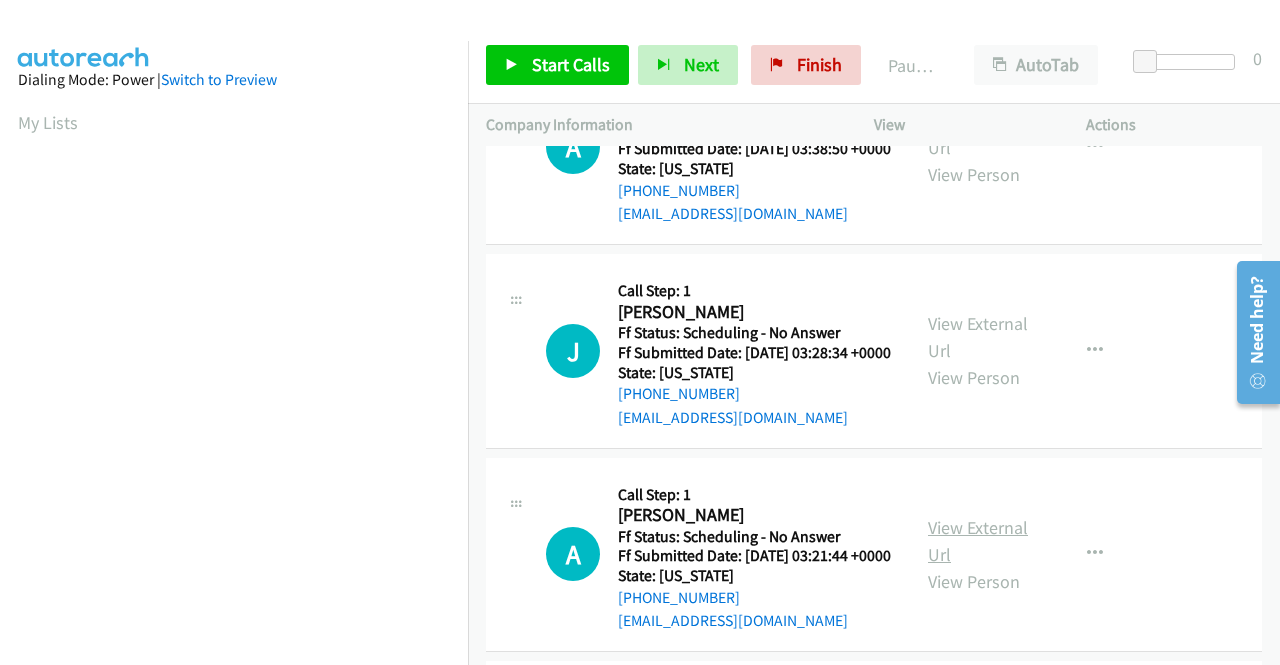 click on "View External Url" at bounding box center [978, 541] 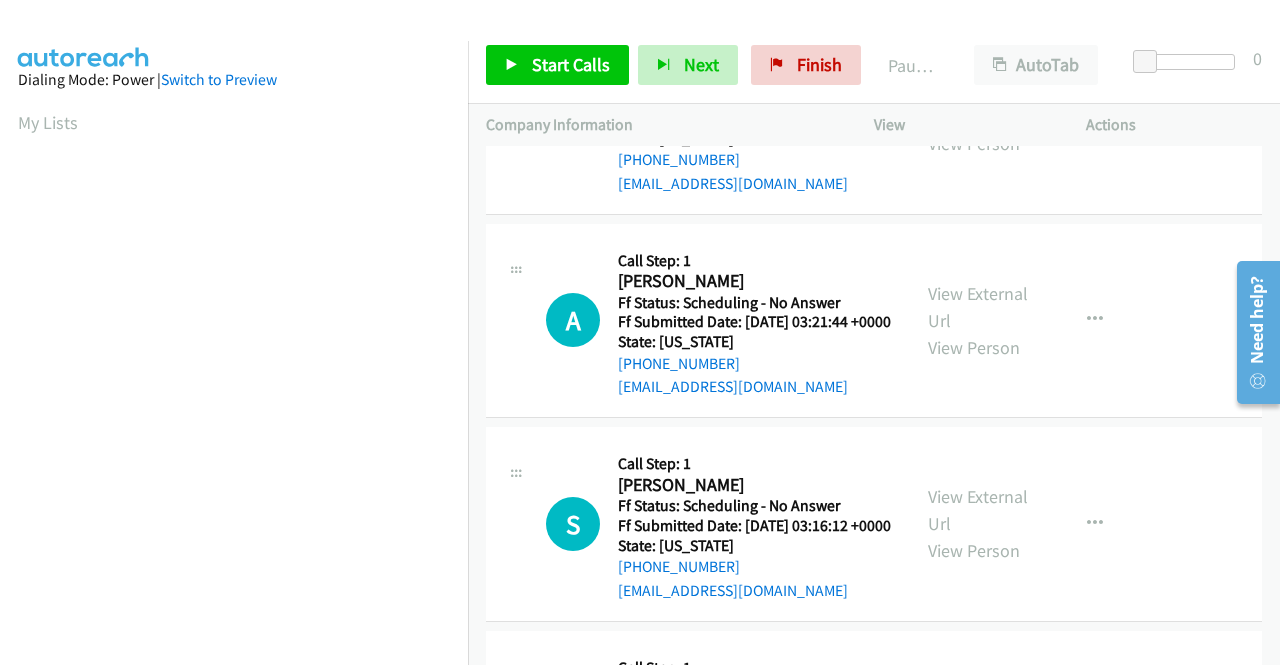 scroll, scrollTop: 400, scrollLeft: 0, axis: vertical 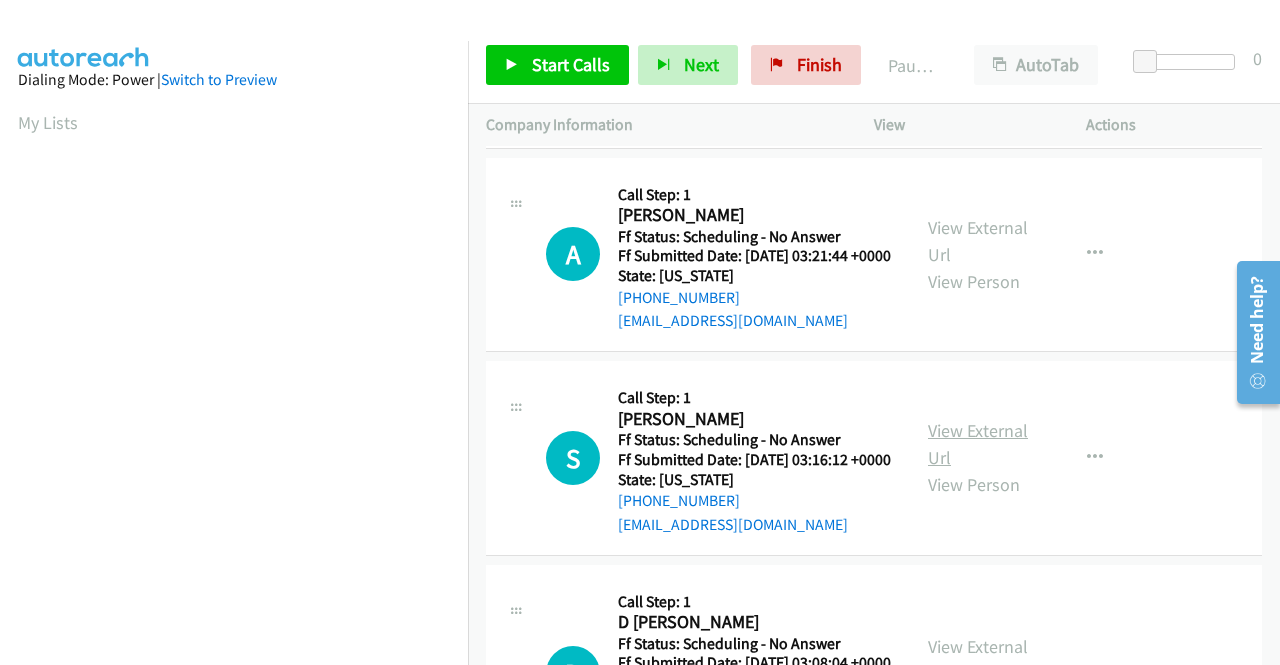 click on "View External Url" at bounding box center (978, 444) 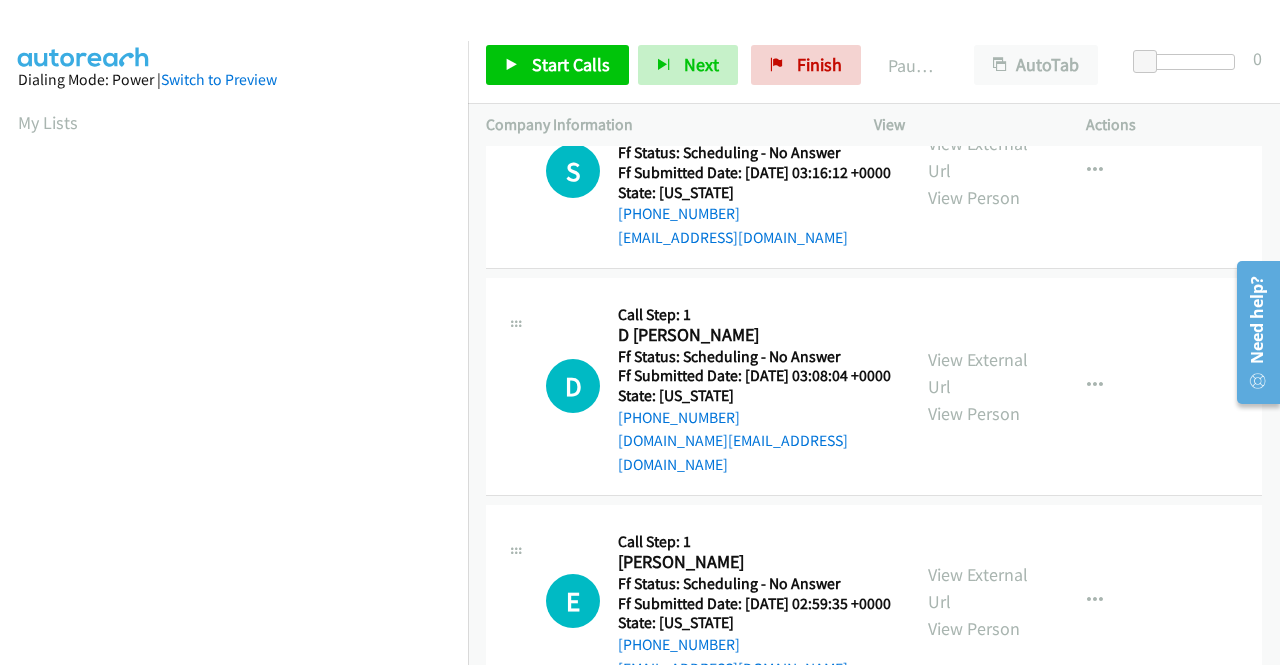 scroll, scrollTop: 700, scrollLeft: 0, axis: vertical 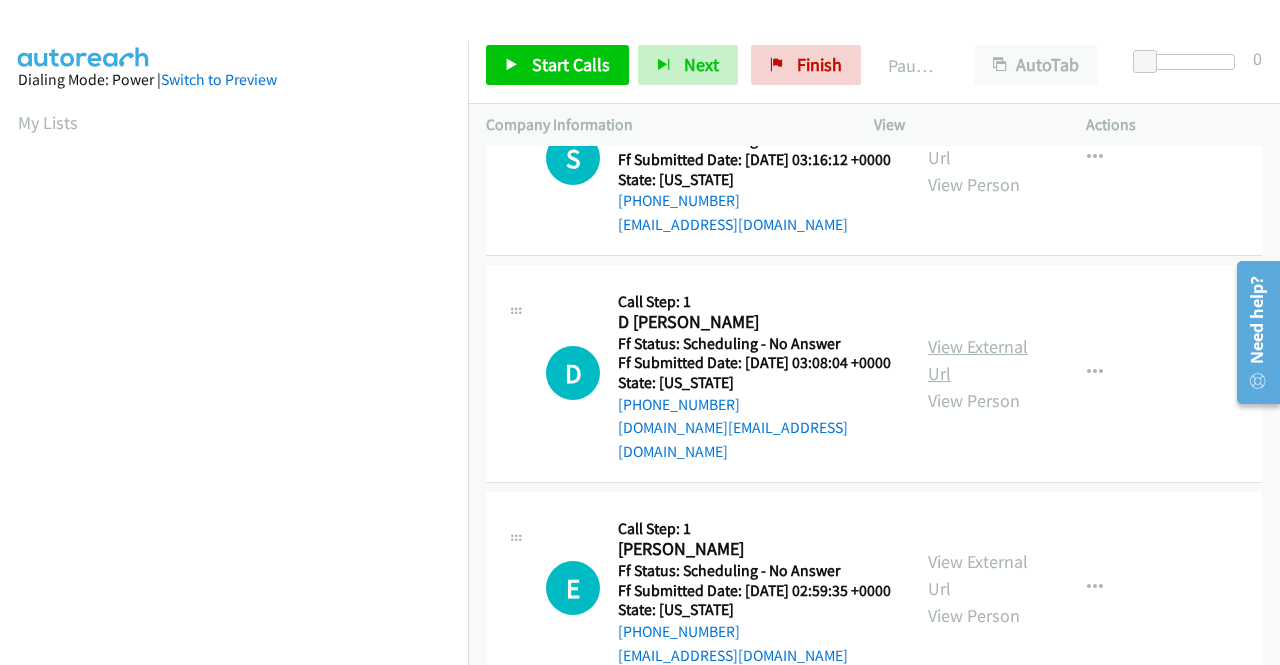 click on "View External Url" at bounding box center (978, 360) 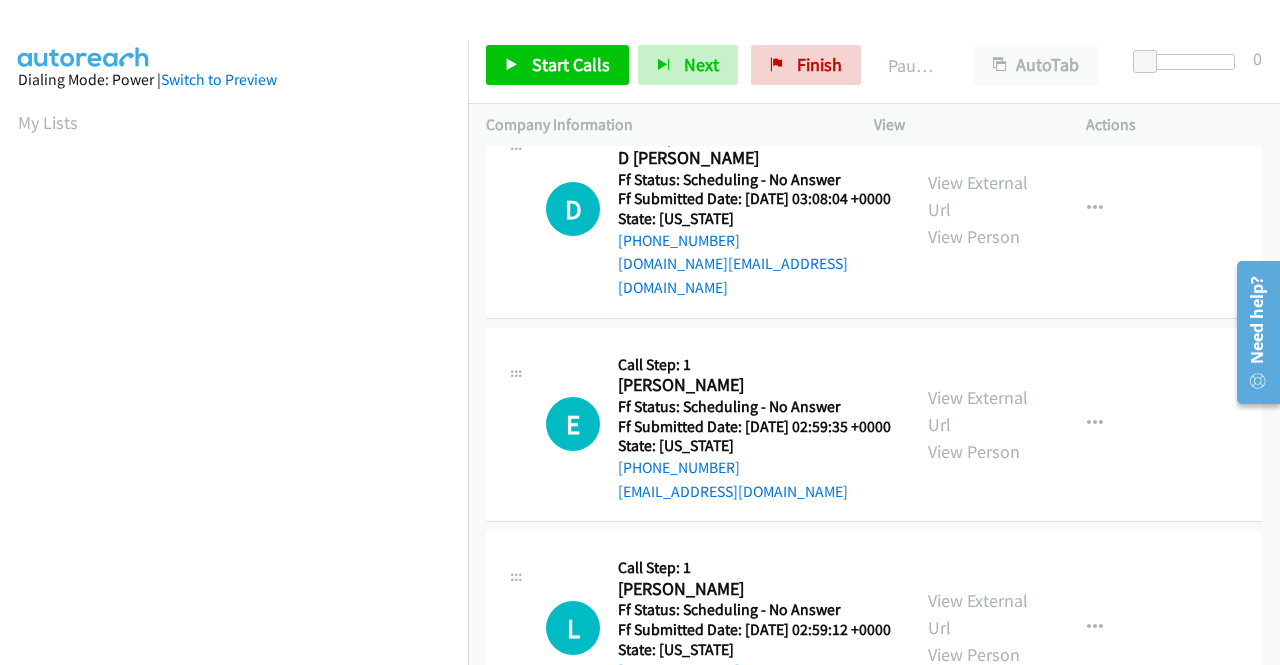 scroll, scrollTop: 900, scrollLeft: 0, axis: vertical 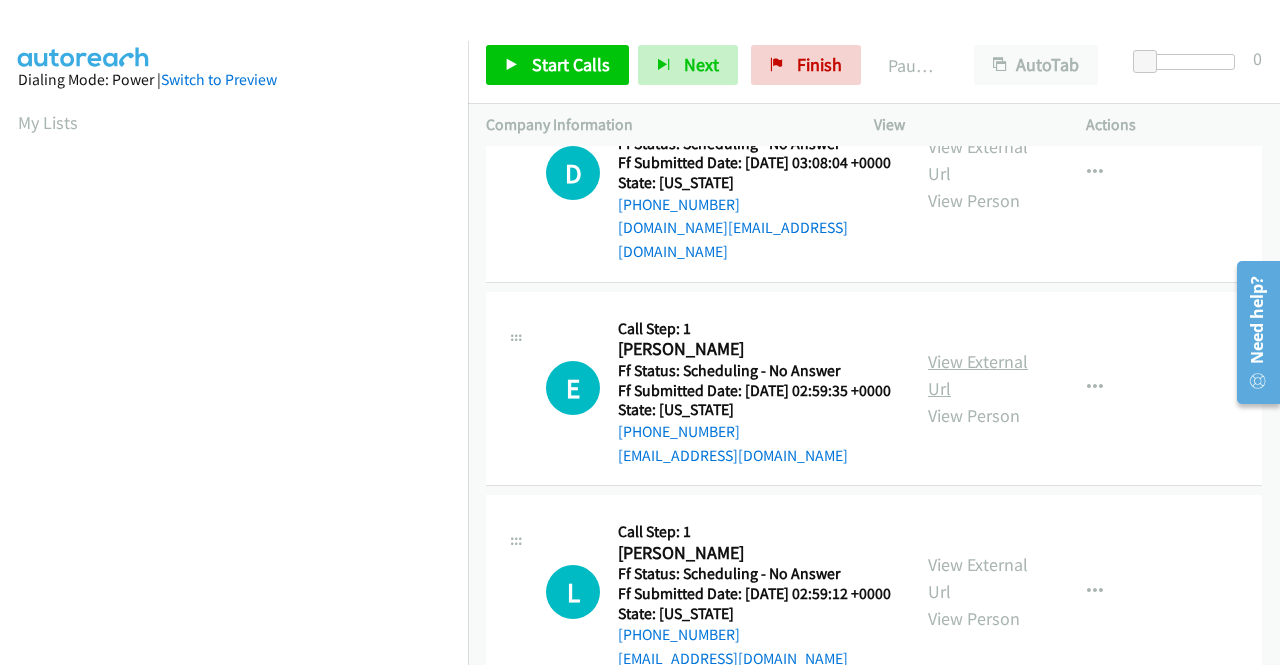 click on "View External Url" at bounding box center [978, 375] 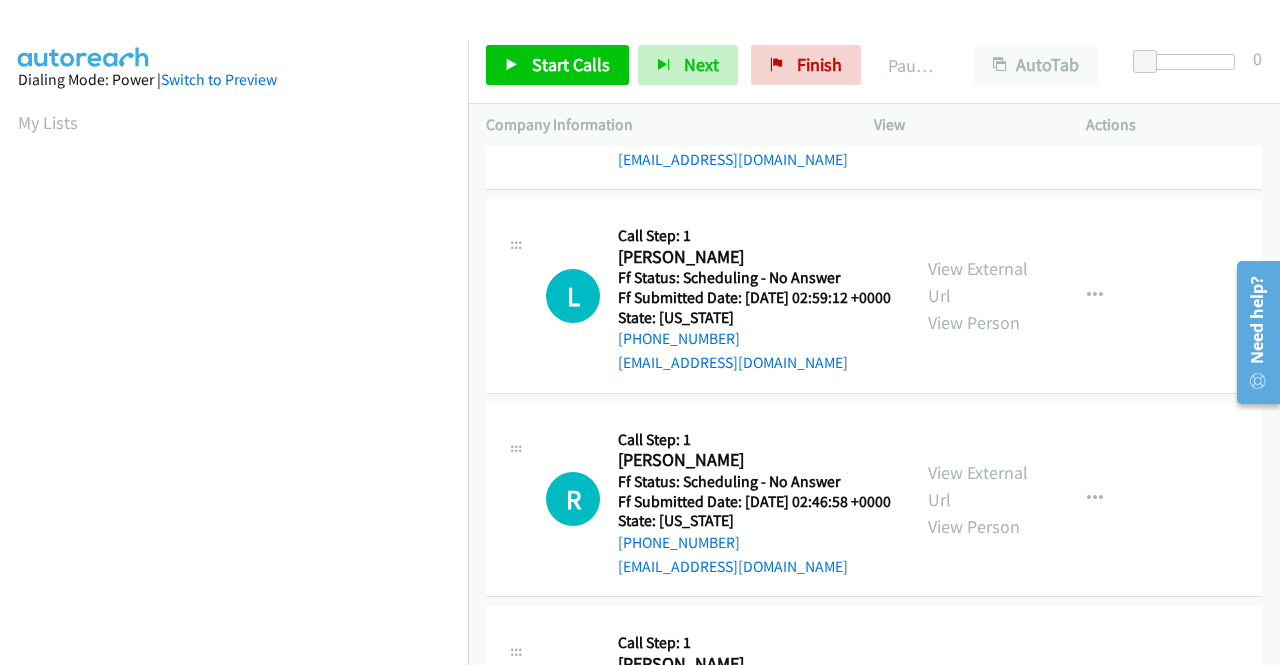 scroll, scrollTop: 1200, scrollLeft: 0, axis: vertical 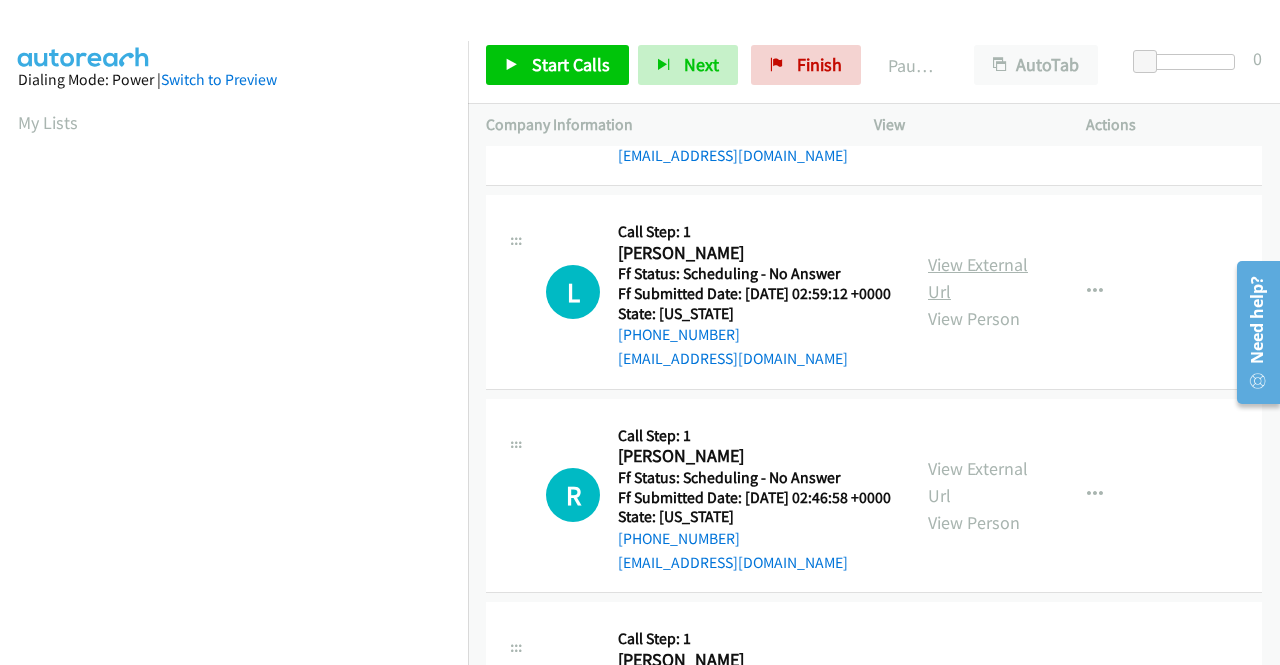 click on "View External Url" at bounding box center [978, 278] 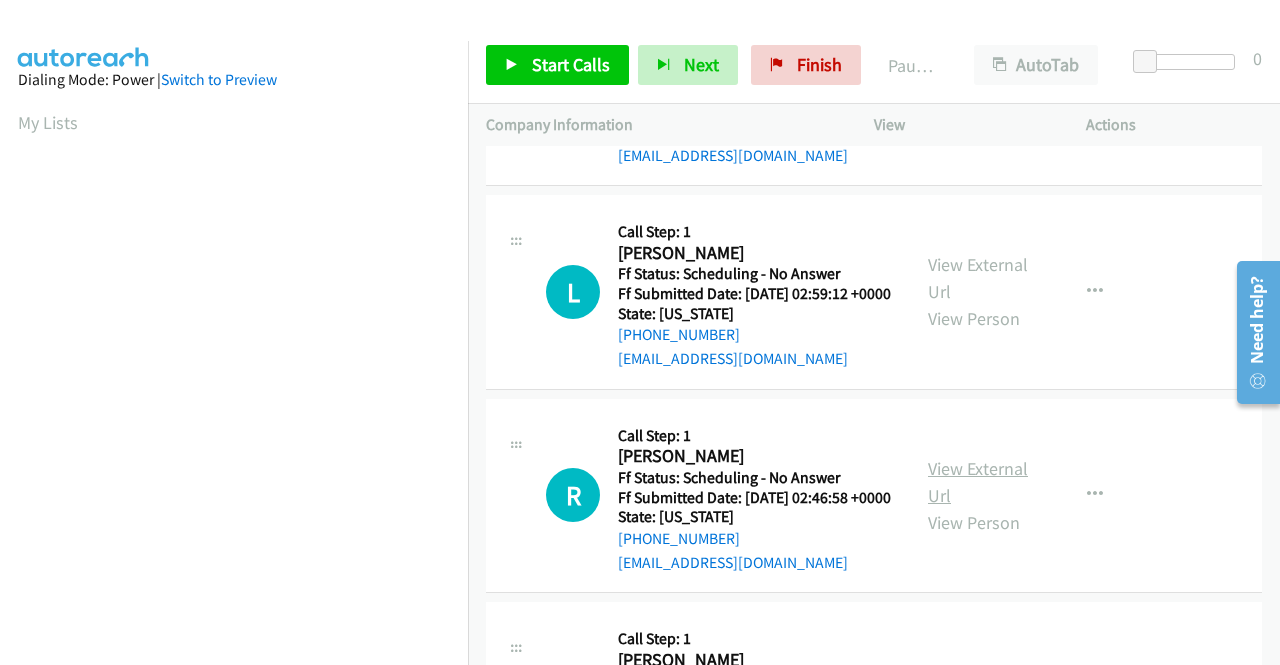click on "View External Url" at bounding box center (978, 482) 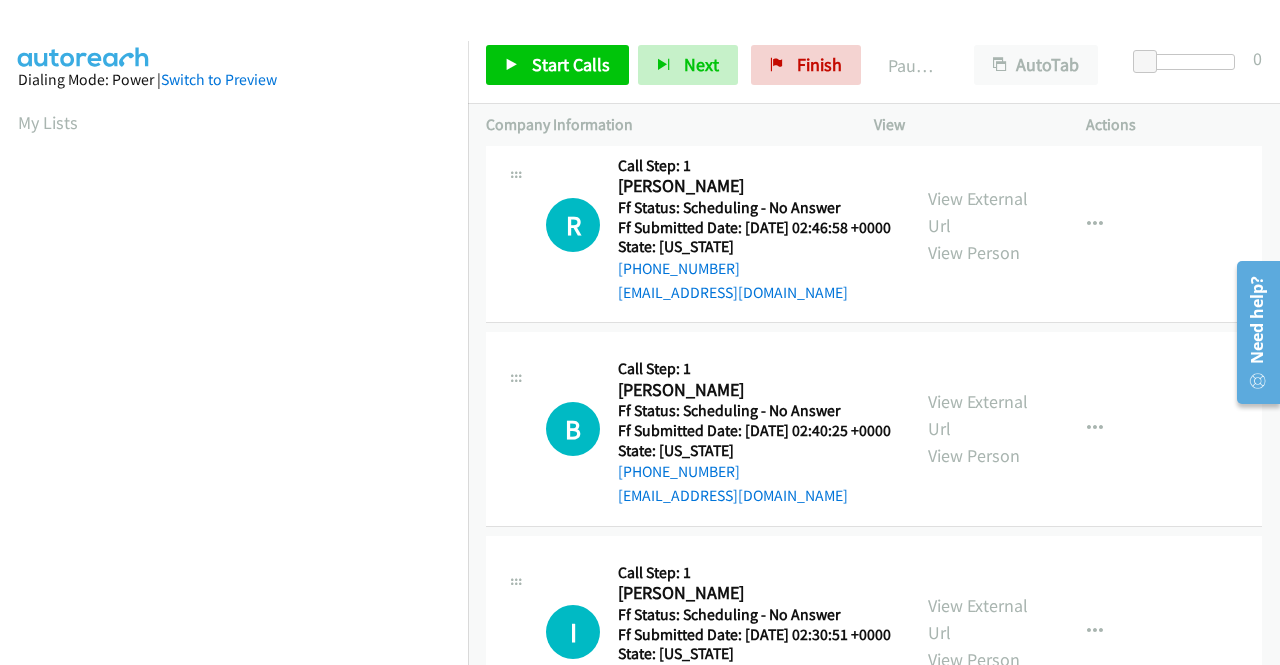 scroll, scrollTop: 1500, scrollLeft: 0, axis: vertical 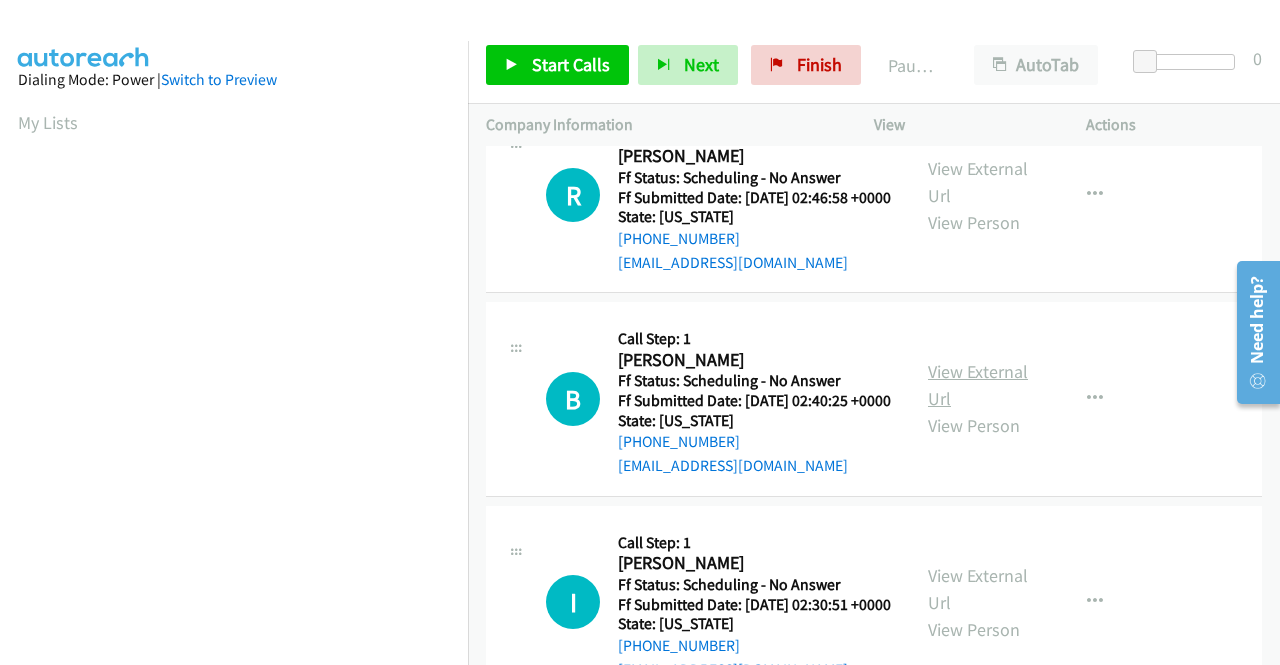 click on "View External Url" at bounding box center (978, 385) 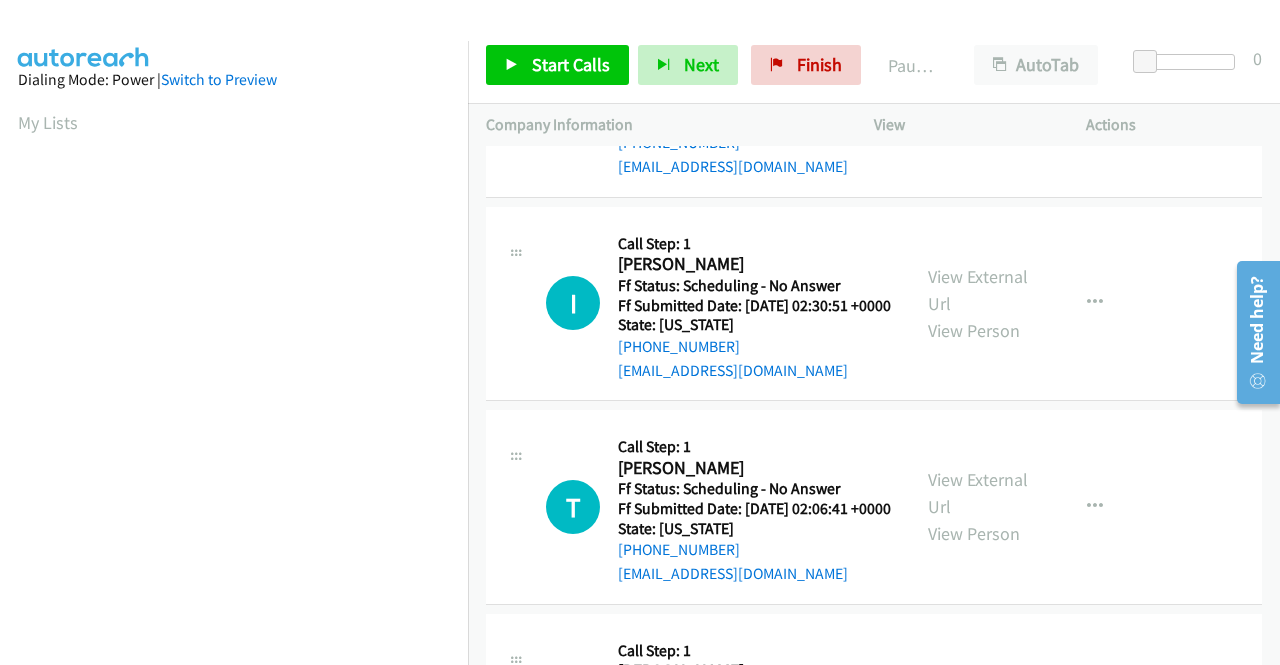 scroll, scrollTop: 1800, scrollLeft: 0, axis: vertical 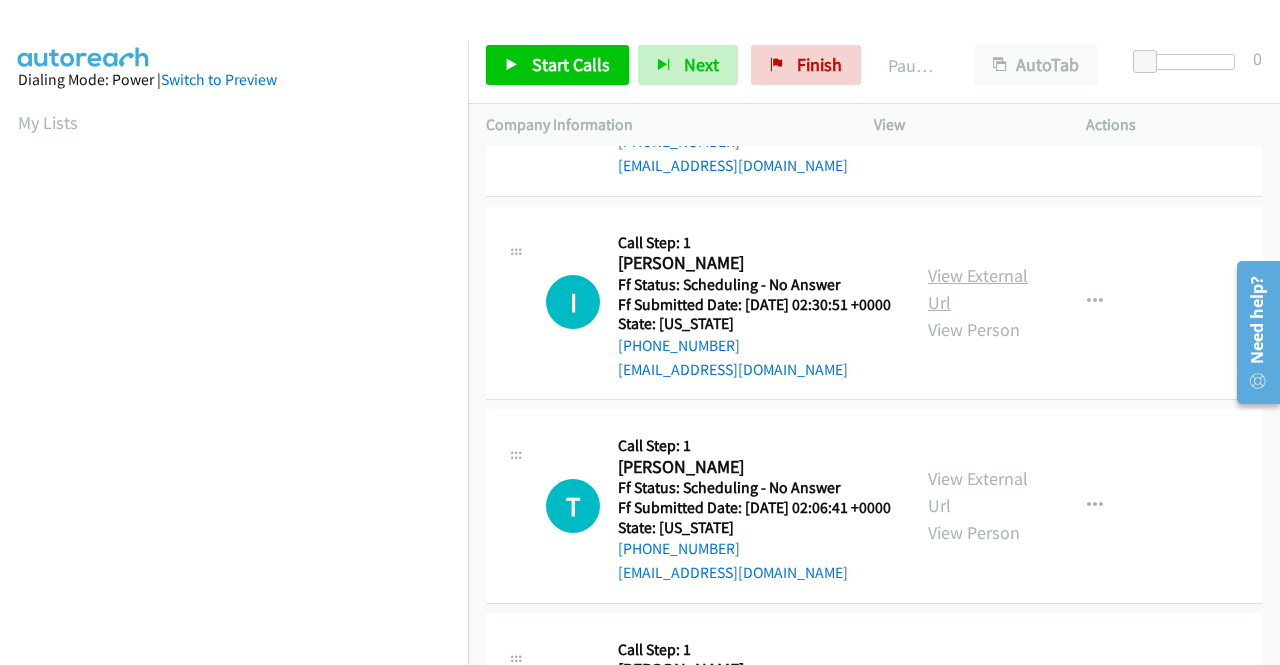 click on "View External Url" at bounding box center (978, 289) 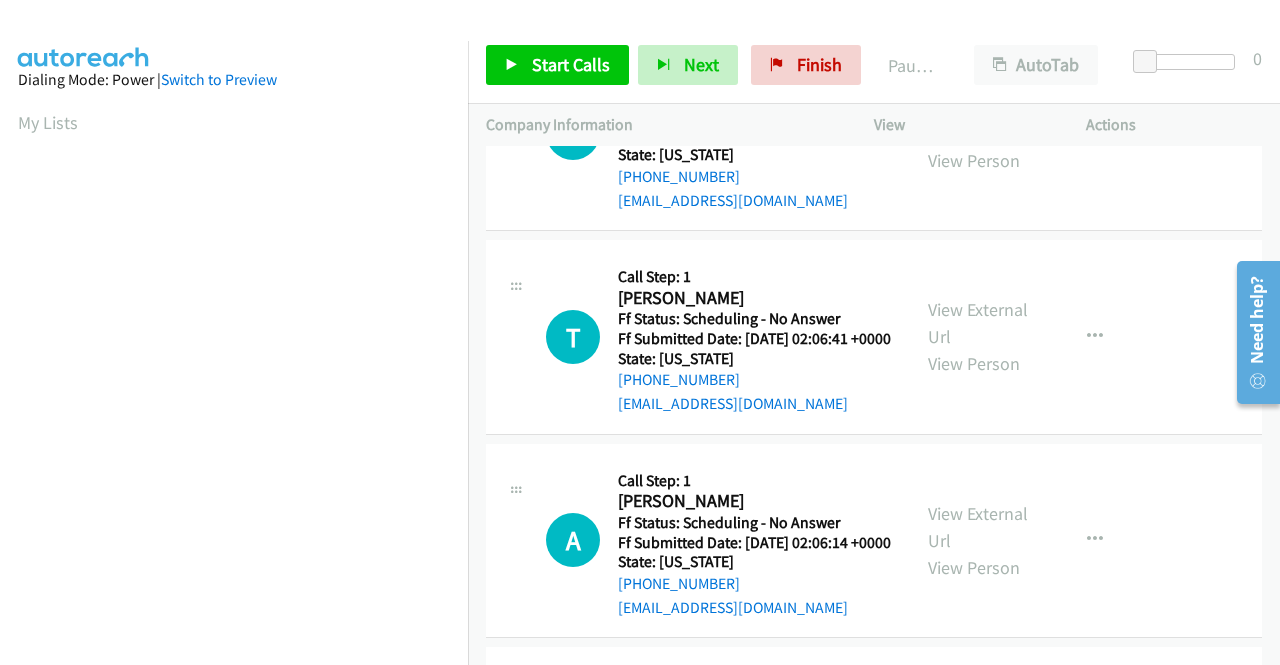 scroll, scrollTop: 2000, scrollLeft: 0, axis: vertical 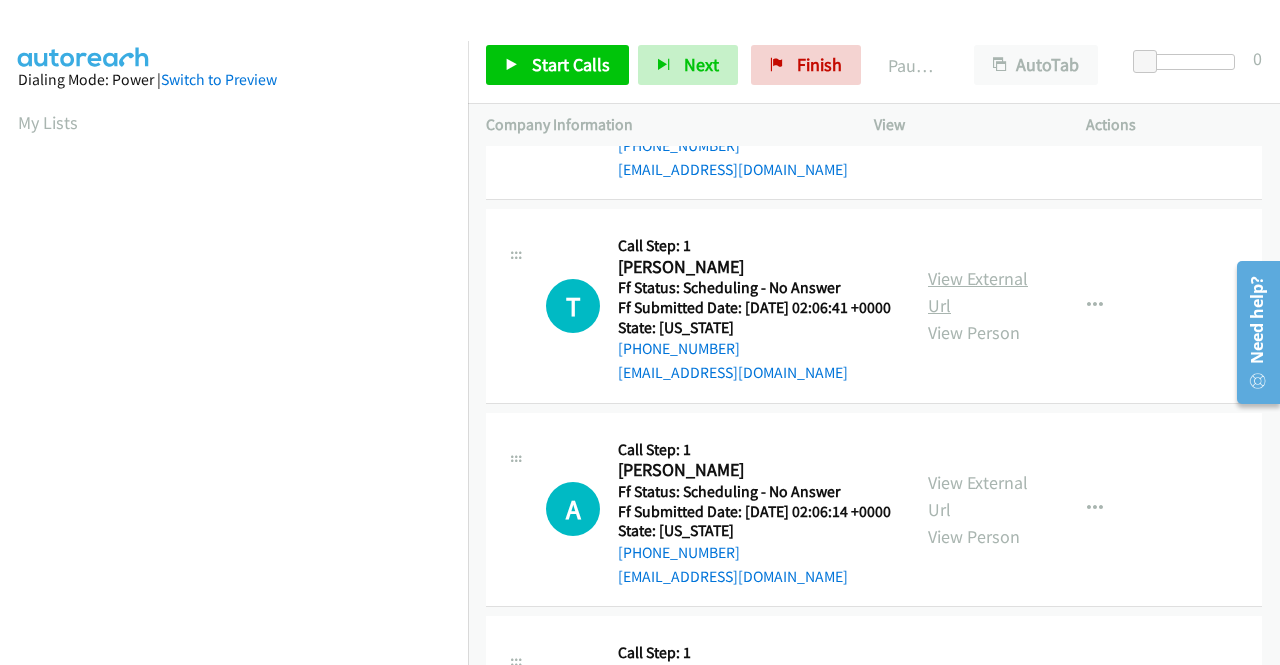 click on "View External Url" at bounding box center (978, 292) 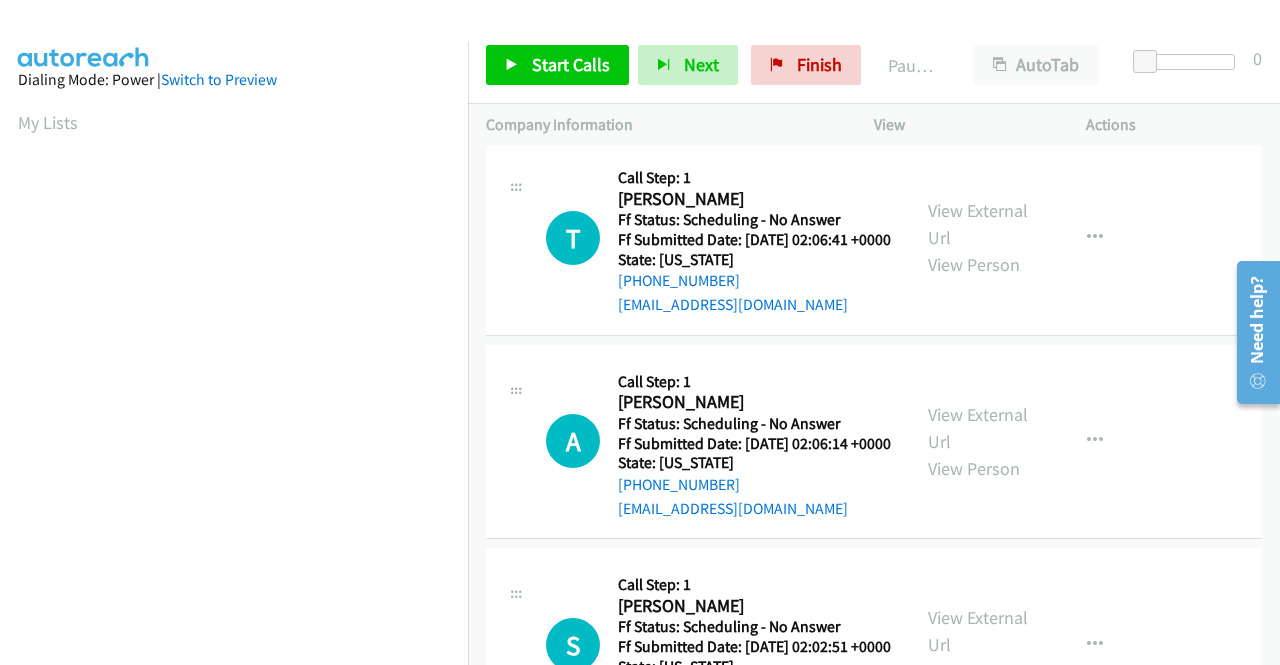 scroll, scrollTop: 2100, scrollLeft: 0, axis: vertical 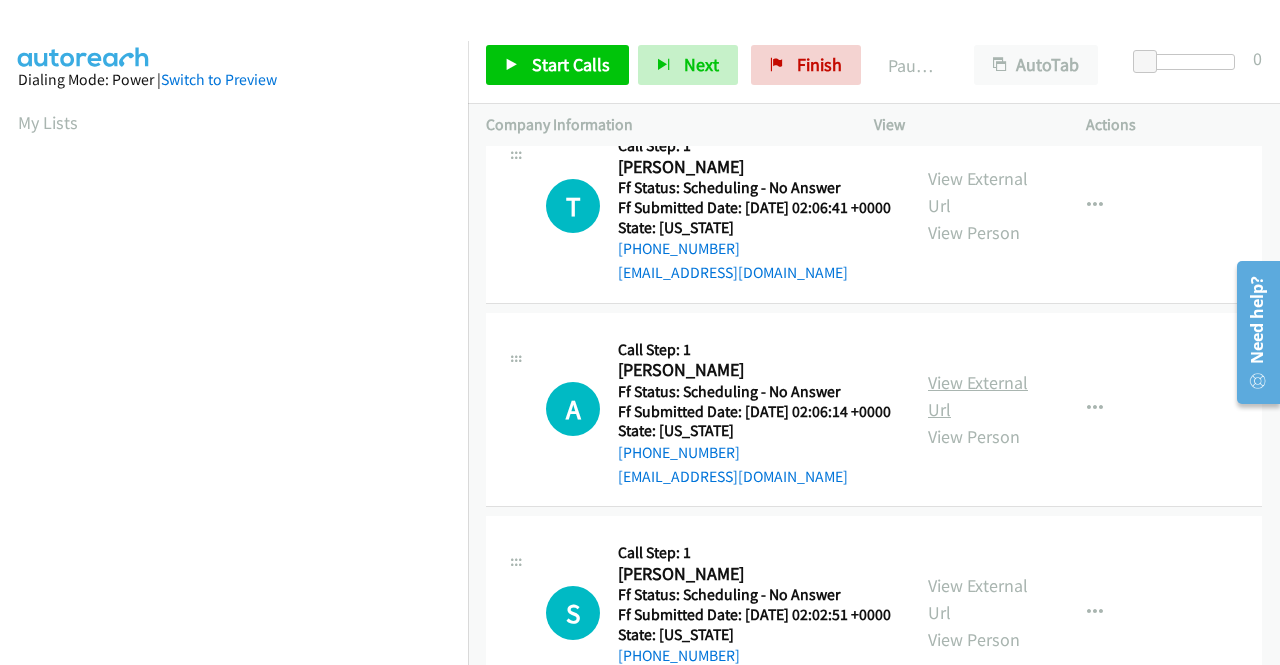 click on "View External Url" at bounding box center [978, 396] 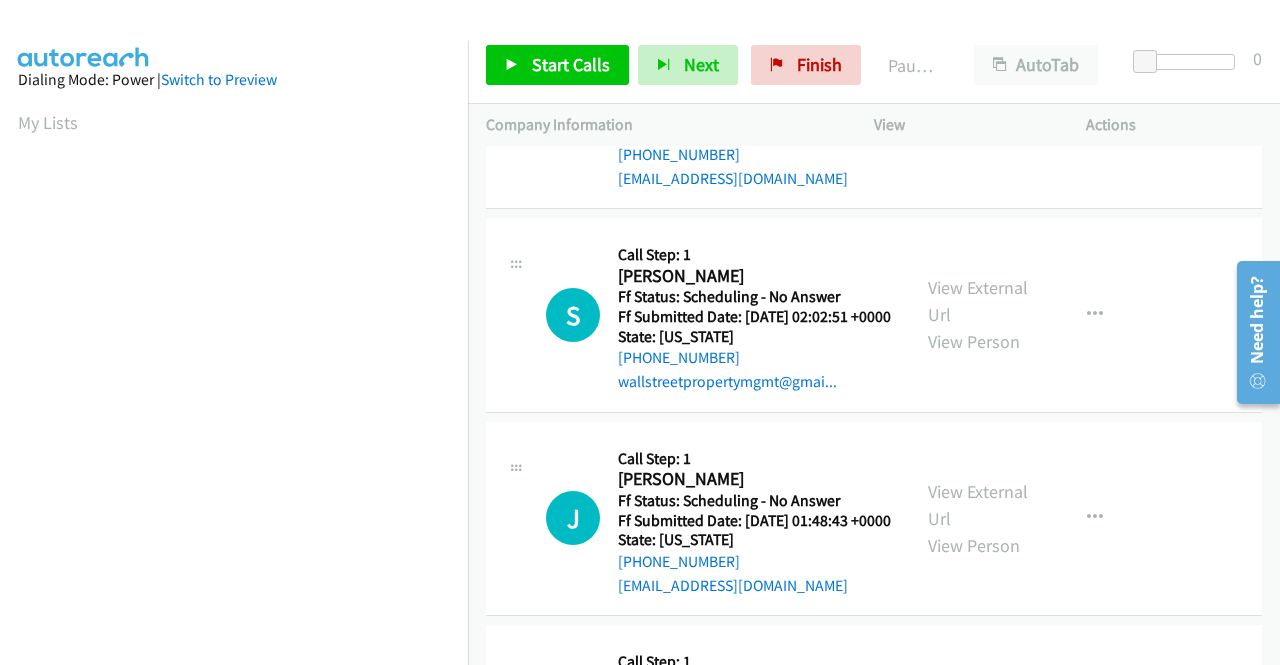 scroll, scrollTop: 2400, scrollLeft: 0, axis: vertical 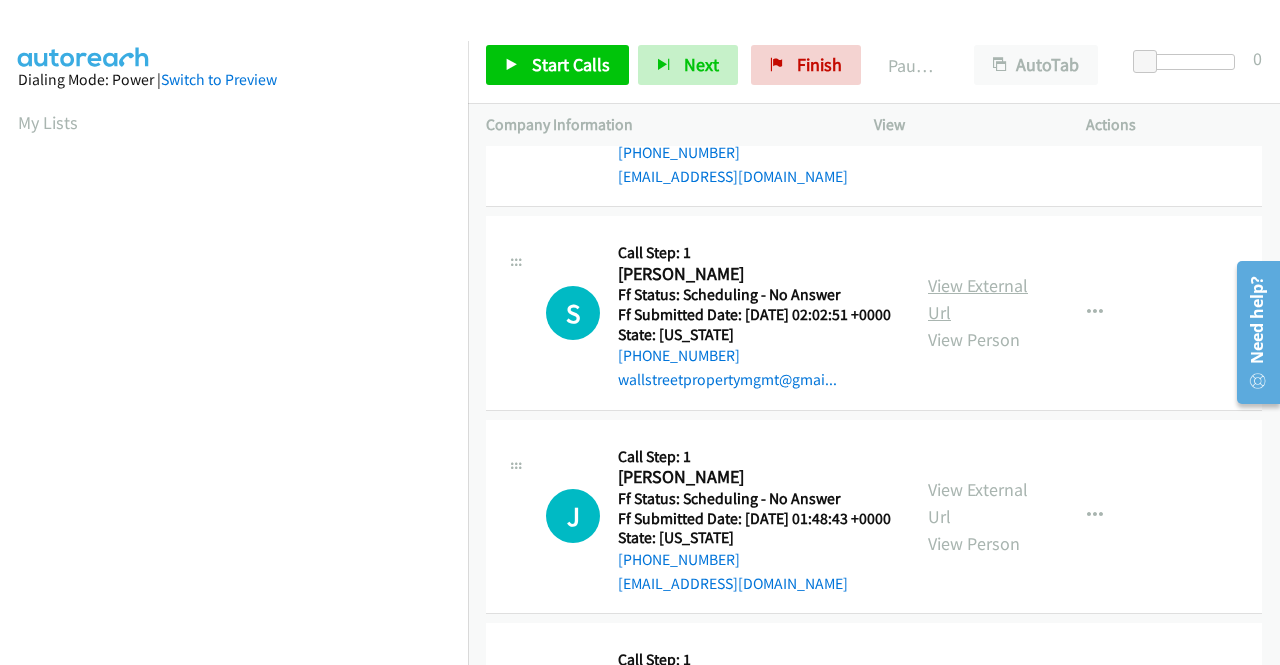 click on "View External Url" at bounding box center [978, 299] 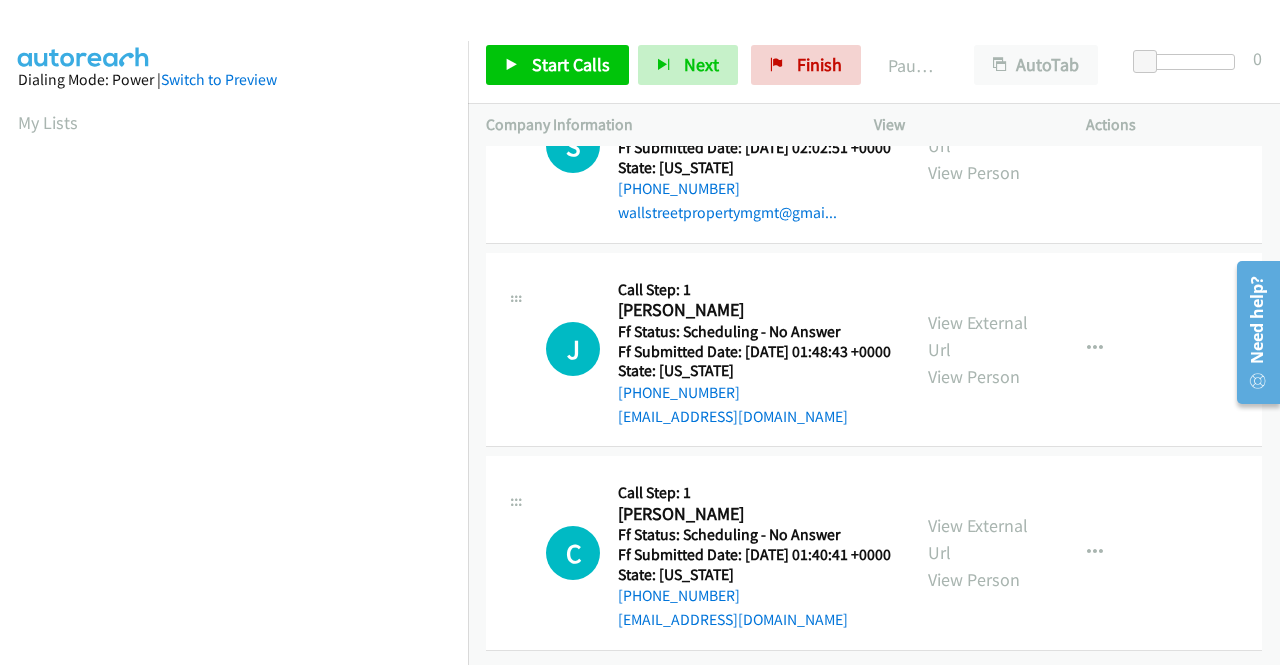 scroll, scrollTop: 2700, scrollLeft: 0, axis: vertical 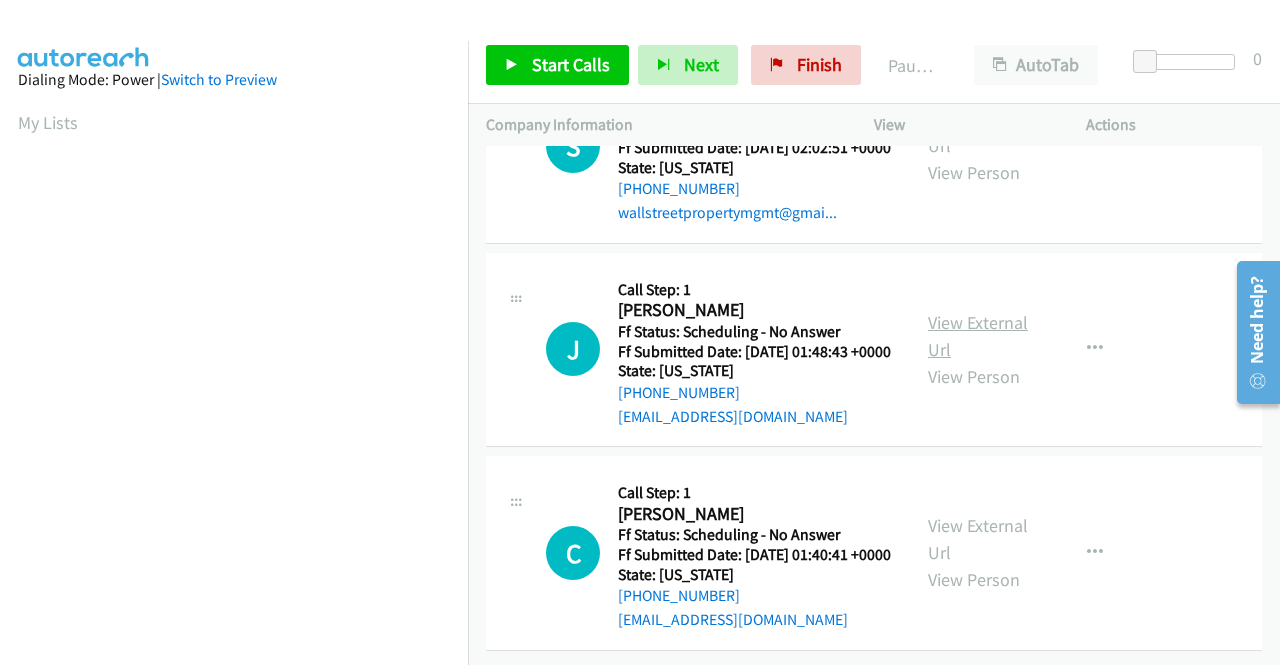click on "View External Url" at bounding box center (978, 336) 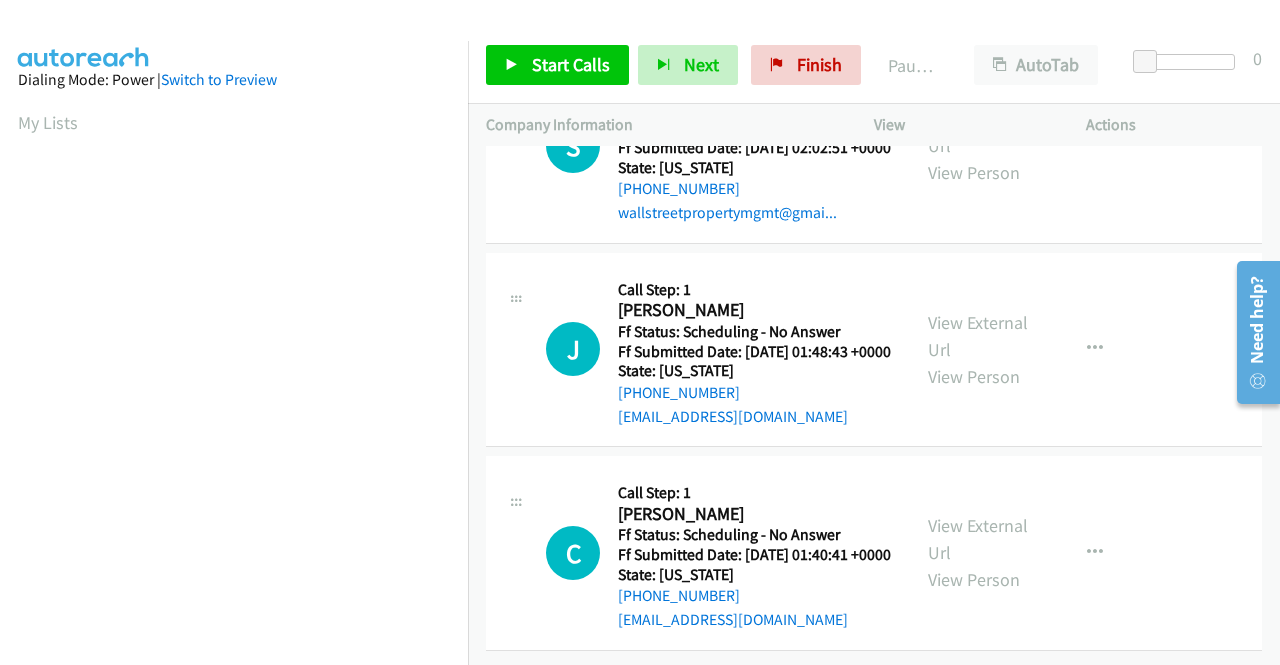 scroll, scrollTop: 2848, scrollLeft: 0, axis: vertical 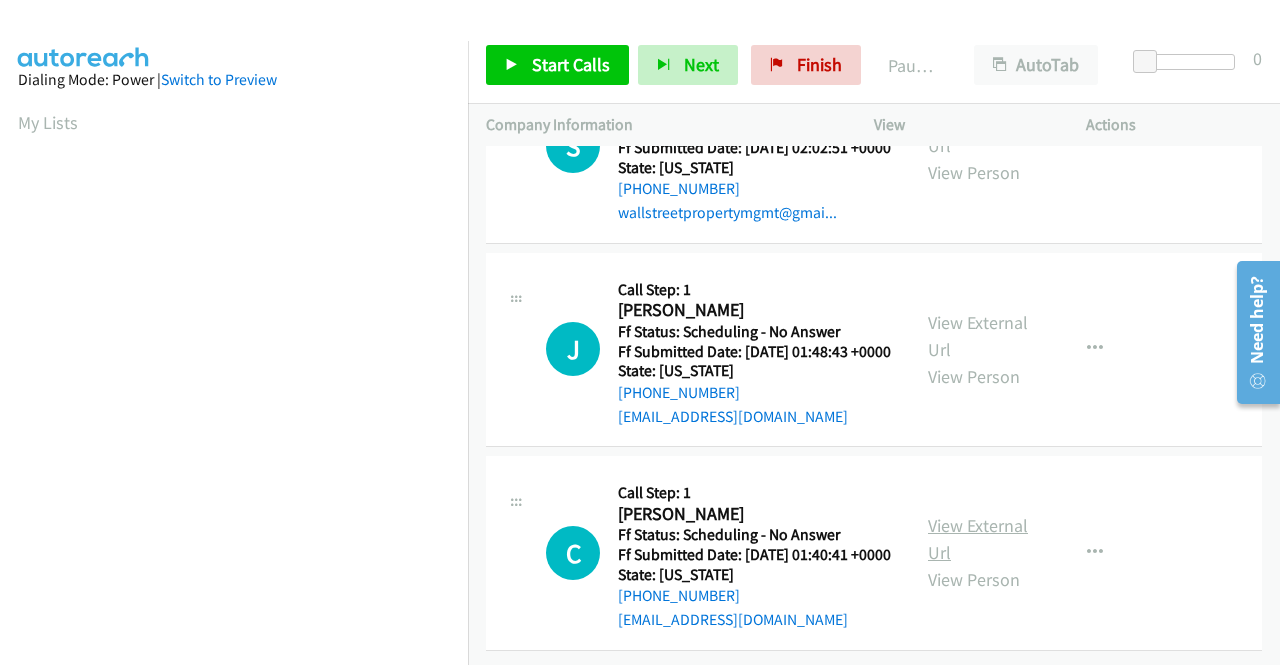 click on "View External Url" at bounding box center (978, 539) 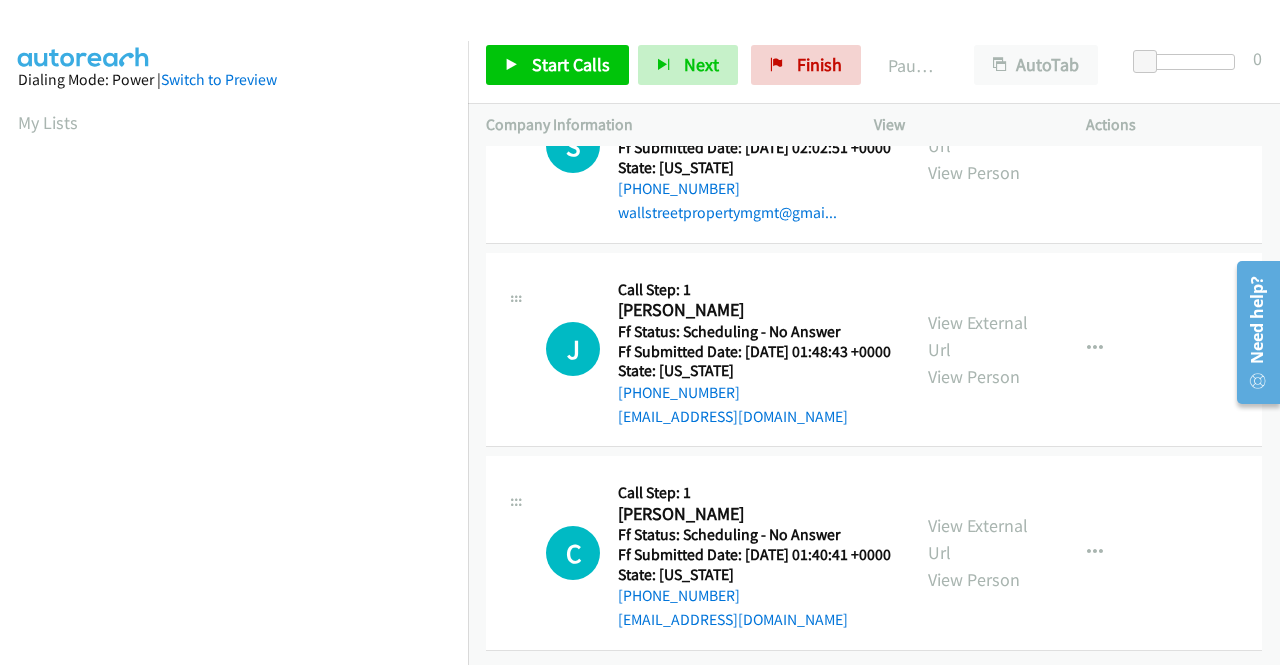 scroll, scrollTop: 0, scrollLeft: 0, axis: both 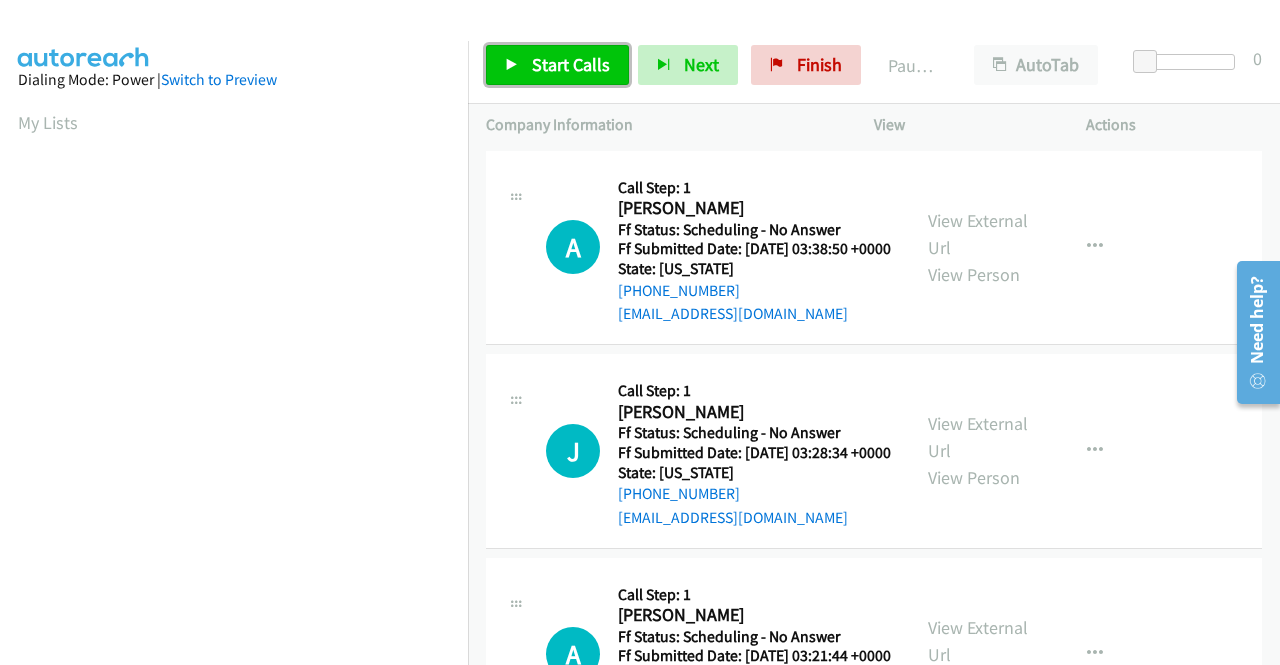 click on "Start Calls" at bounding box center [557, 65] 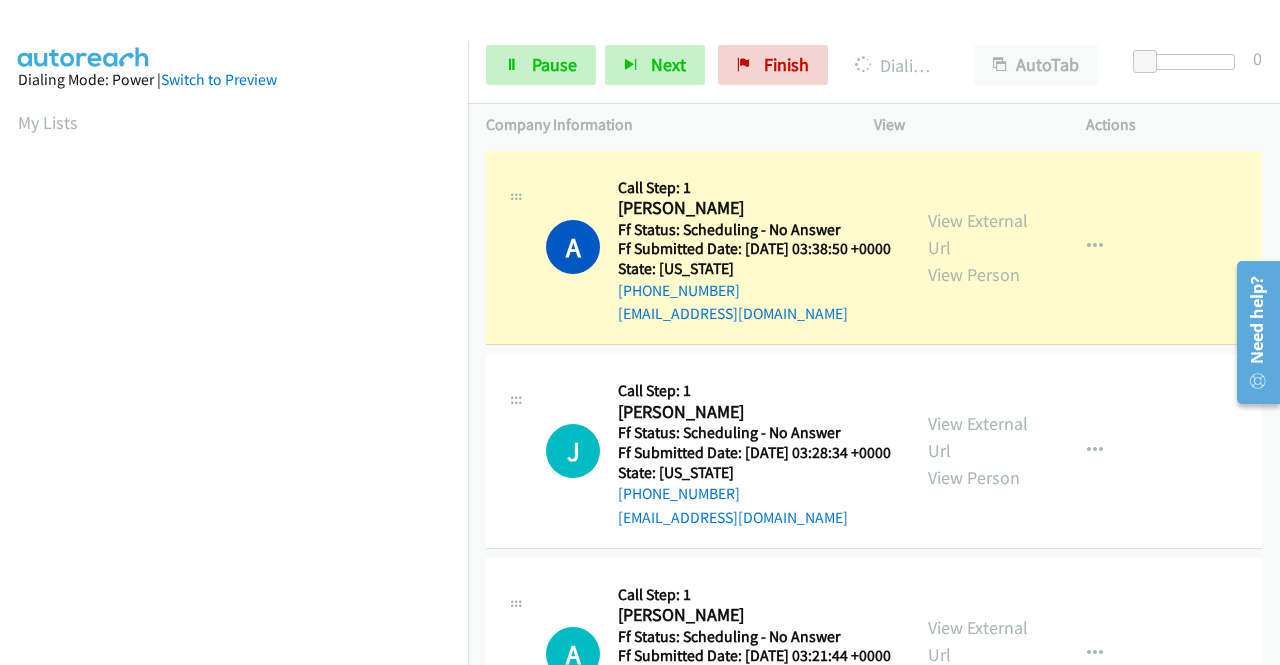 scroll, scrollTop: 456, scrollLeft: 0, axis: vertical 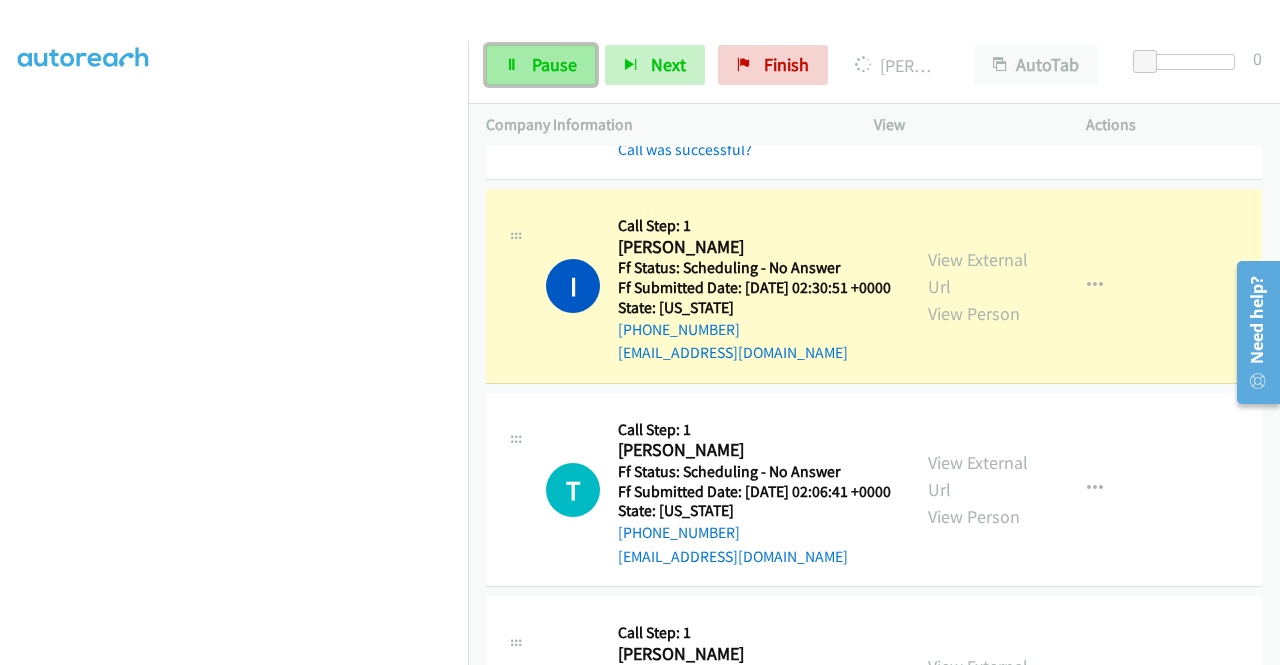 click on "Pause" at bounding box center (554, 64) 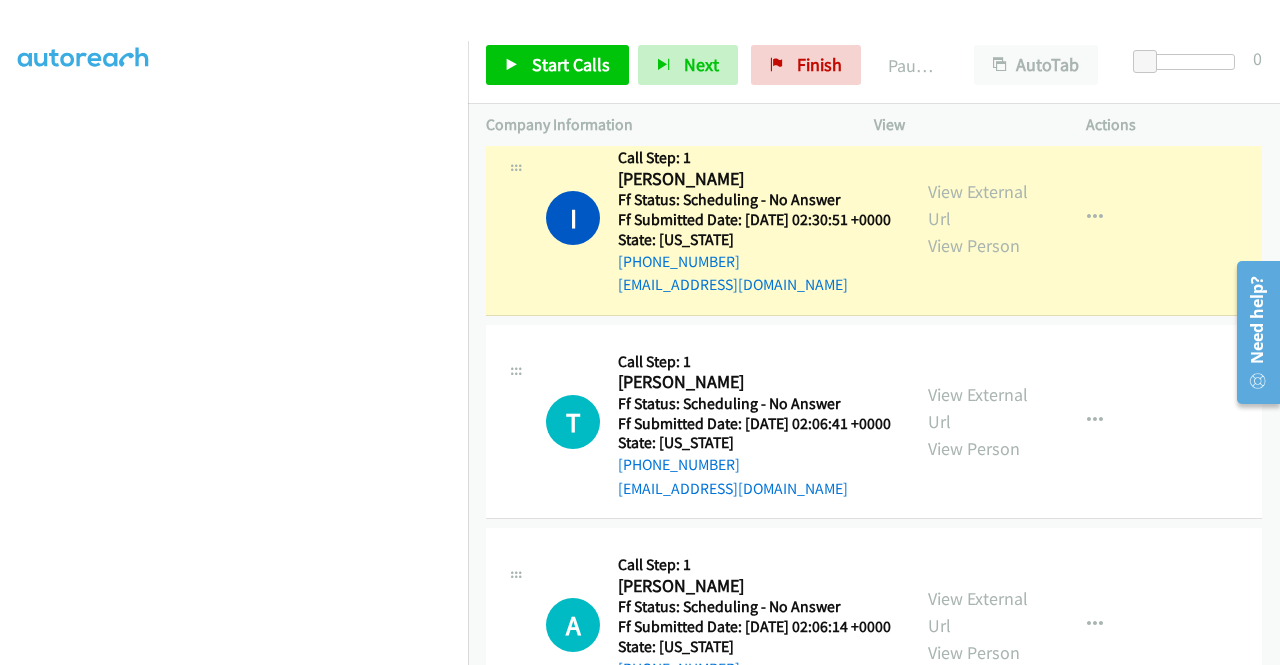 scroll, scrollTop: 2300, scrollLeft: 0, axis: vertical 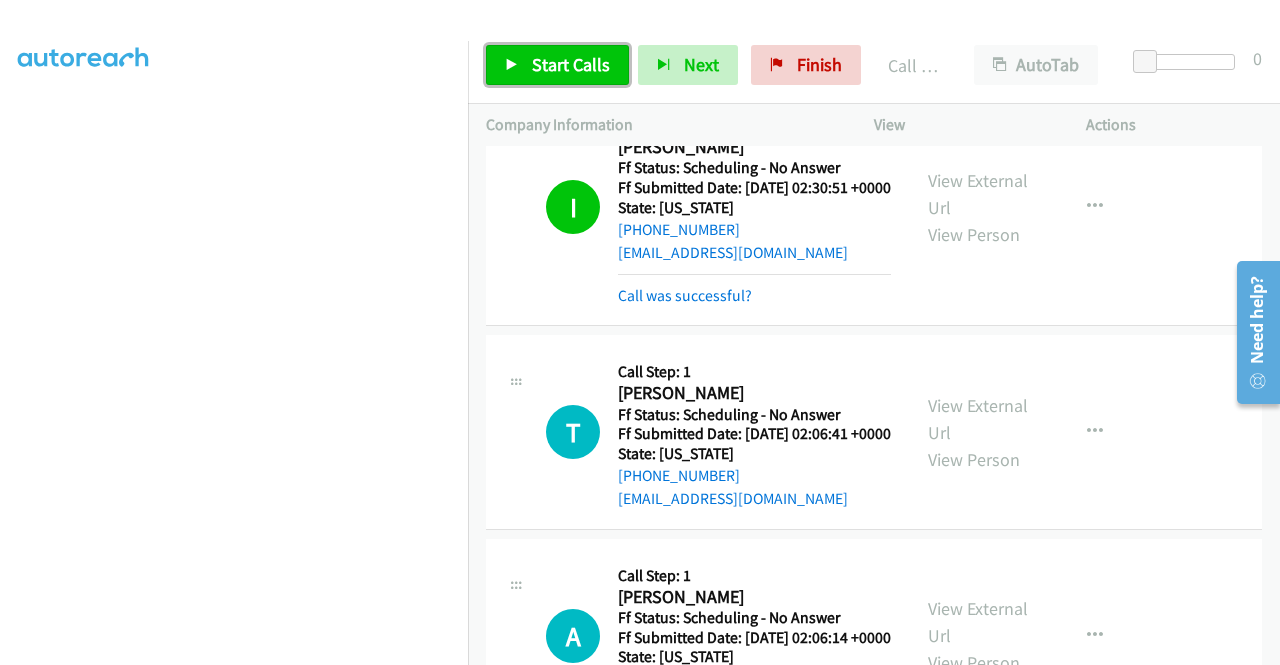 click on "Start Calls" at bounding box center [571, 64] 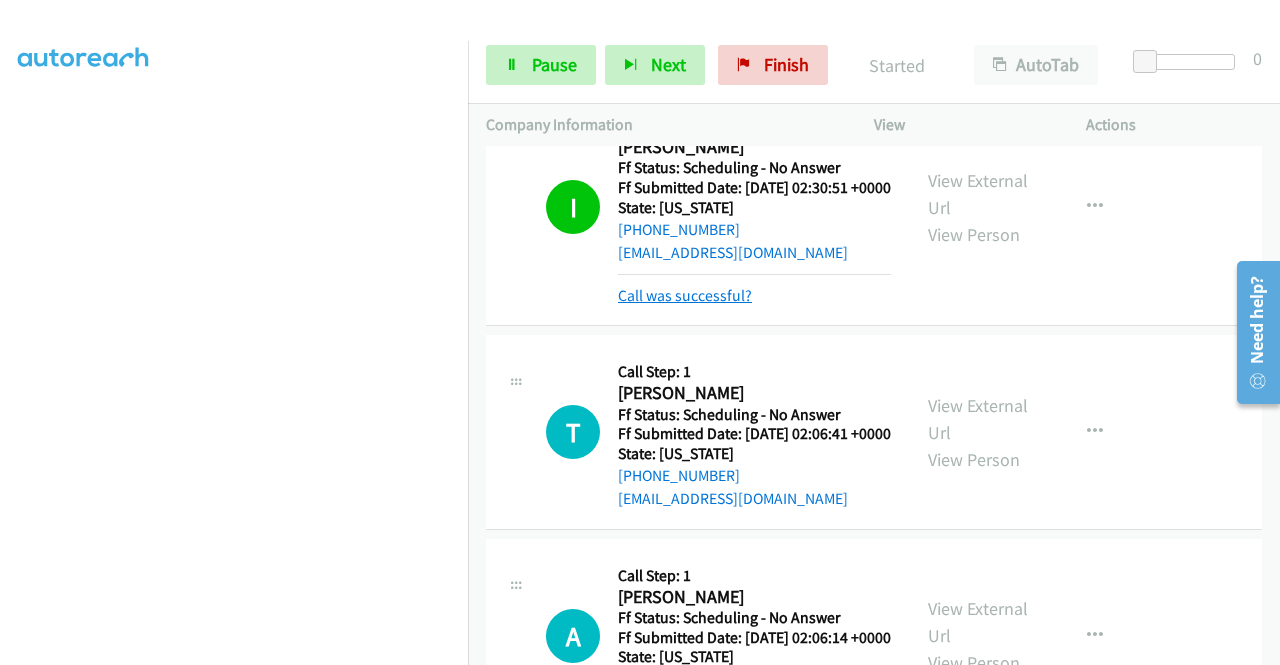 click on "Call was successful?" at bounding box center [685, 295] 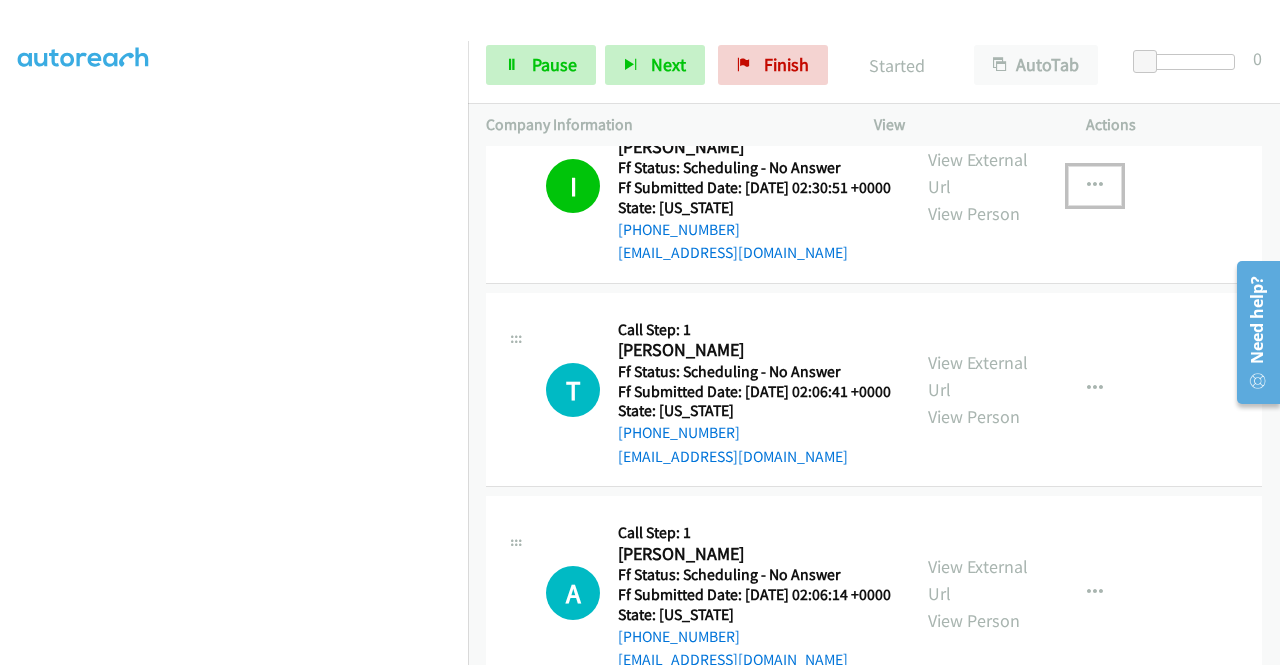 click at bounding box center (1095, 186) 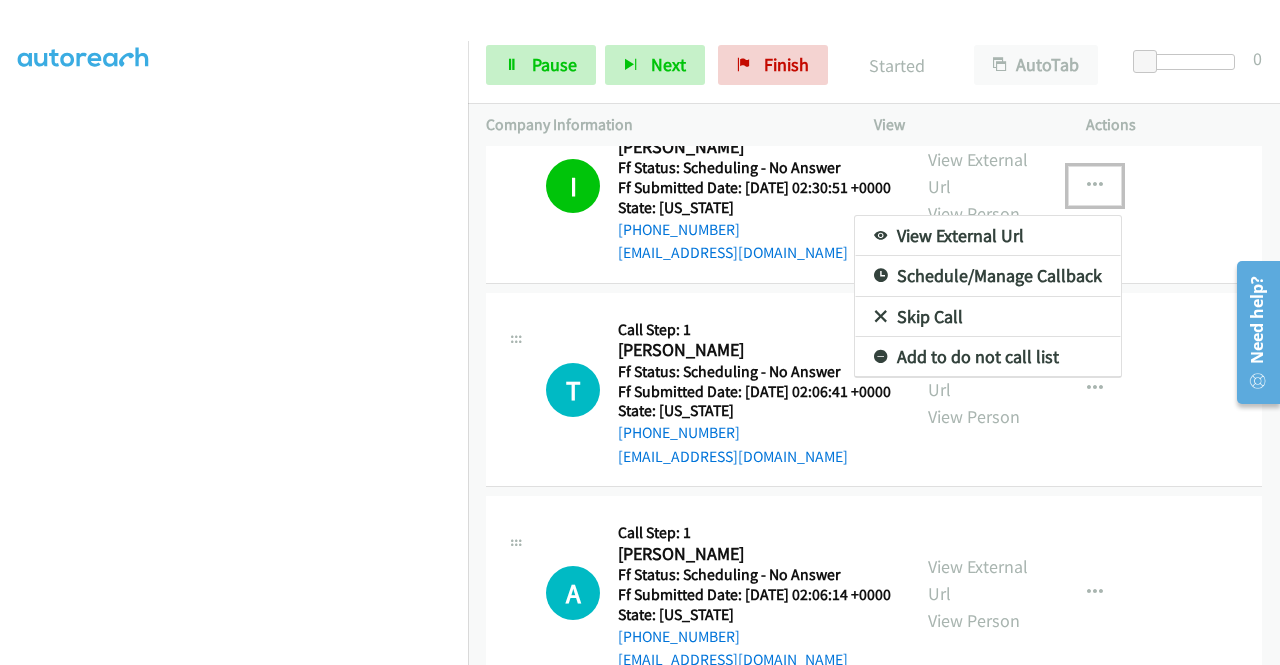 click on "Add to do not call list" at bounding box center (988, 357) 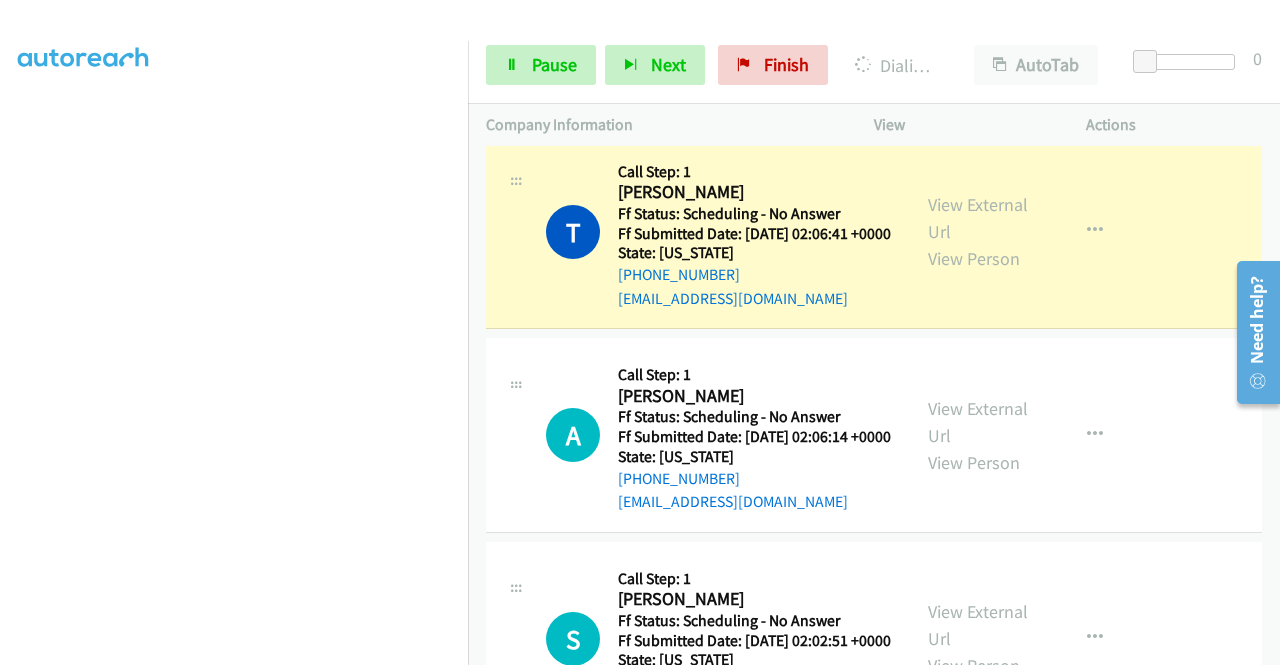 scroll, scrollTop: 2500, scrollLeft: 0, axis: vertical 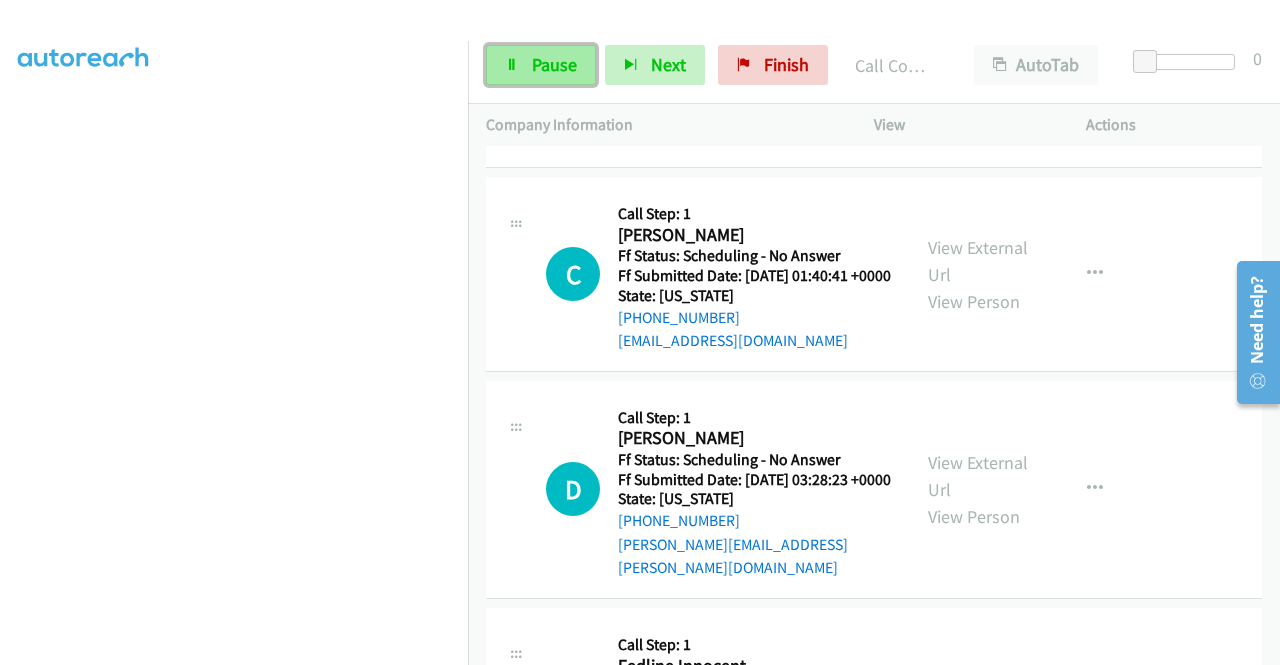 click on "Pause" at bounding box center [541, 65] 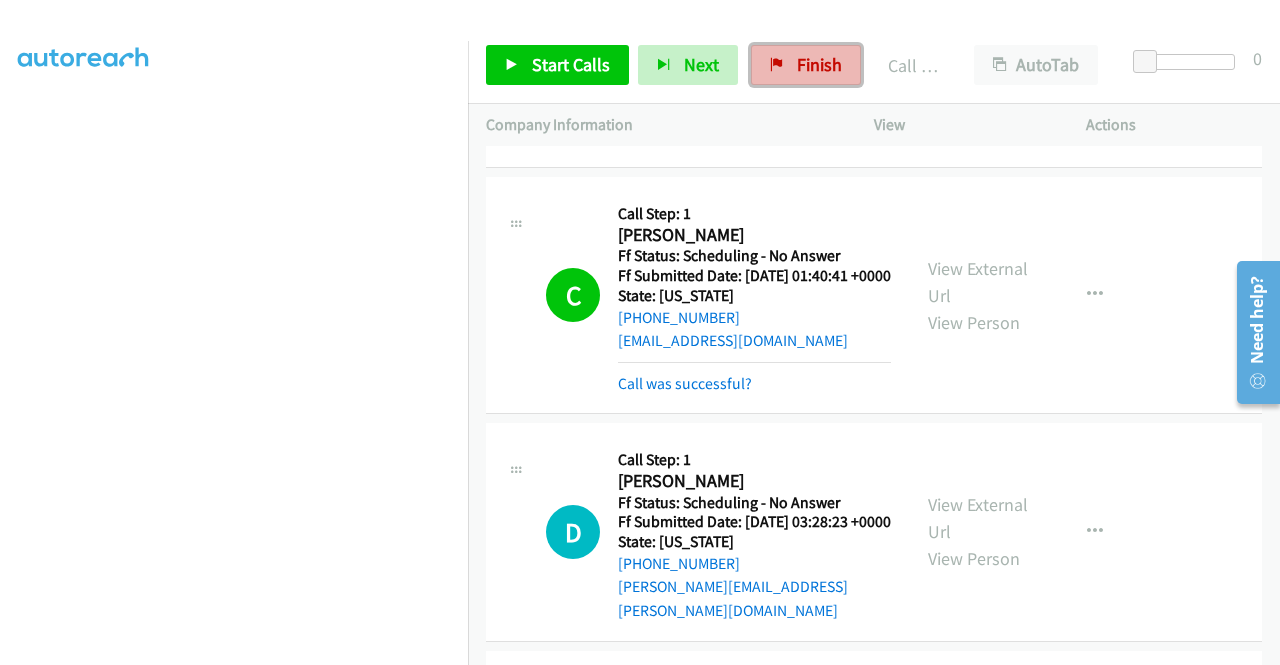 click on "Finish" at bounding box center (806, 65) 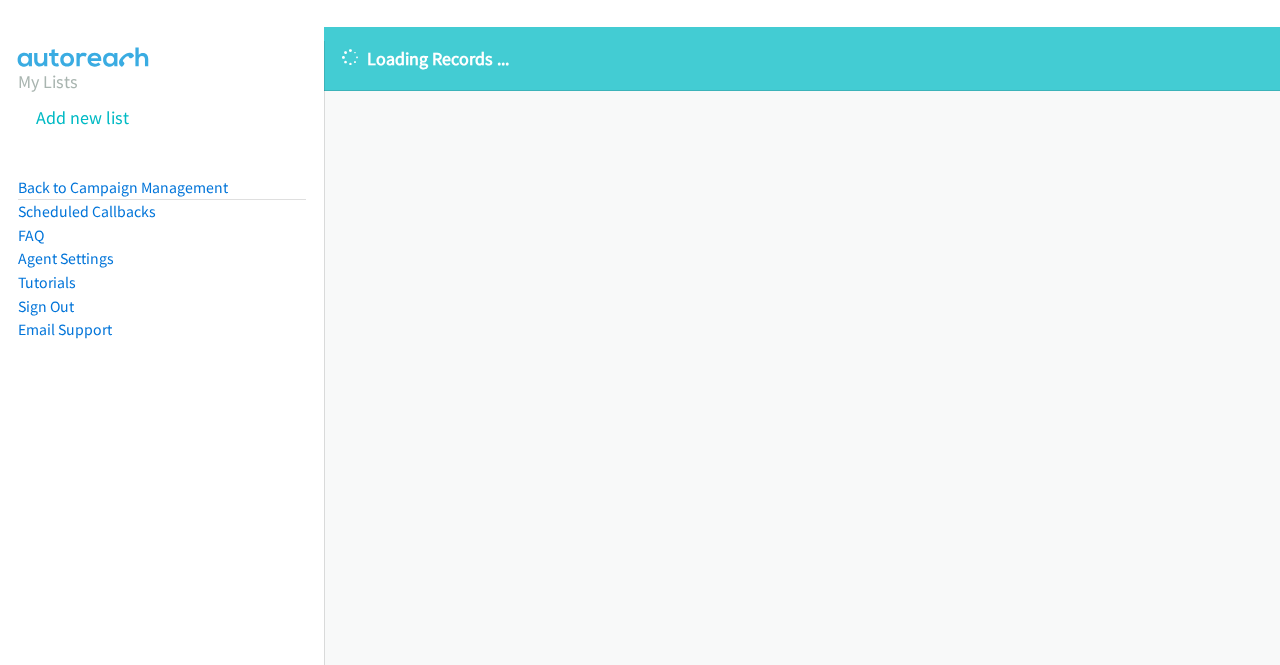 scroll, scrollTop: 0, scrollLeft: 0, axis: both 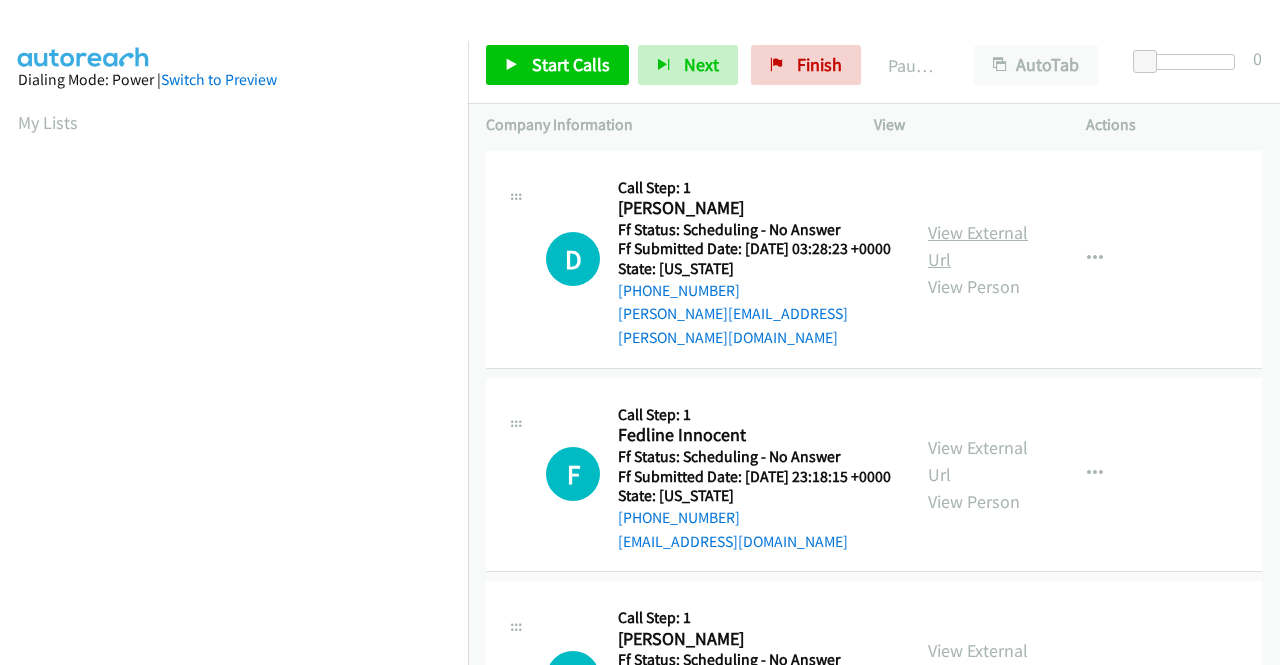 click on "View External Url" at bounding box center (978, 246) 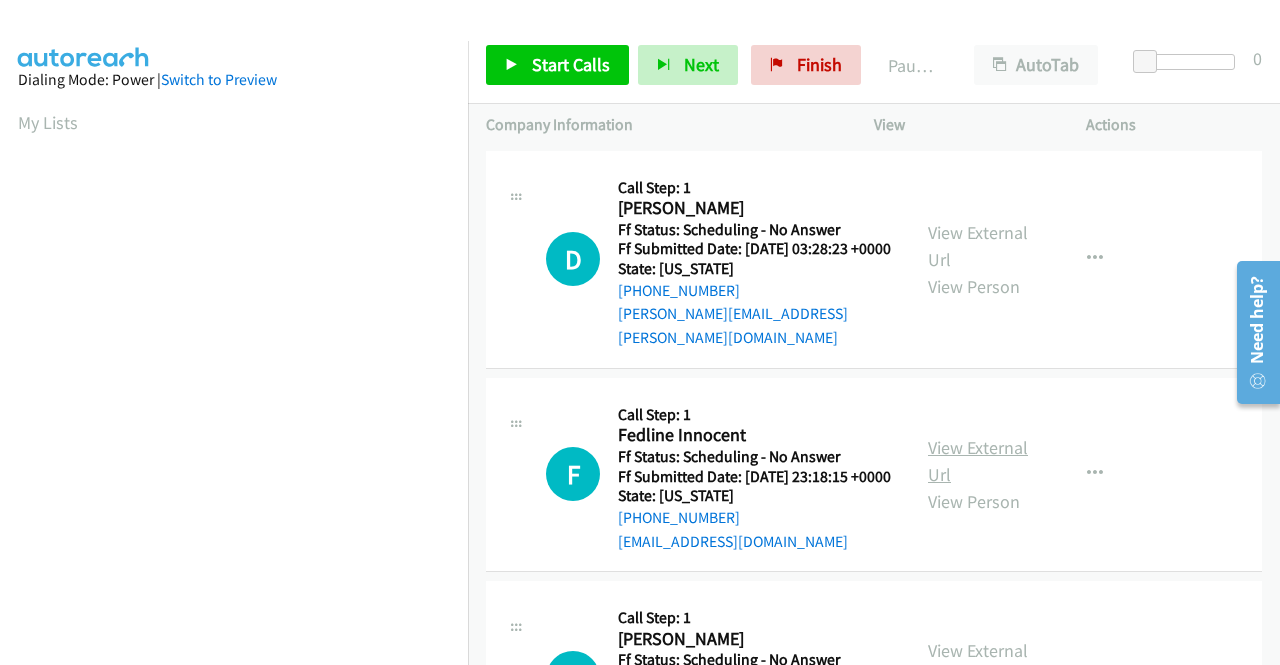 click on "View External Url" at bounding box center (978, 461) 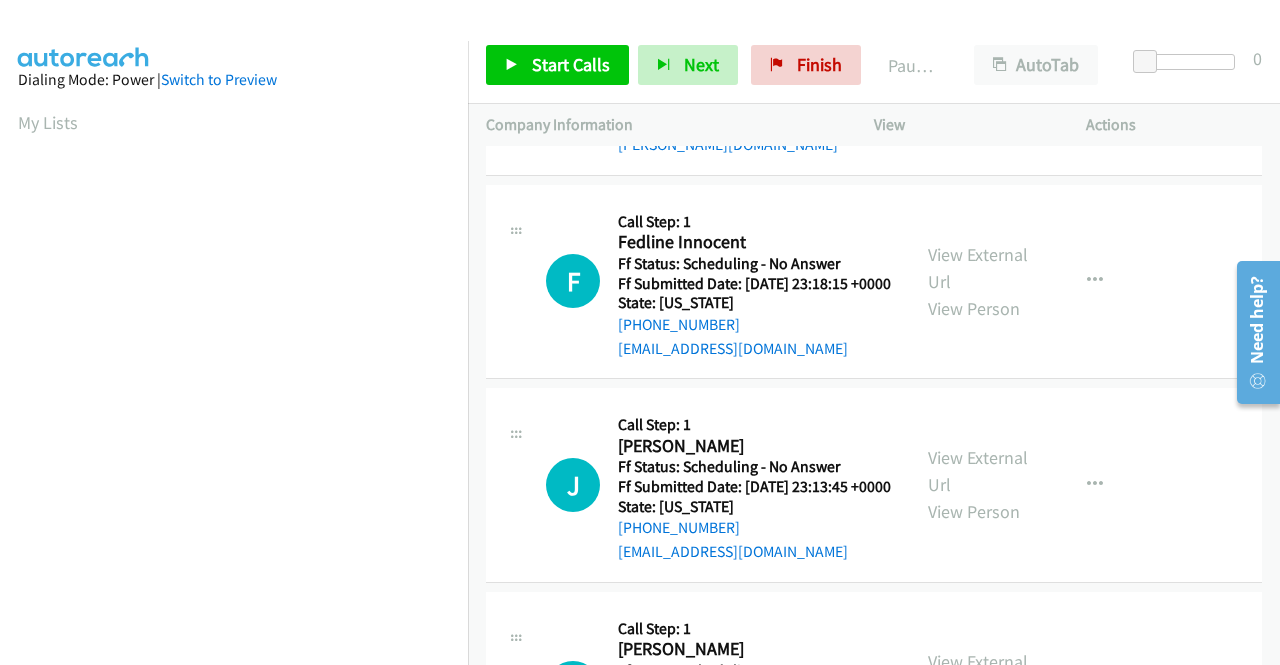 scroll, scrollTop: 200, scrollLeft: 0, axis: vertical 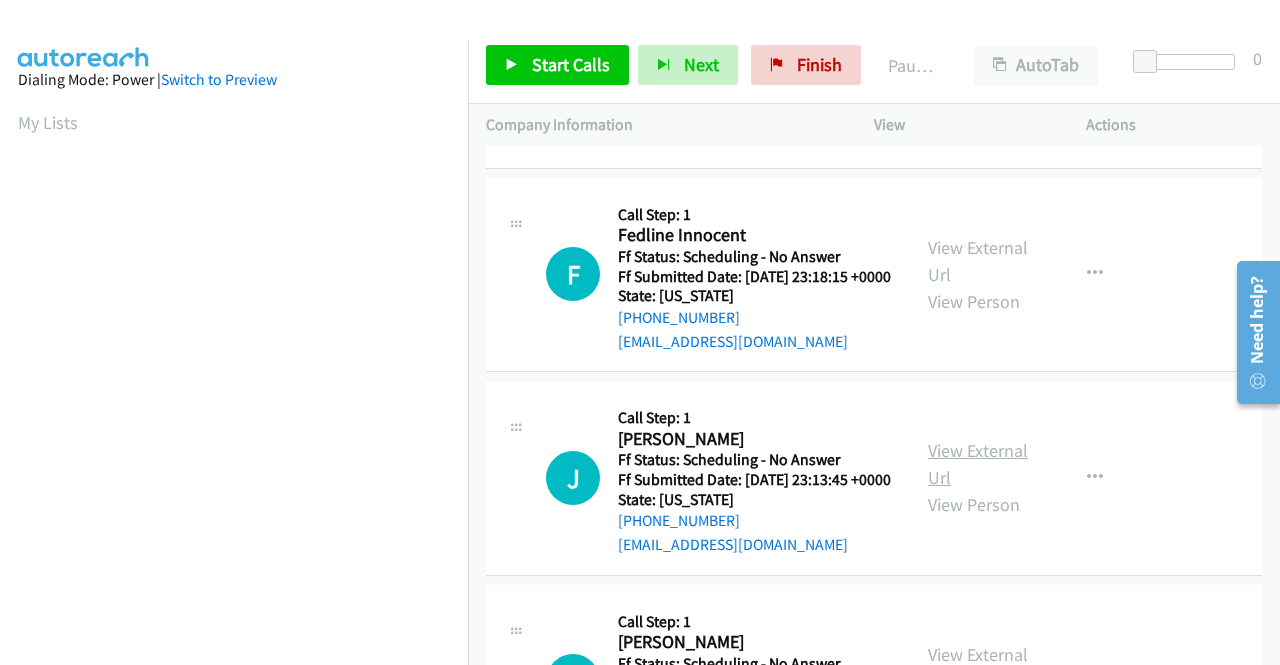 click on "View External Url" at bounding box center (978, 464) 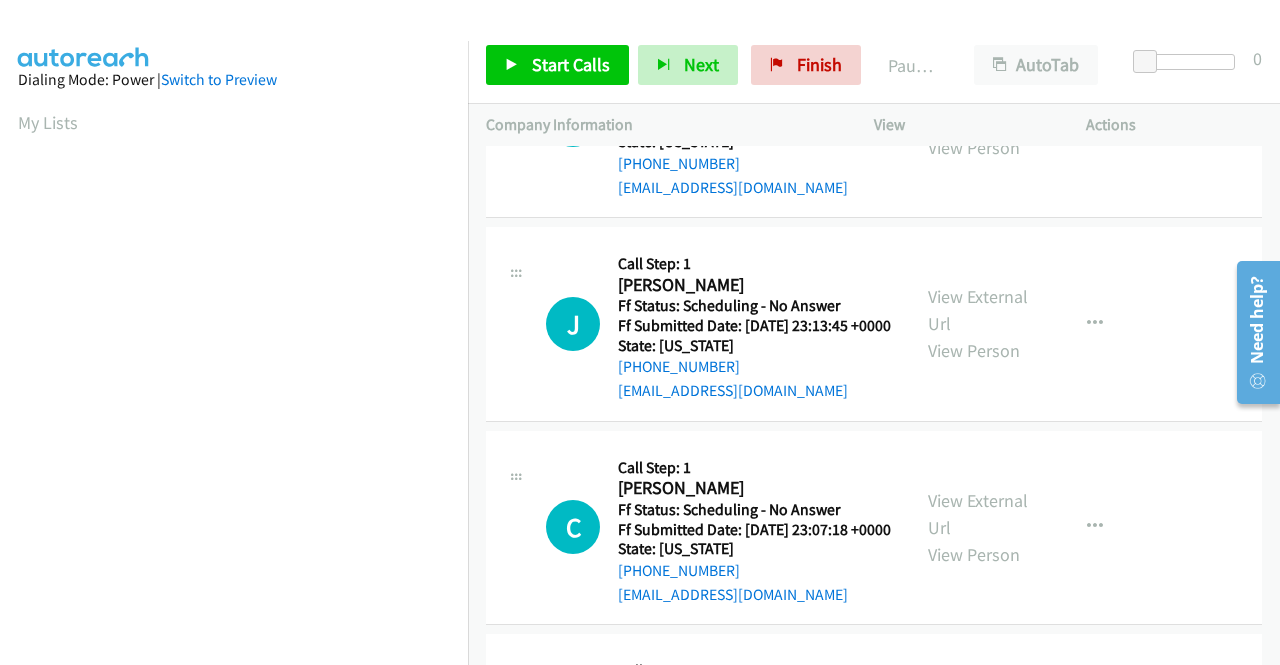 scroll, scrollTop: 400, scrollLeft: 0, axis: vertical 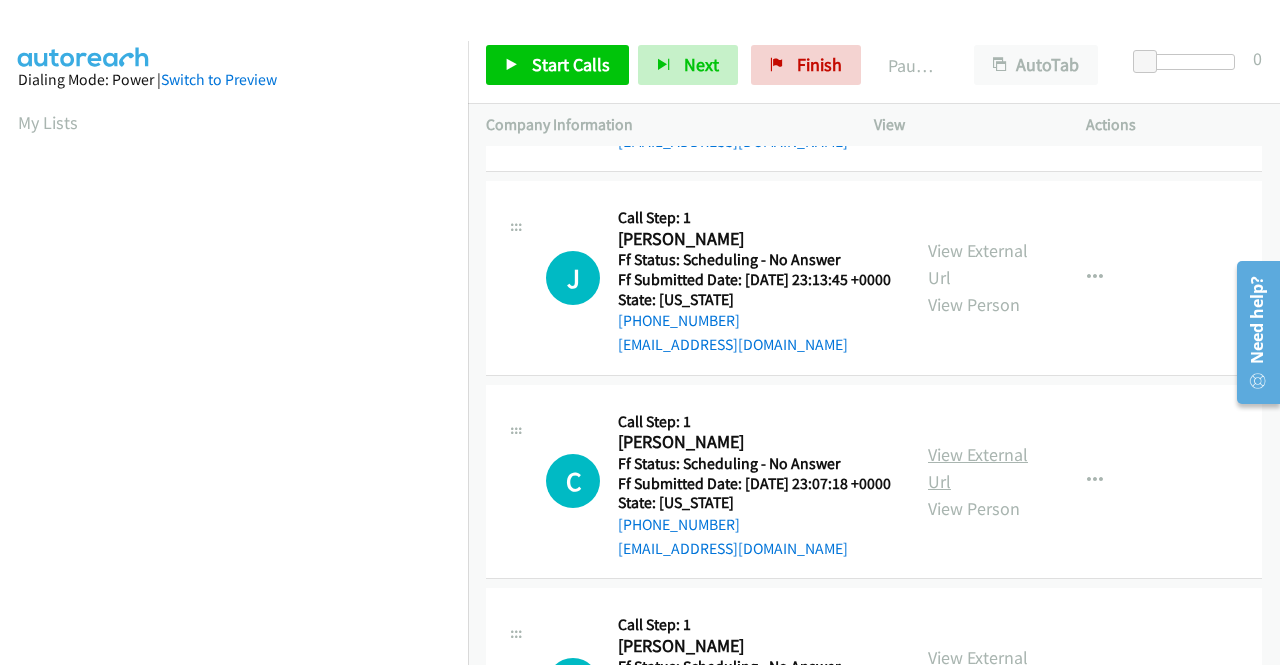click on "View External Url" at bounding box center [978, 468] 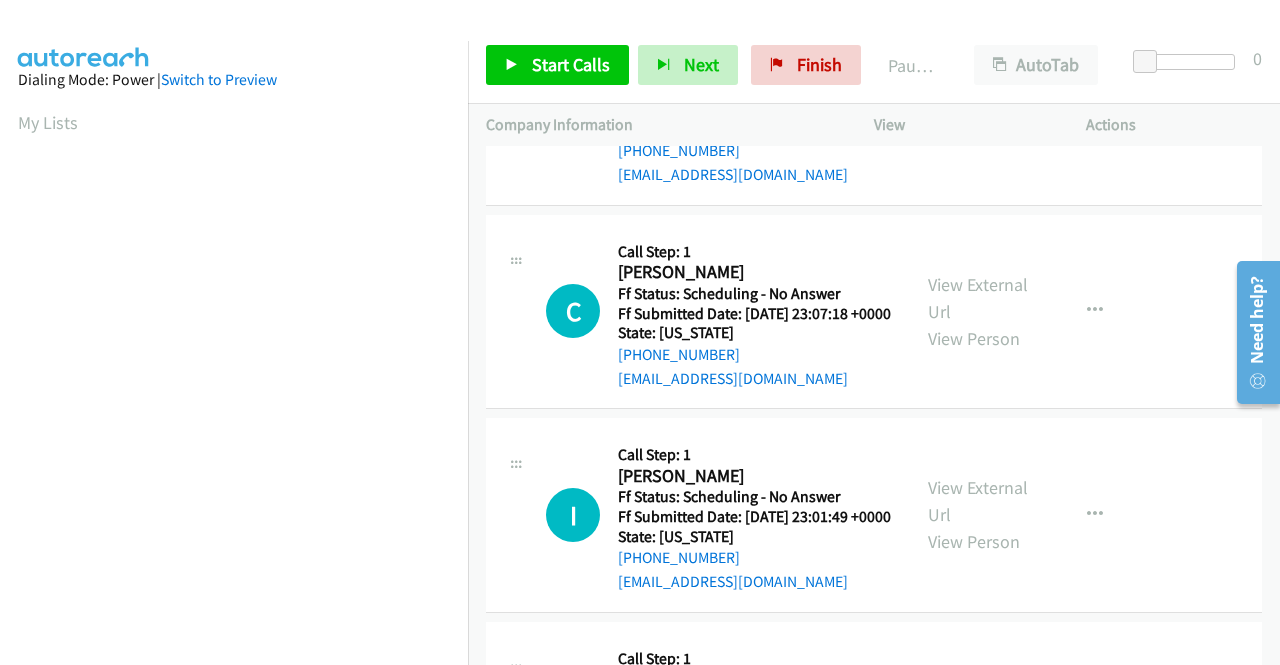 scroll, scrollTop: 600, scrollLeft: 0, axis: vertical 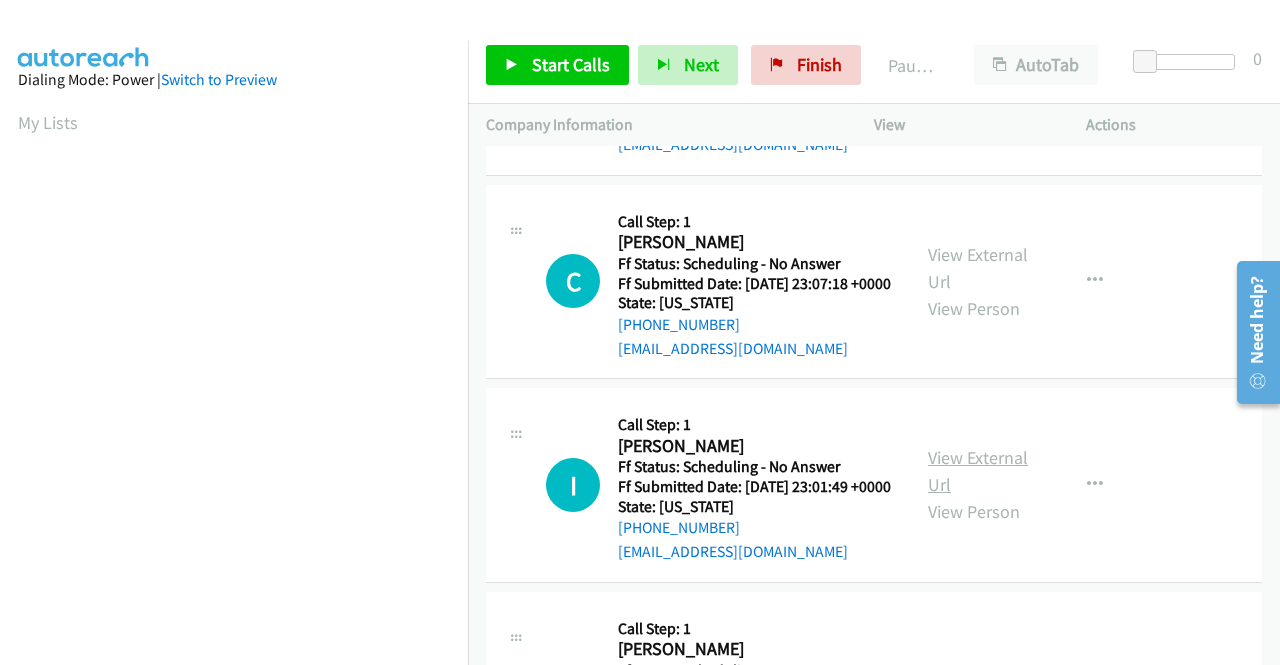 click on "View External Url" at bounding box center (978, 471) 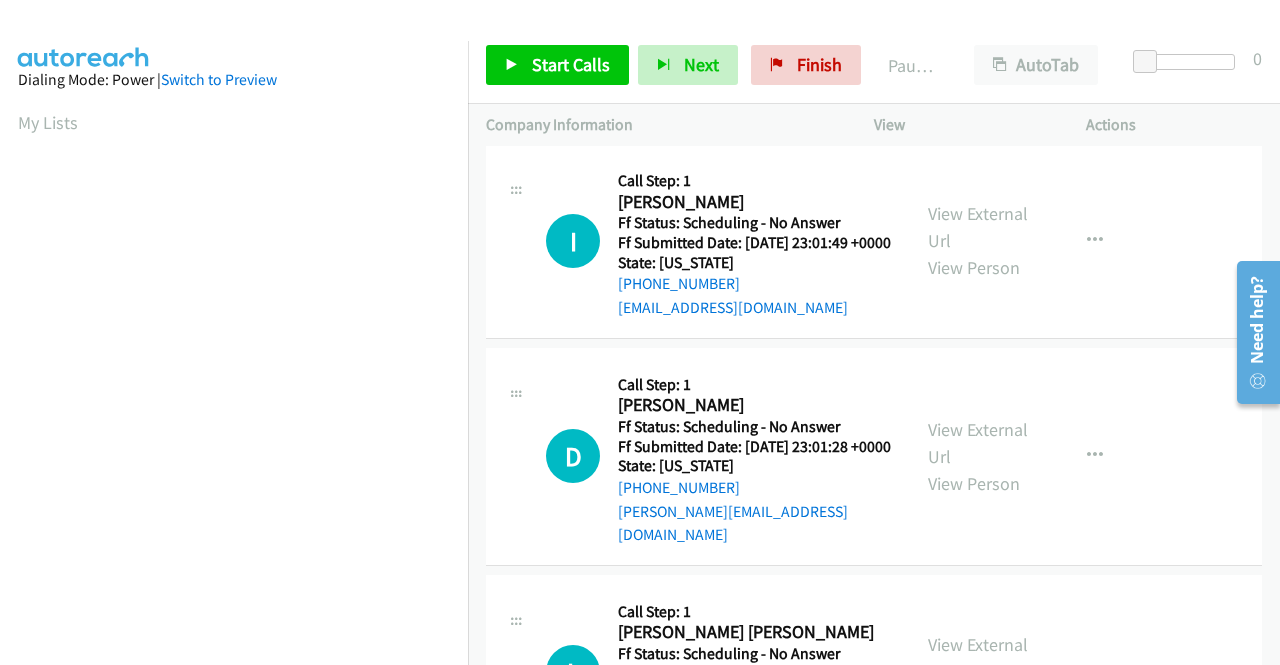 scroll, scrollTop: 900, scrollLeft: 0, axis: vertical 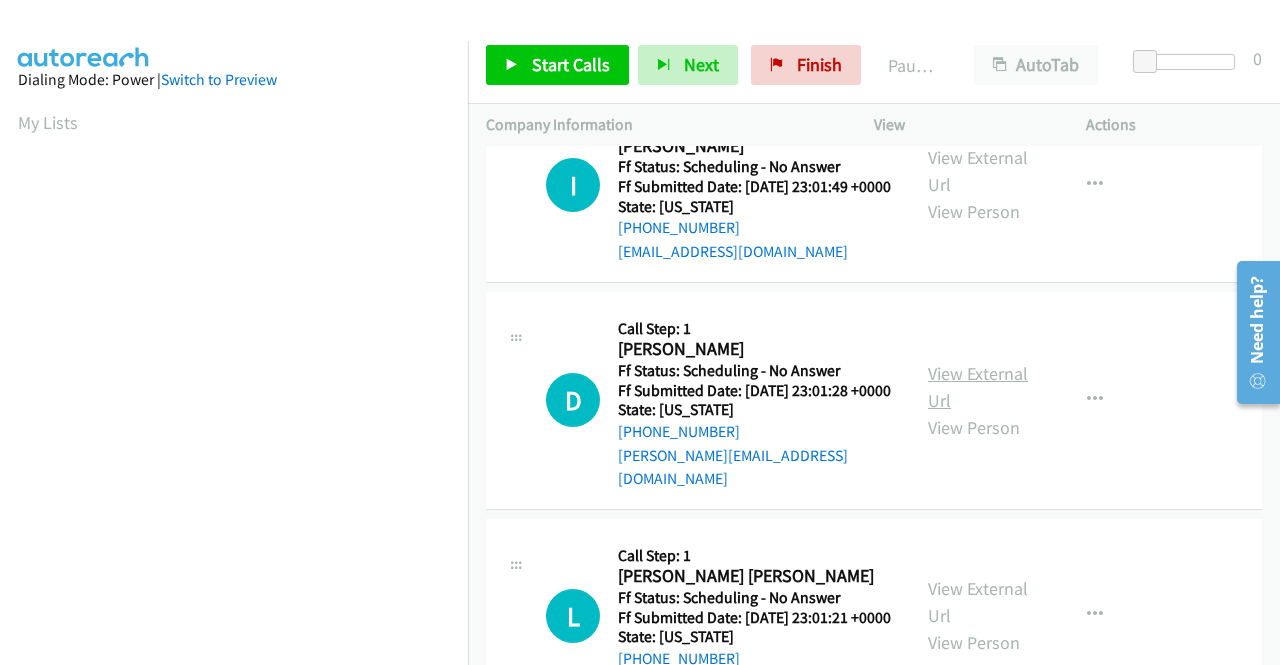 click on "View External Url" at bounding box center [978, 387] 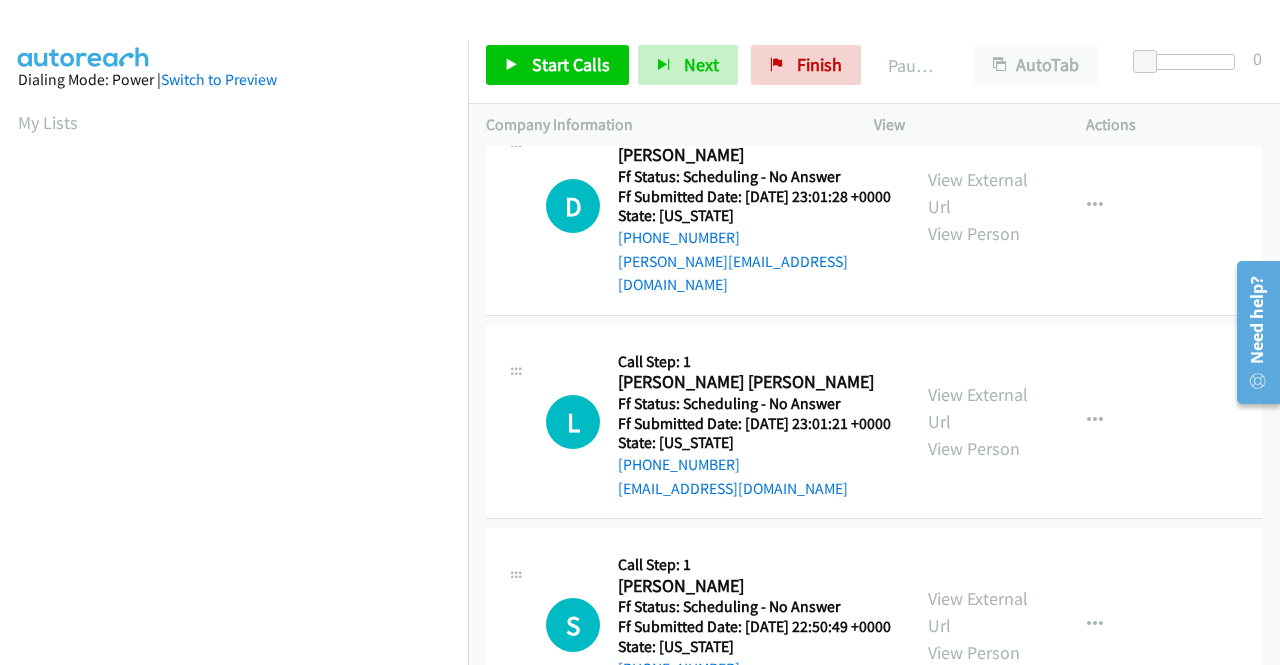 scroll, scrollTop: 1100, scrollLeft: 0, axis: vertical 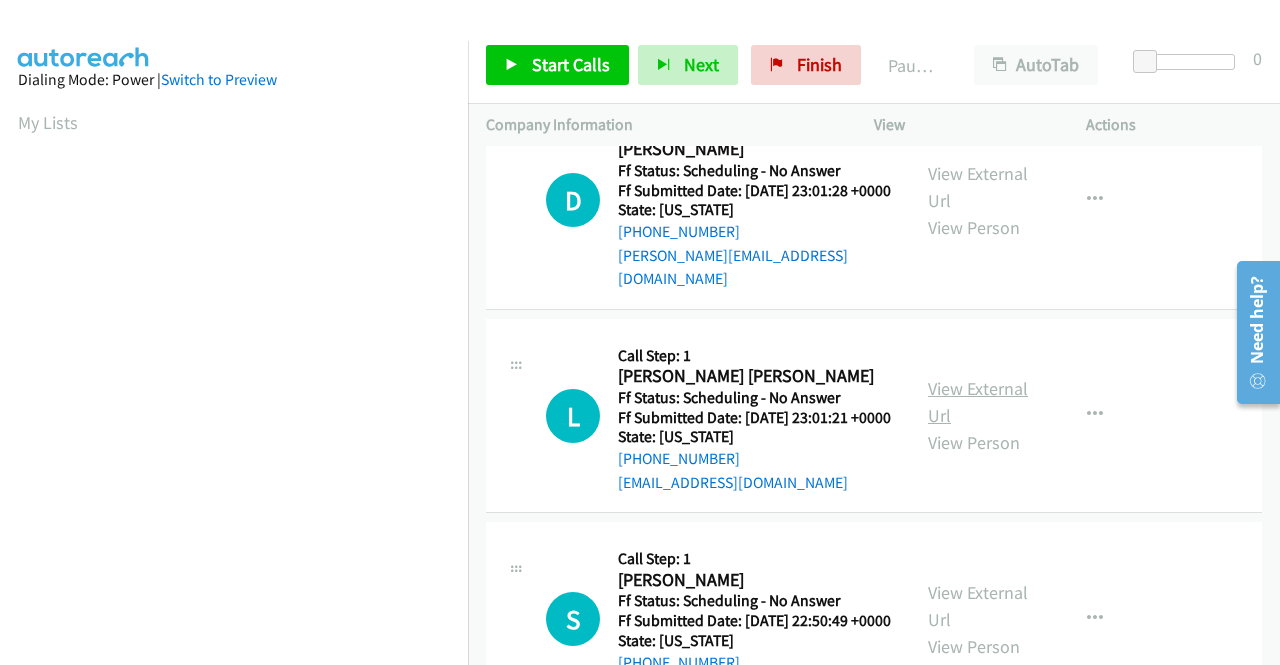 click on "View External Url" at bounding box center [978, 402] 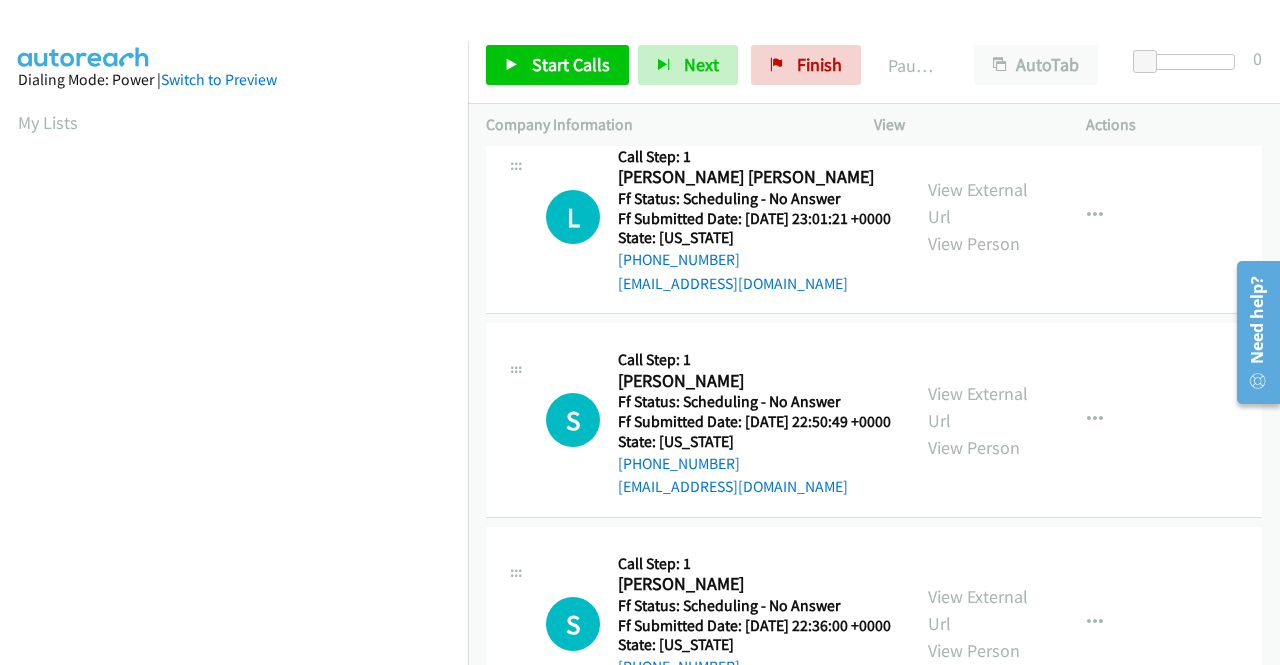 scroll, scrollTop: 1300, scrollLeft: 0, axis: vertical 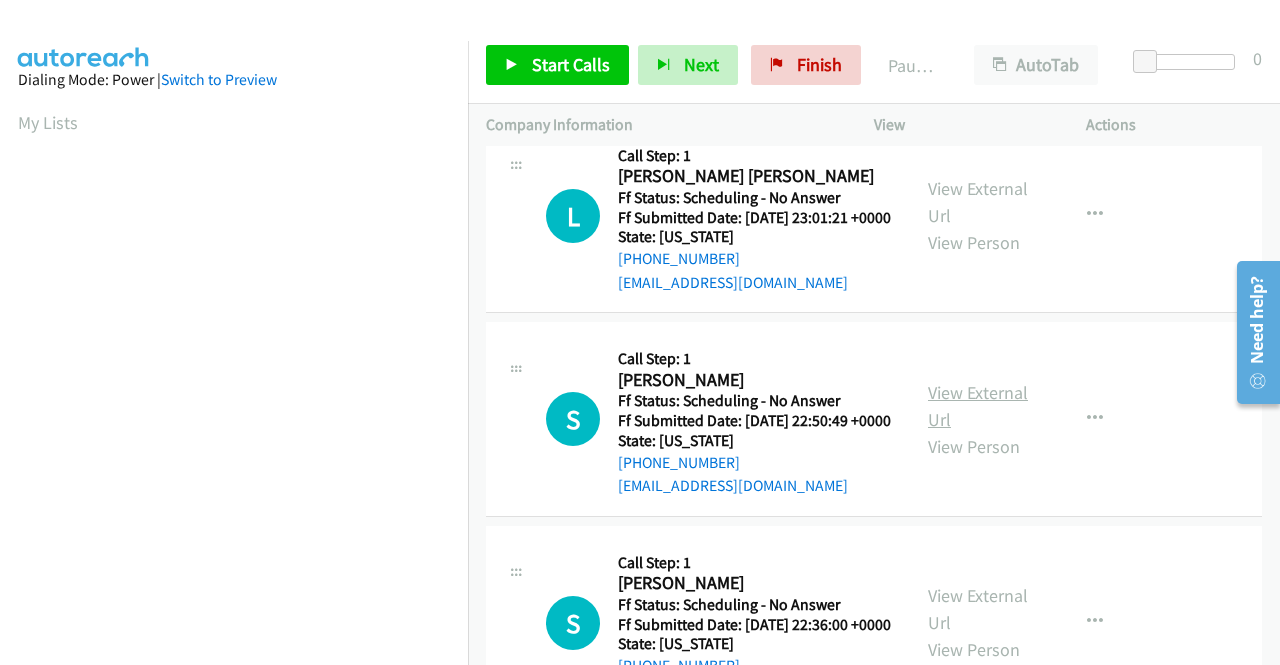 click on "View External Url" at bounding box center (978, 406) 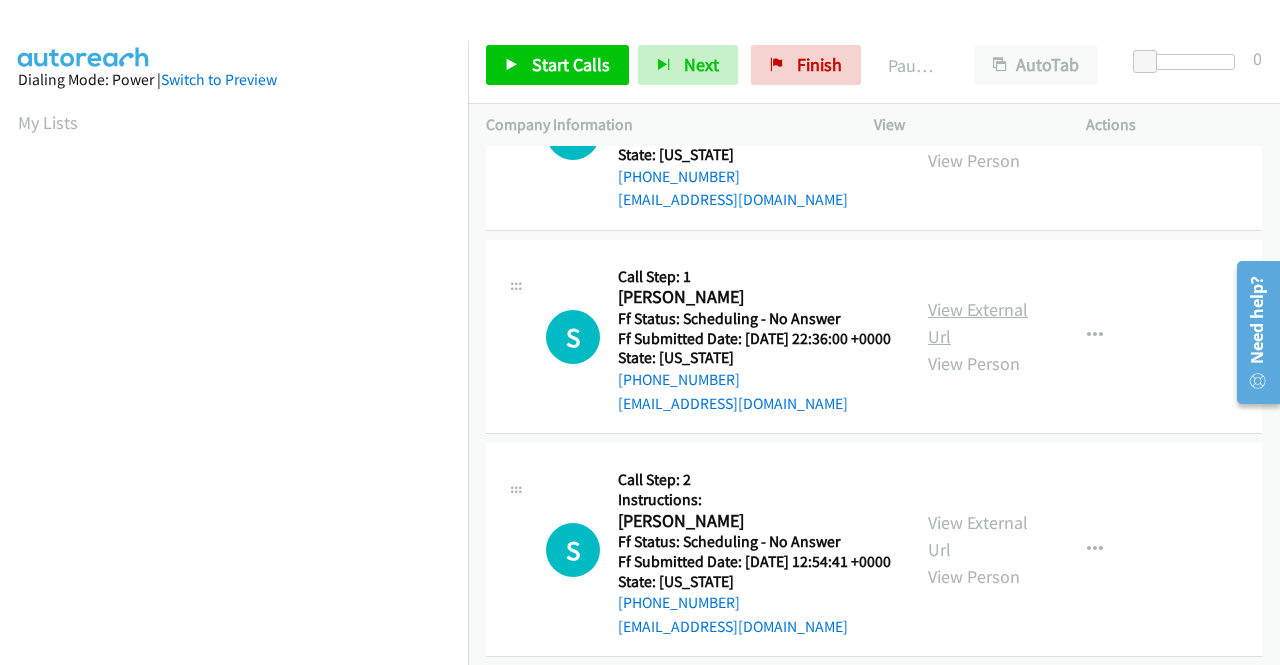 scroll, scrollTop: 1600, scrollLeft: 0, axis: vertical 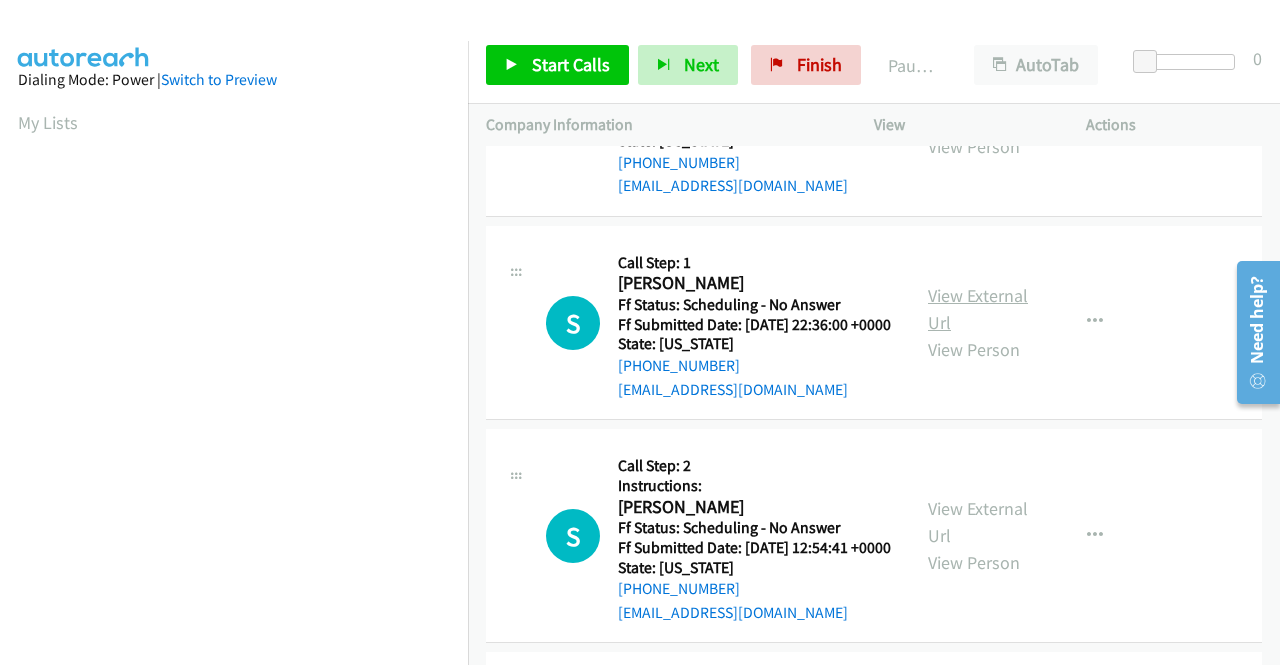 click on "View External Url" at bounding box center (978, 309) 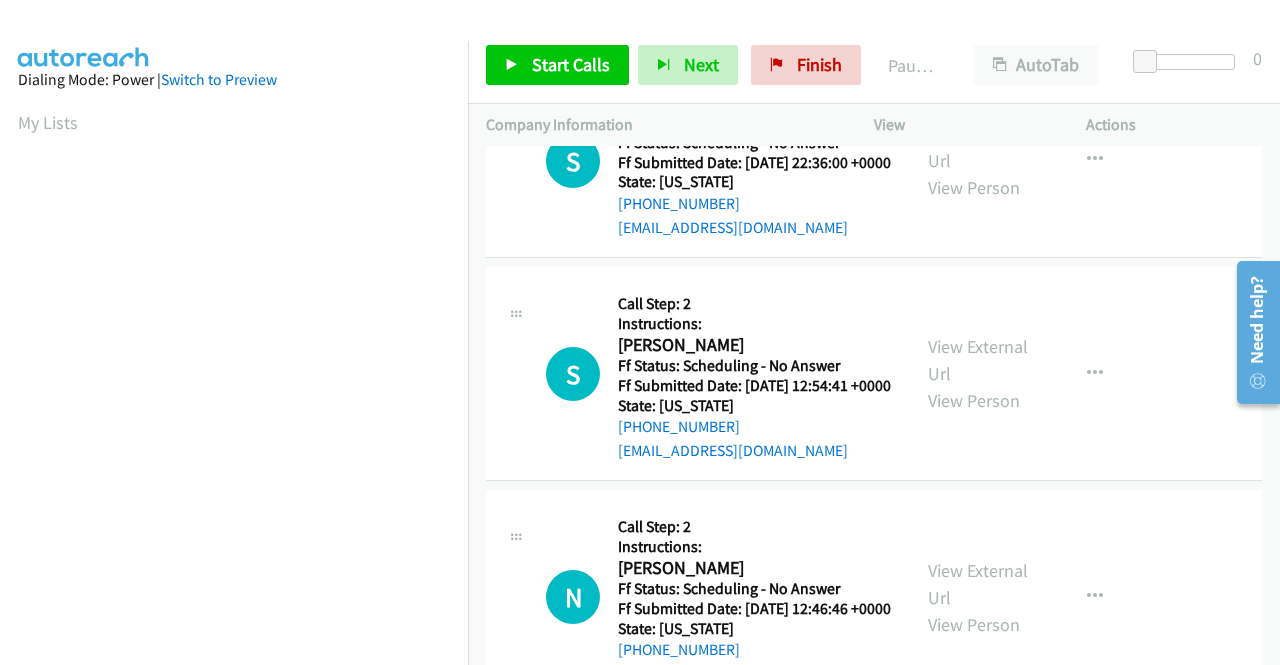 scroll, scrollTop: 1800, scrollLeft: 0, axis: vertical 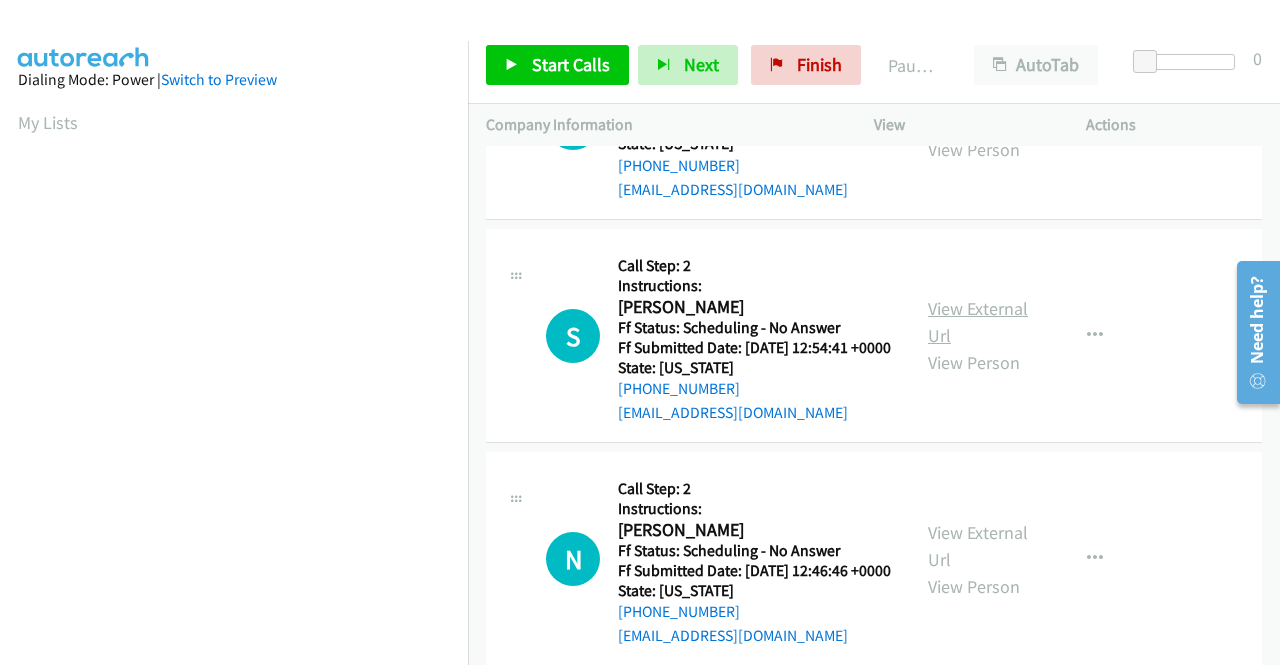 click on "View External Url" at bounding box center [978, 322] 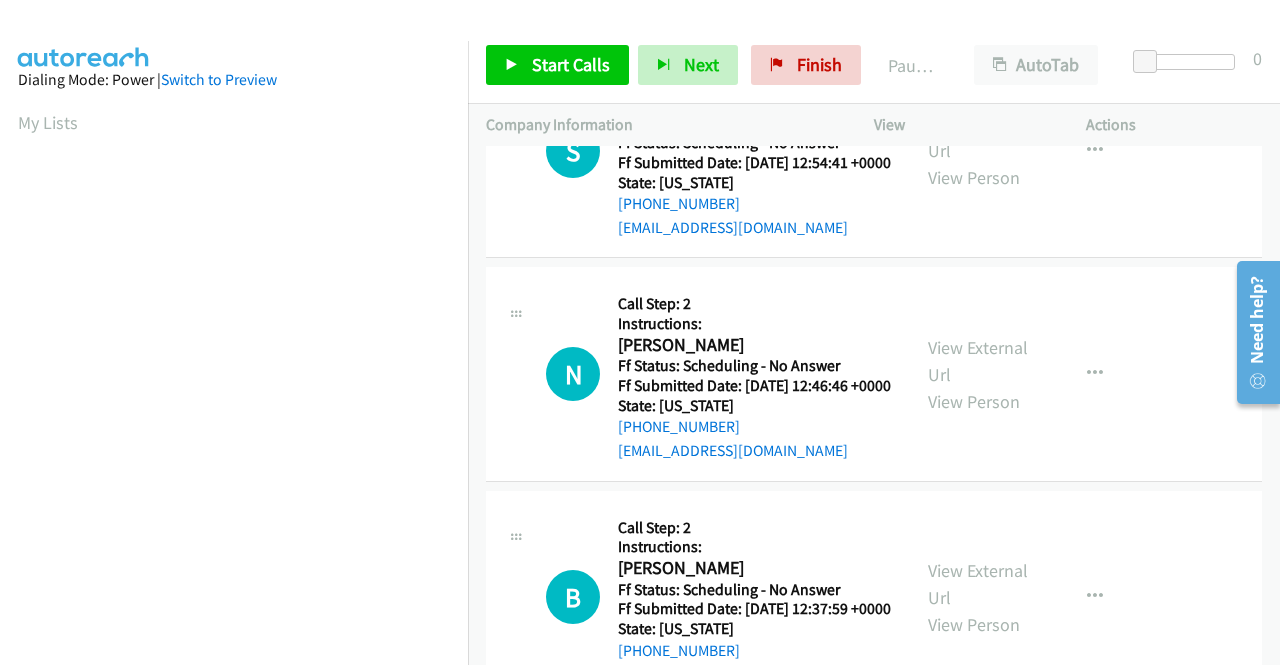 scroll, scrollTop: 2000, scrollLeft: 0, axis: vertical 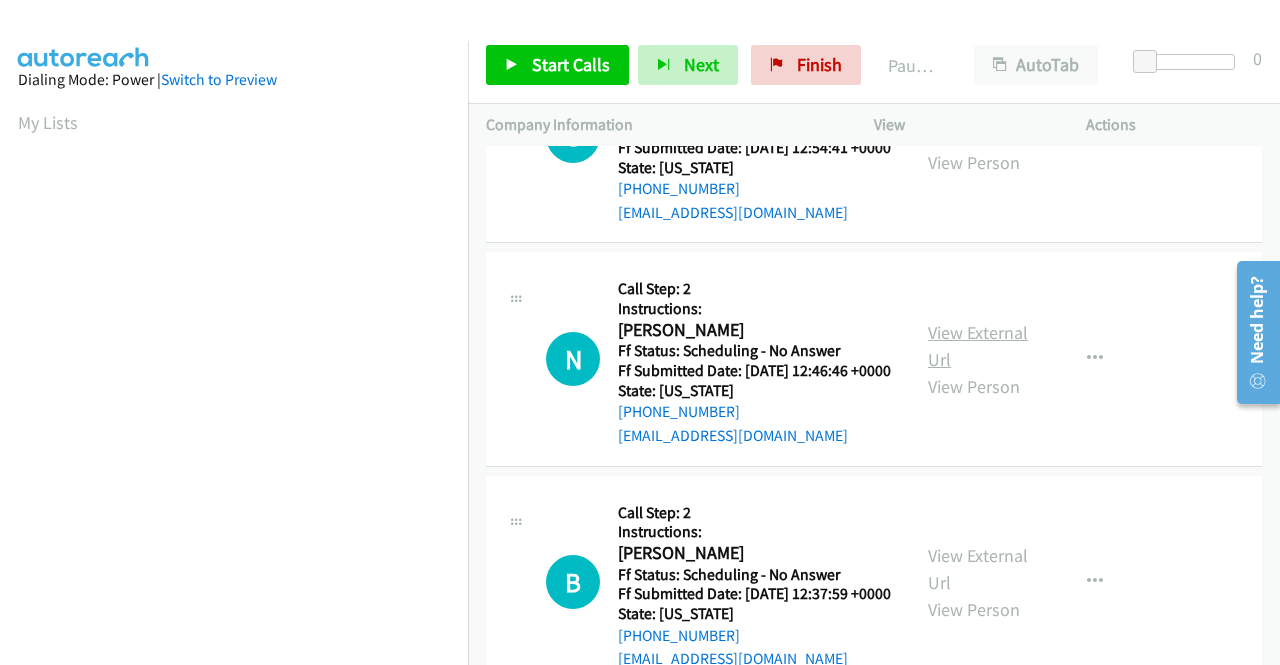click on "View External Url" at bounding box center (978, 346) 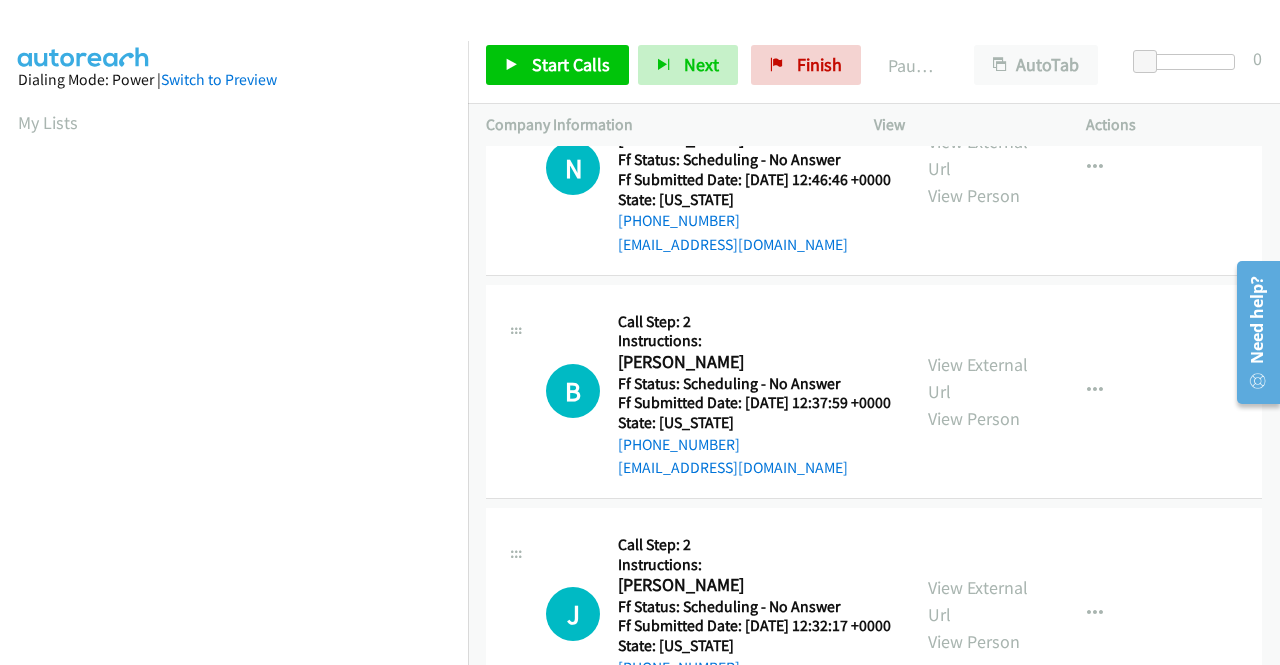 scroll, scrollTop: 2200, scrollLeft: 0, axis: vertical 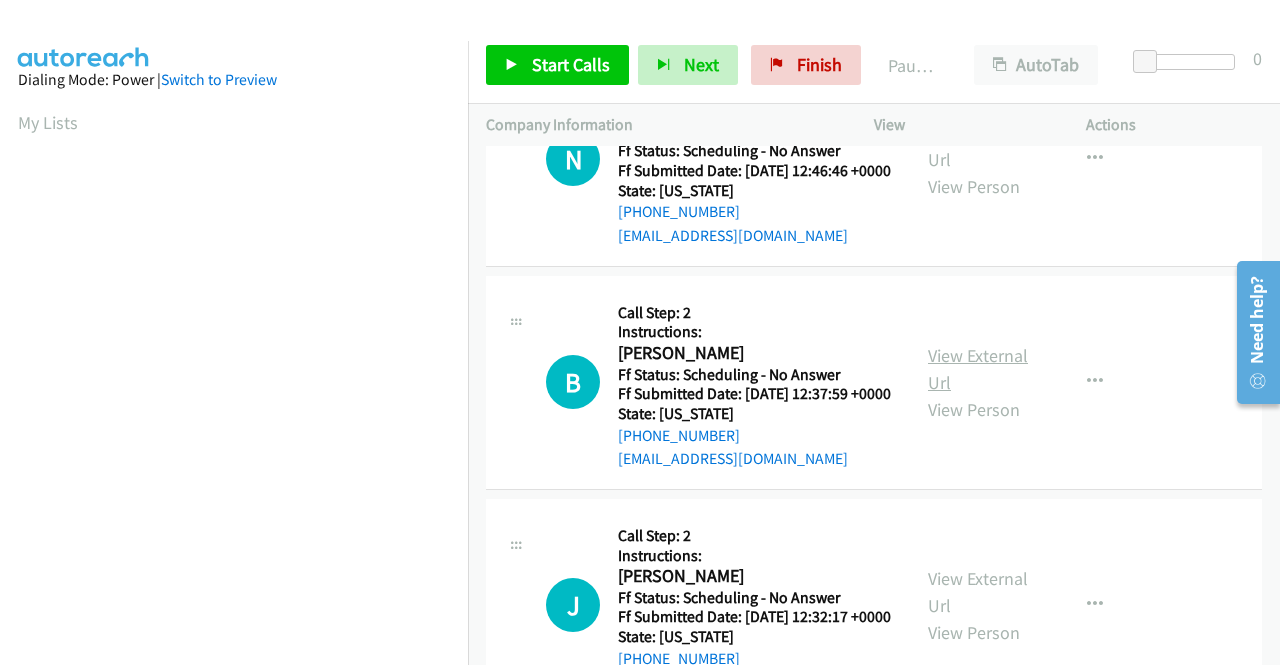 click on "View External Url" at bounding box center (978, 369) 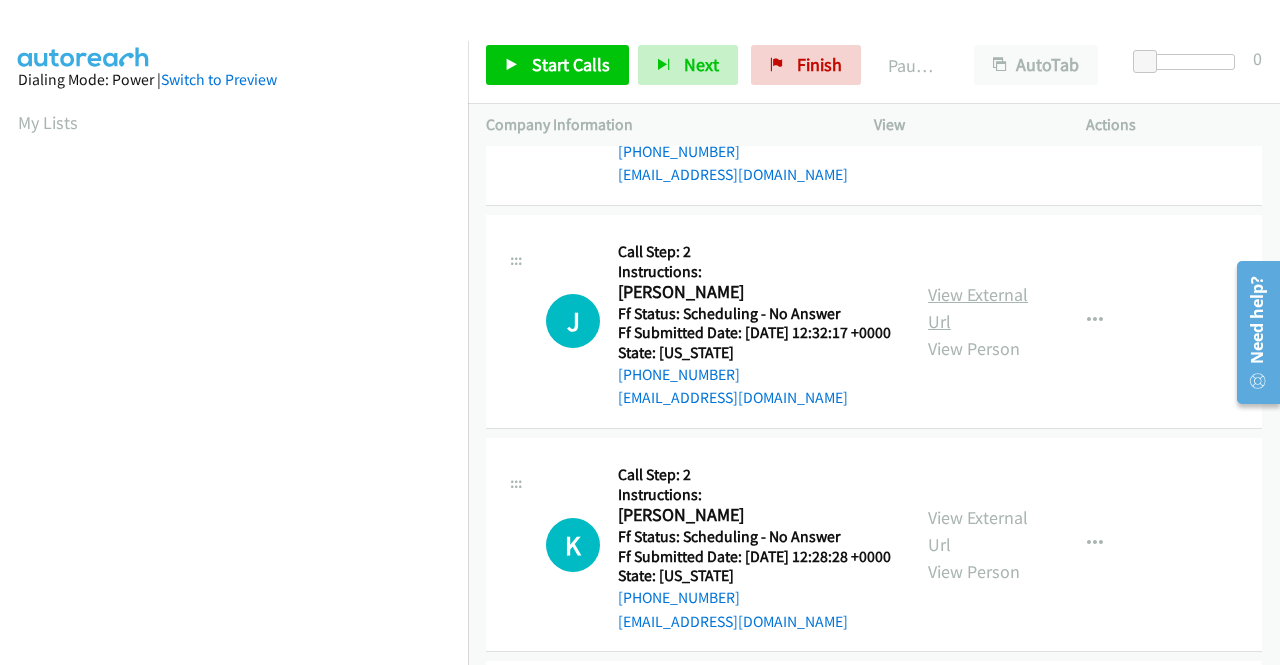 scroll, scrollTop: 2500, scrollLeft: 0, axis: vertical 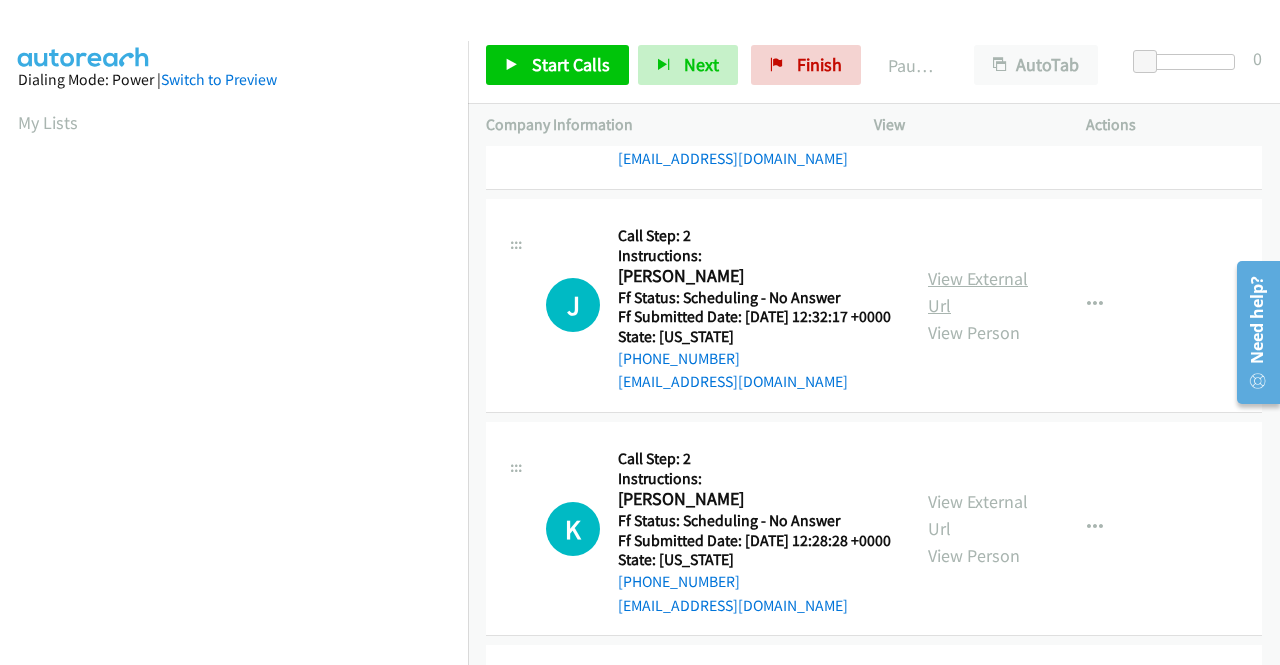 click on "View External Url" at bounding box center (978, 292) 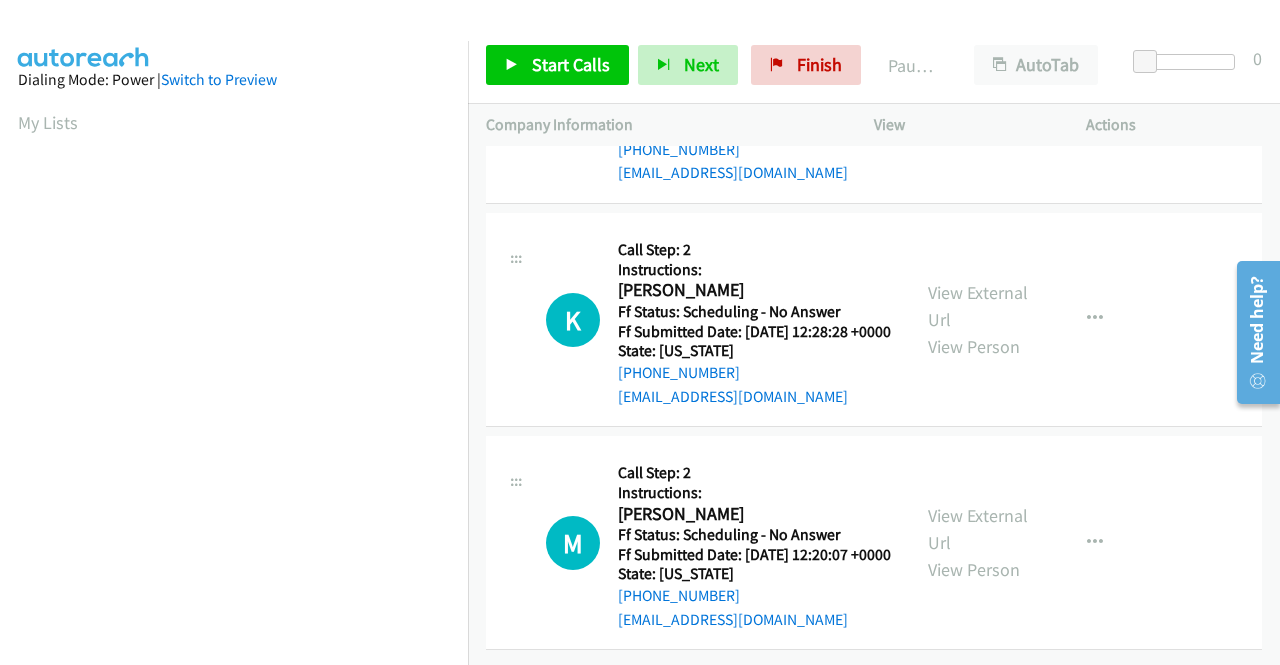 scroll, scrollTop: 2800, scrollLeft: 0, axis: vertical 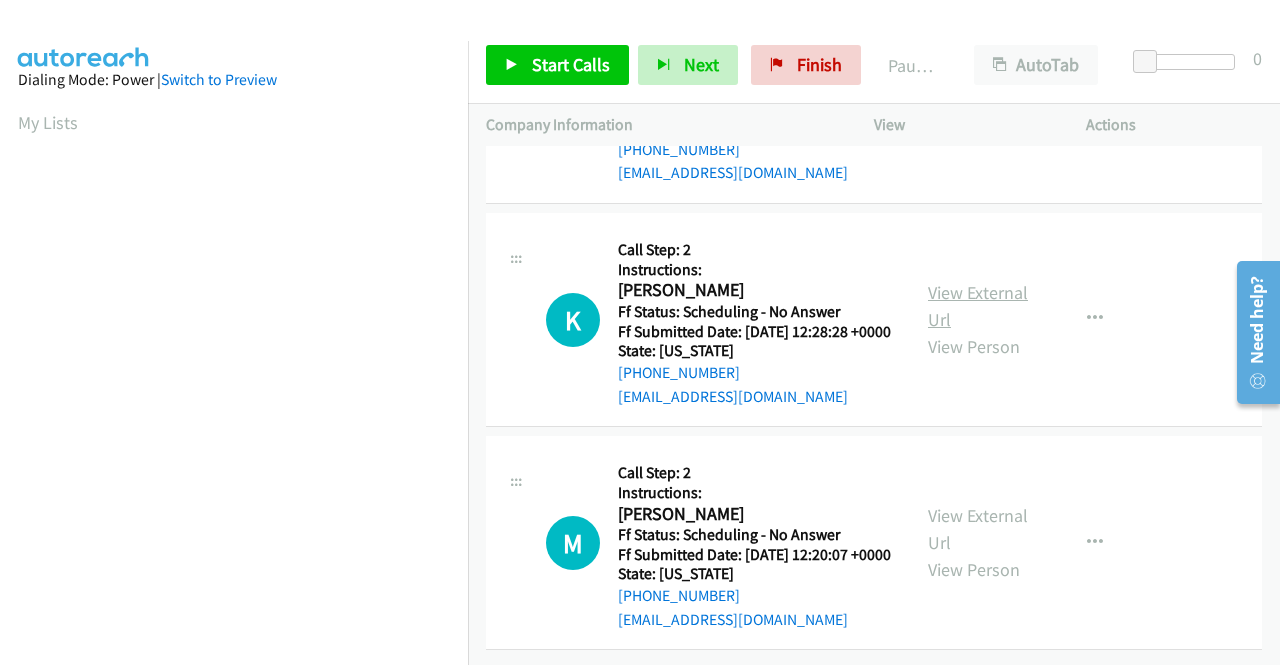 click on "View External Url" at bounding box center (978, 306) 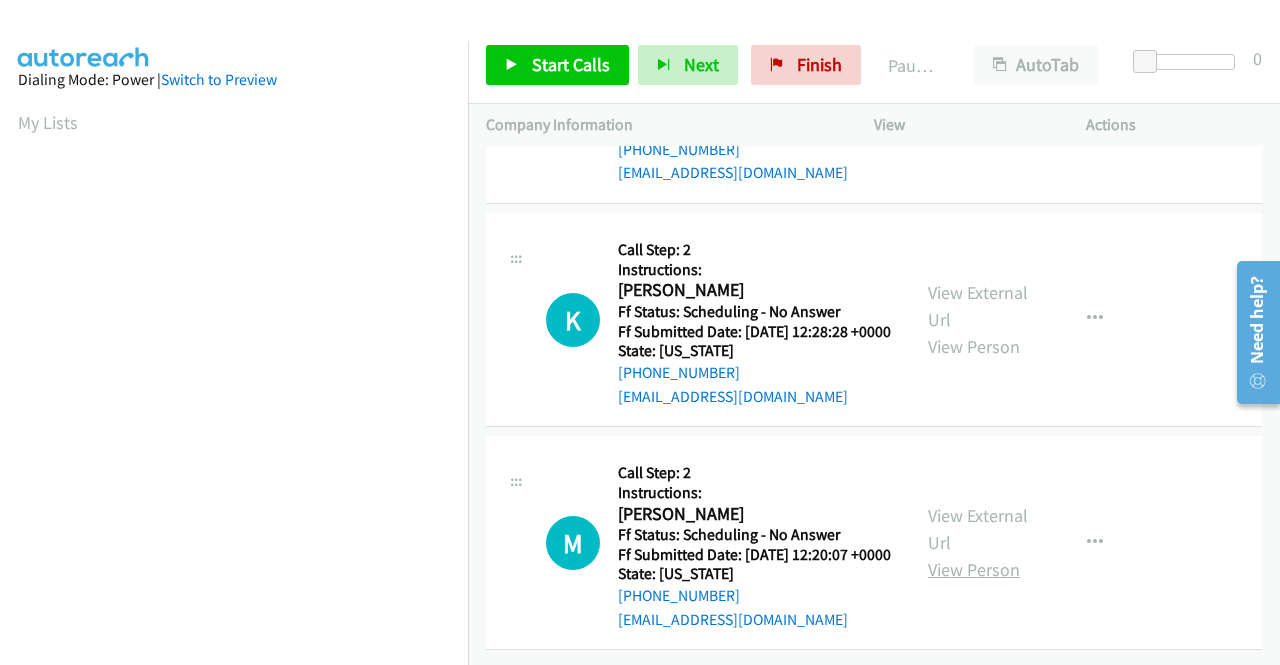 scroll, scrollTop: 2966, scrollLeft: 0, axis: vertical 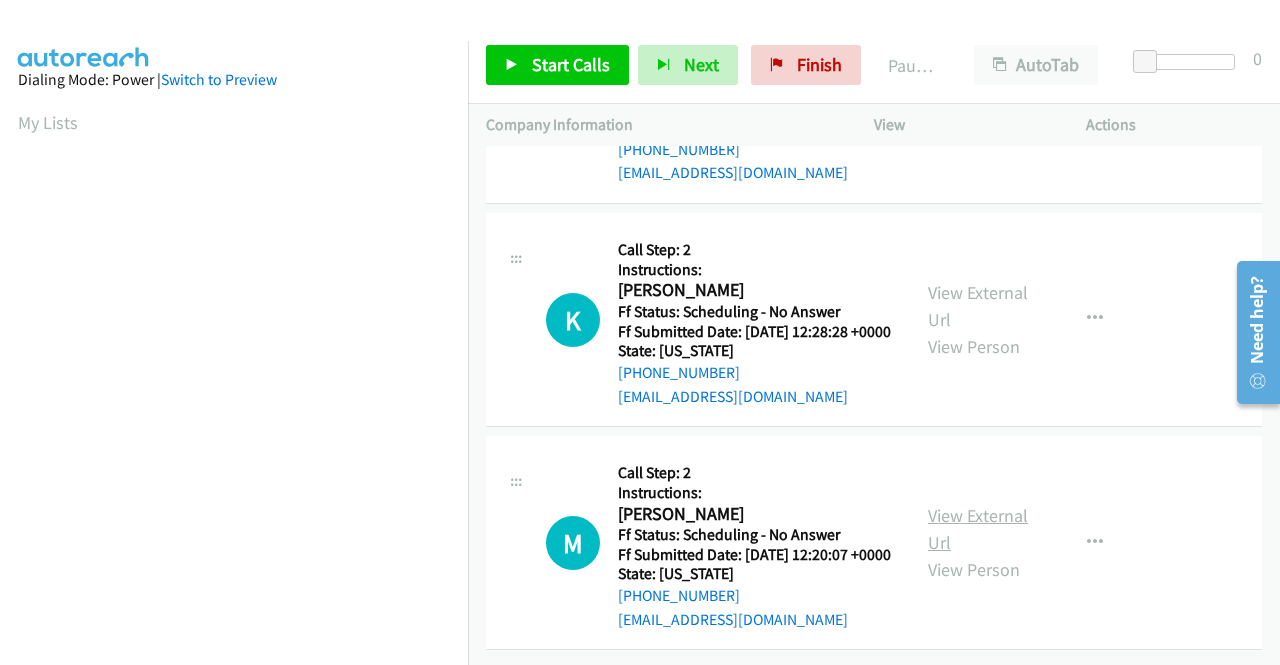 click on "View External Url" at bounding box center (978, 529) 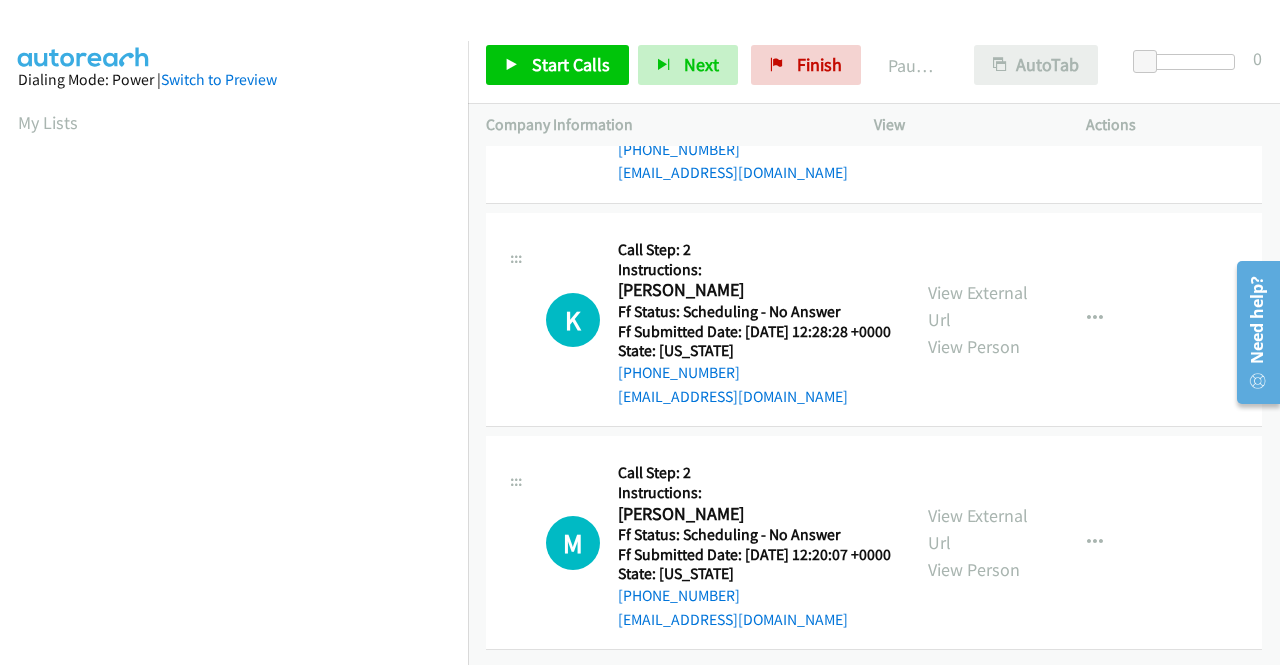 scroll, scrollTop: 456, scrollLeft: 0, axis: vertical 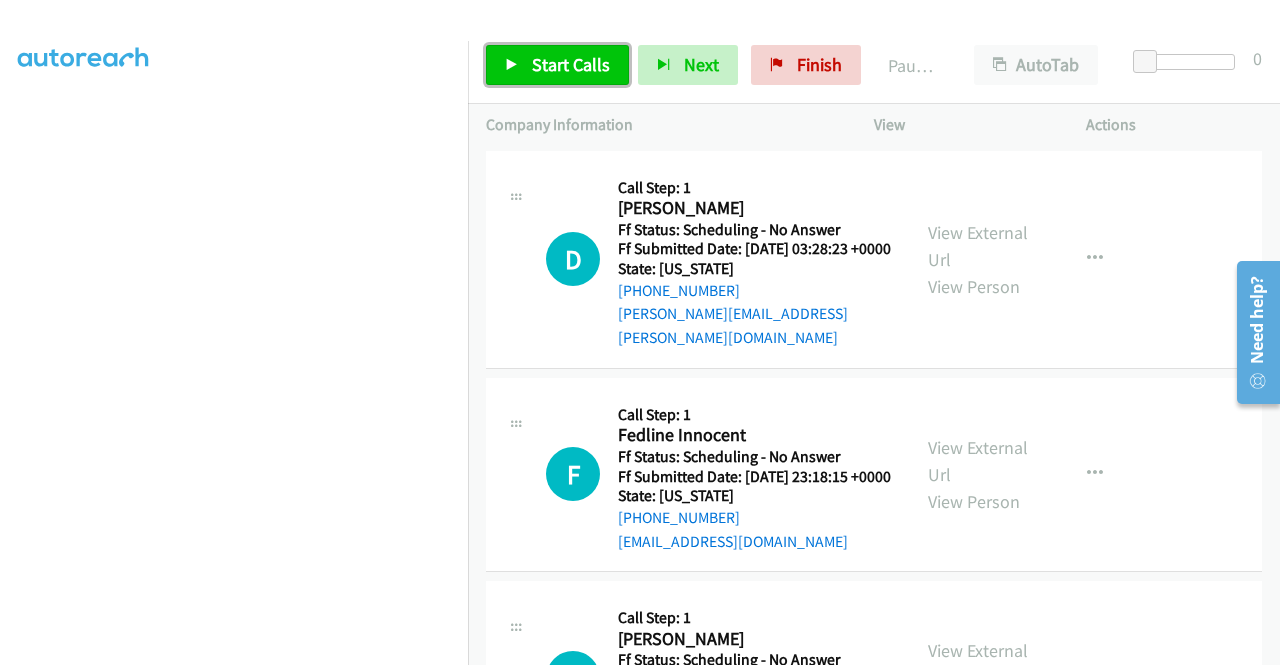 click on "Start Calls" at bounding box center (571, 64) 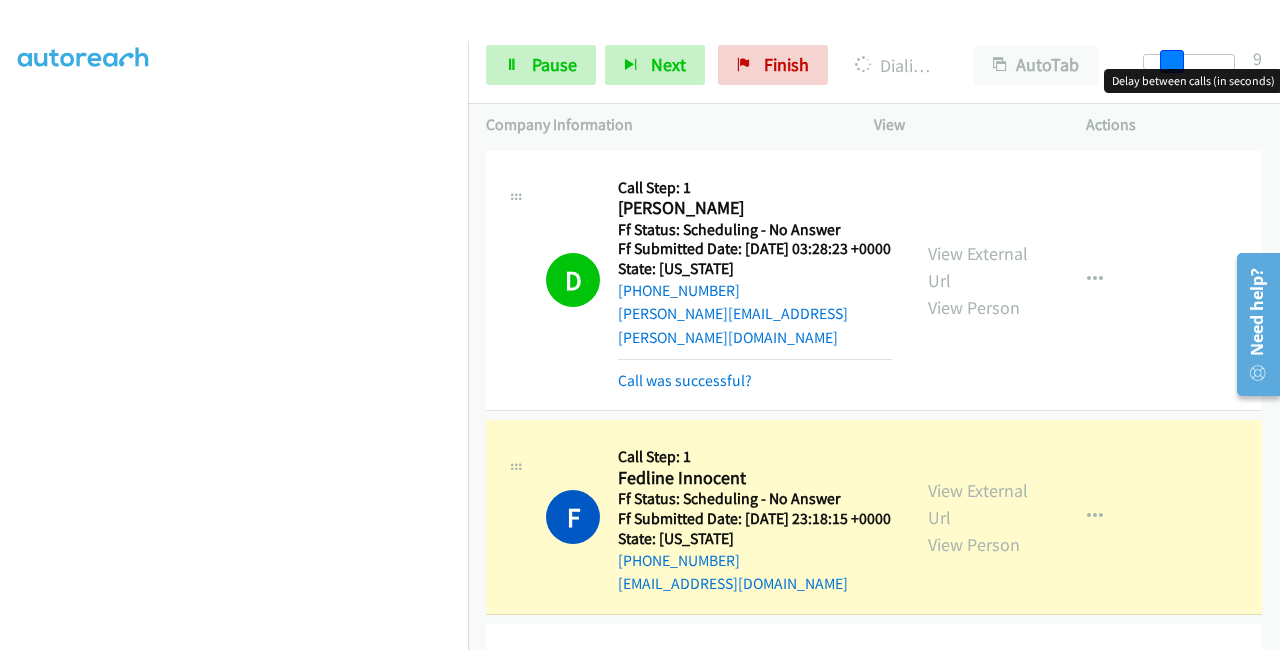 click at bounding box center [1189, 62] 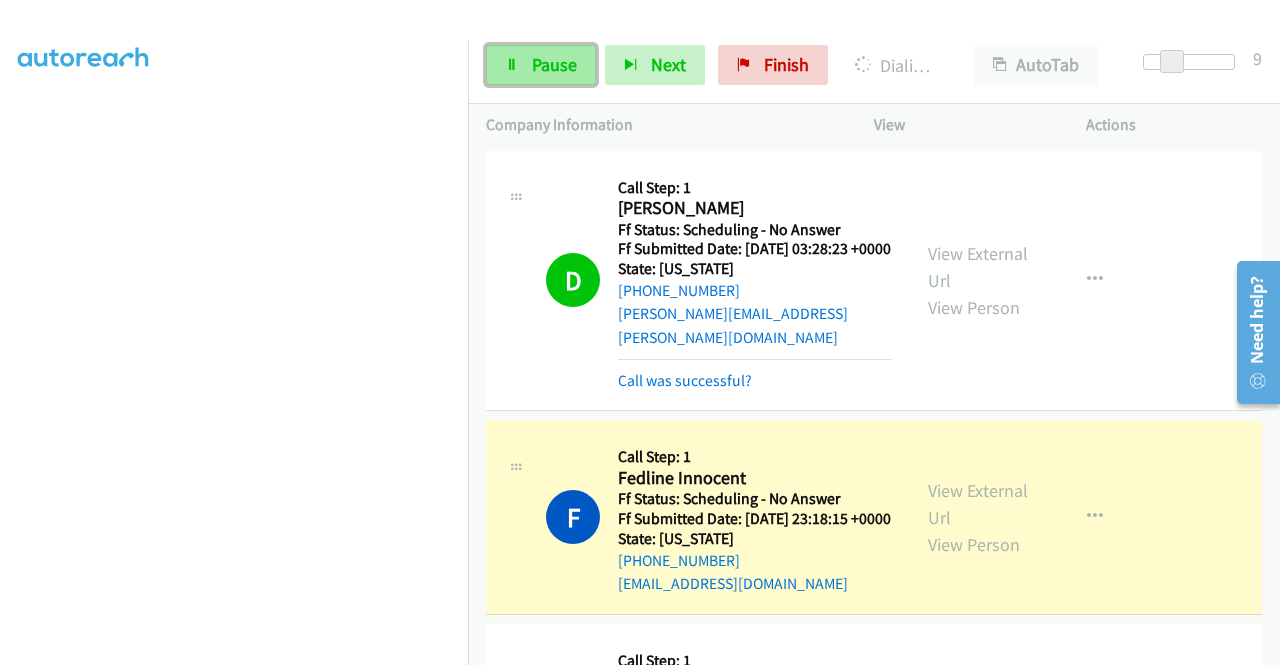 click on "Pause" at bounding box center (554, 64) 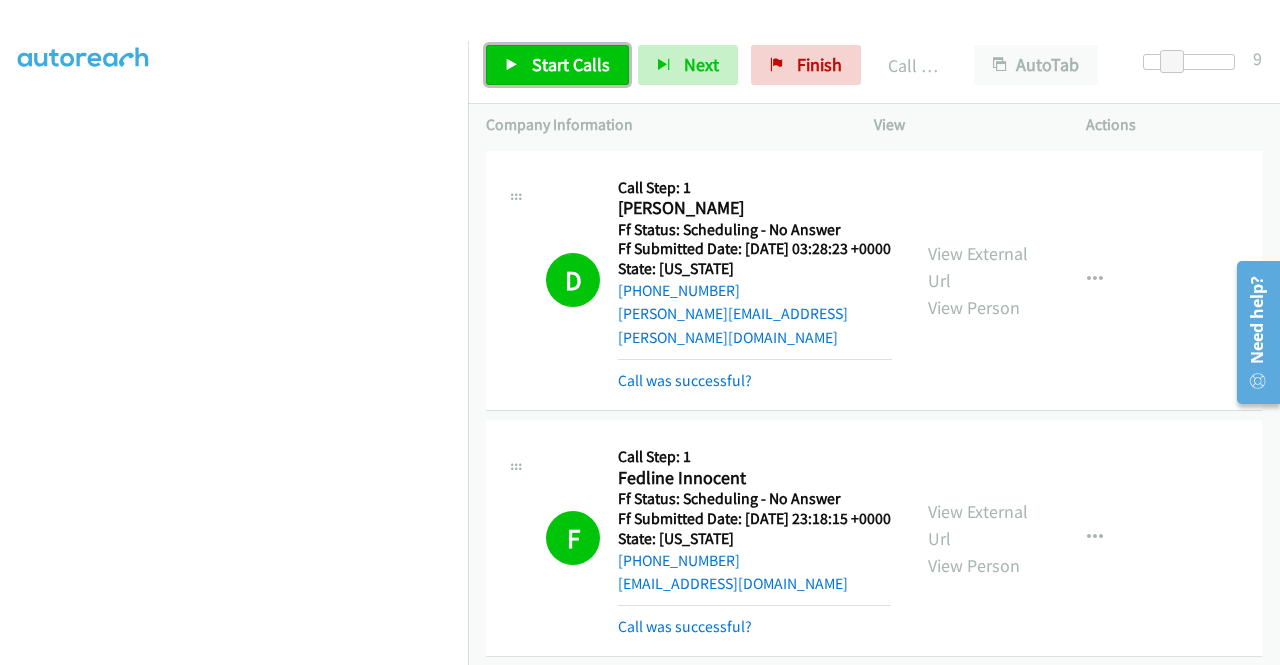click on "Start Calls" at bounding box center [571, 64] 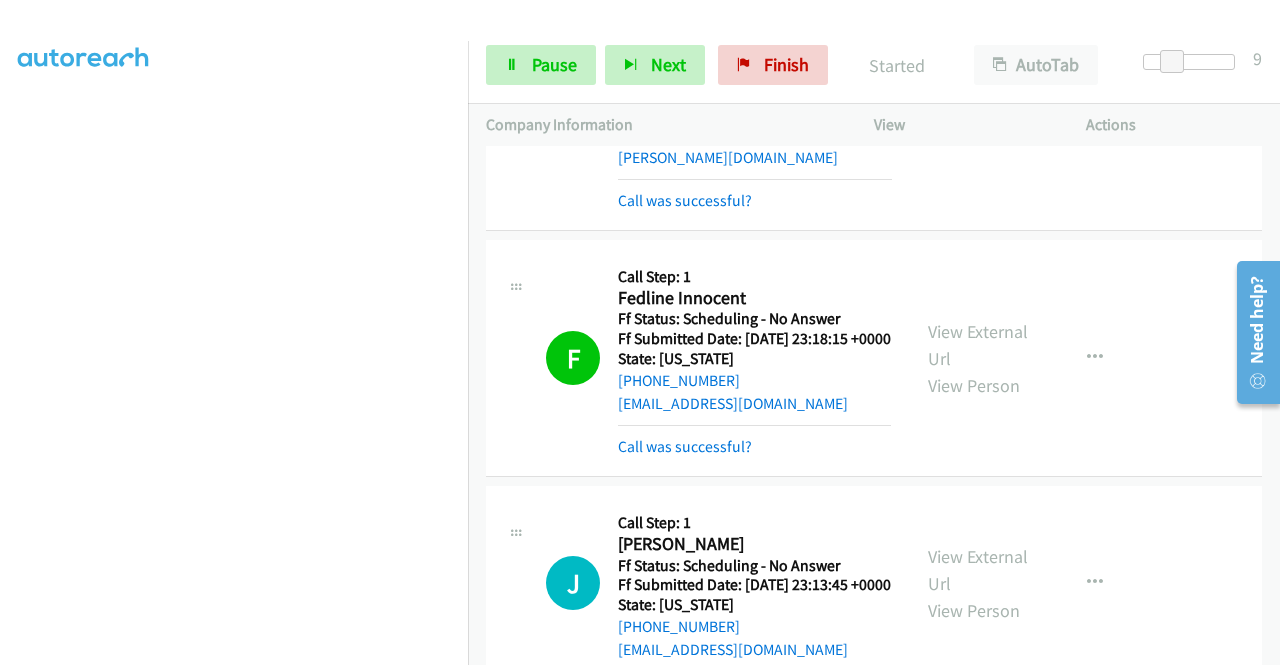 scroll, scrollTop: 200, scrollLeft: 0, axis: vertical 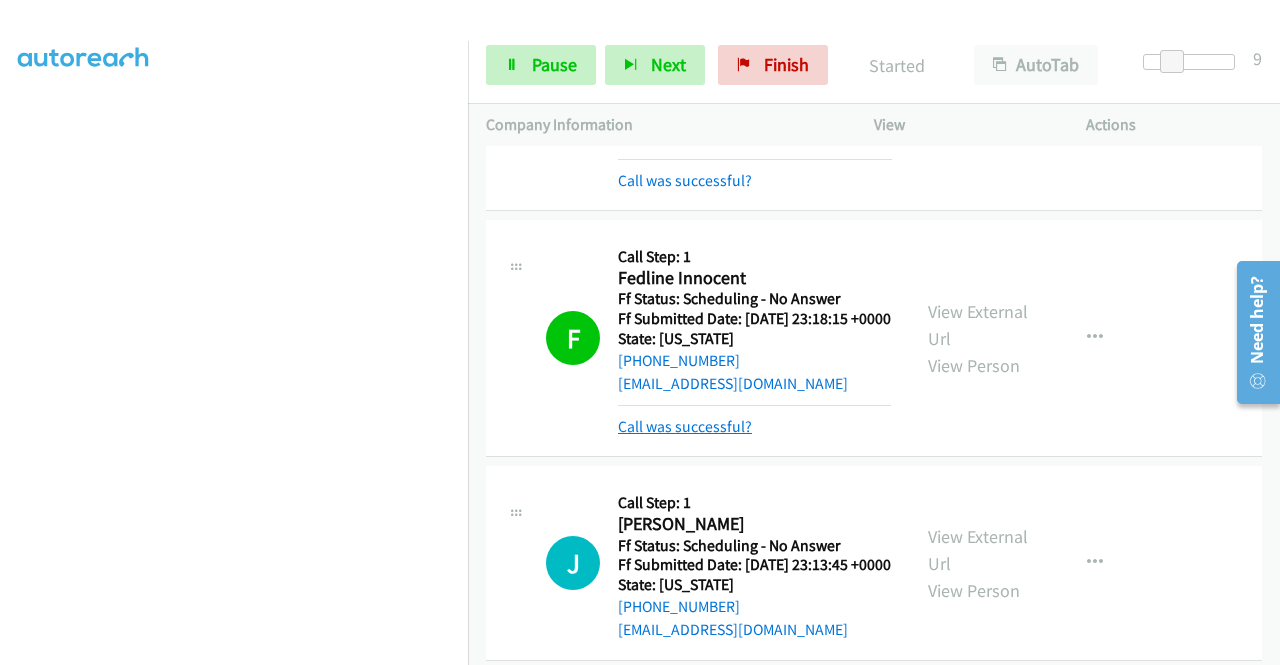 click on "Call was successful?" at bounding box center (685, 426) 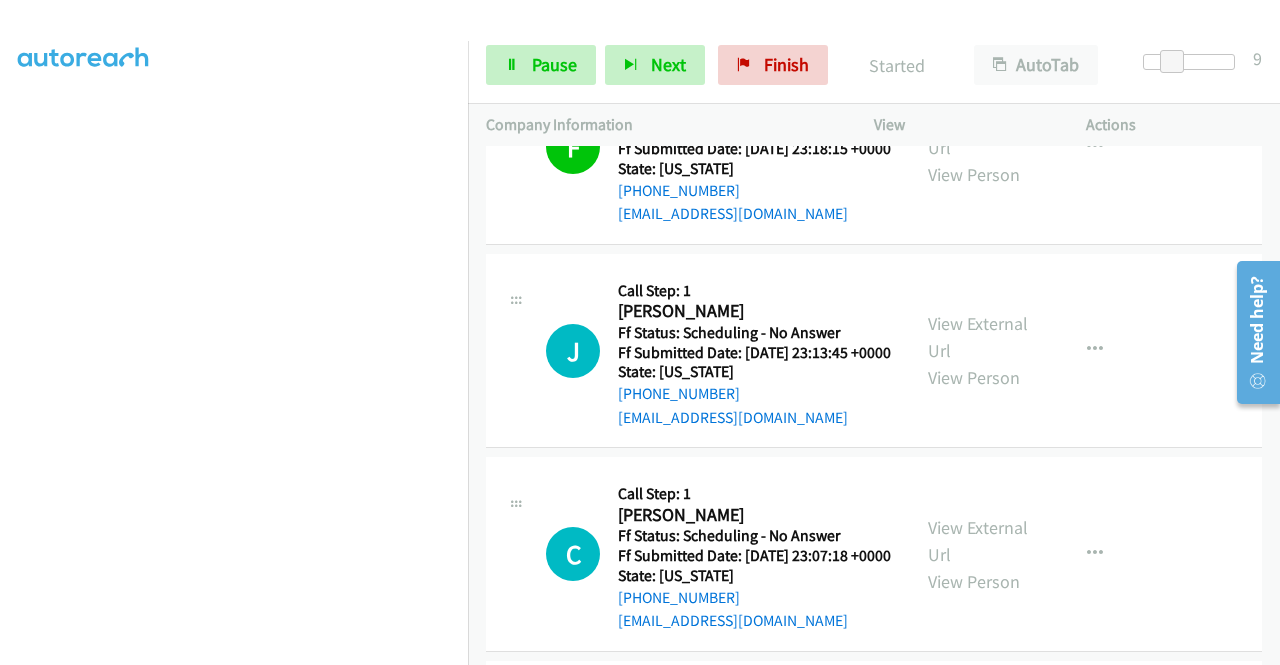 scroll, scrollTop: 400, scrollLeft: 0, axis: vertical 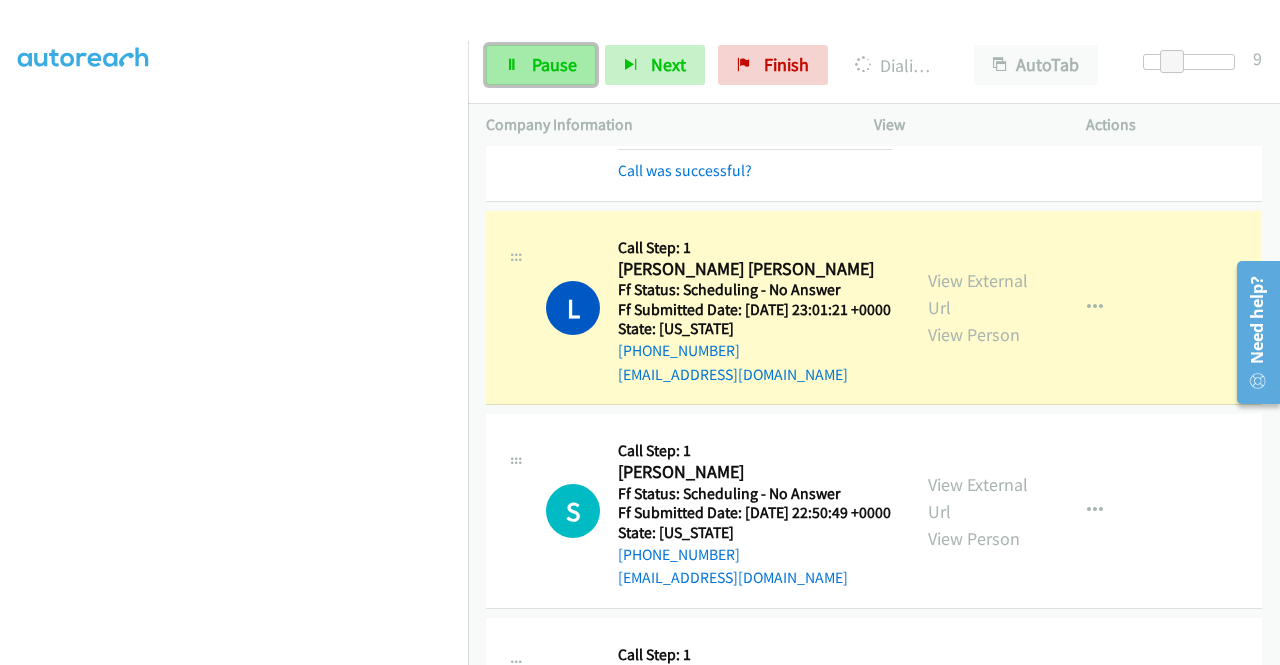 click on "Pause" at bounding box center [554, 64] 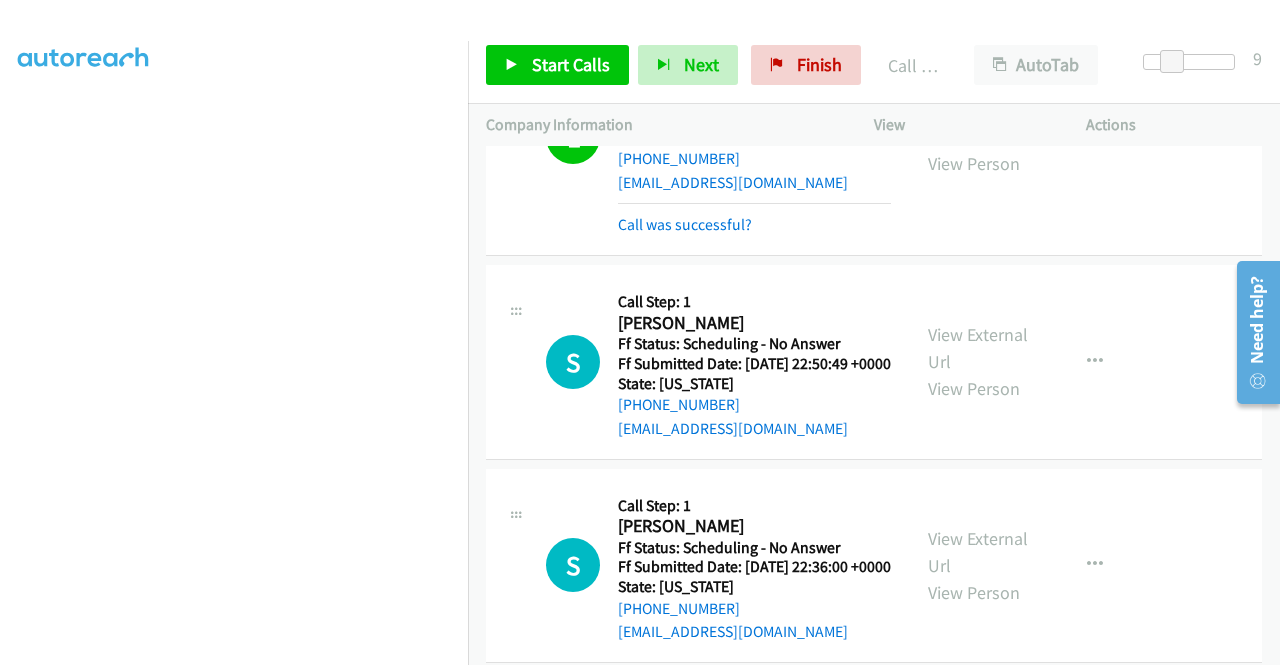 scroll, scrollTop: 1621, scrollLeft: 0, axis: vertical 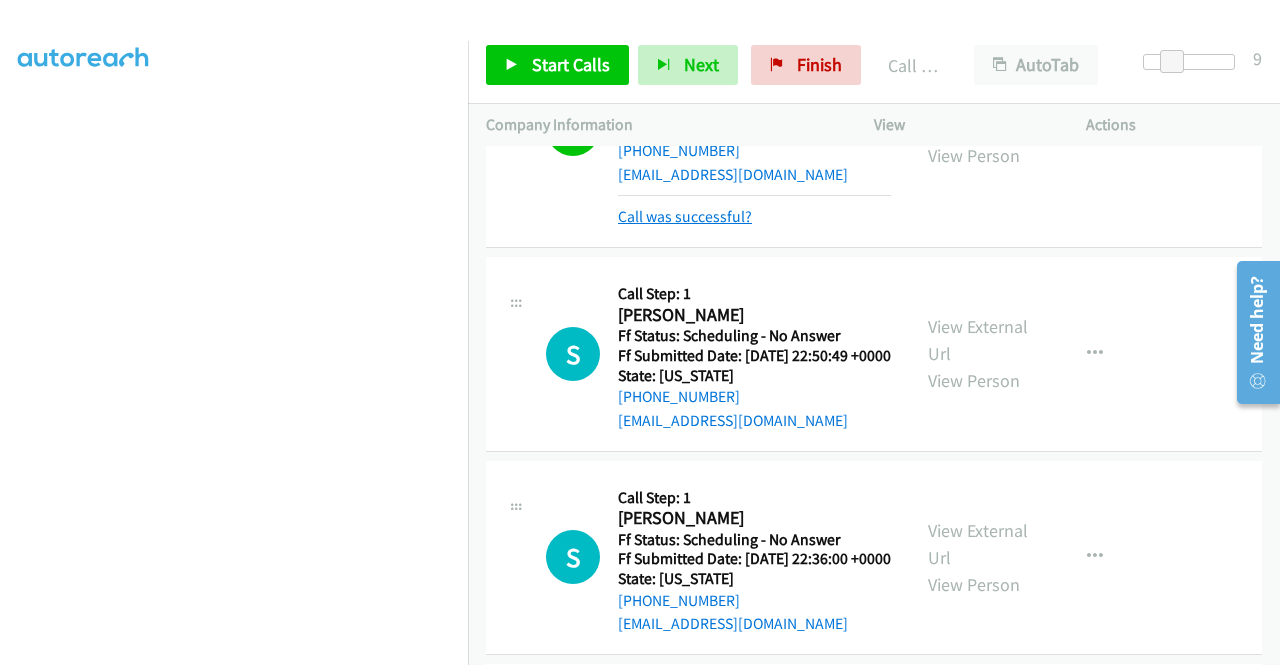click on "Call was successful?" at bounding box center [685, 216] 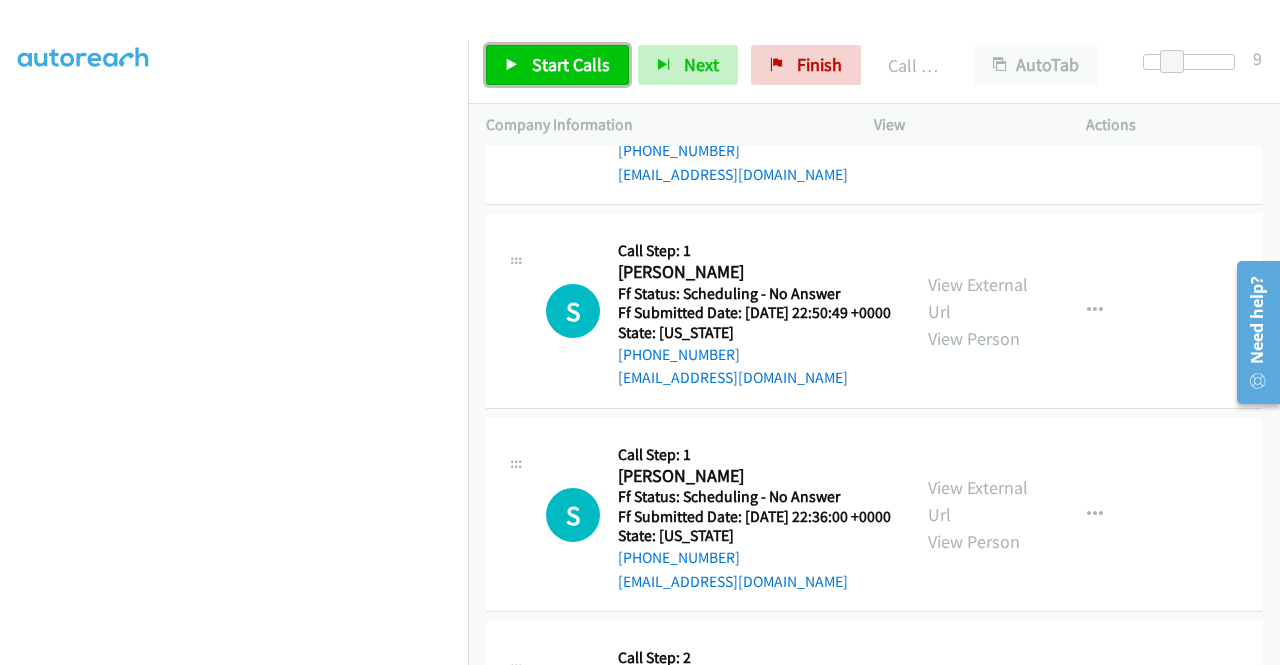click on "Start Calls" at bounding box center (571, 64) 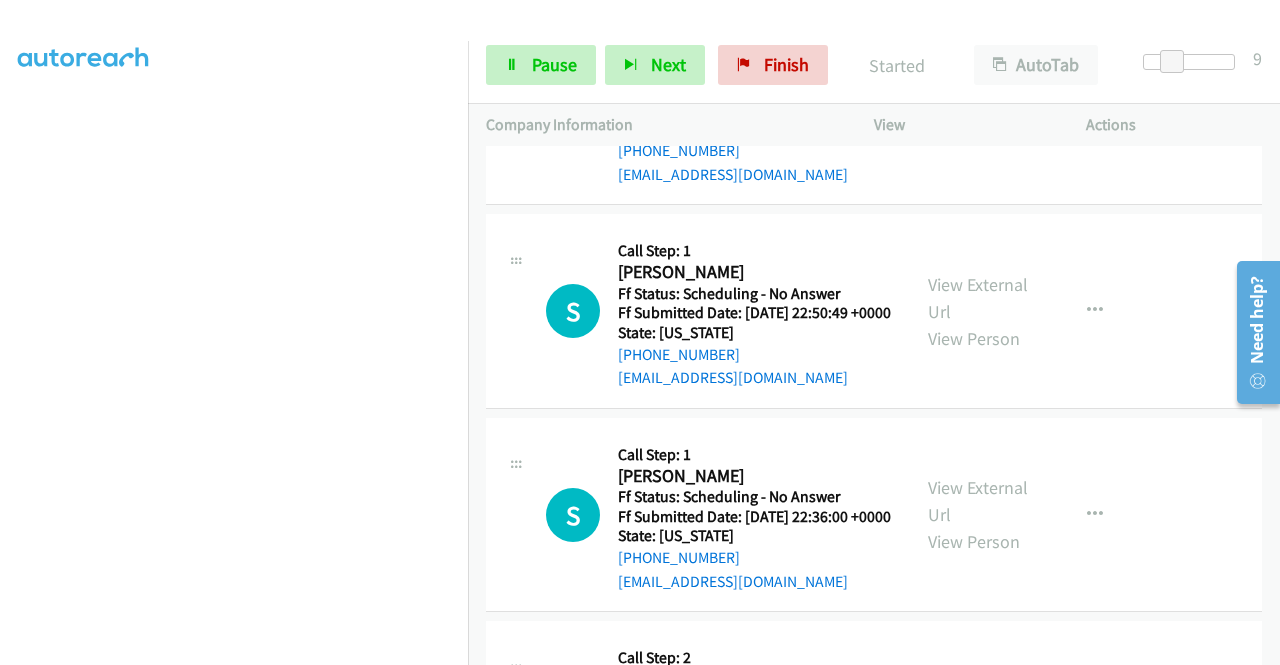 scroll, scrollTop: 1721, scrollLeft: 0, axis: vertical 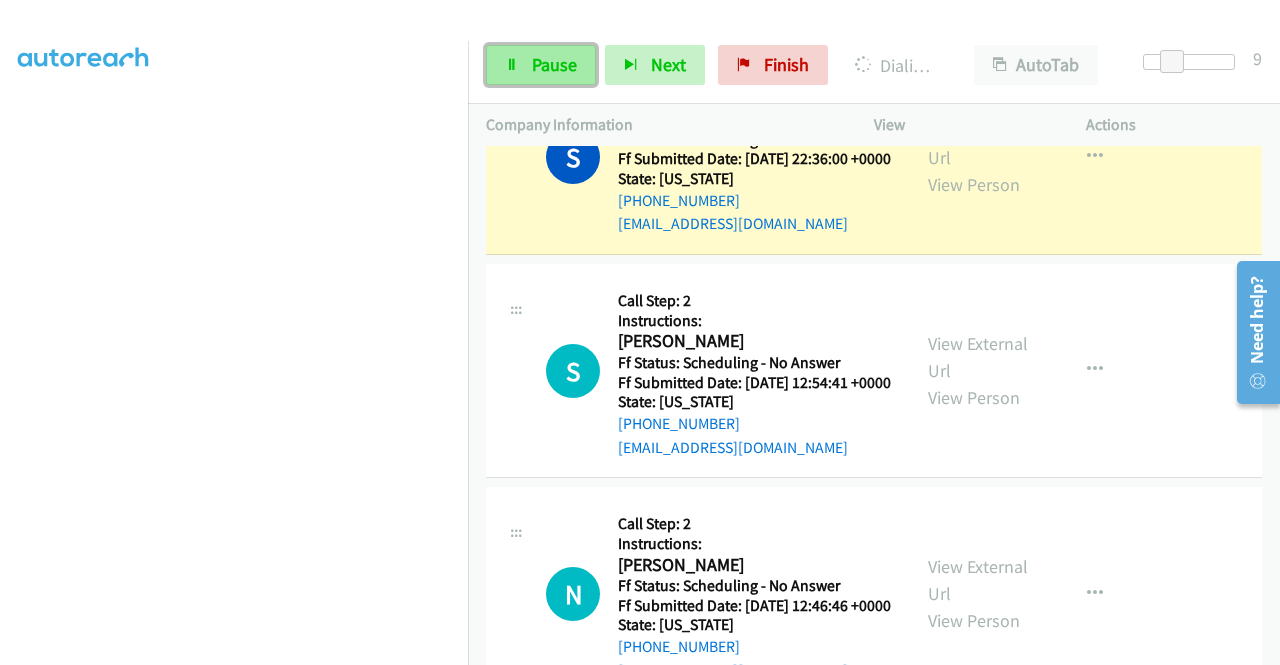 click on "Pause" at bounding box center [554, 64] 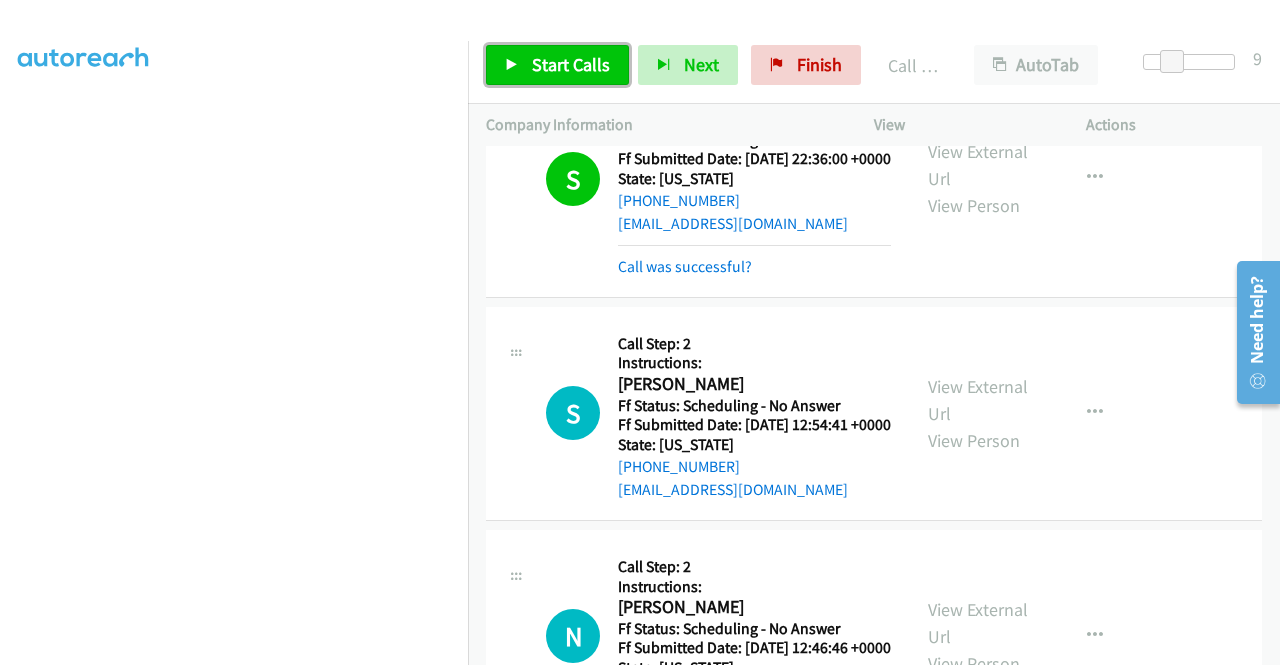 click on "Start Calls" at bounding box center [571, 64] 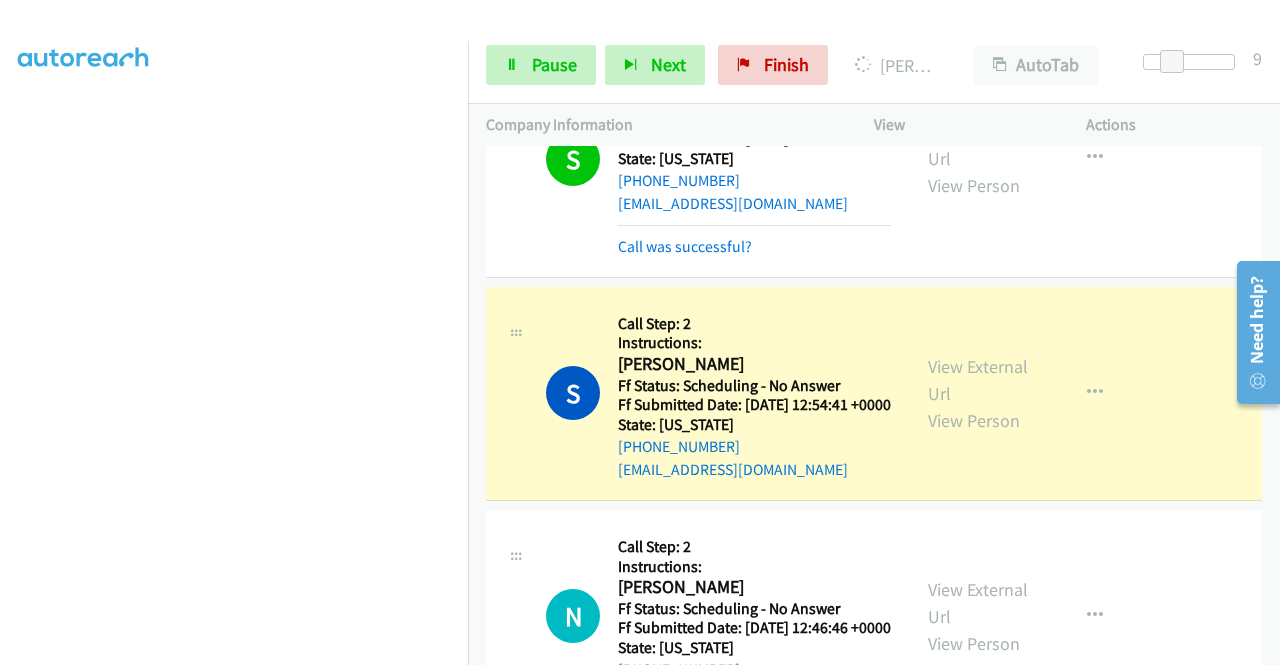 scroll, scrollTop: 2021, scrollLeft: 0, axis: vertical 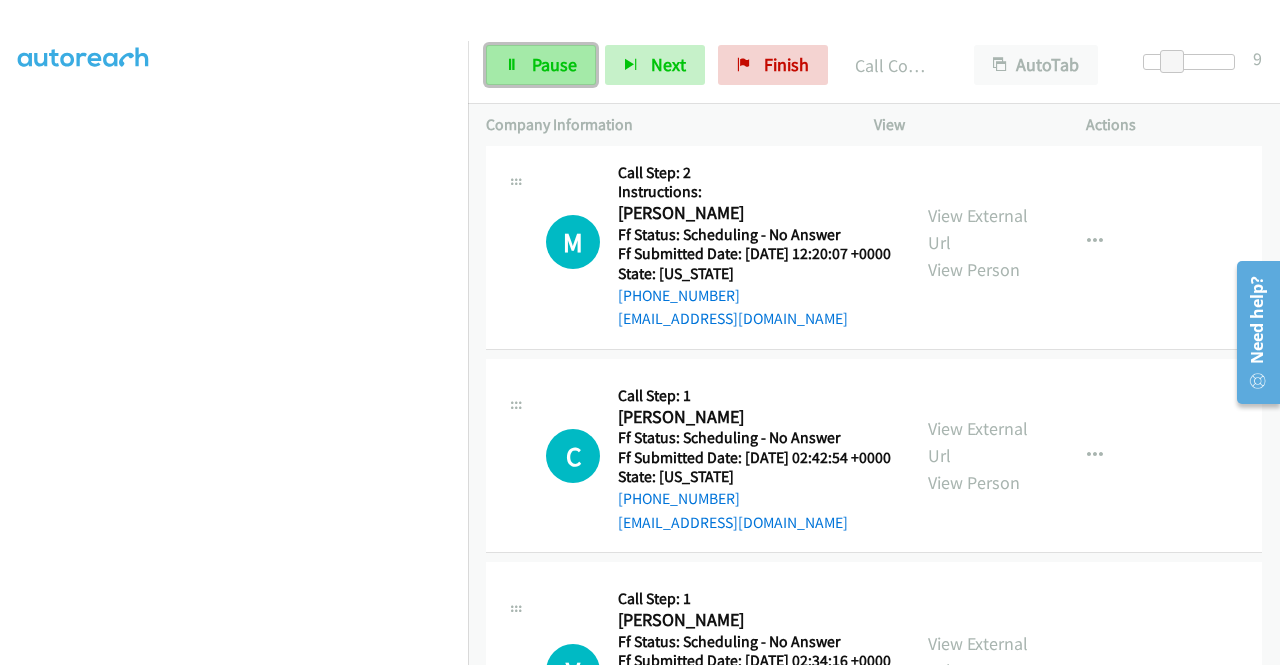 click on "Pause" at bounding box center (554, 64) 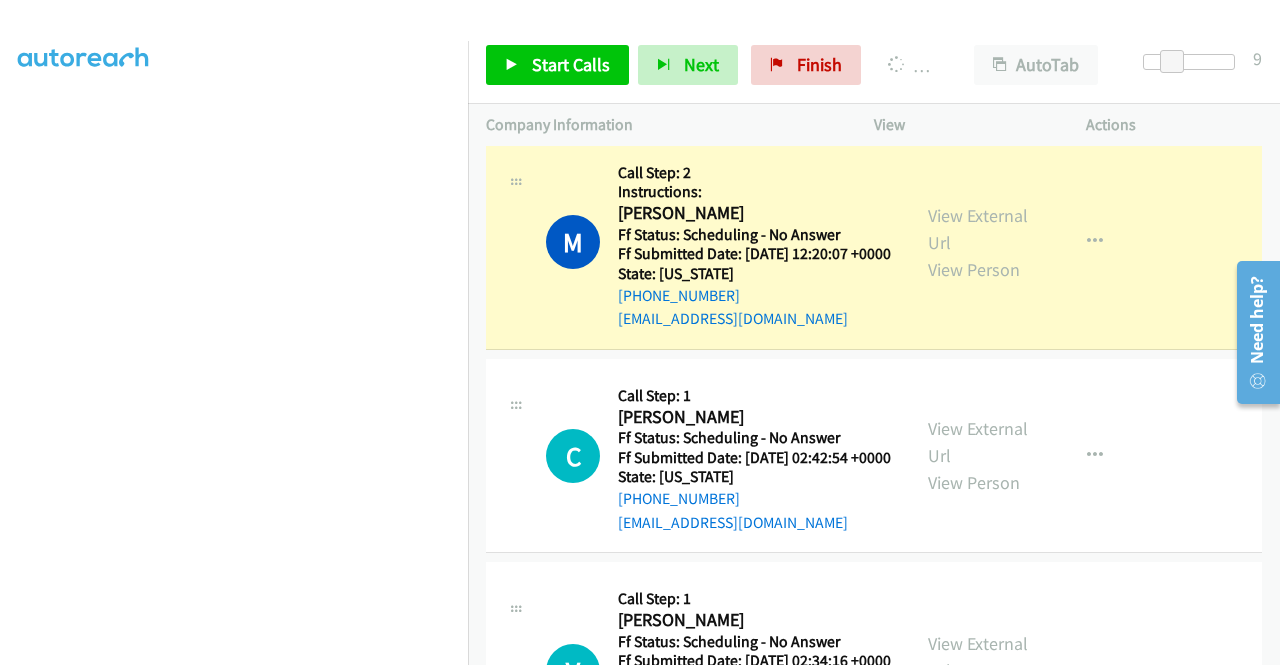 scroll, scrollTop: 456, scrollLeft: 0, axis: vertical 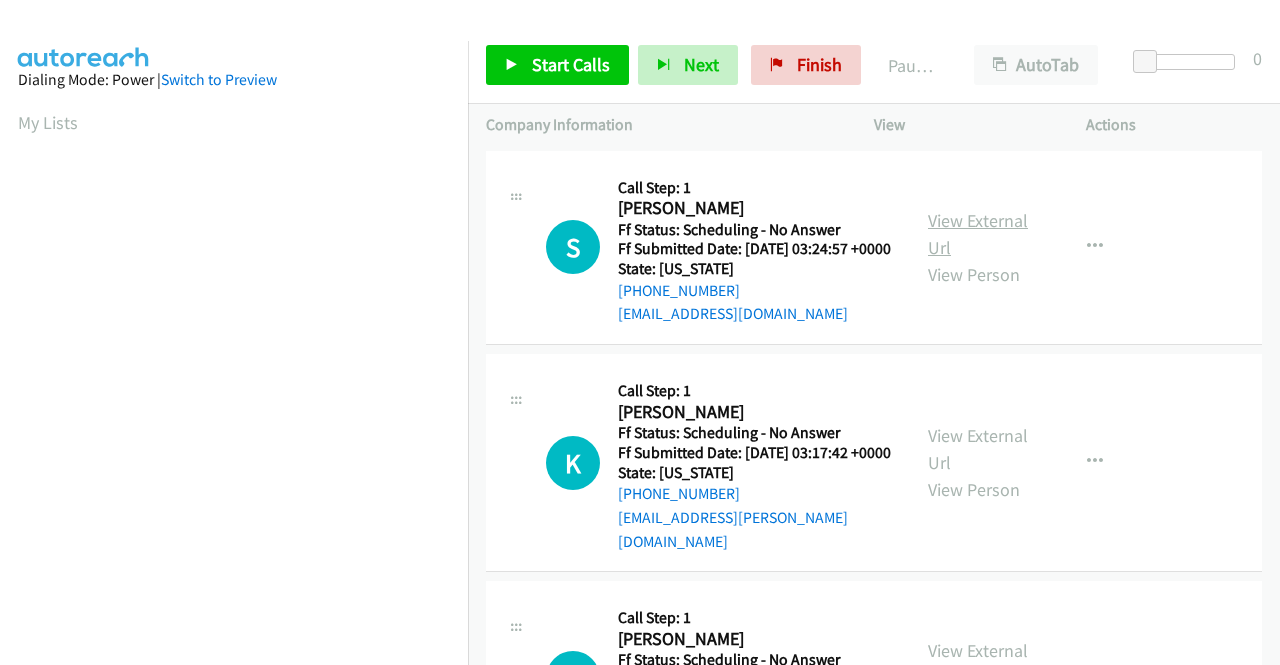 click on "View External Url" at bounding box center (978, 234) 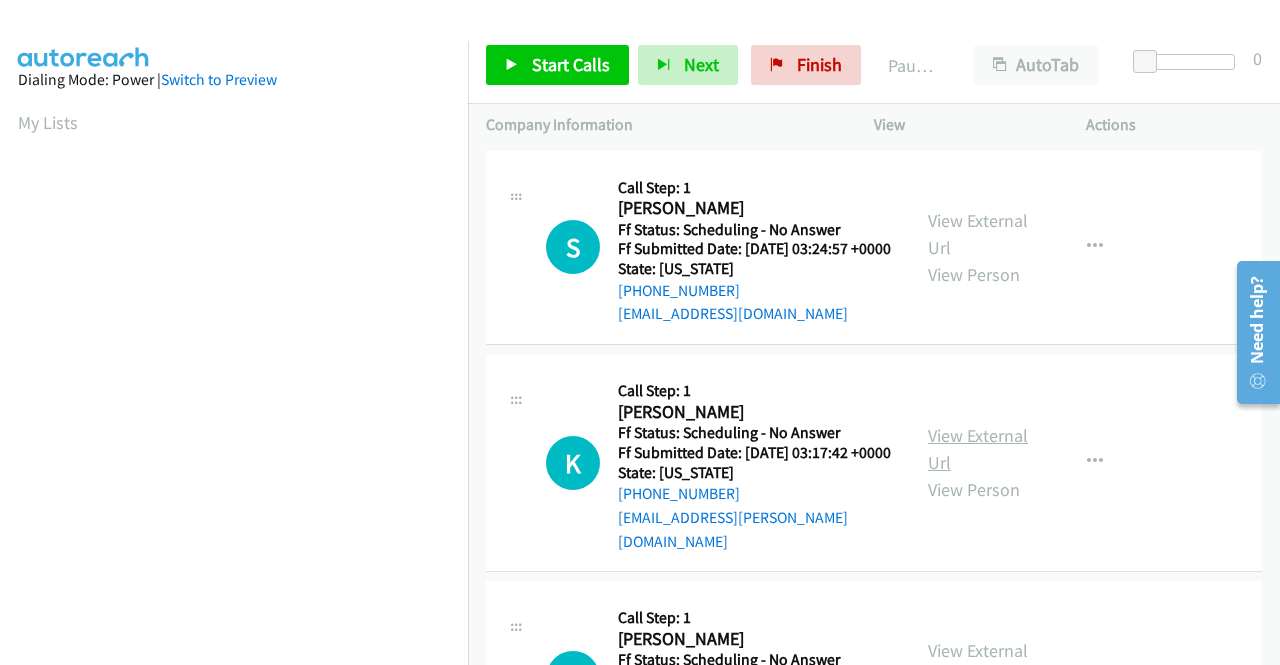 click on "View External Url" at bounding box center (978, 449) 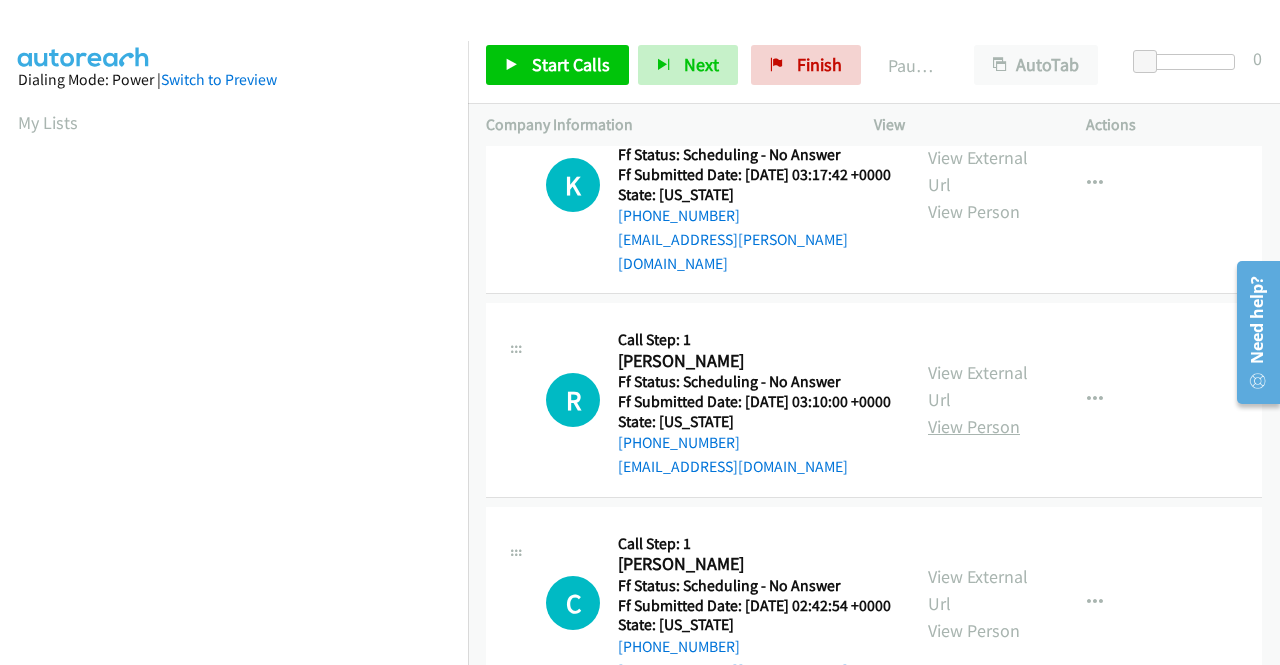 scroll, scrollTop: 300, scrollLeft: 0, axis: vertical 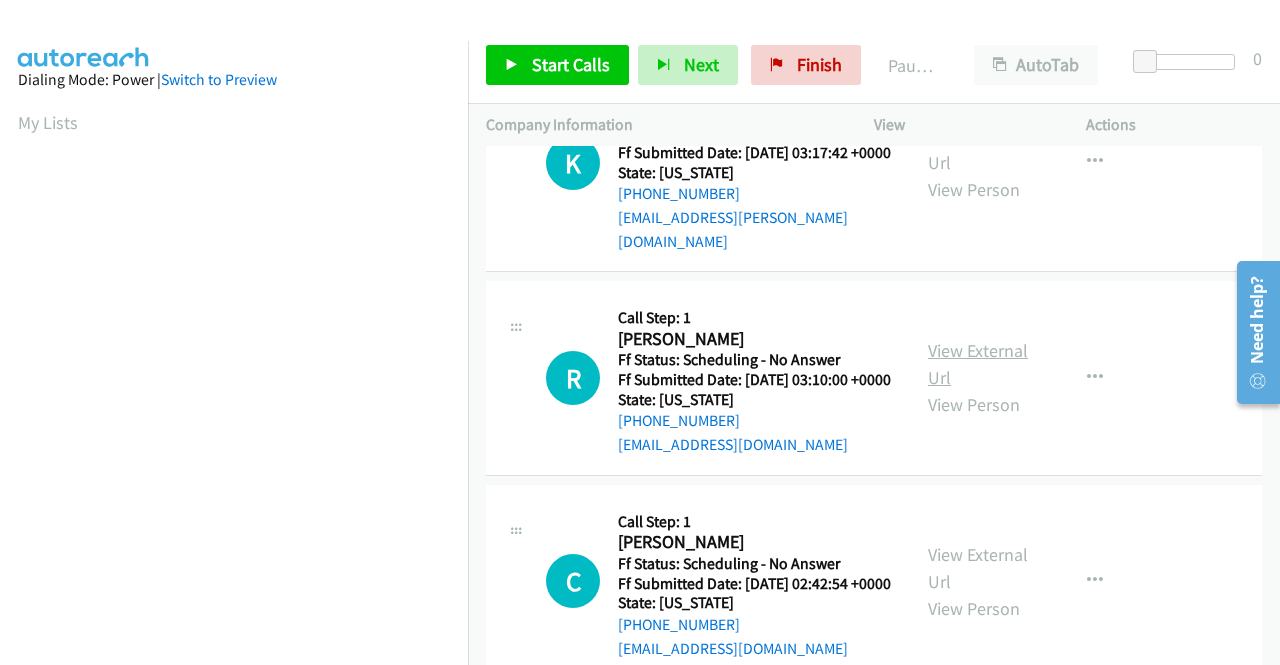 click on "View External Url" at bounding box center [978, 364] 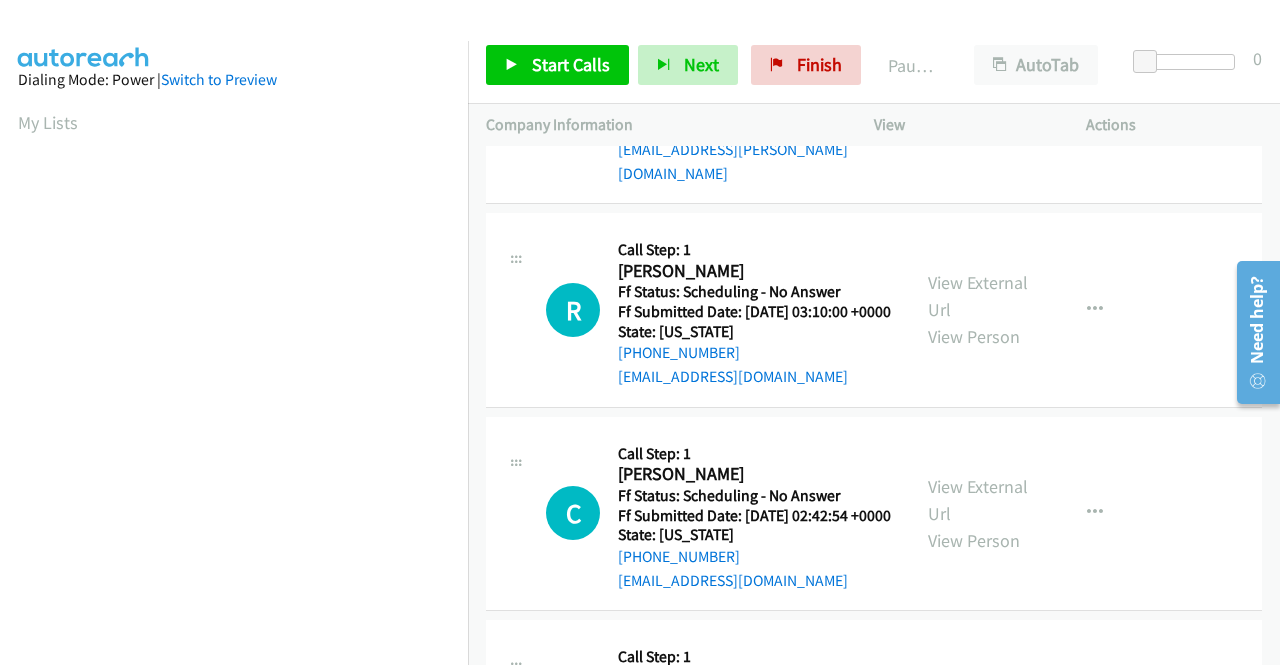 scroll, scrollTop: 400, scrollLeft: 0, axis: vertical 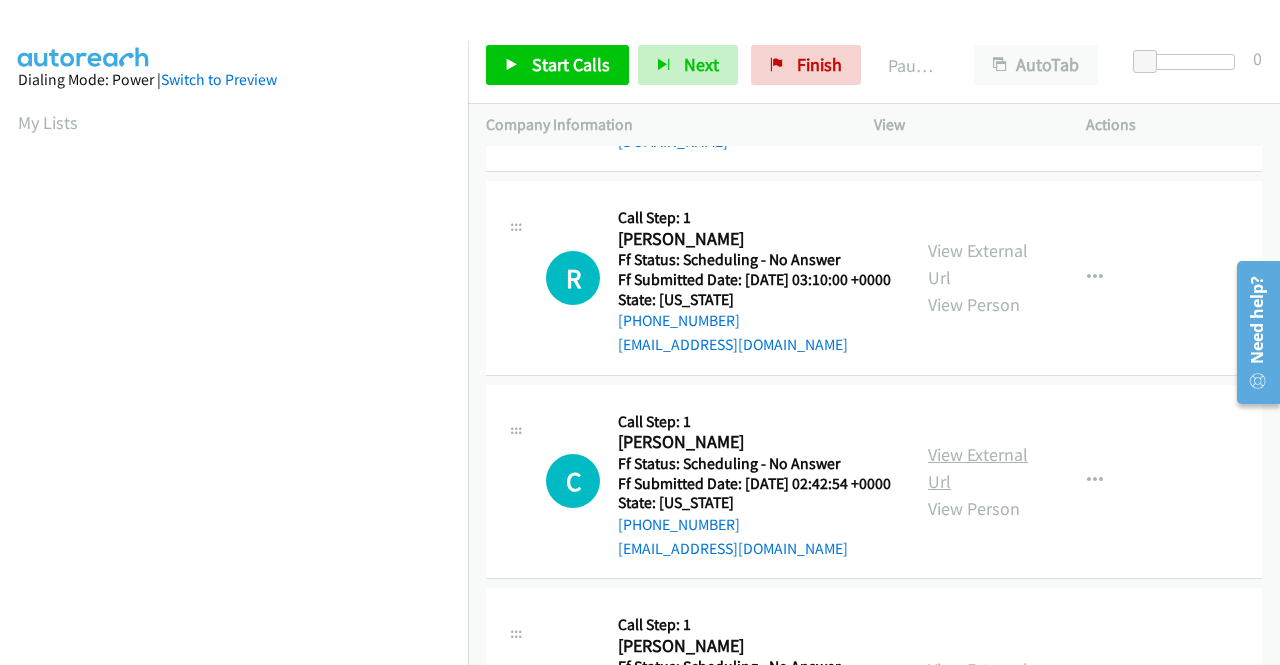 click on "View External Url" at bounding box center (978, 468) 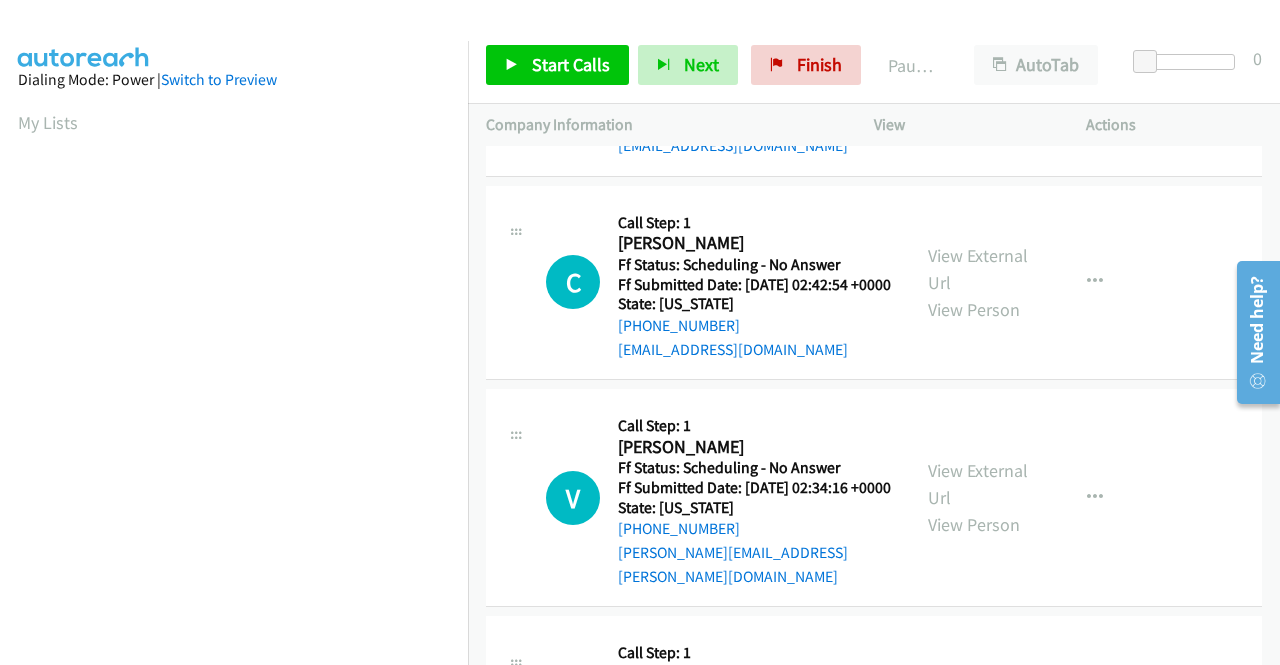 scroll, scrollTop: 600, scrollLeft: 0, axis: vertical 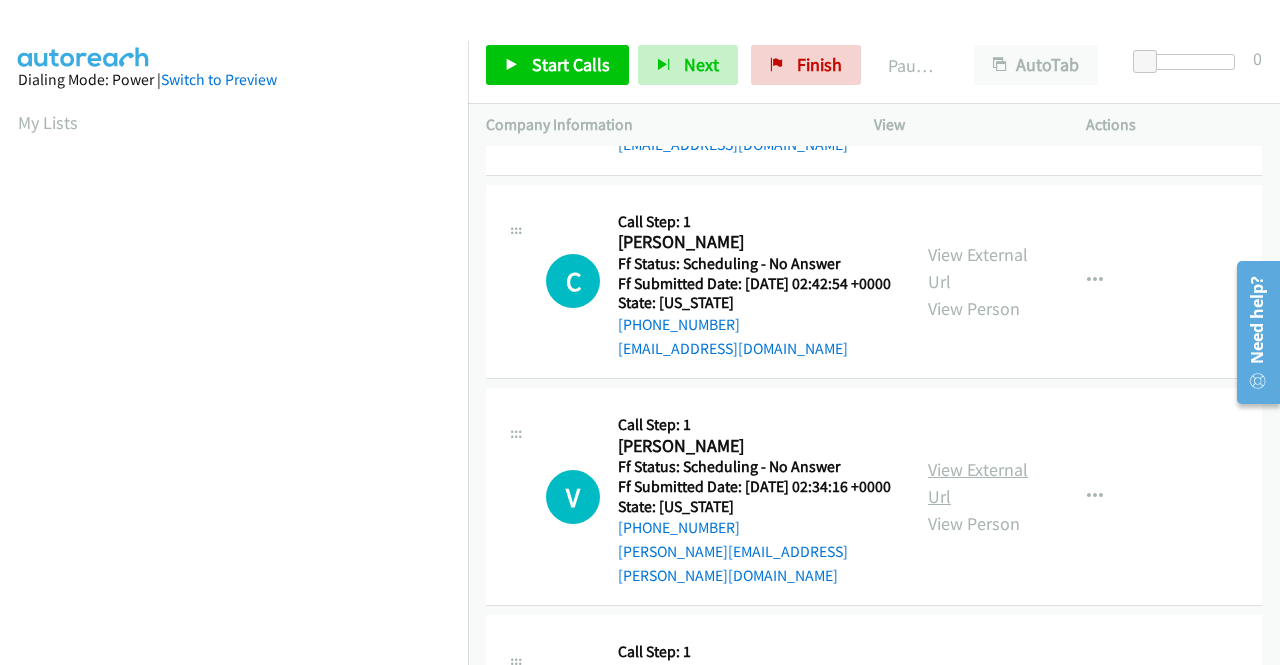 click on "View External Url" at bounding box center (978, 483) 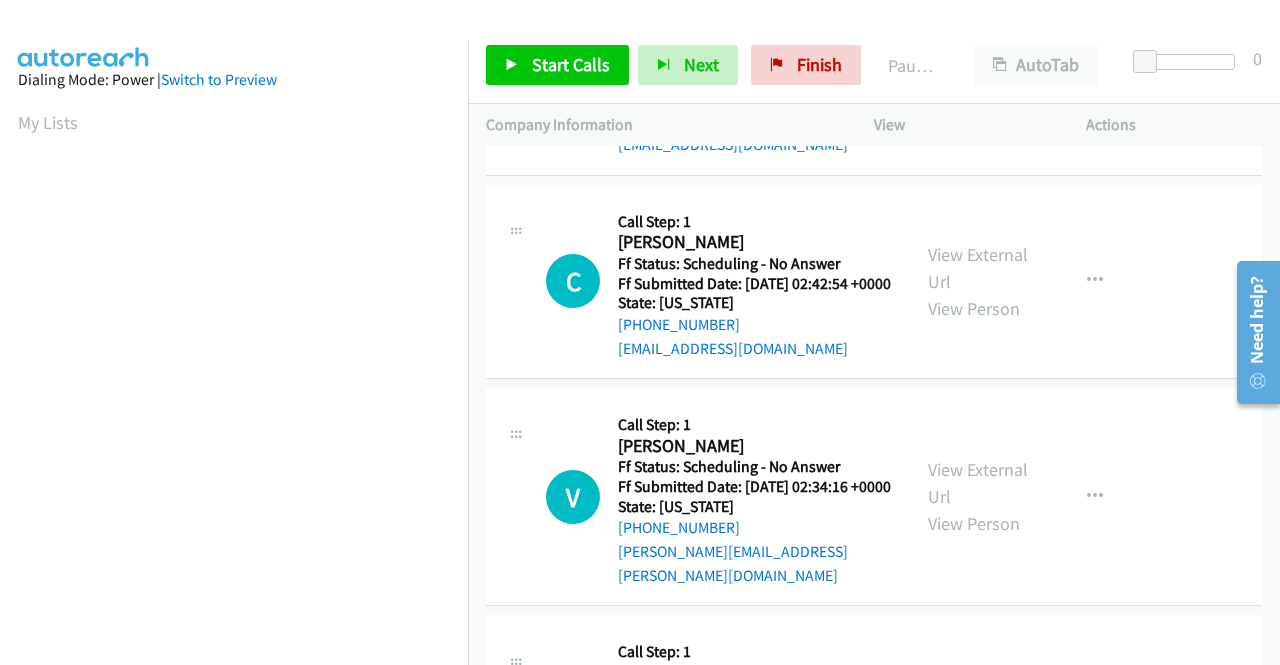 scroll, scrollTop: 800, scrollLeft: 0, axis: vertical 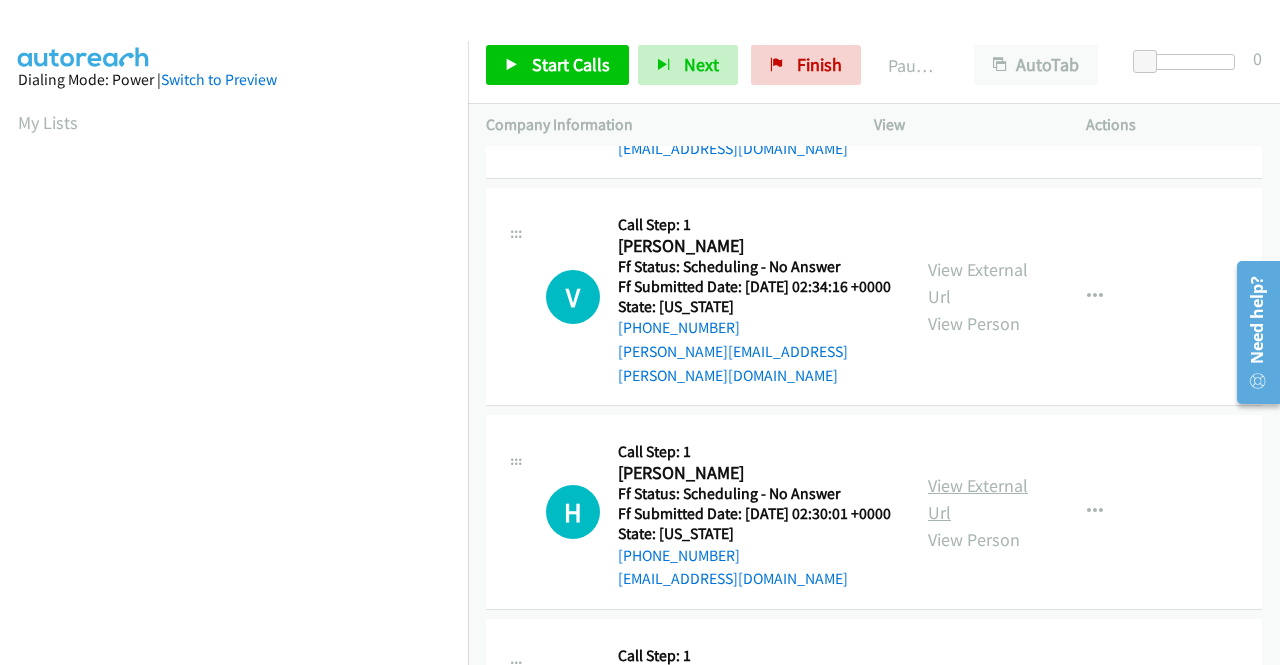click on "View External Url" at bounding box center [978, 499] 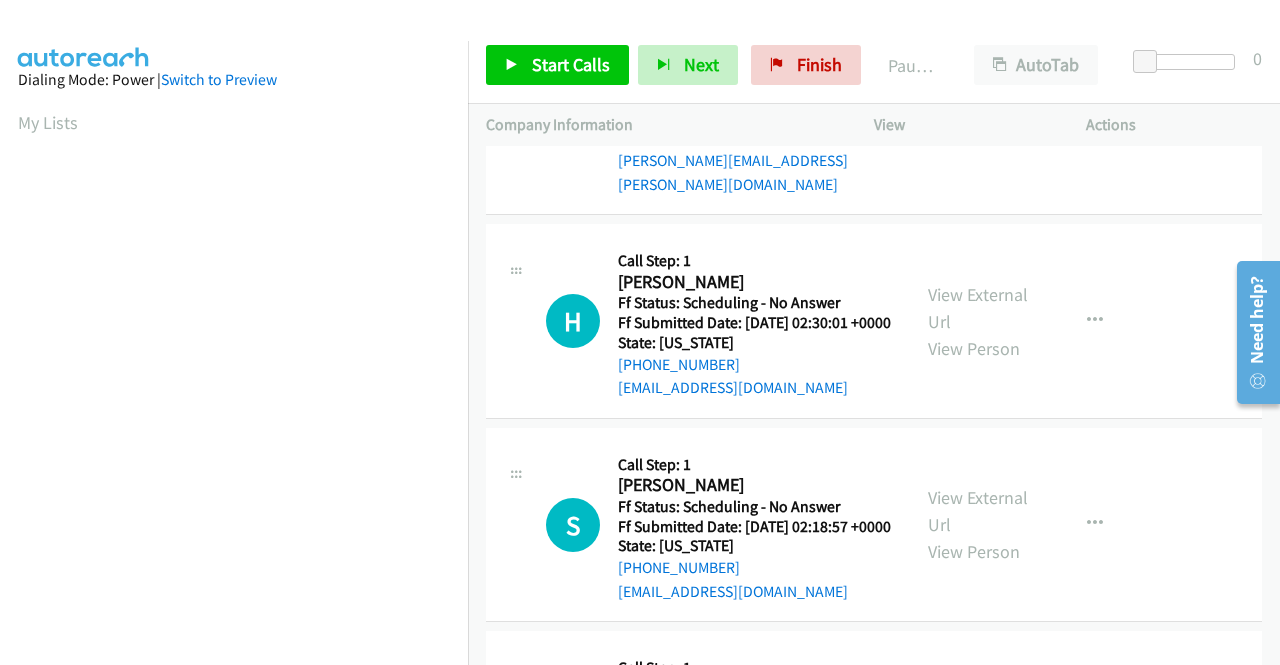 scroll, scrollTop: 1100, scrollLeft: 0, axis: vertical 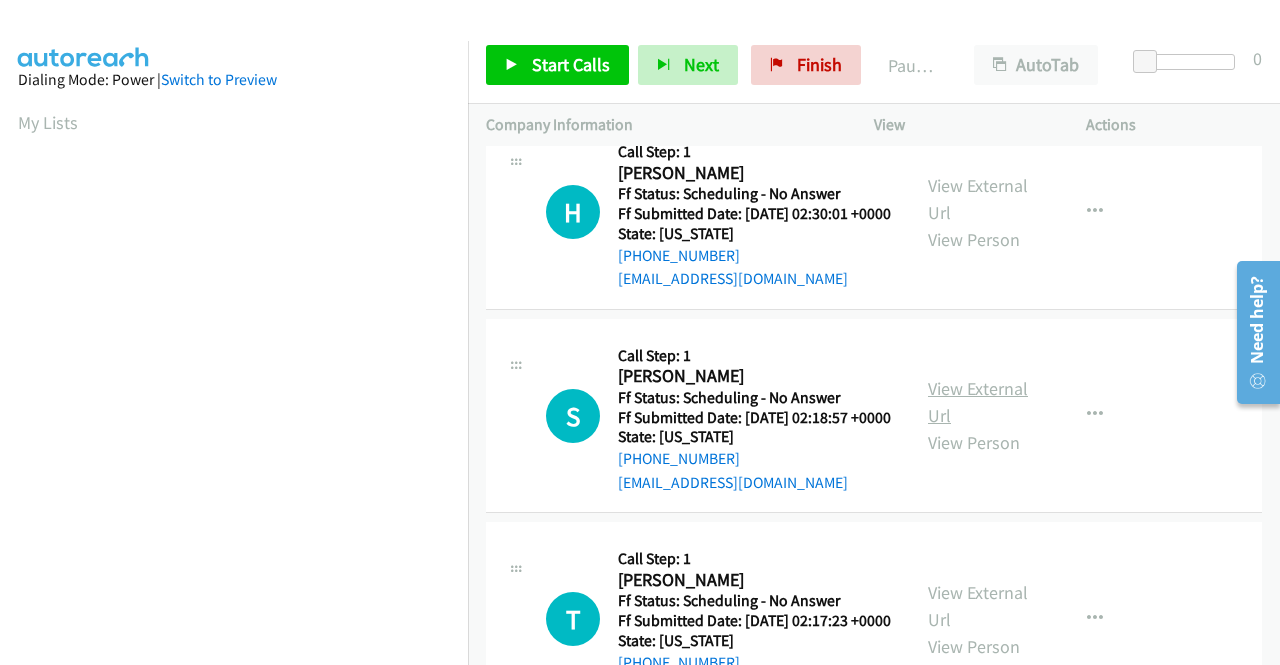 click on "View External Url" at bounding box center [978, 402] 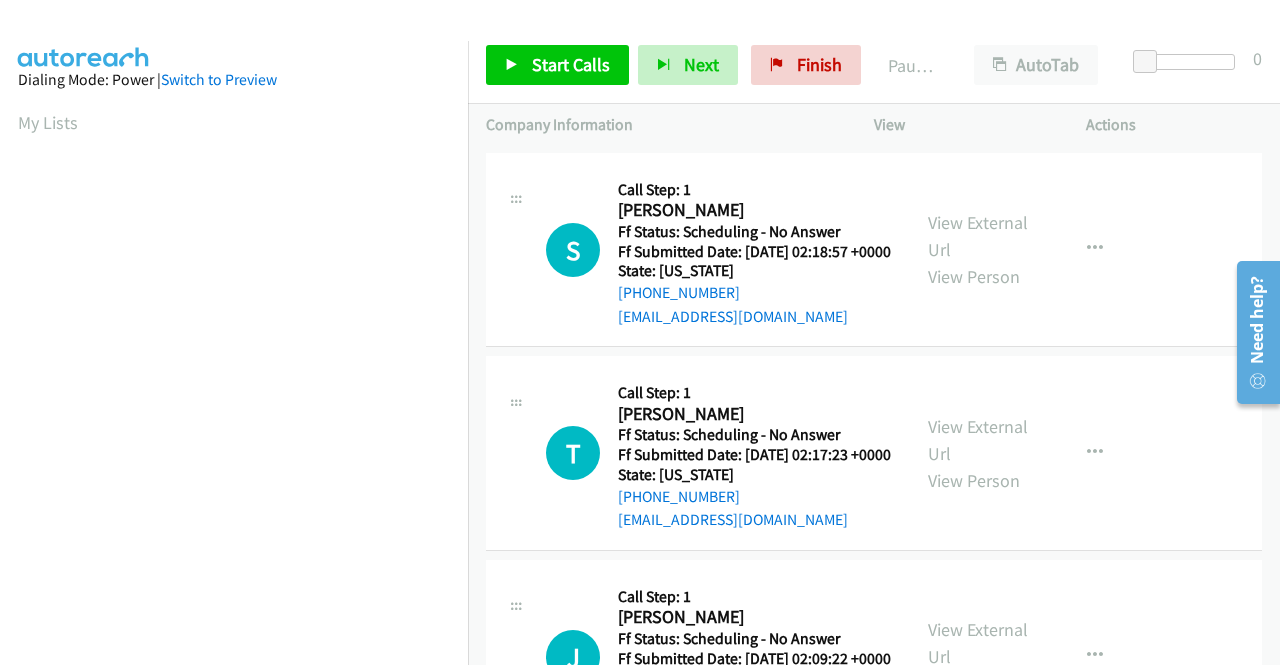 scroll, scrollTop: 1400, scrollLeft: 0, axis: vertical 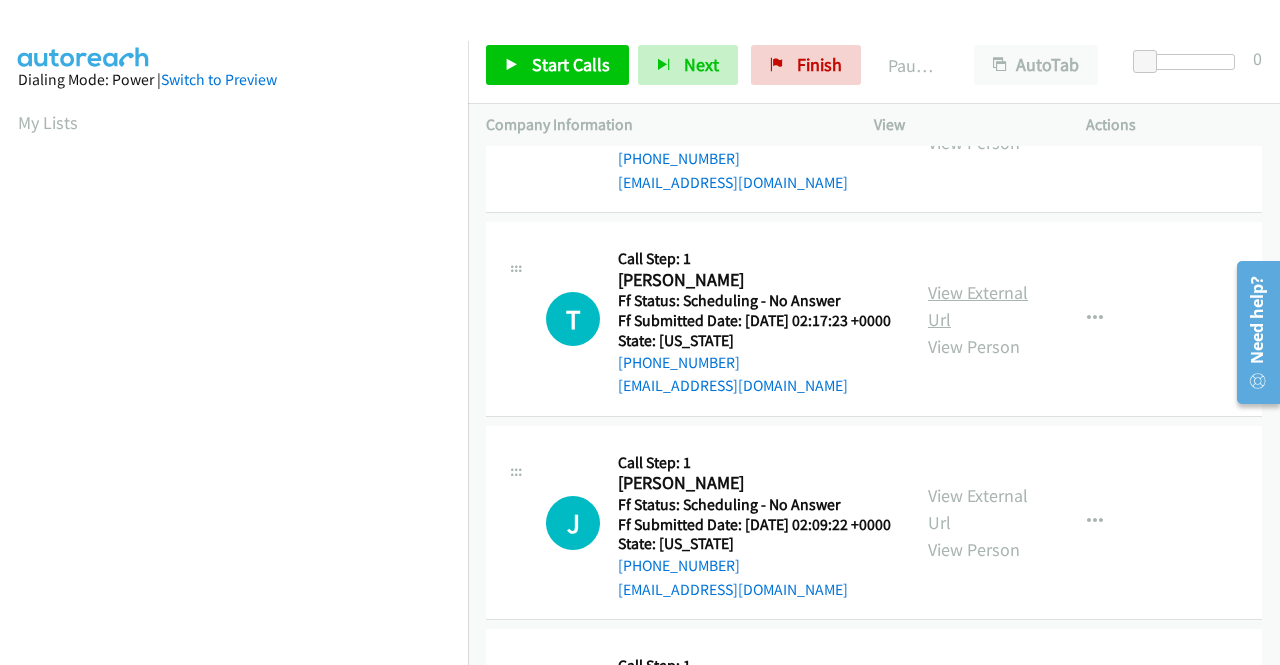 click on "View External Url" at bounding box center (978, 306) 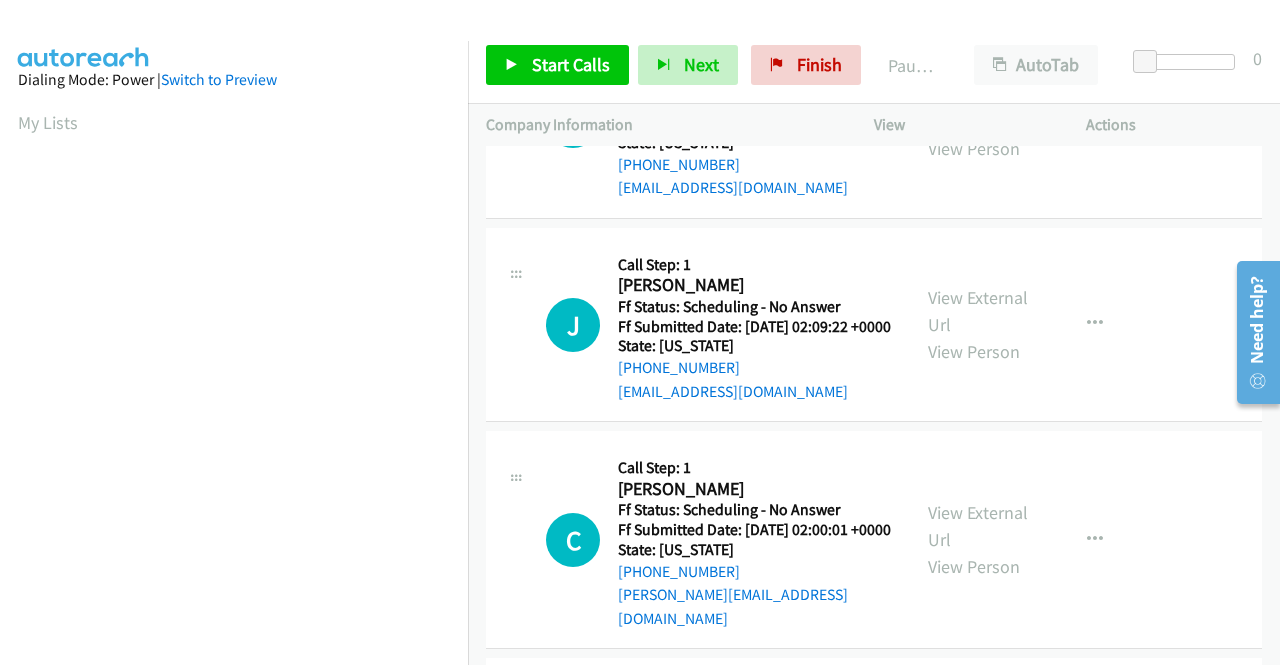 scroll, scrollTop: 1600, scrollLeft: 0, axis: vertical 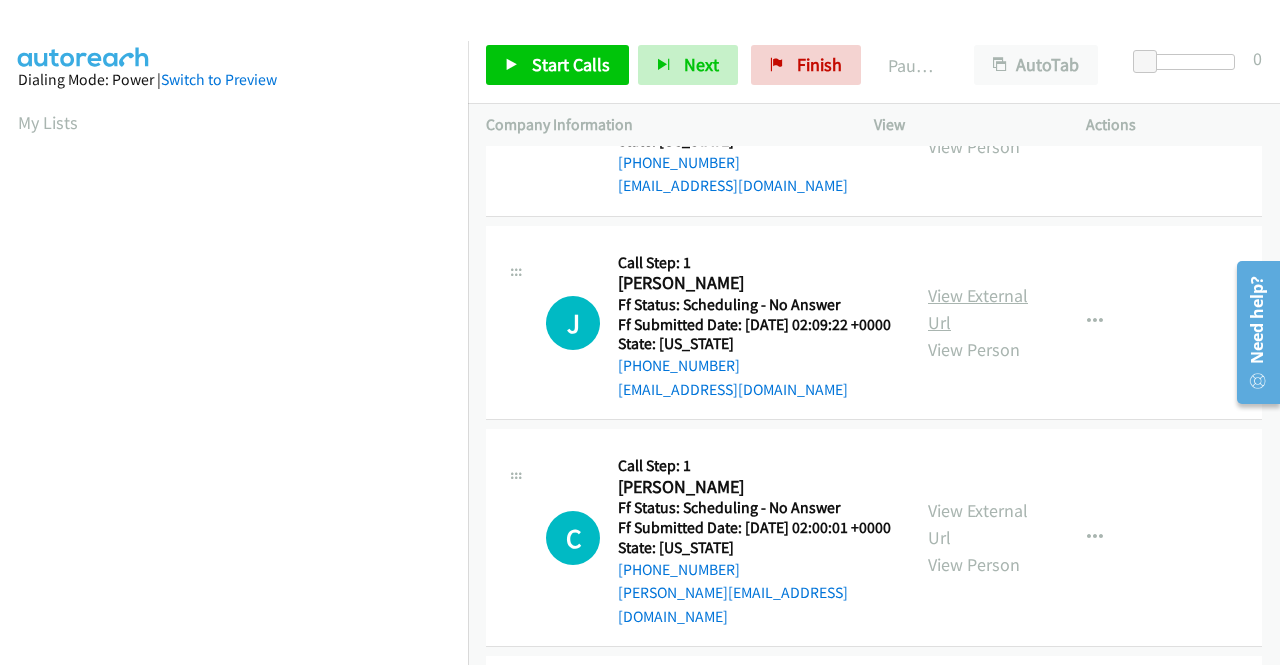 click on "View External Url" at bounding box center [978, 309] 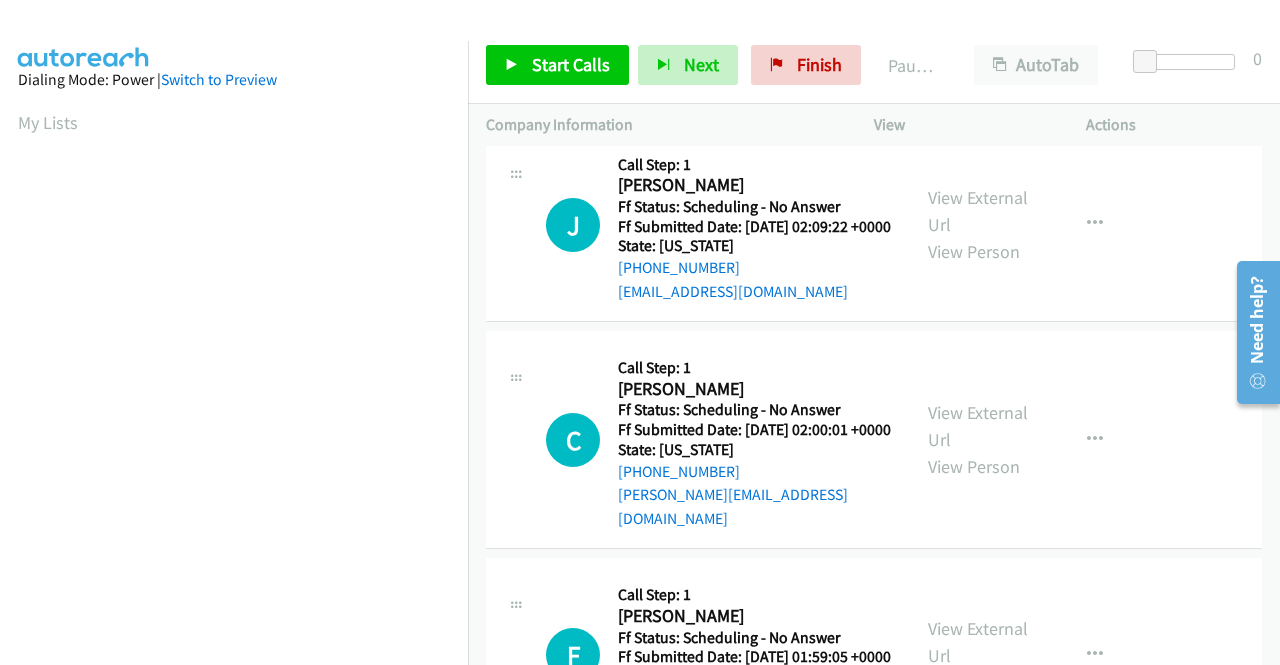 scroll, scrollTop: 1800, scrollLeft: 0, axis: vertical 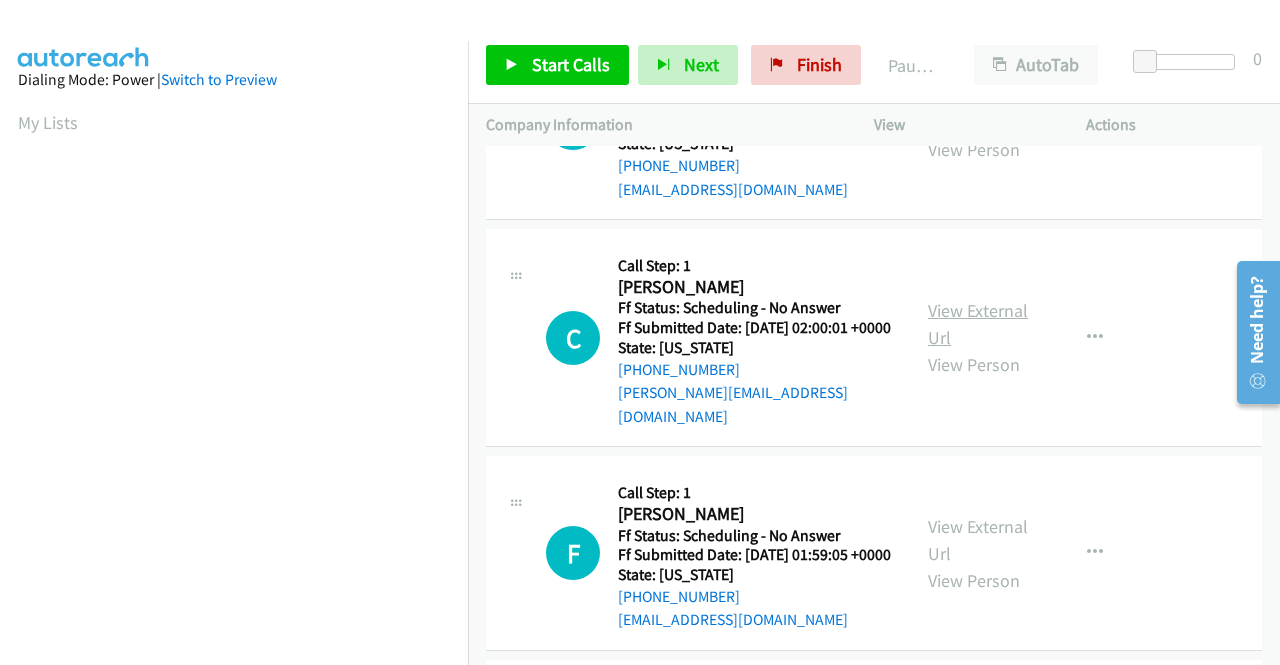 click on "View External Url" at bounding box center (978, 324) 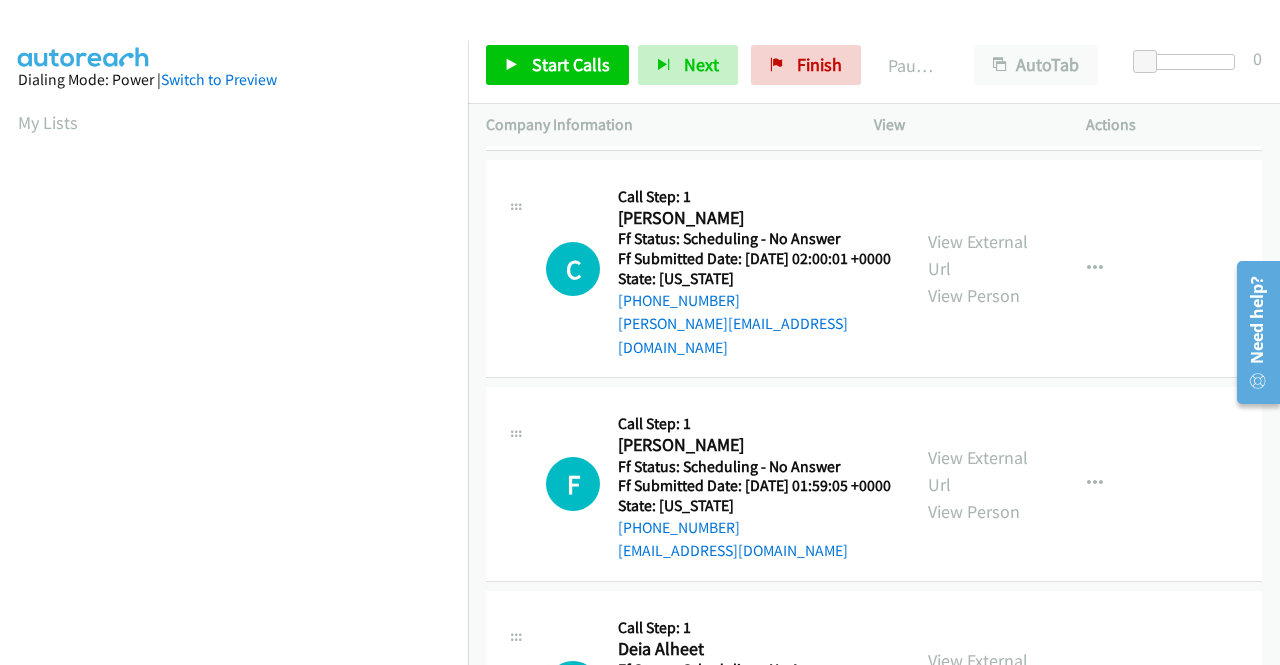 scroll, scrollTop: 2000, scrollLeft: 0, axis: vertical 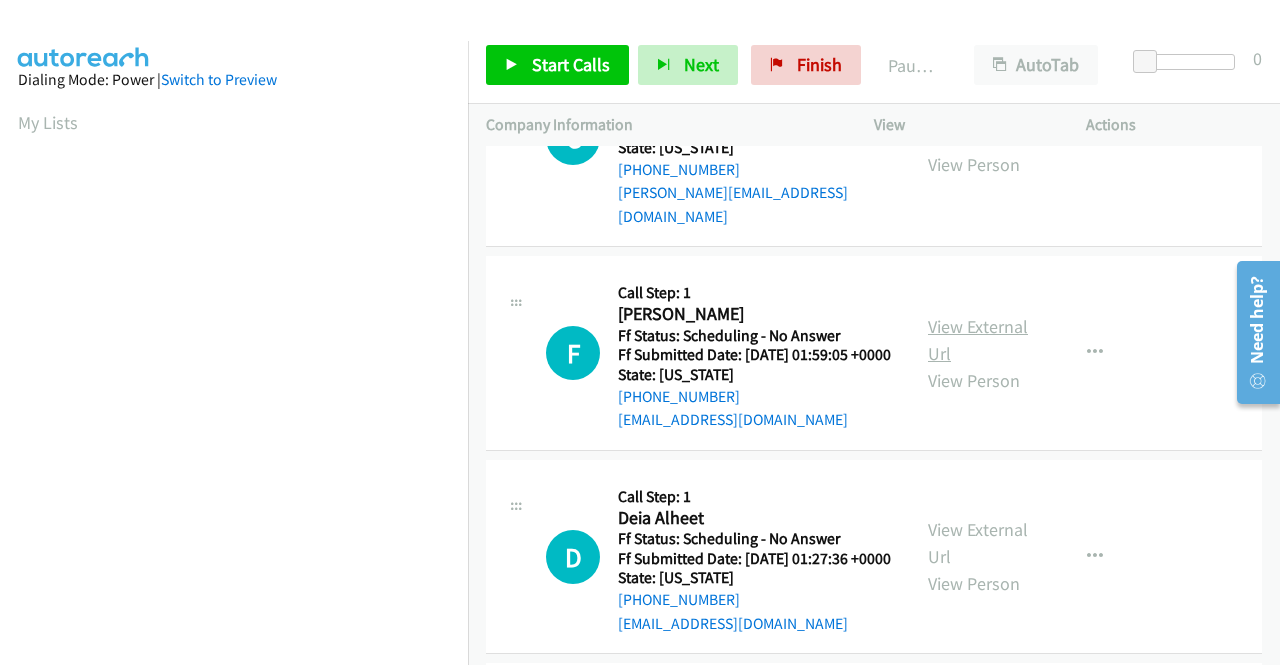 click on "View External Url" at bounding box center [978, 340] 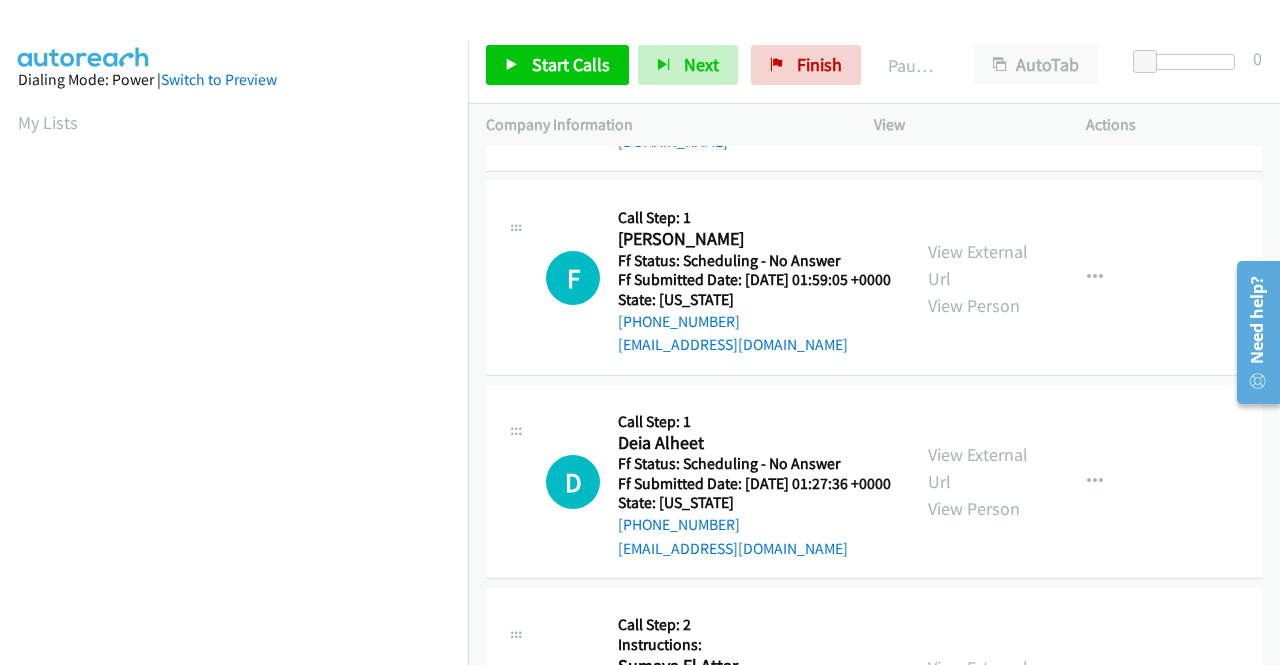 scroll, scrollTop: 2200, scrollLeft: 0, axis: vertical 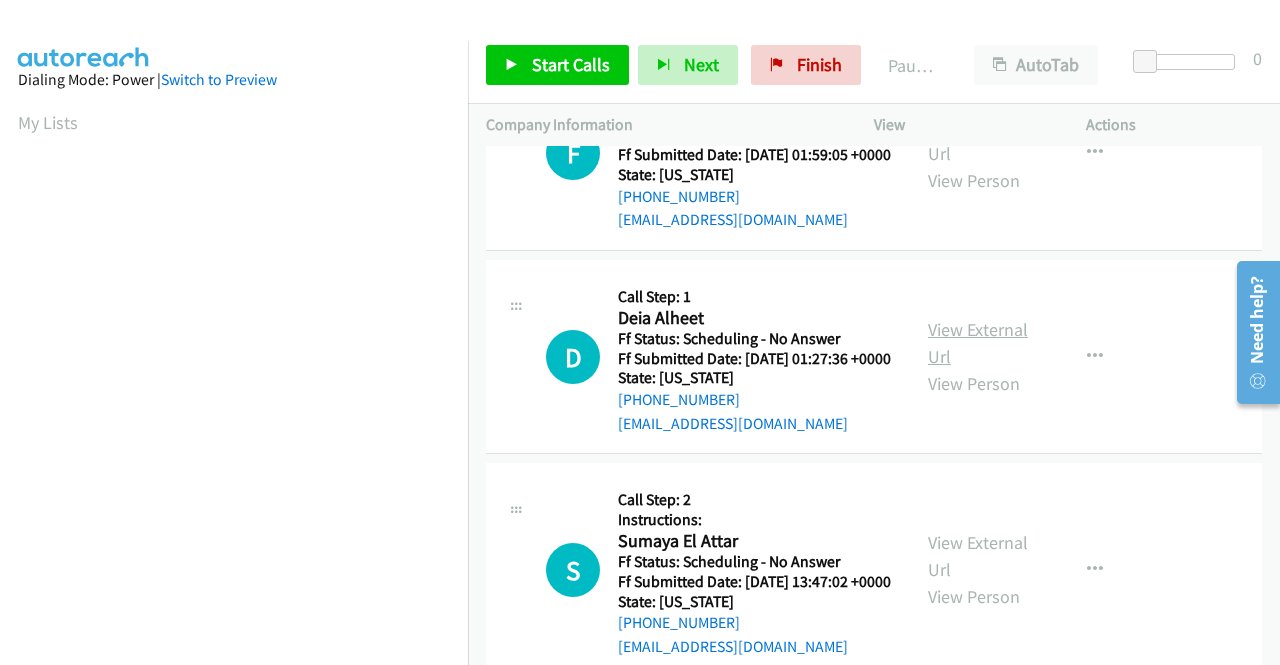 click on "View External Url" at bounding box center [978, 343] 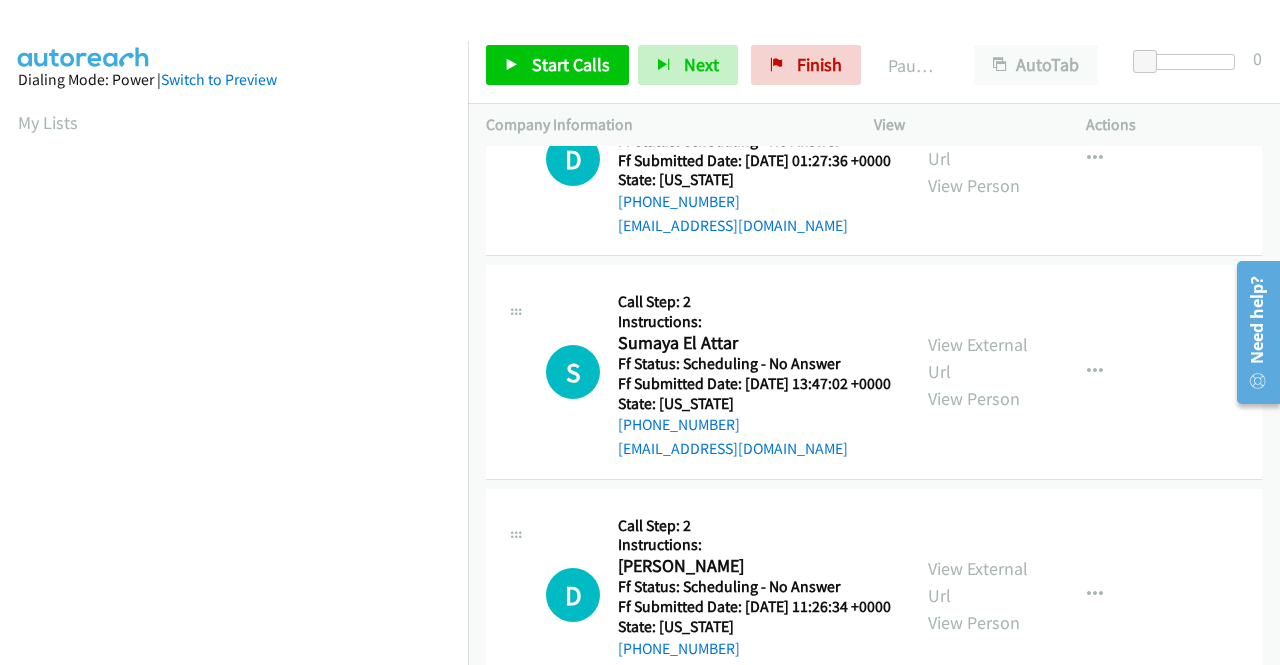 scroll, scrollTop: 2400, scrollLeft: 0, axis: vertical 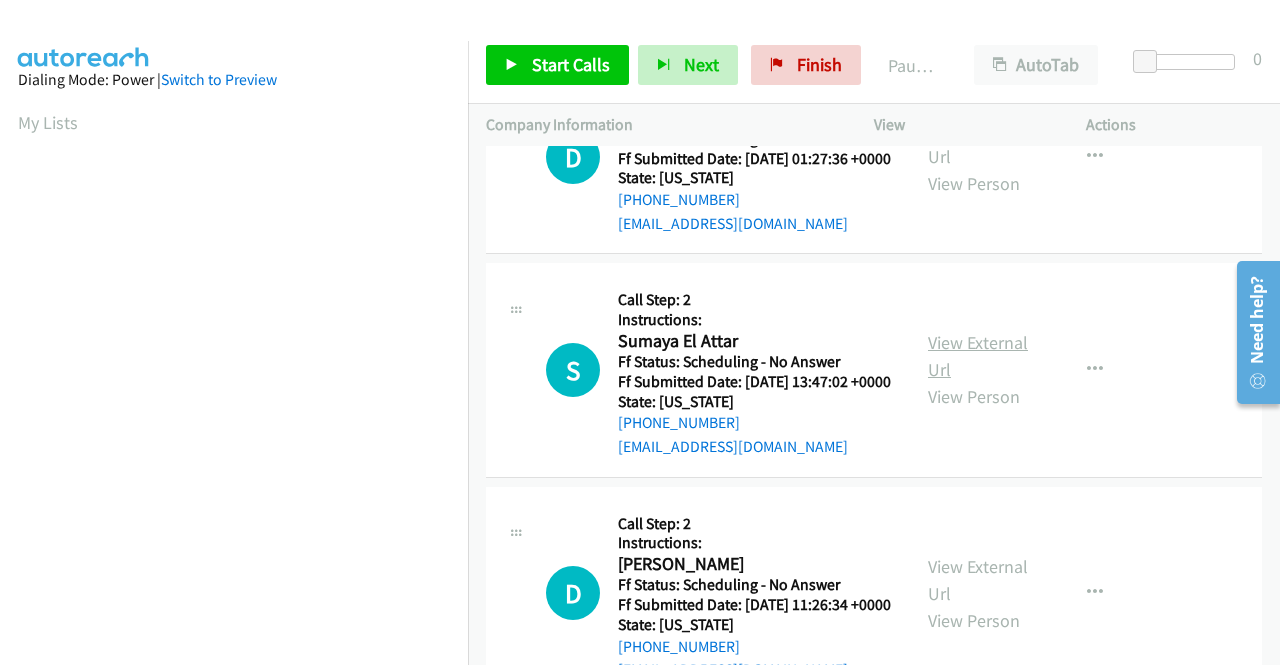click on "View External Url" at bounding box center (978, 356) 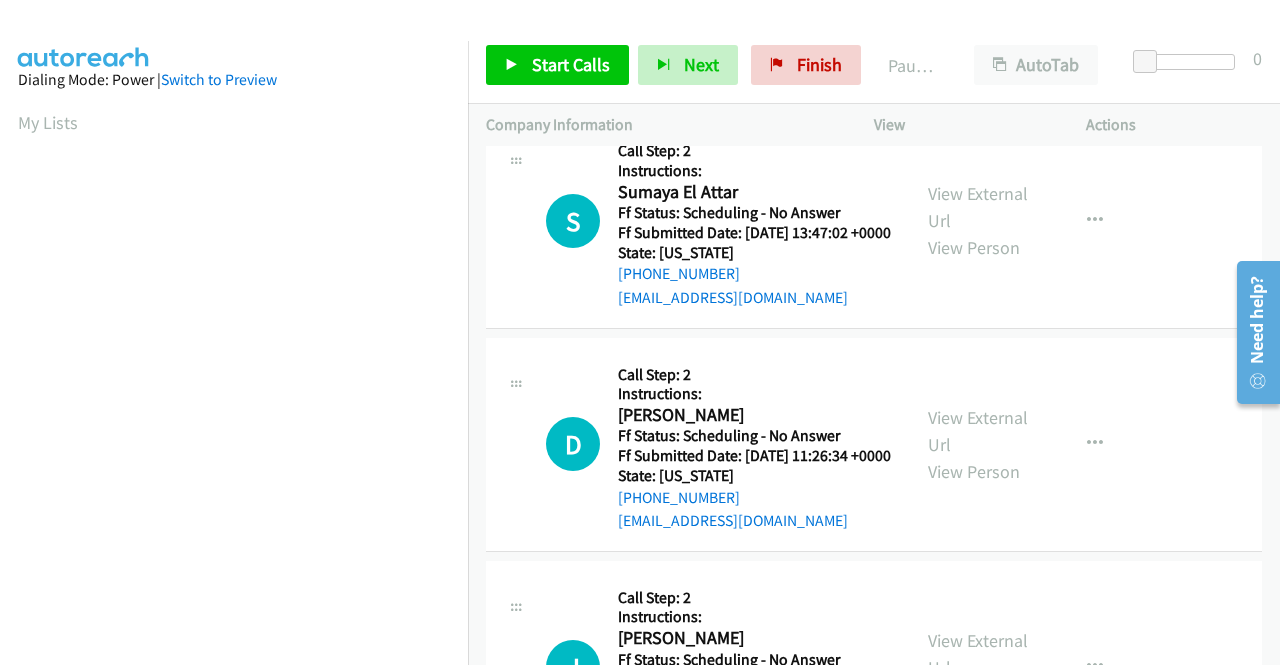 scroll, scrollTop: 2600, scrollLeft: 0, axis: vertical 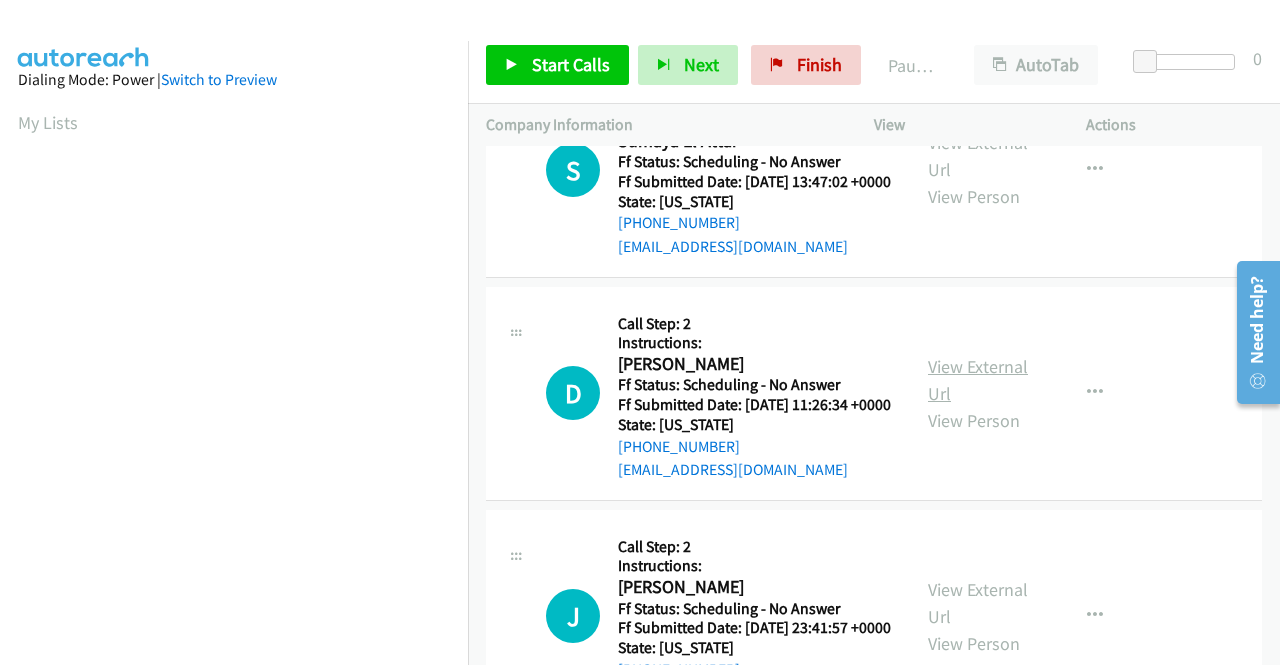 click on "View External Url" at bounding box center [978, 380] 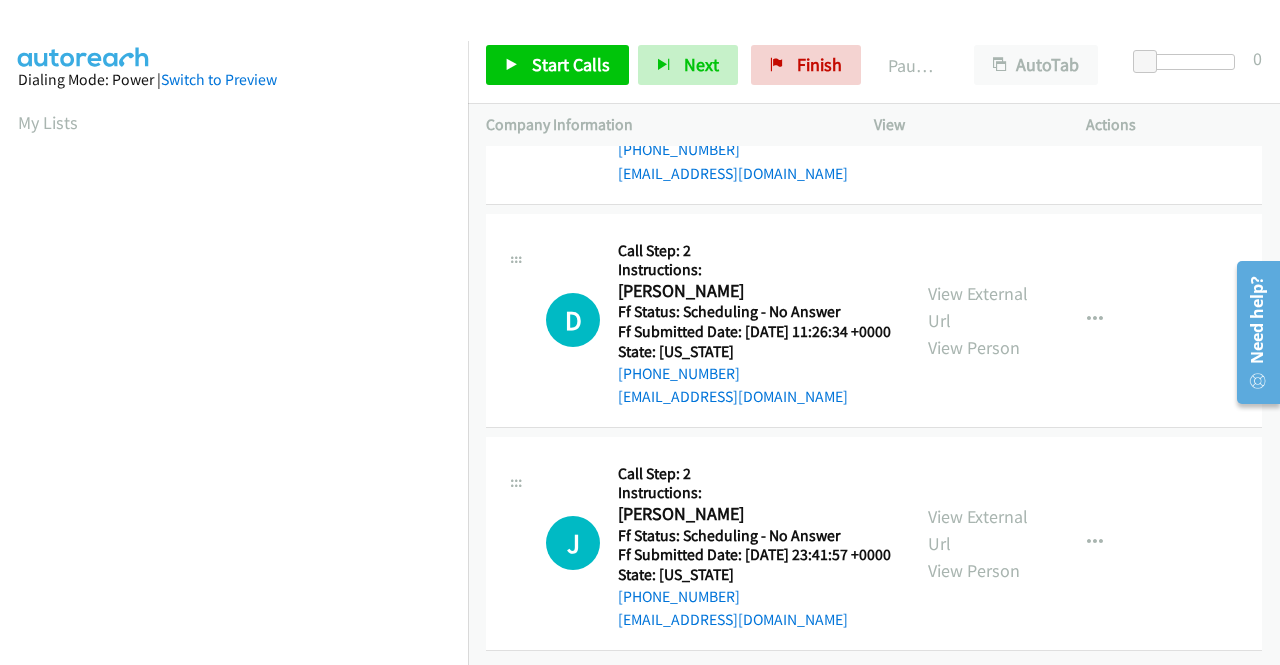 scroll, scrollTop: 2900, scrollLeft: 0, axis: vertical 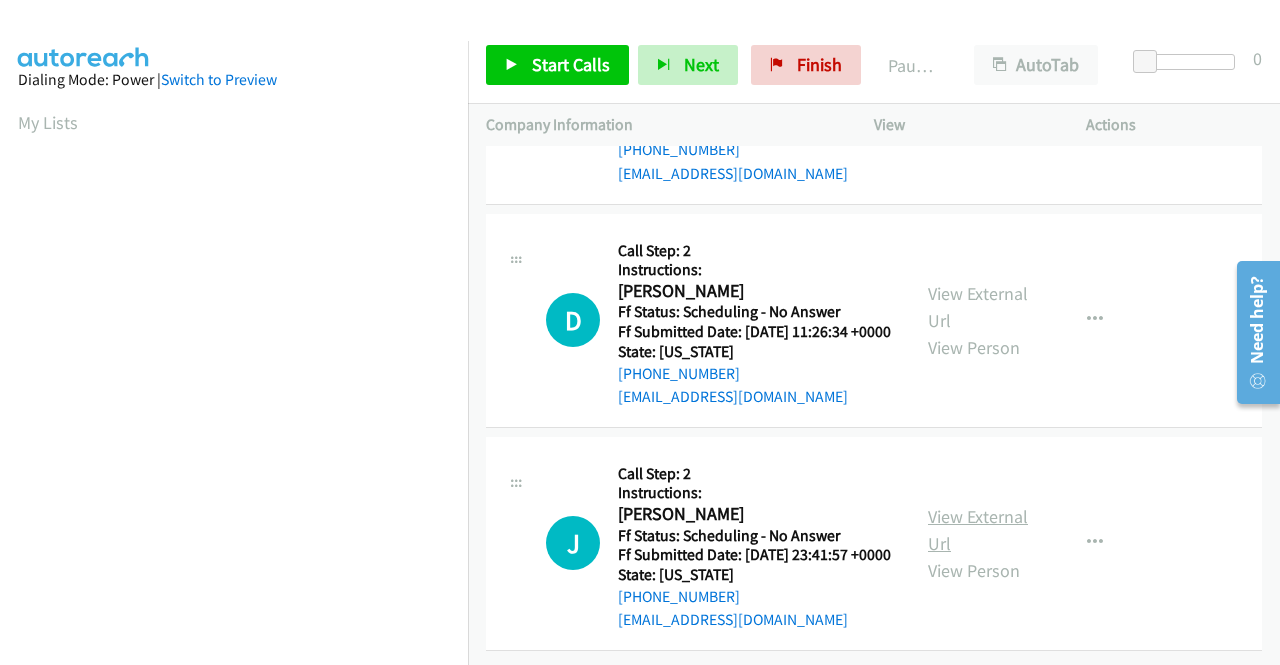 click on "View External Url" at bounding box center [978, 530] 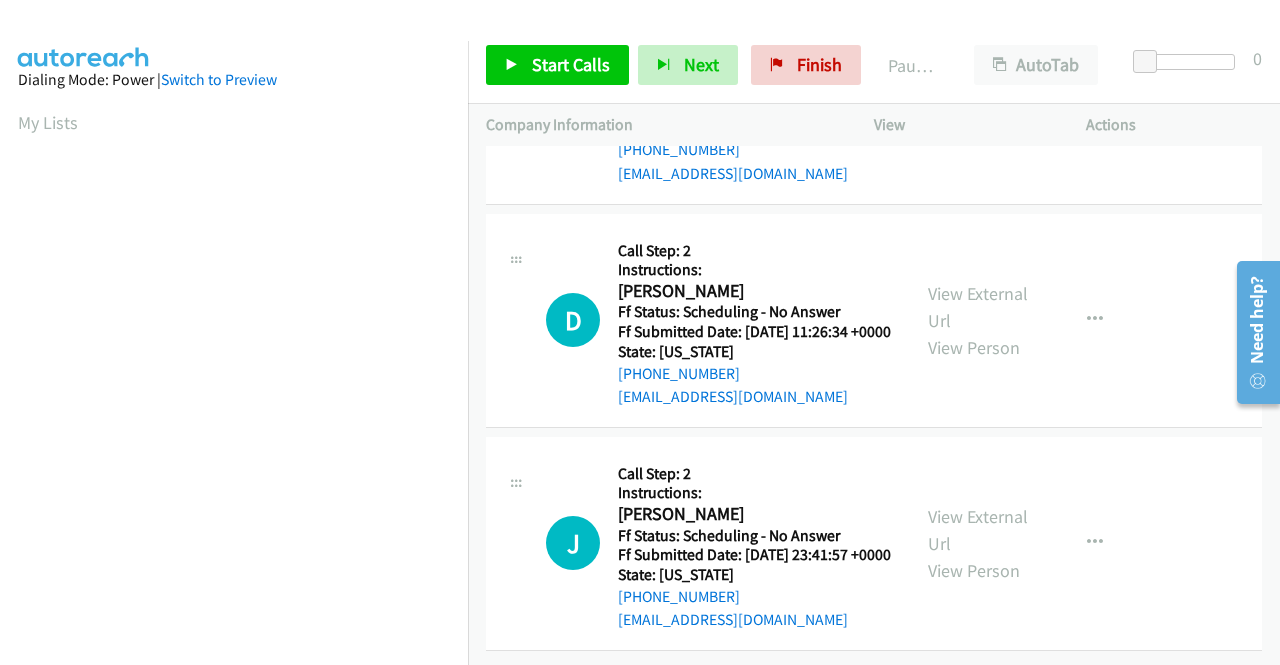 scroll, scrollTop: 2908, scrollLeft: 0, axis: vertical 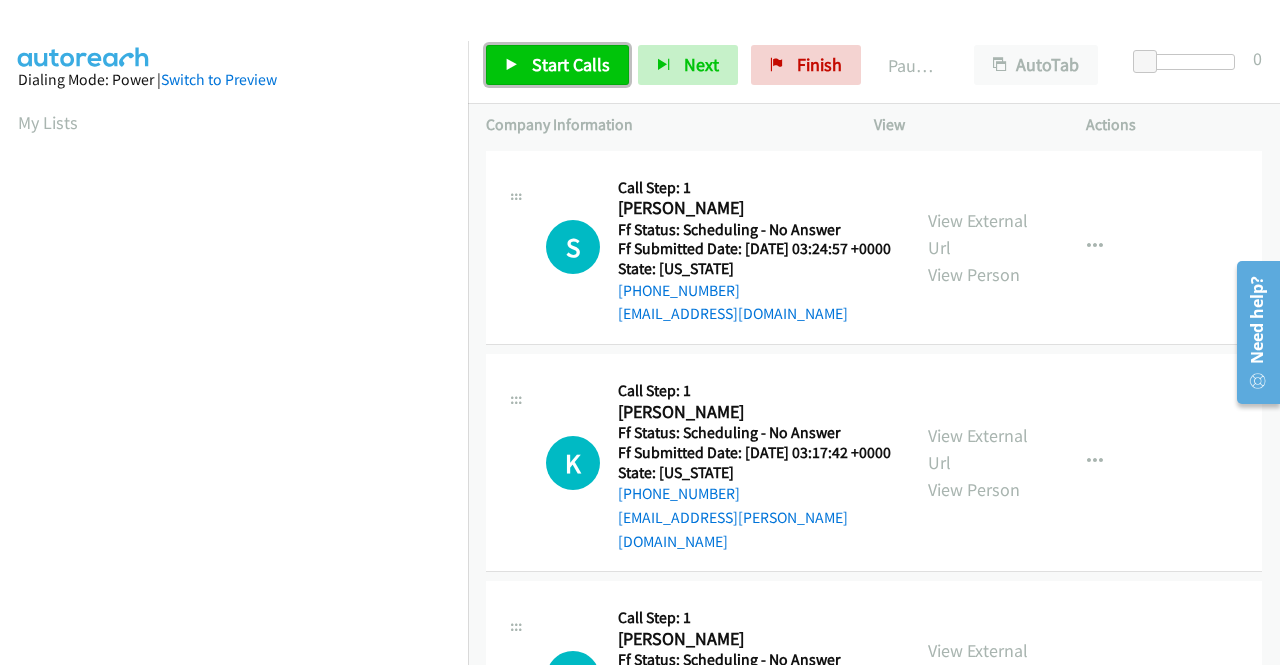 click on "Start Calls" at bounding box center [571, 64] 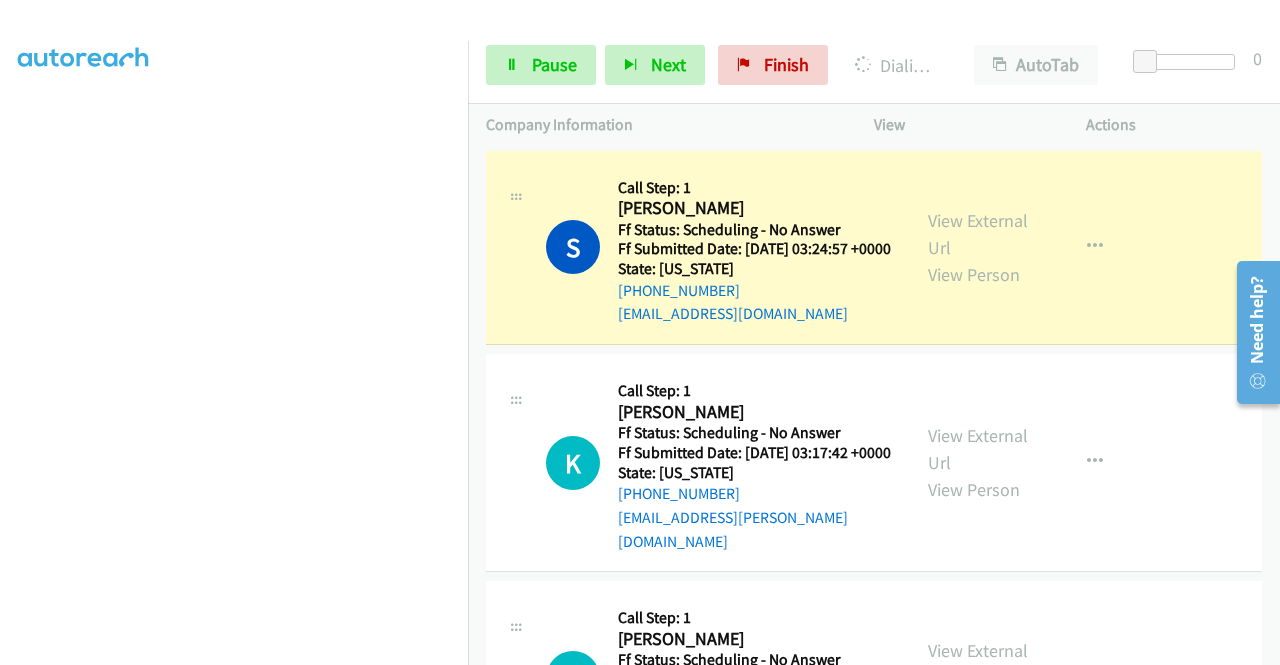 scroll, scrollTop: 456, scrollLeft: 0, axis: vertical 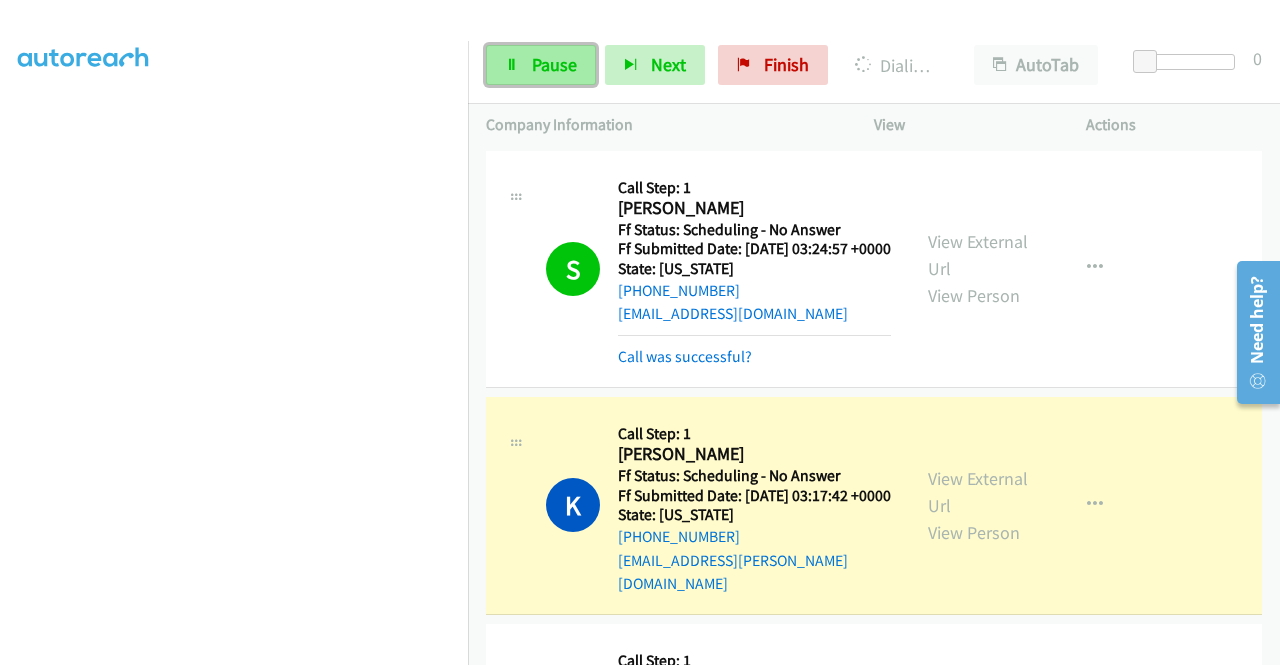 click on "Pause" at bounding box center [554, 64] 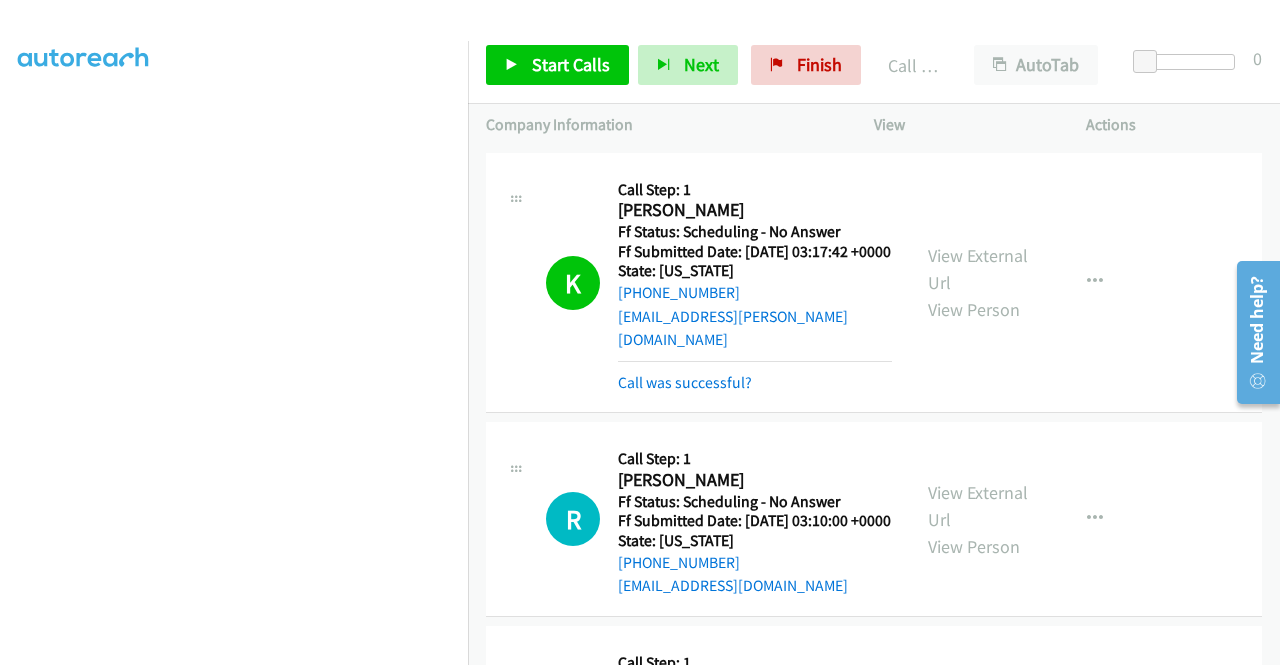 scroll, scrollTop: 300, scrollLeft: 0, axis: vertical 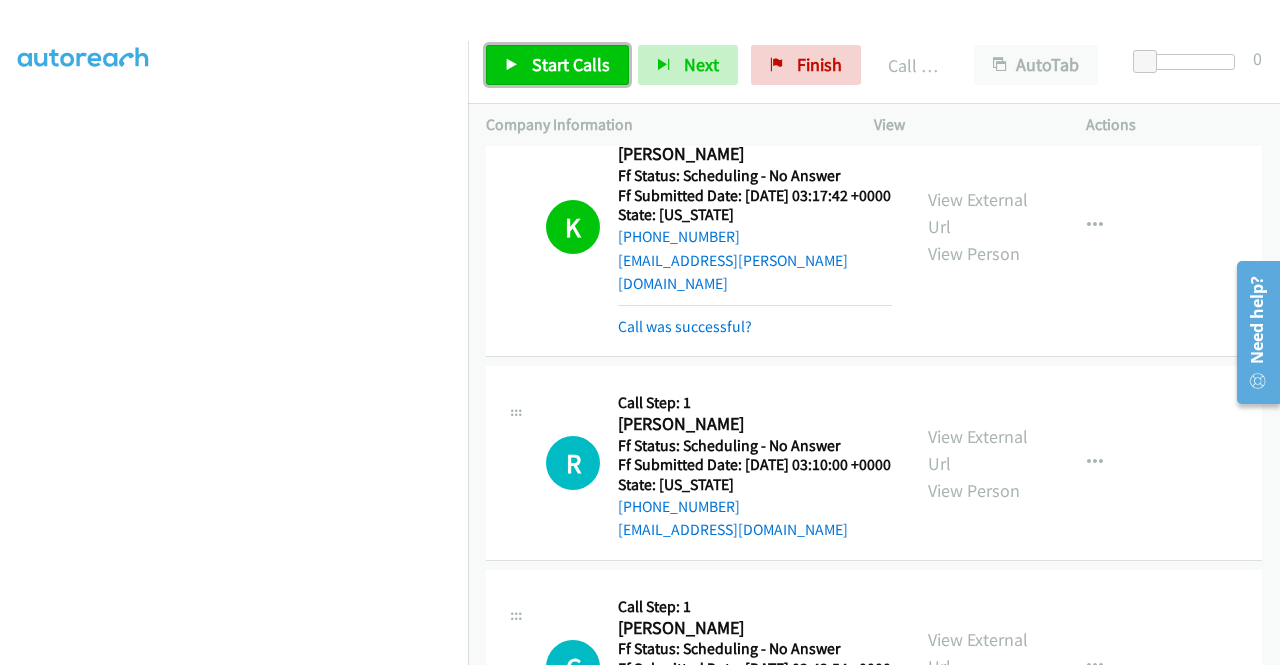 click on "Start Calls" at bounding box center [571, 64] 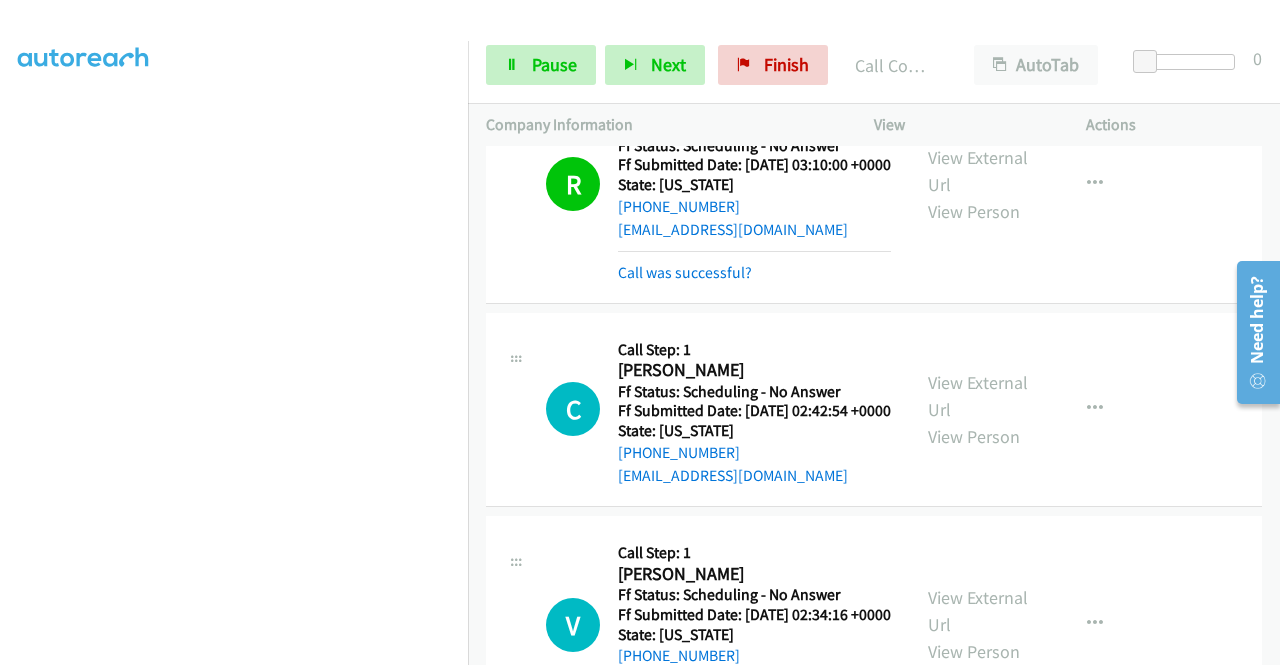 scroll, scrollTop: 700, scrollLeft: 0, axis: vertical 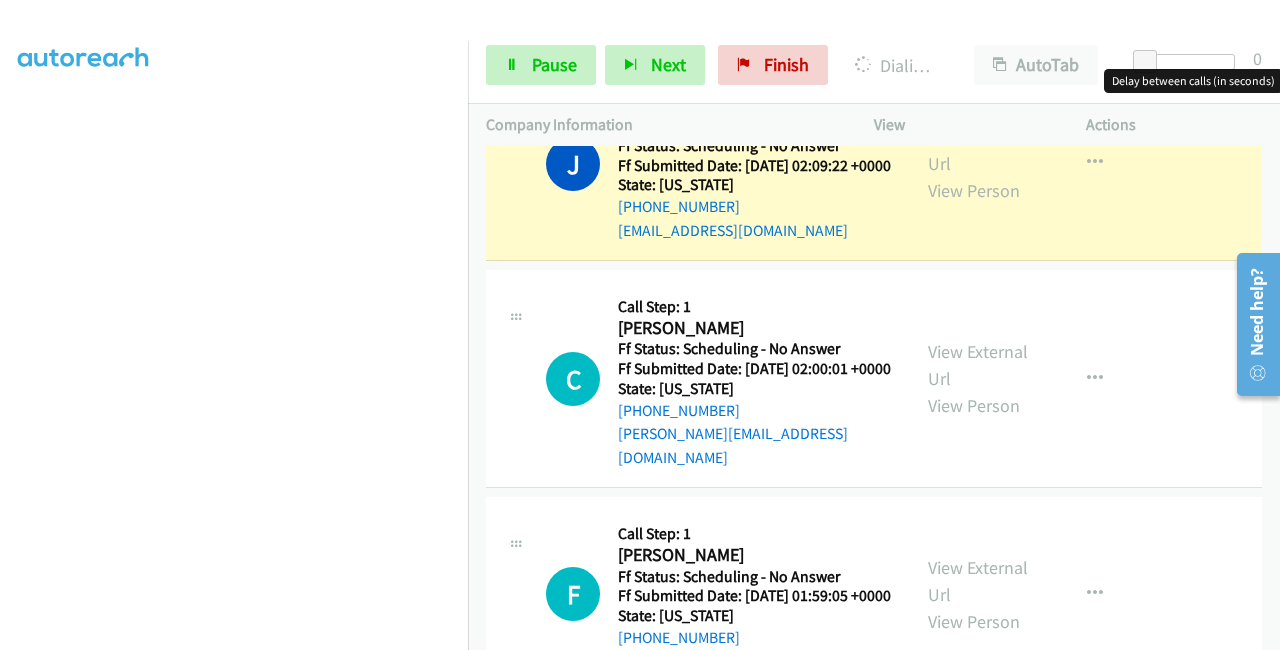 click at bounding box center [1189, 62] 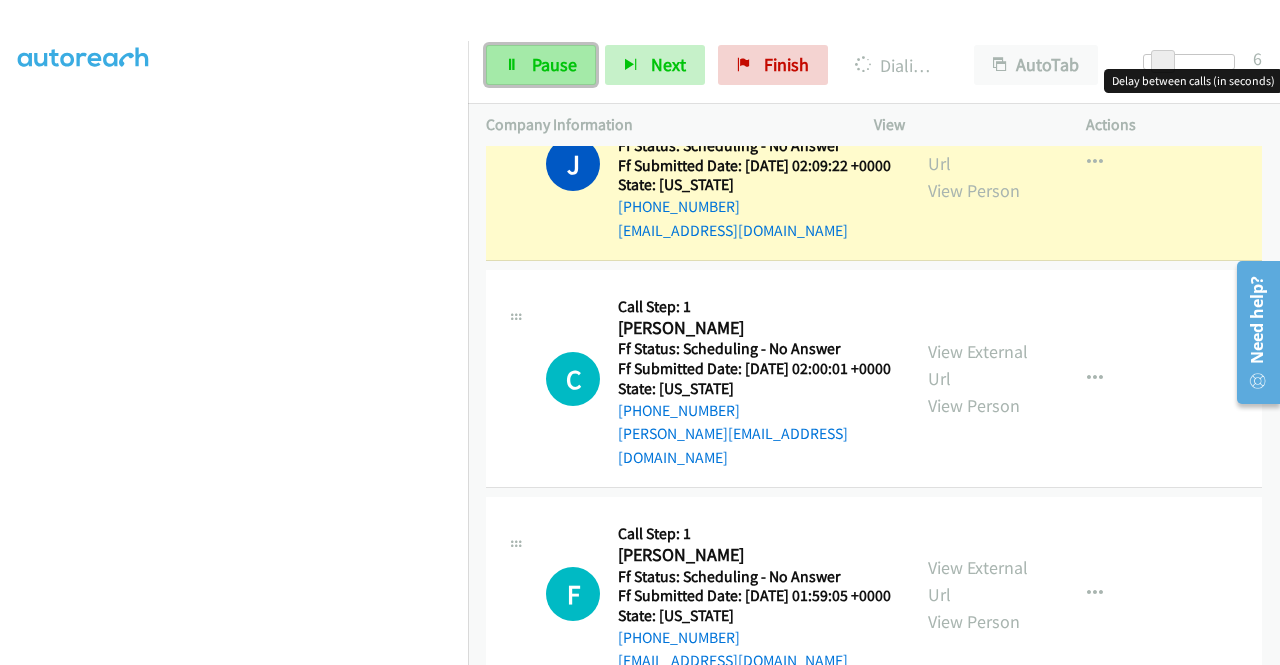 click on "Pause" at bounding box center [554, 64] 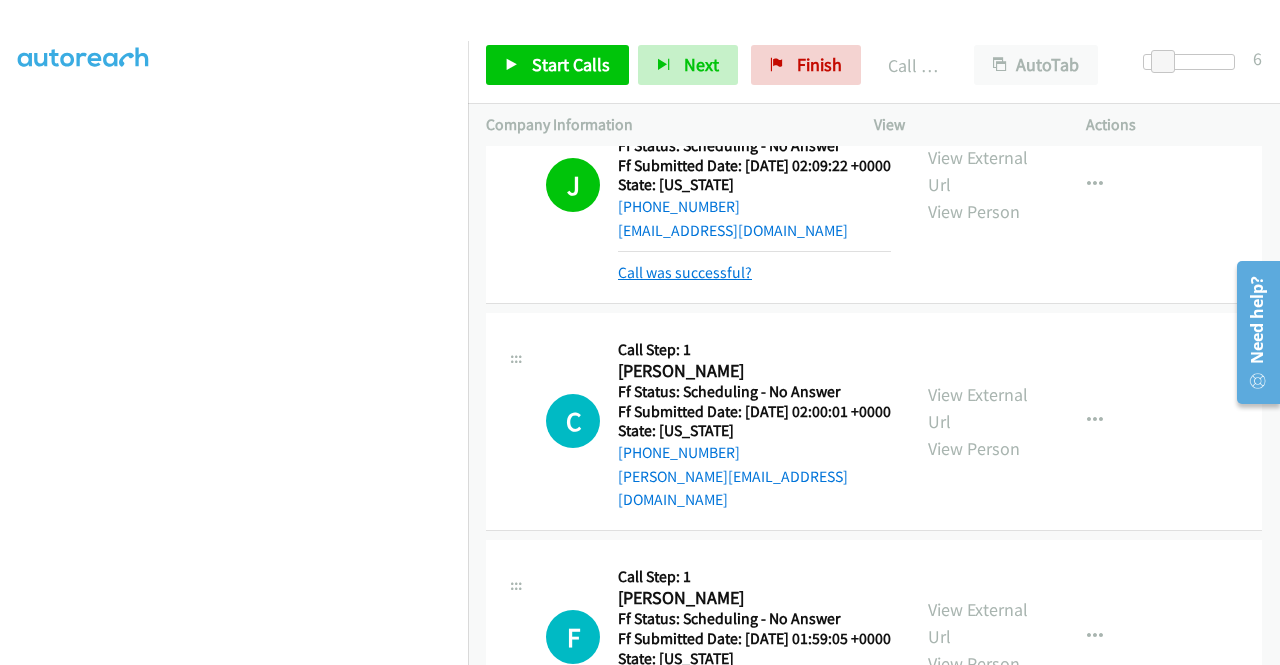 click on "Call was successful?" at bounding box center [685, 272] 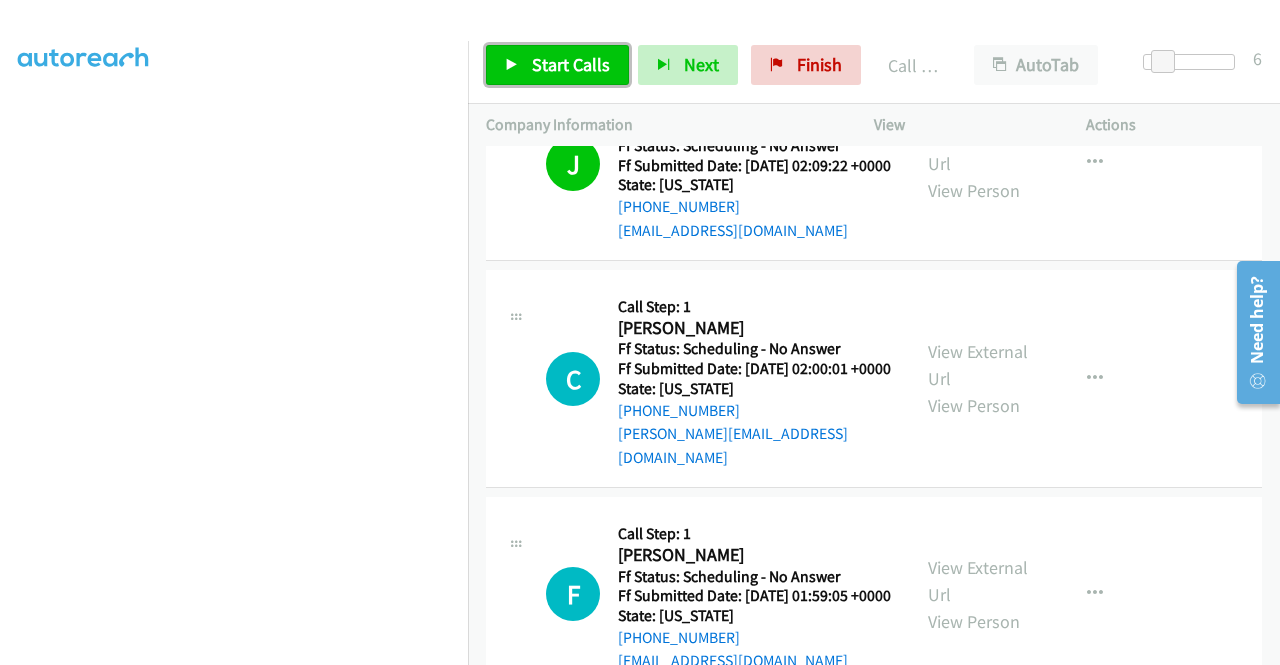 click on "Start Calls" at bounding box center (571, 64) 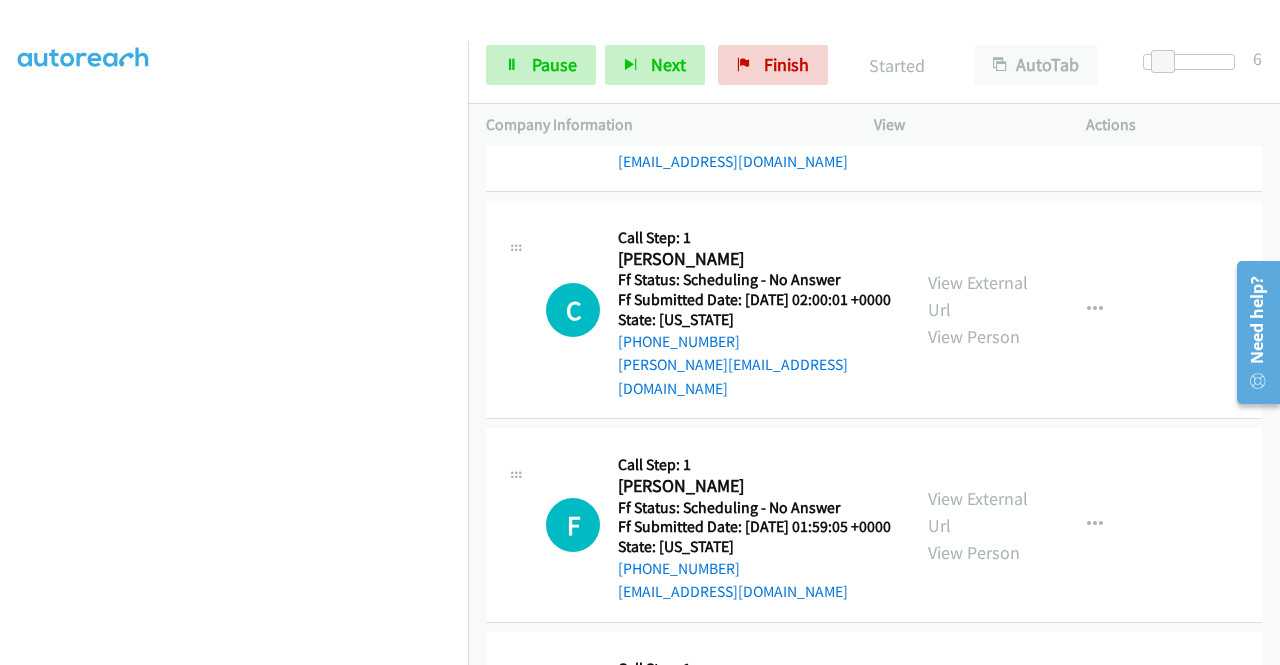 scroll, scrollTop: 2200, scrollLeft: 0, axis: vertical 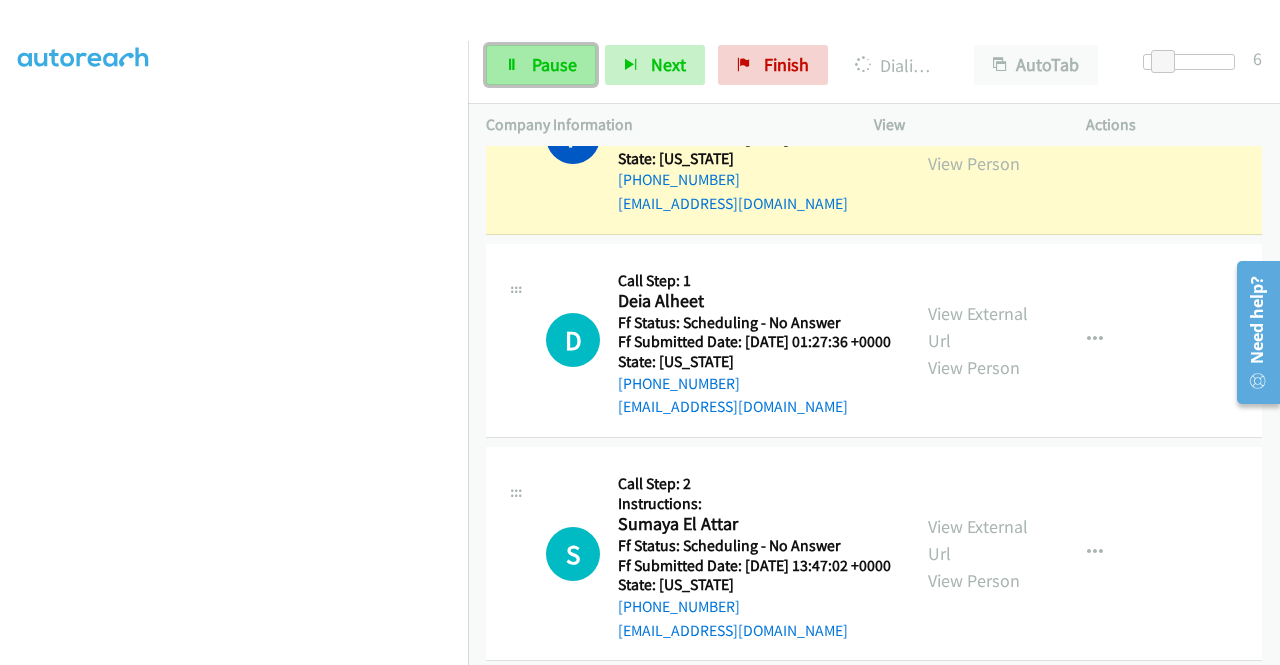 click on "Pause" at bounding box center (554, 64) 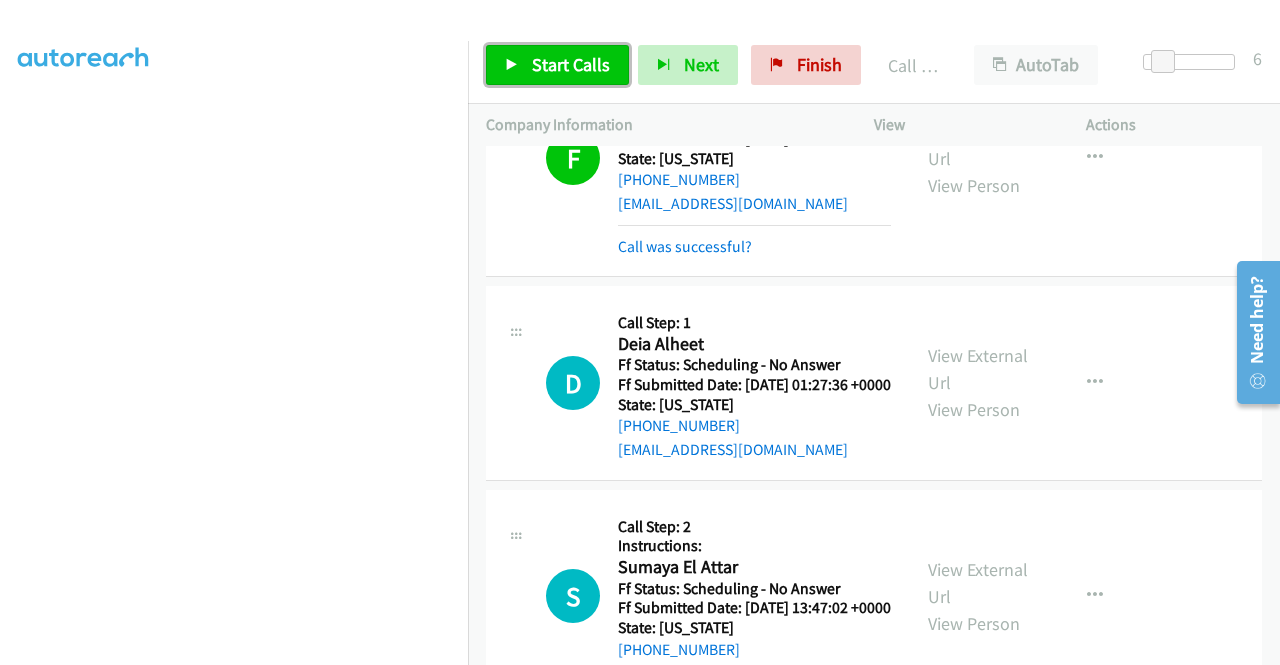 click on "Start Calls" at bounding box center (571, 64) 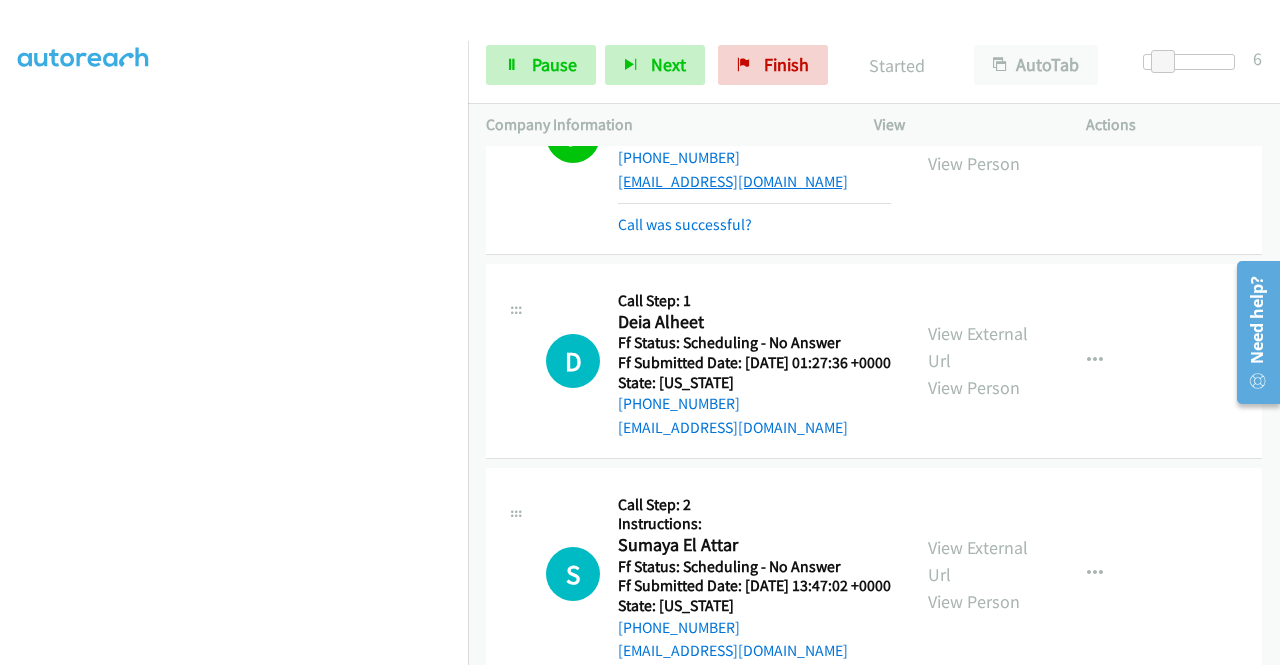 scroll, scrollTop: 2700, scrollLeft: 0, axis: vertical 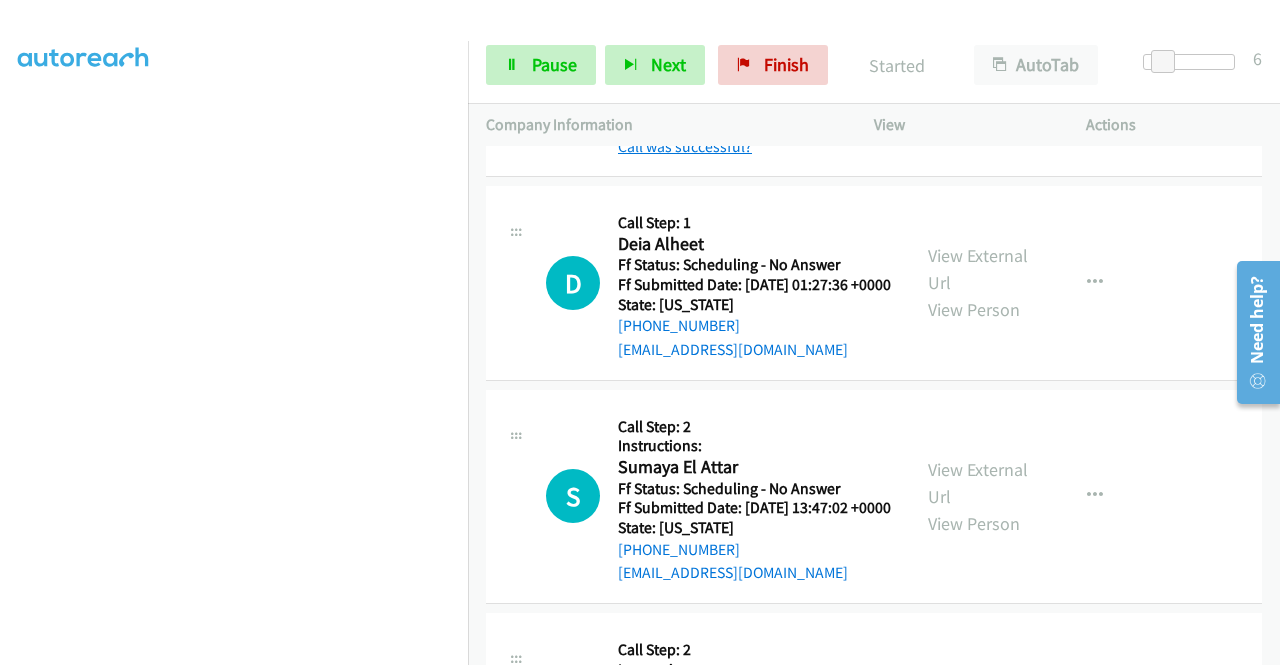 click on "Call was successful?" at bounding box center [685, 146] 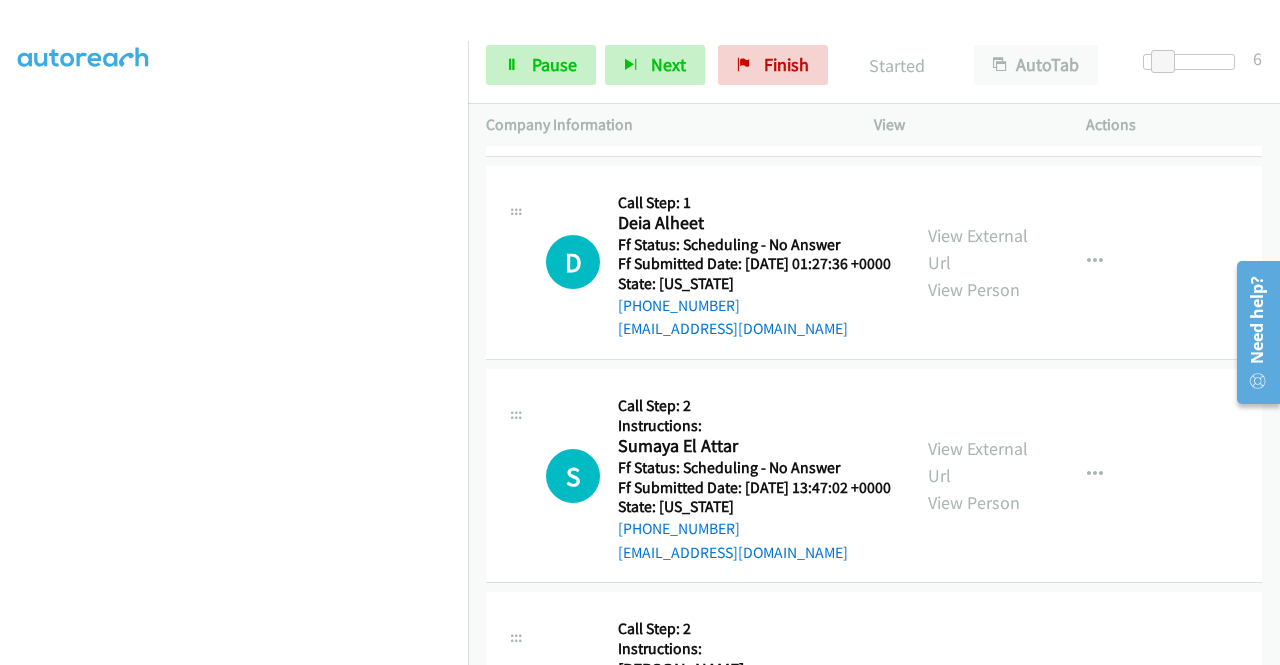 scroll, scrollTop: 2778, scrollLeft: 0, axis: vertical 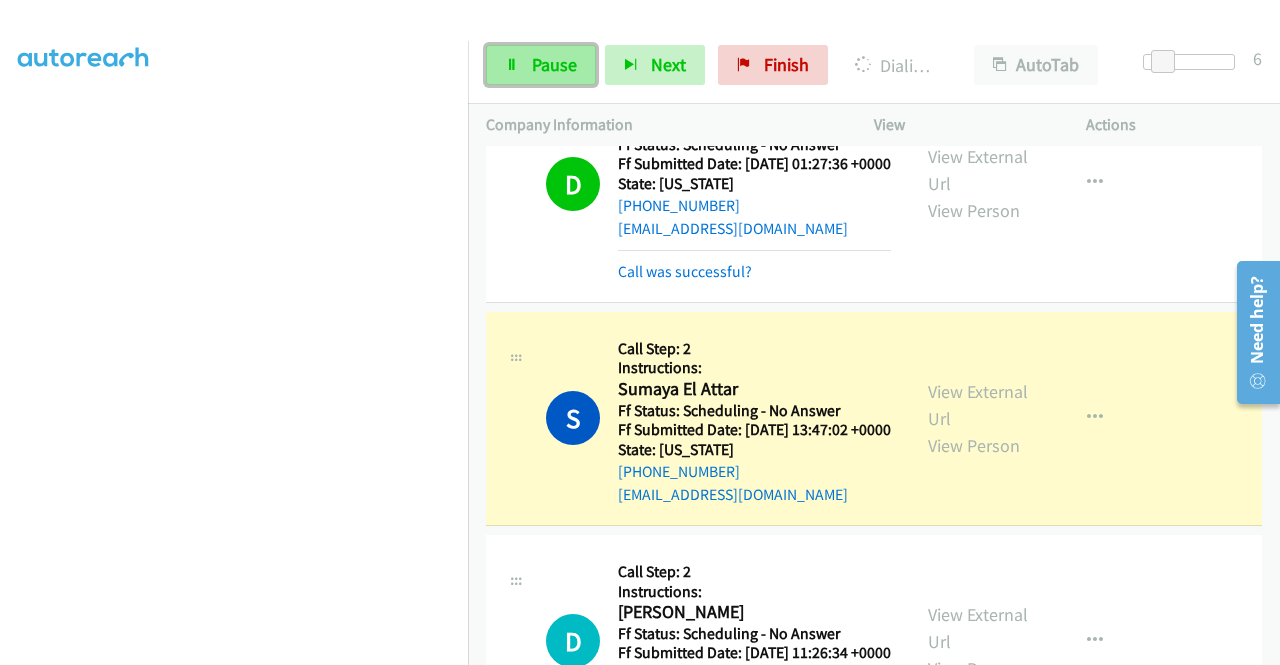 click on "Pause" at bounding box center (554, 64) 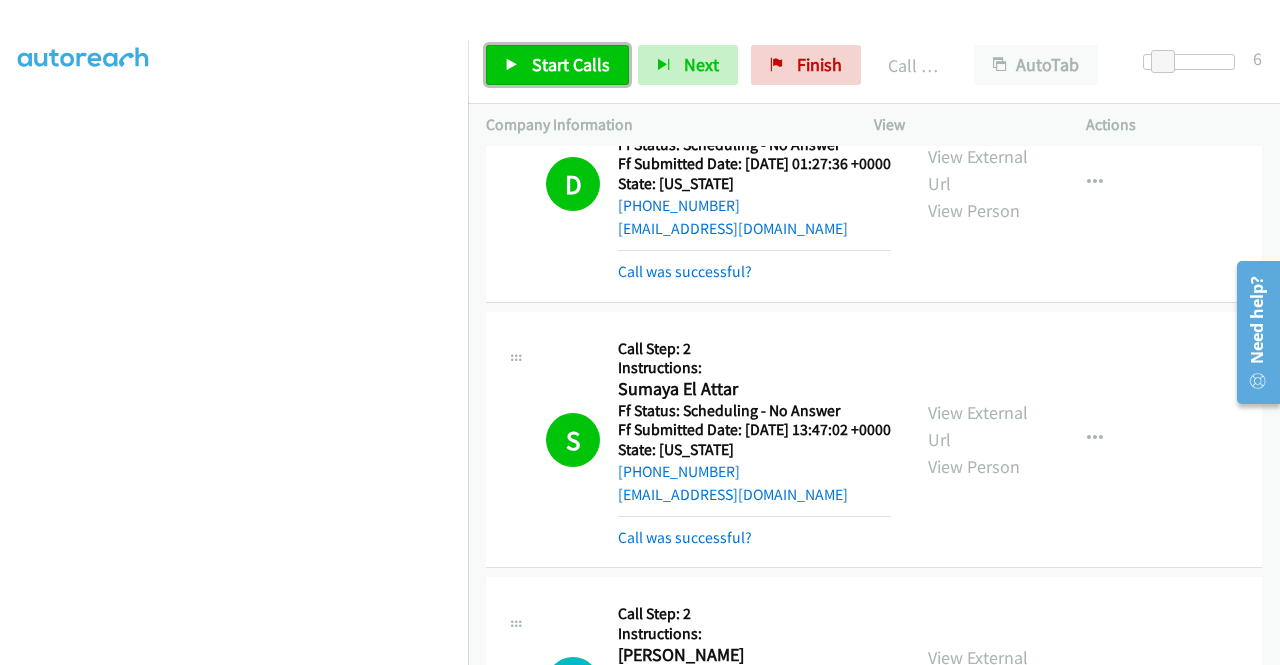 click on "Start Calls" at bounding box center [557, 65] 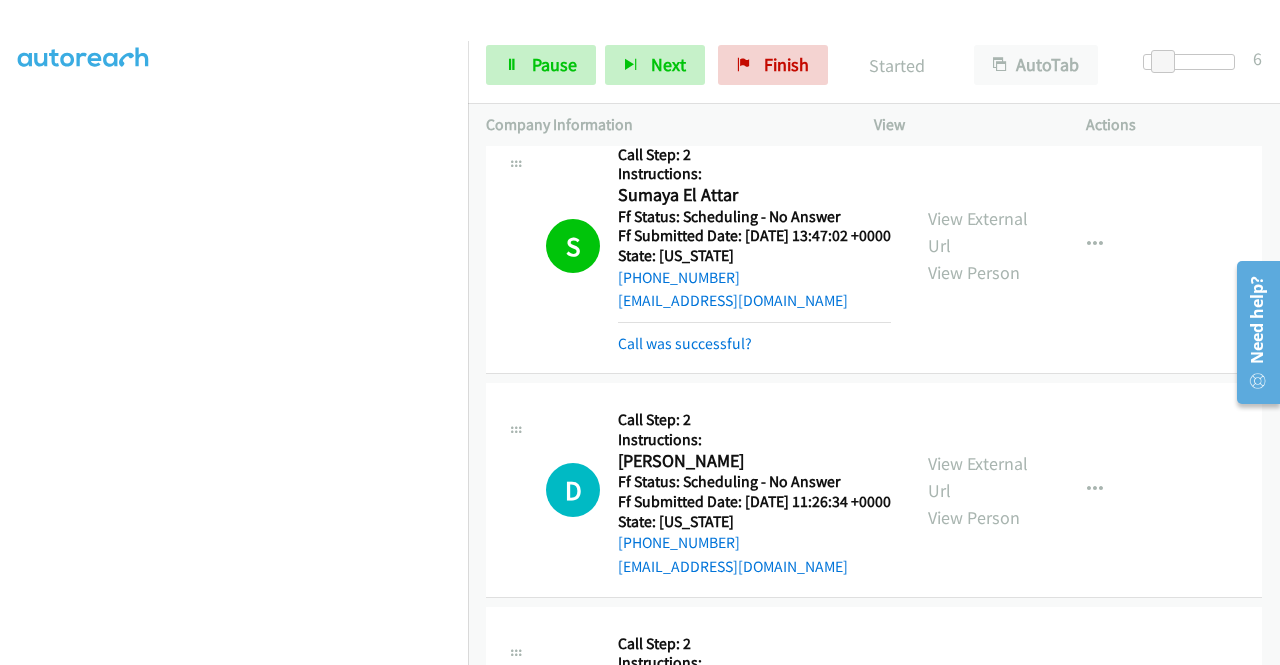 scroll, scrollTop: 2978, scrollLeft: 0, axis: vertical 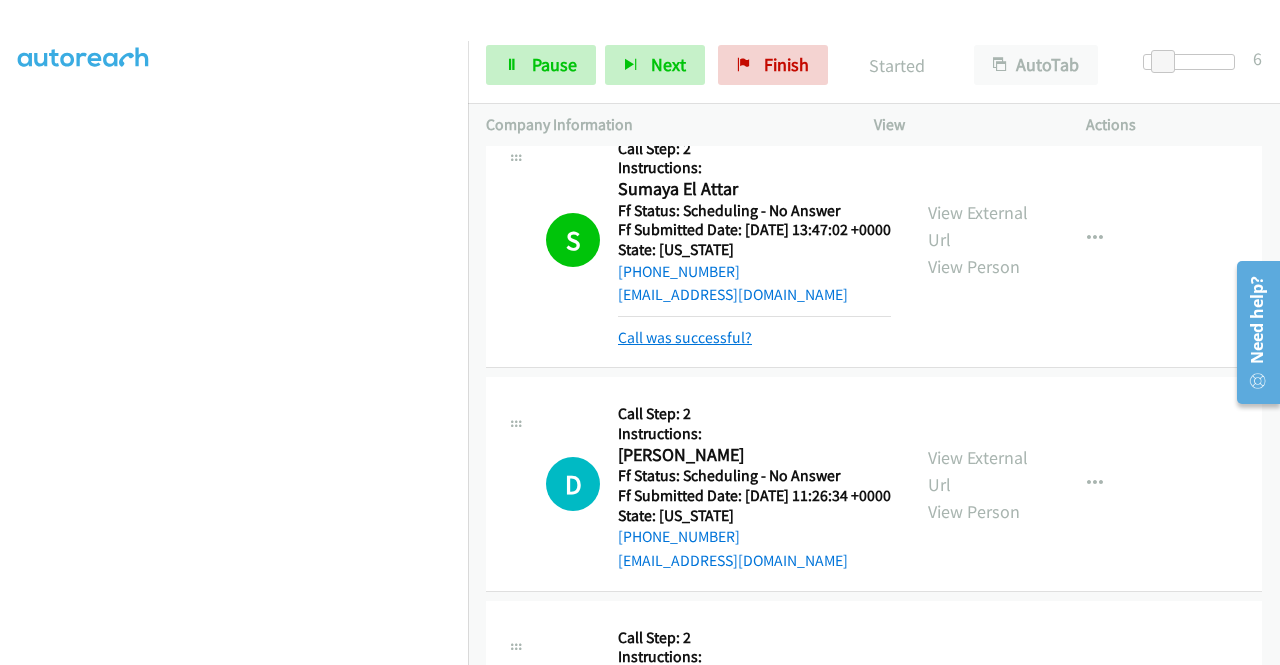 click on "Call was successful?" at bounding box center (685, 337) 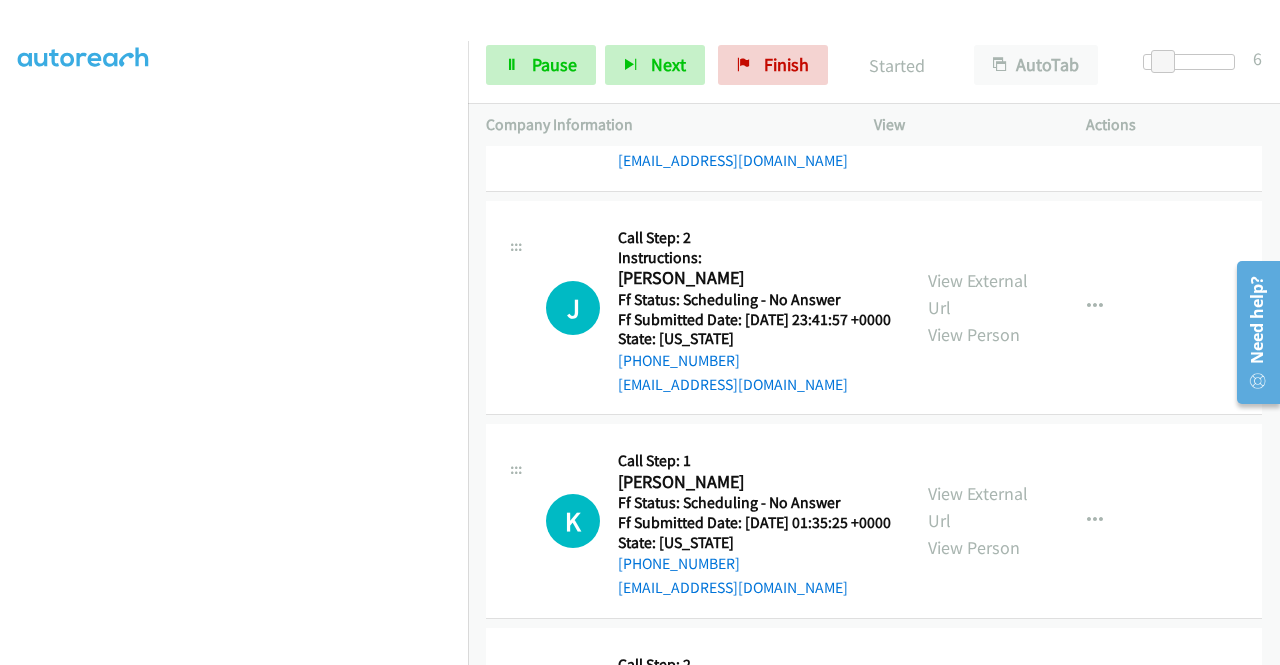 scroll, scrollTop: 3378, scrollLeft: 0, axis: vertical 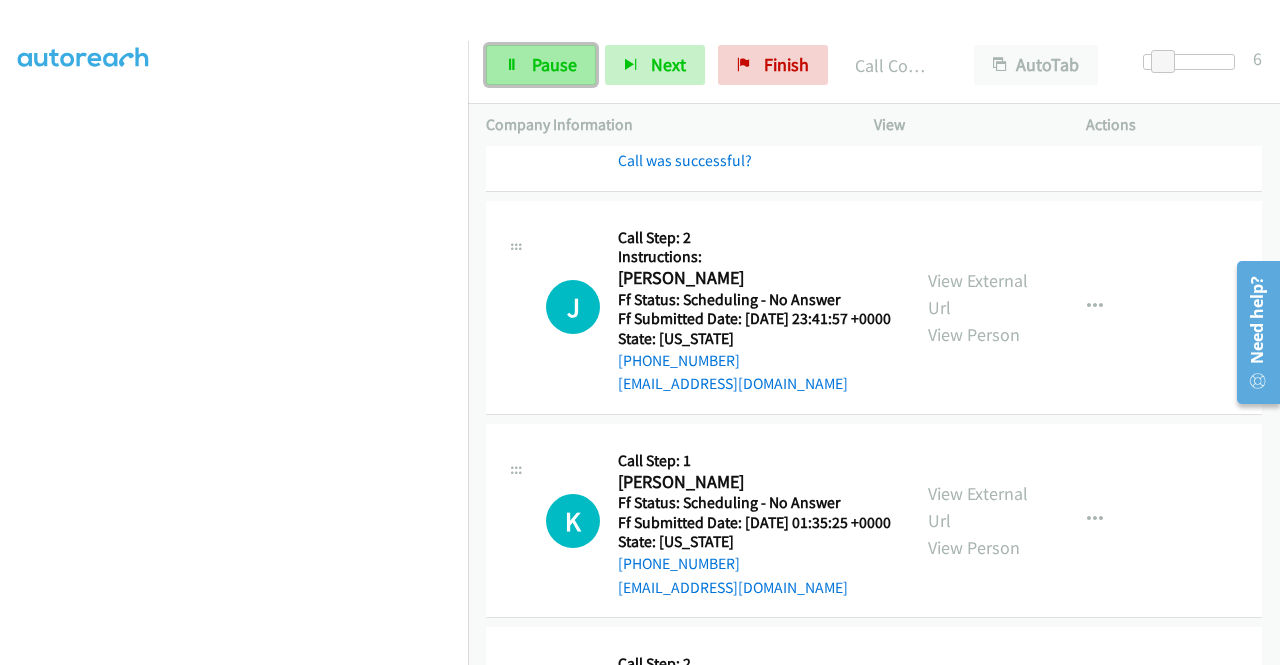 click on "Pause" at bounding box center [554, 64] 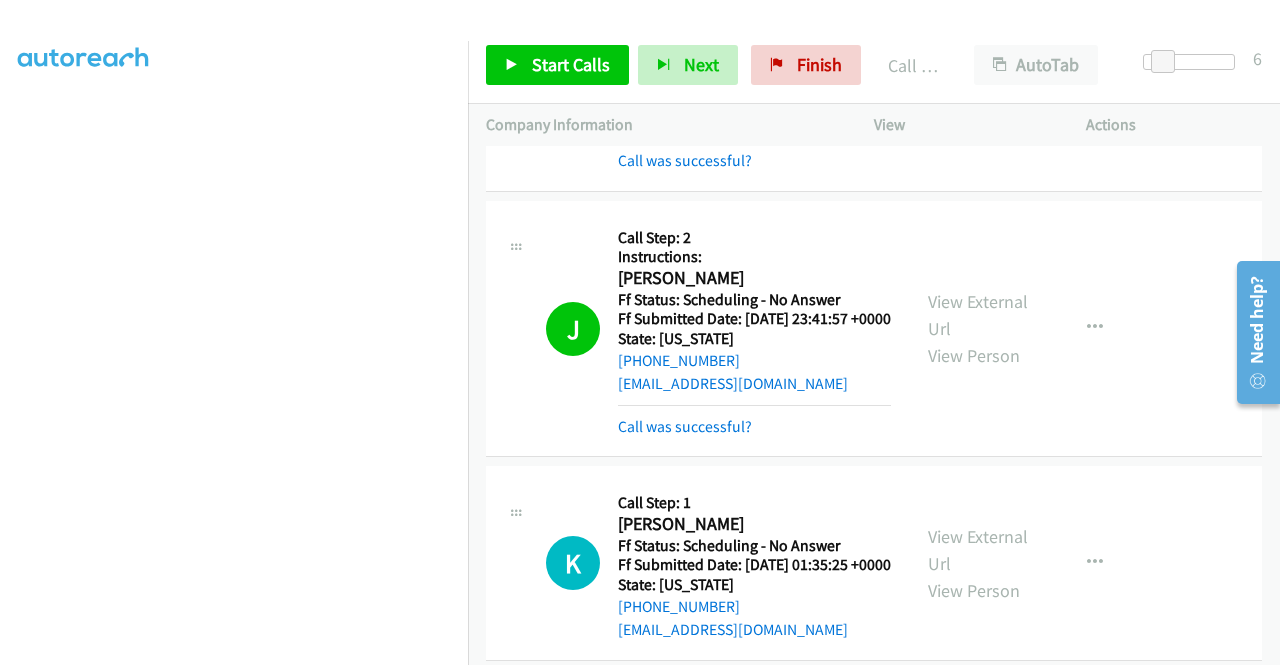 scroll, scrollTop: 456, scrollLeft: 0, axis: vertical 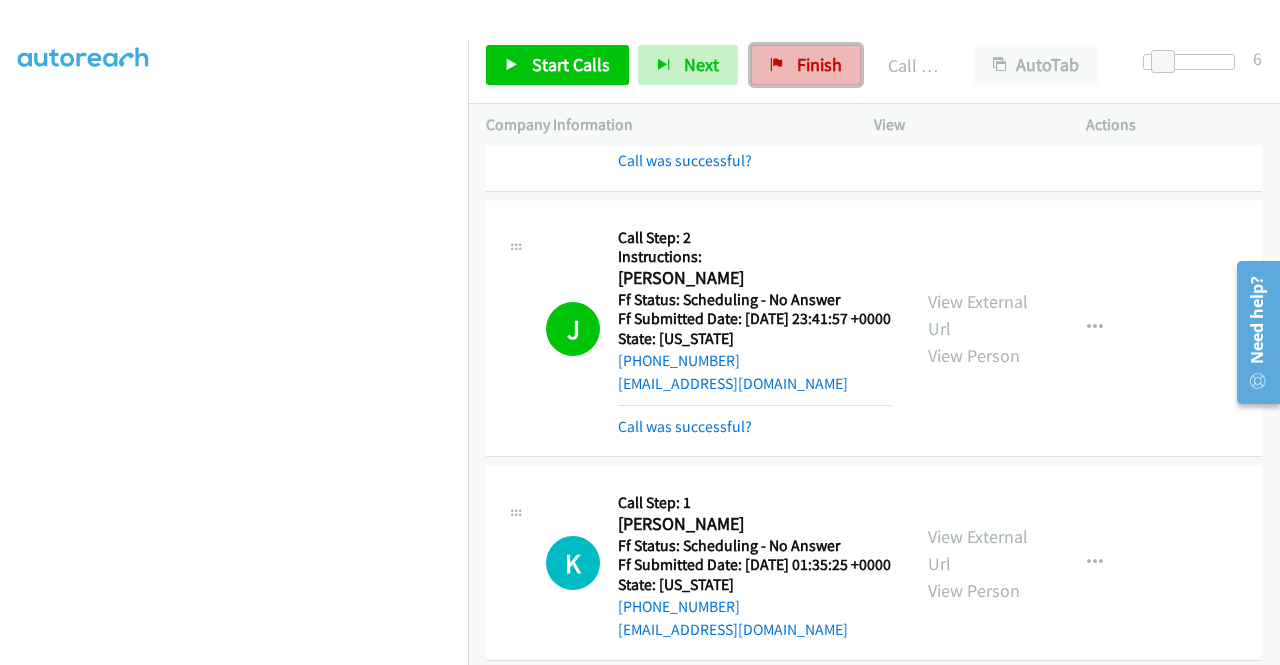 click at bounding box center (777, 66) 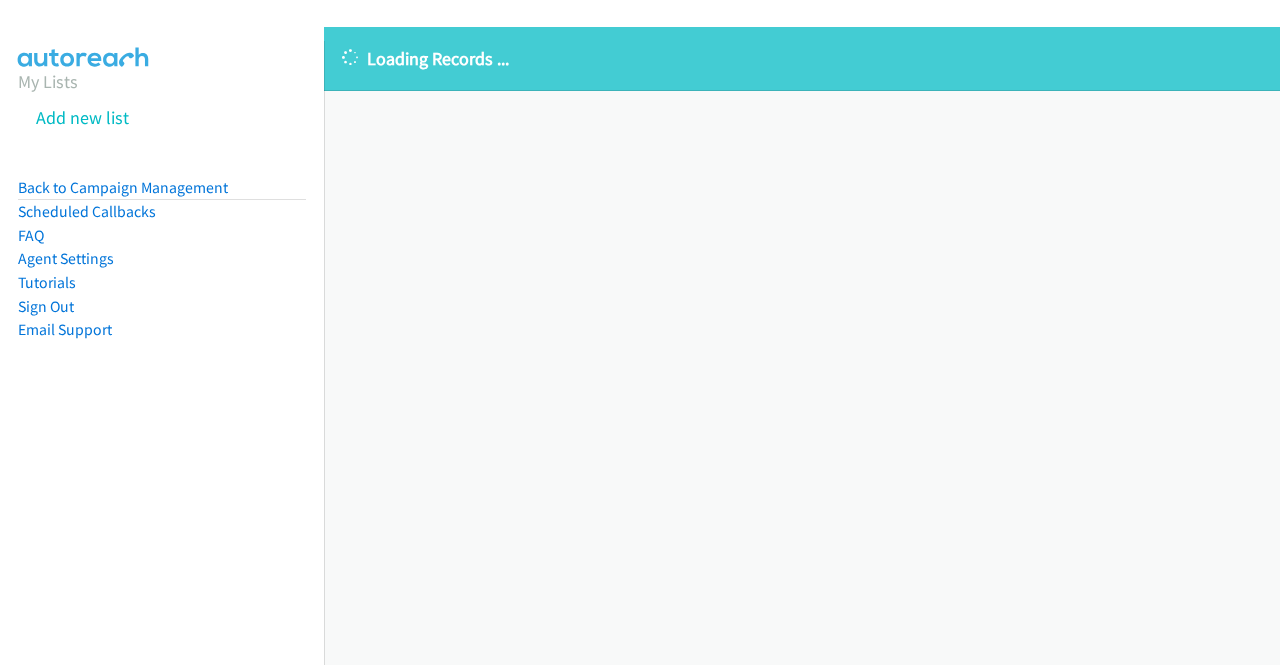 scroll, scrollTop: 0, scrollLeft: 0, axis: both 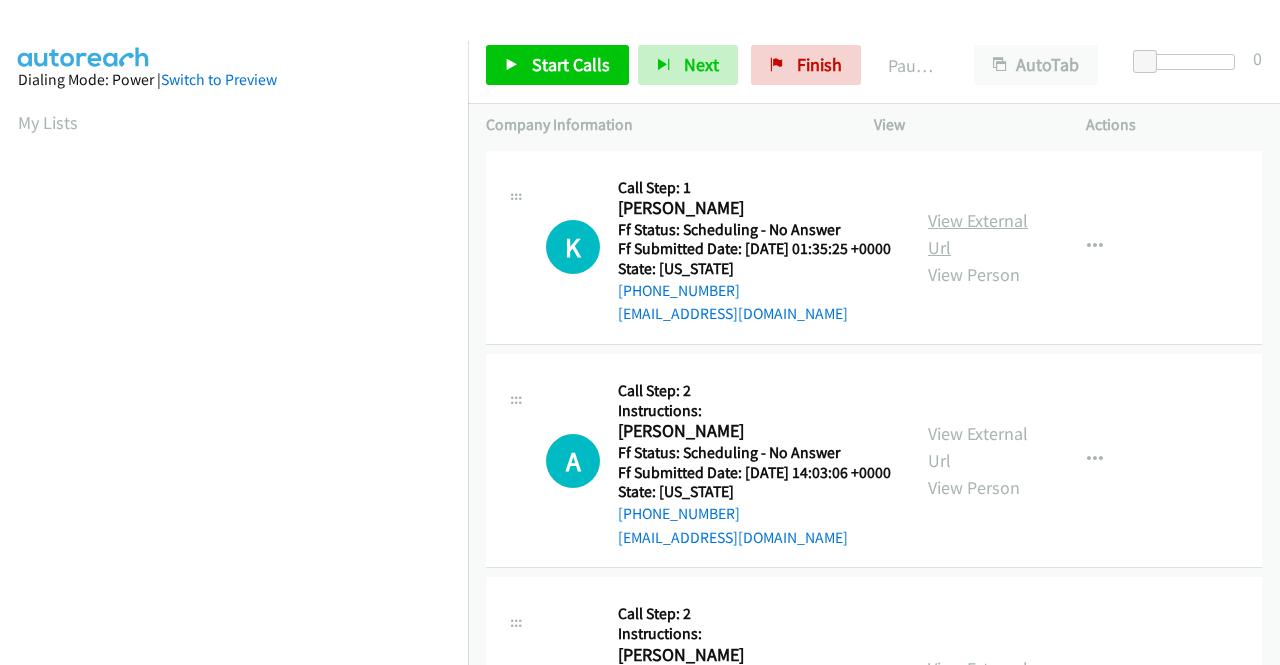 click on "View External Url" at bounding box center [978, 234] 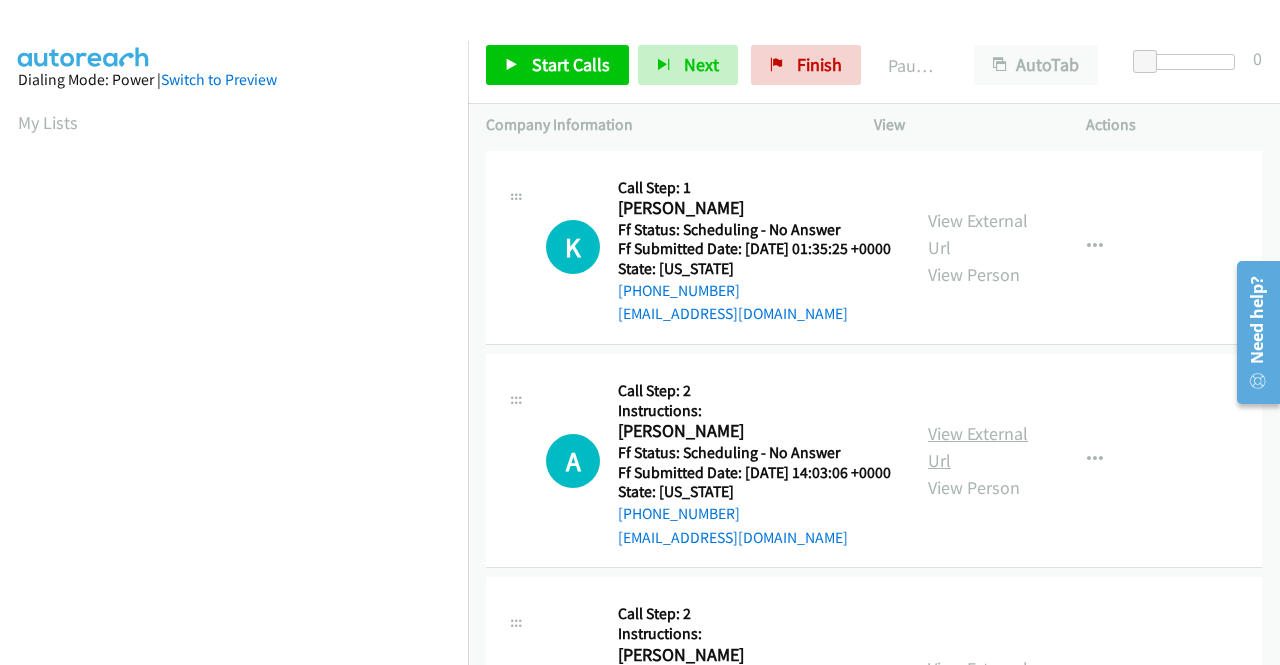 click on "View External Url" at bounding box center [978, 447] 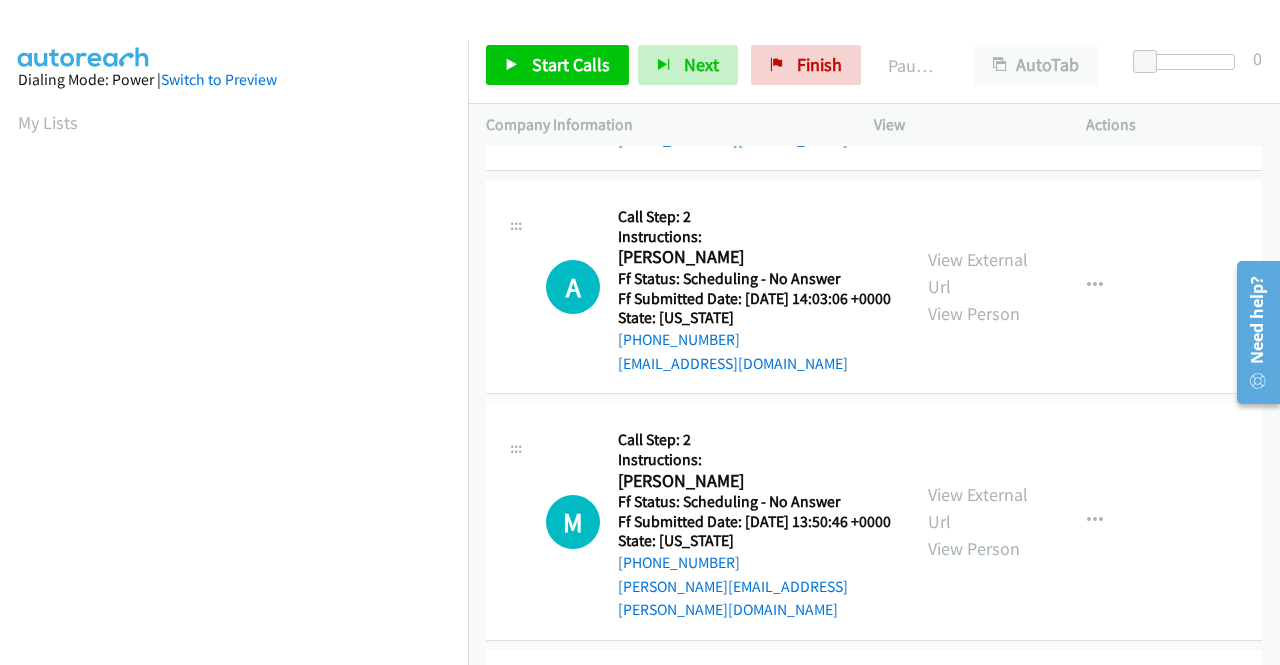 scroll, scrollTop: 200, scrollLeft: 0, axis: vertical 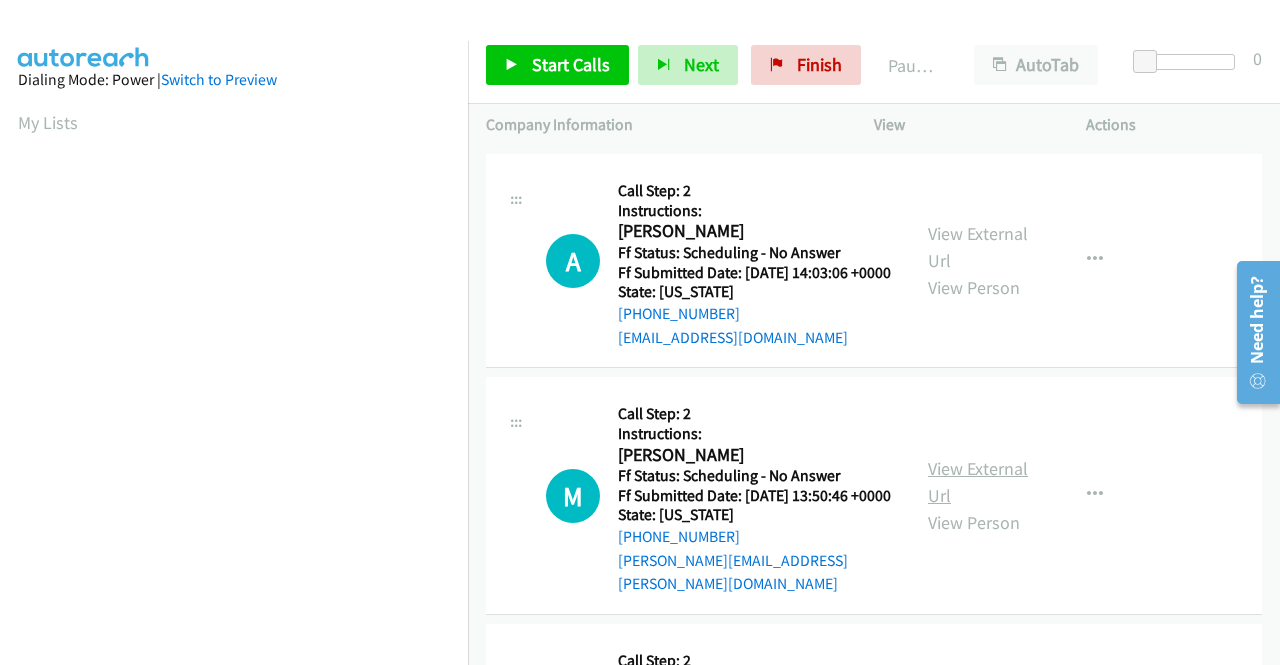 click on "View External Url" at bounding box center [978, 482] 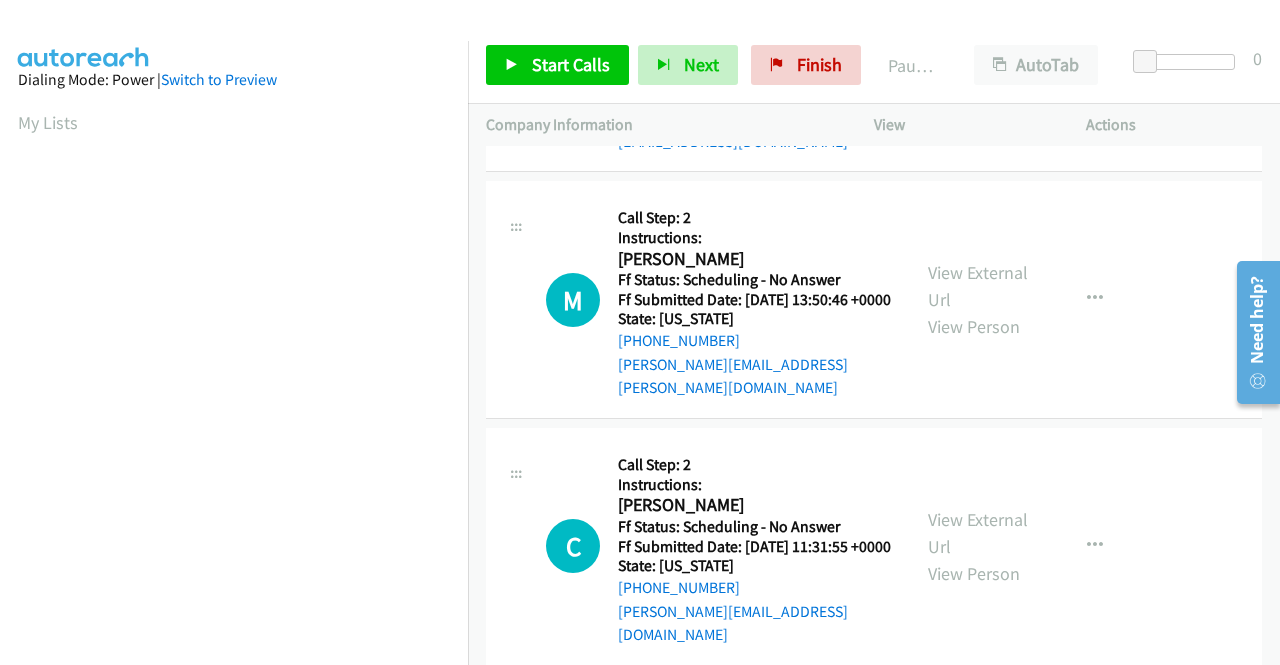 scroll, scrollTop: 400, scrollLeft: 0, axis: vertical 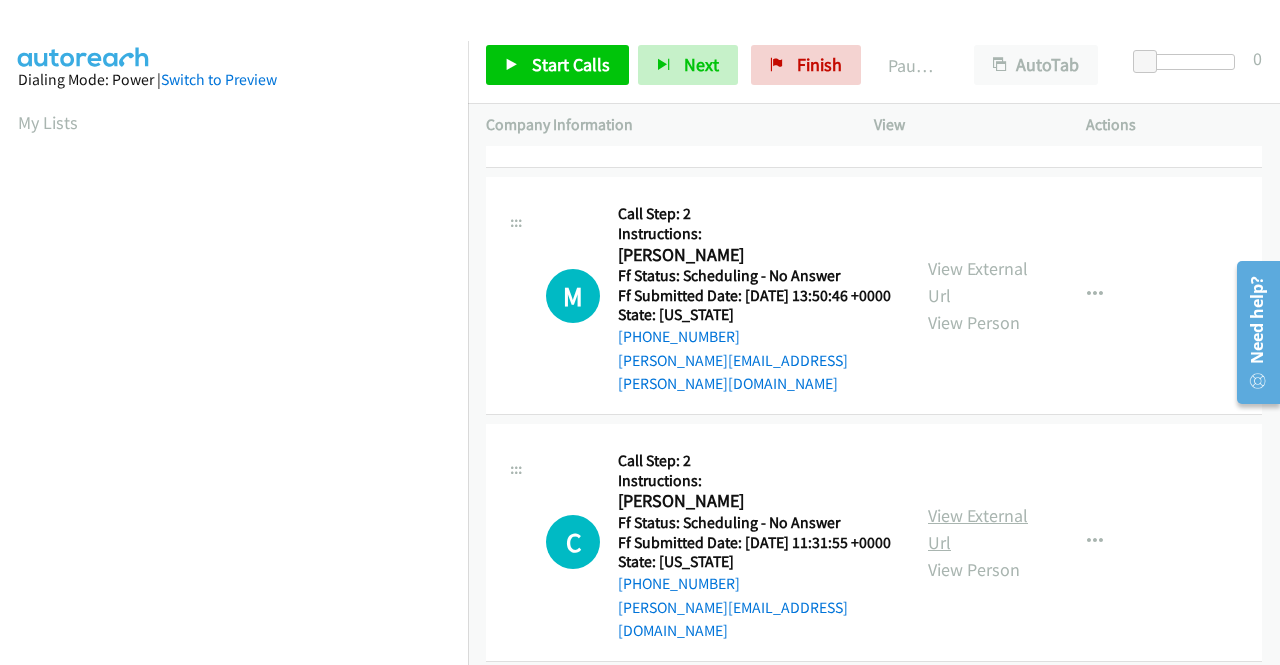 click on "View External Url" at bounding box center (978, 529) 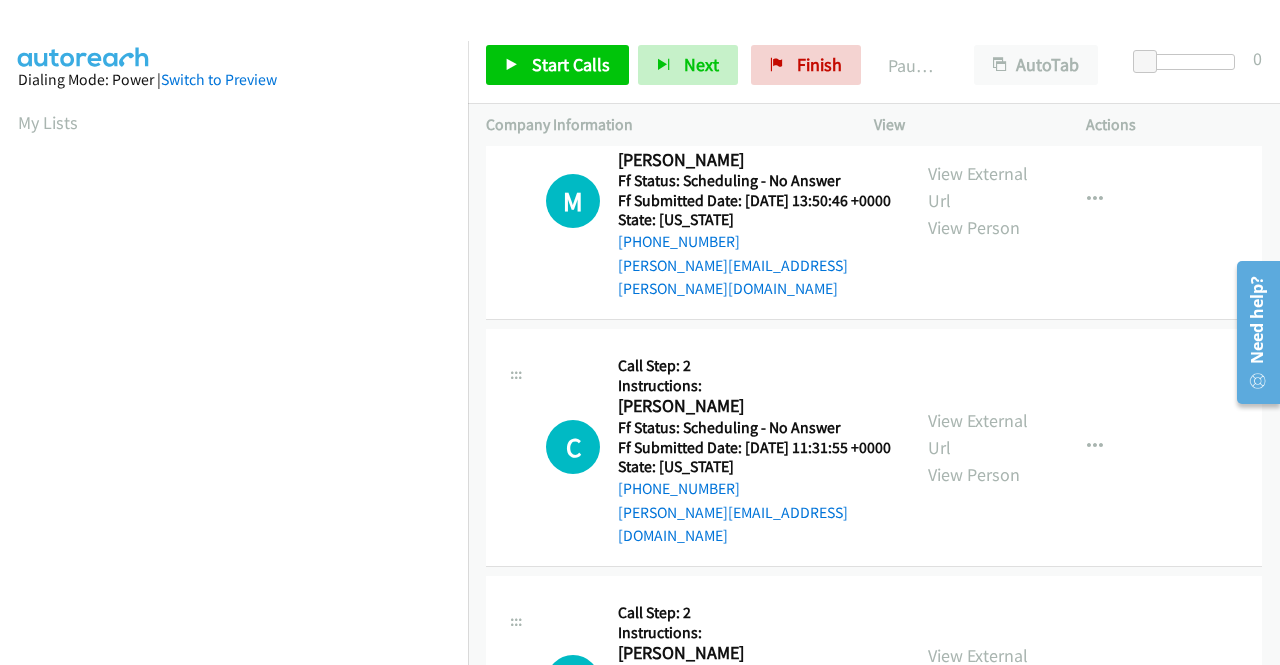 scroll, scrollTop: 600, scrollLeft: 0, axis: vertical 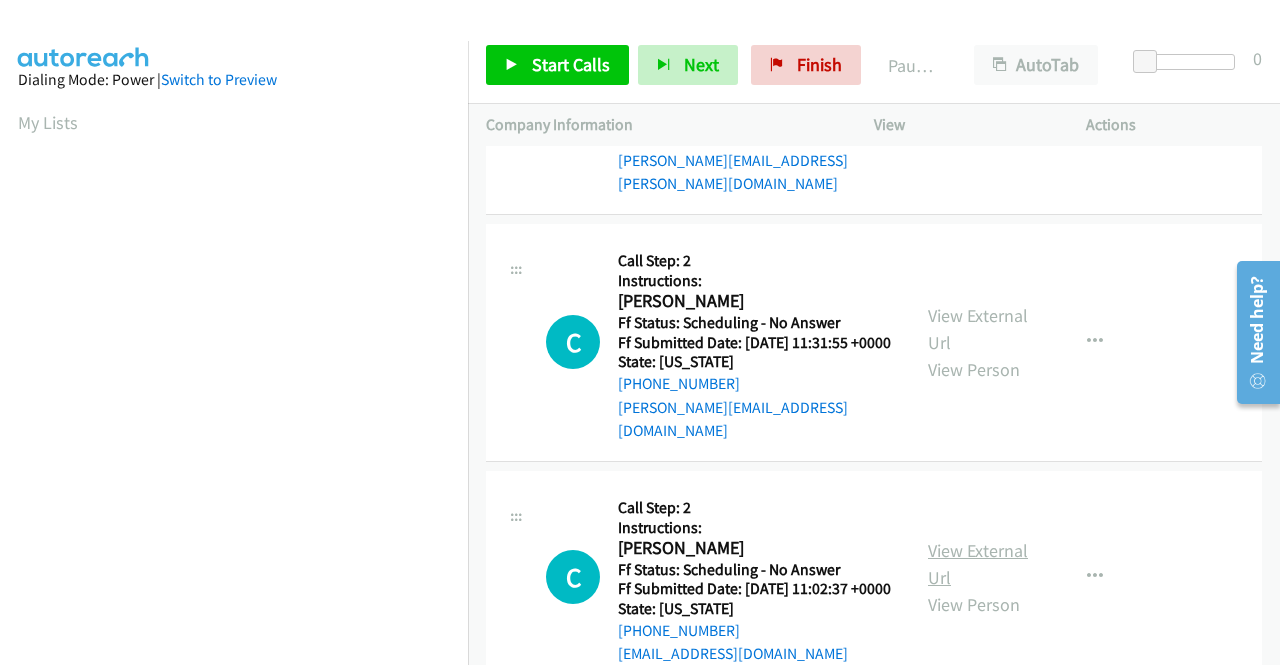 click on "View External Url" at bounding box center [978, 564] 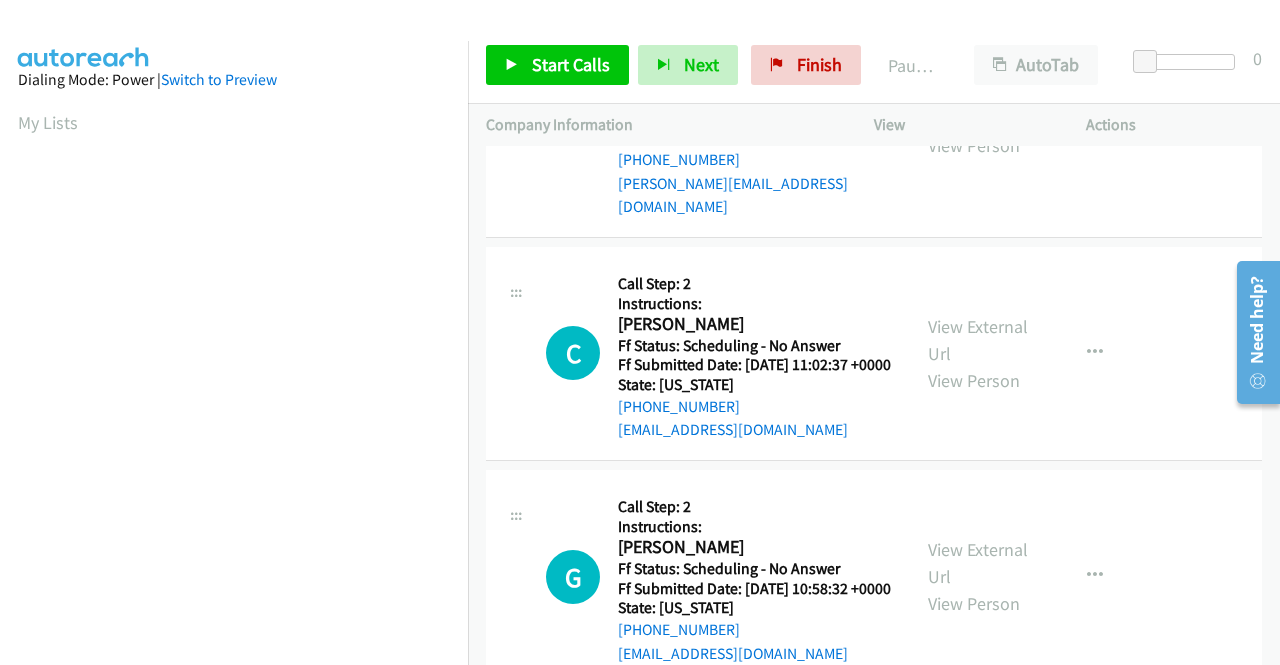 scroll, scrollTop: 900, scrollLeft: 0, axis: vertical 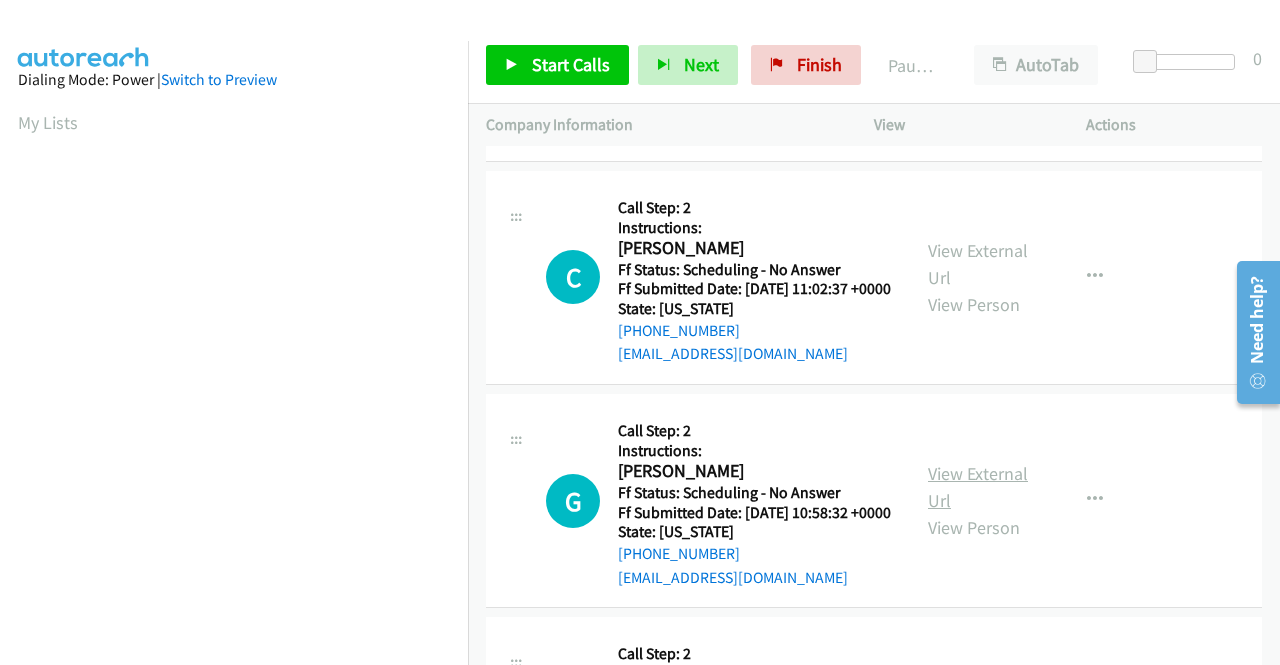 click on "View External Url" at bounding box center (978, 487) 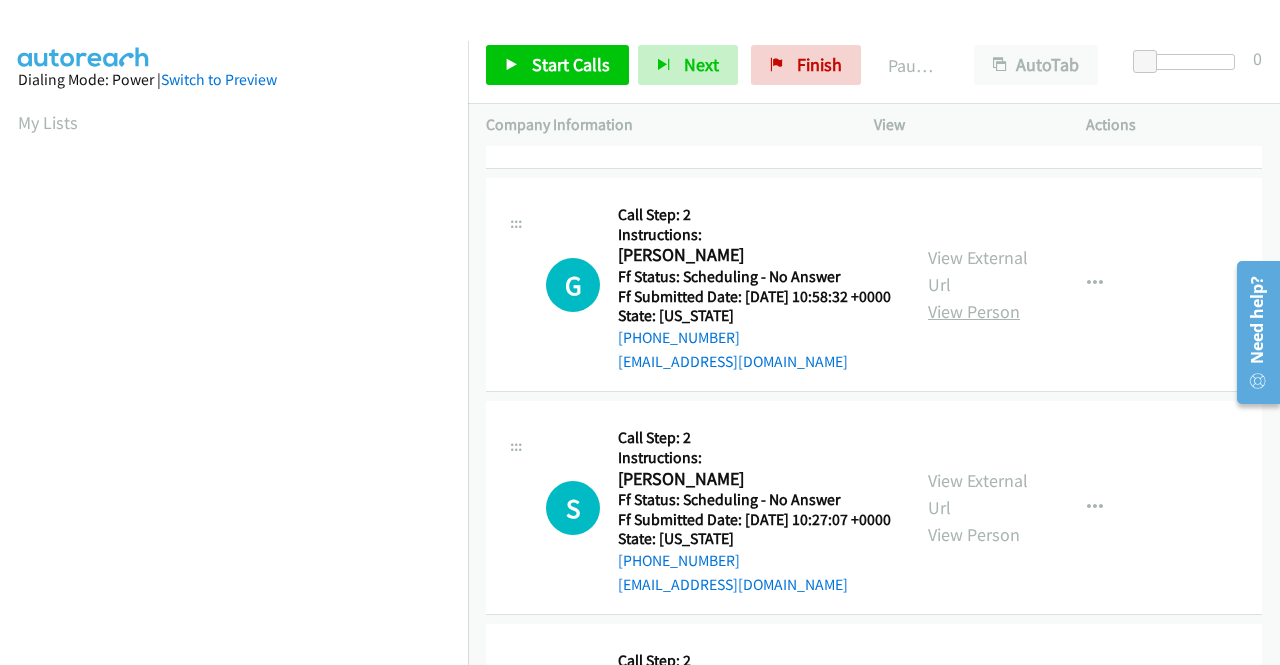 scroll, scrollTop: 1200, scrollLeft: 0, axis: vertical 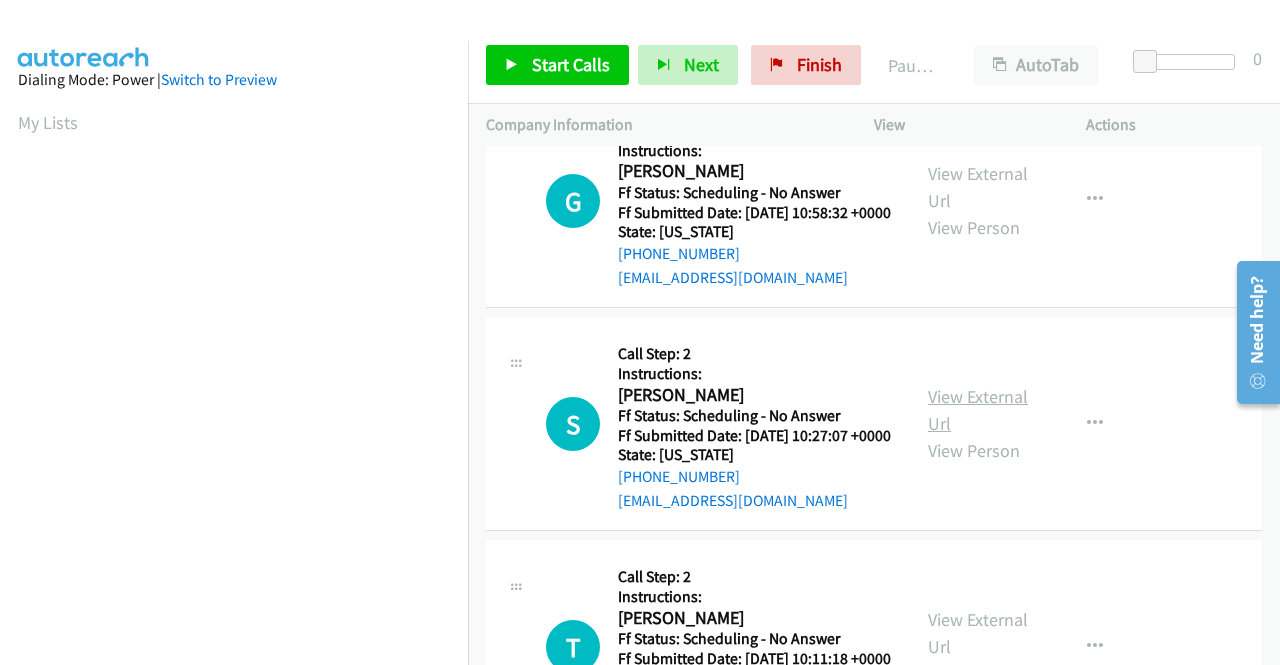 click on "View External Url" at bounding box center (978, 410) 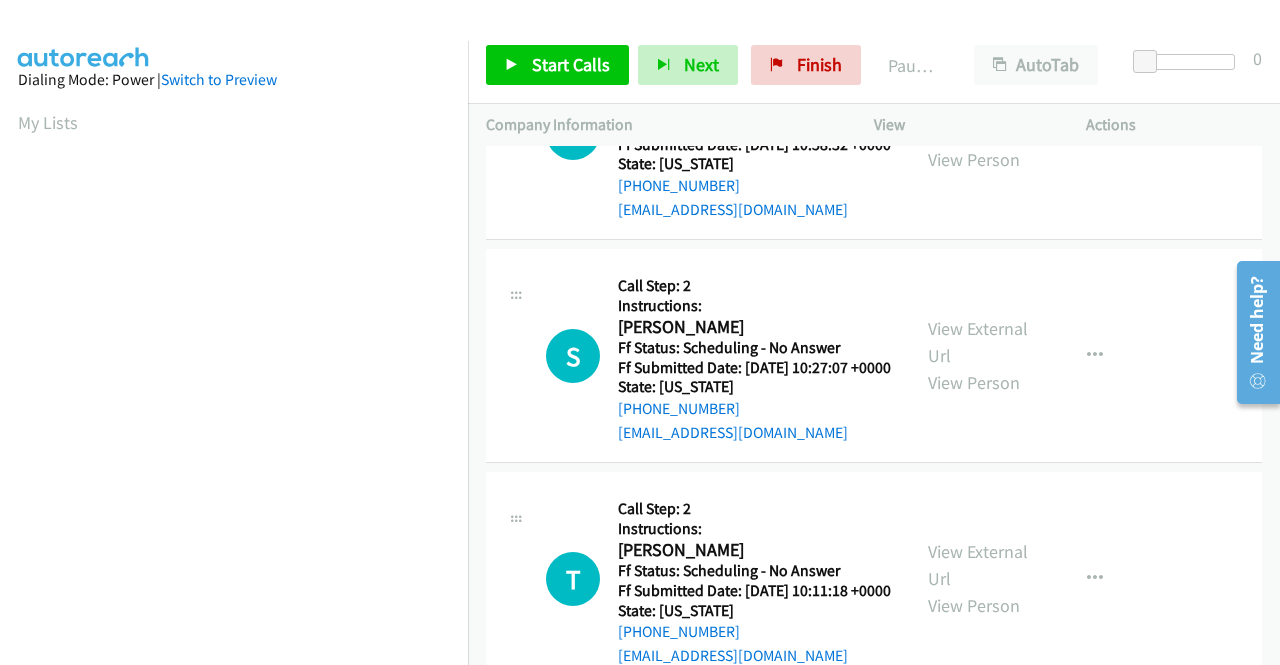 scroll, scrollTop: 1300, scrollLeft: 0, axis: vertical 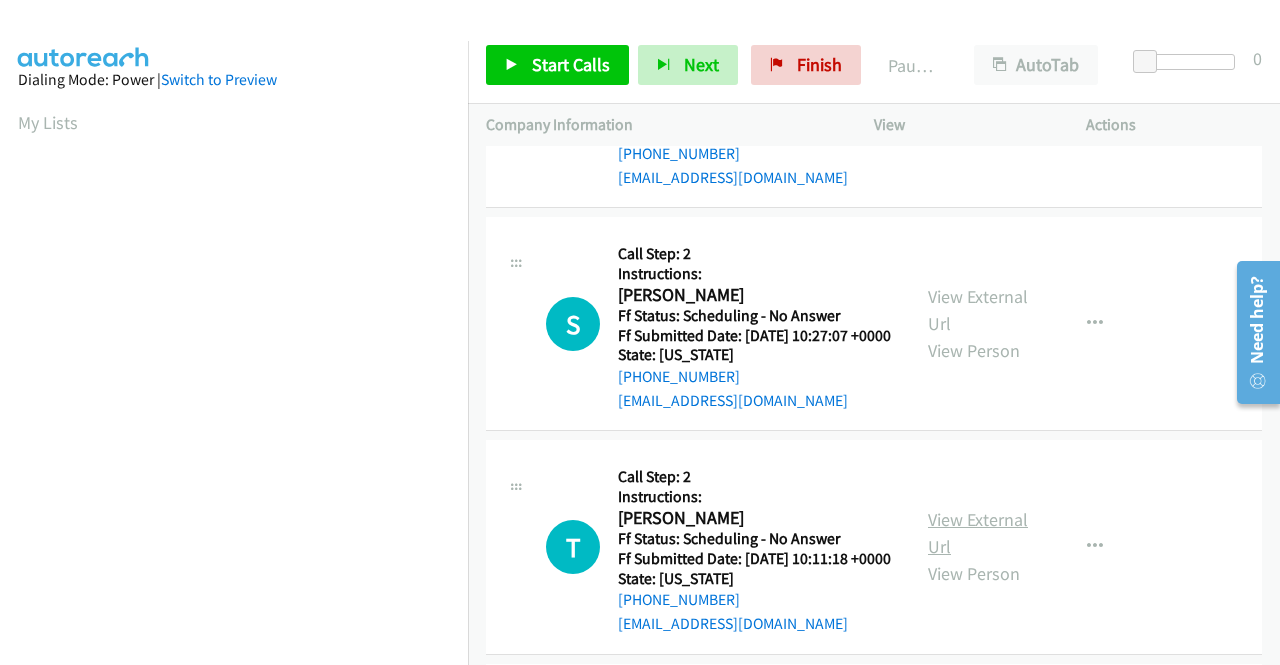 click on "View External Url" at bounding box center (978, 533) 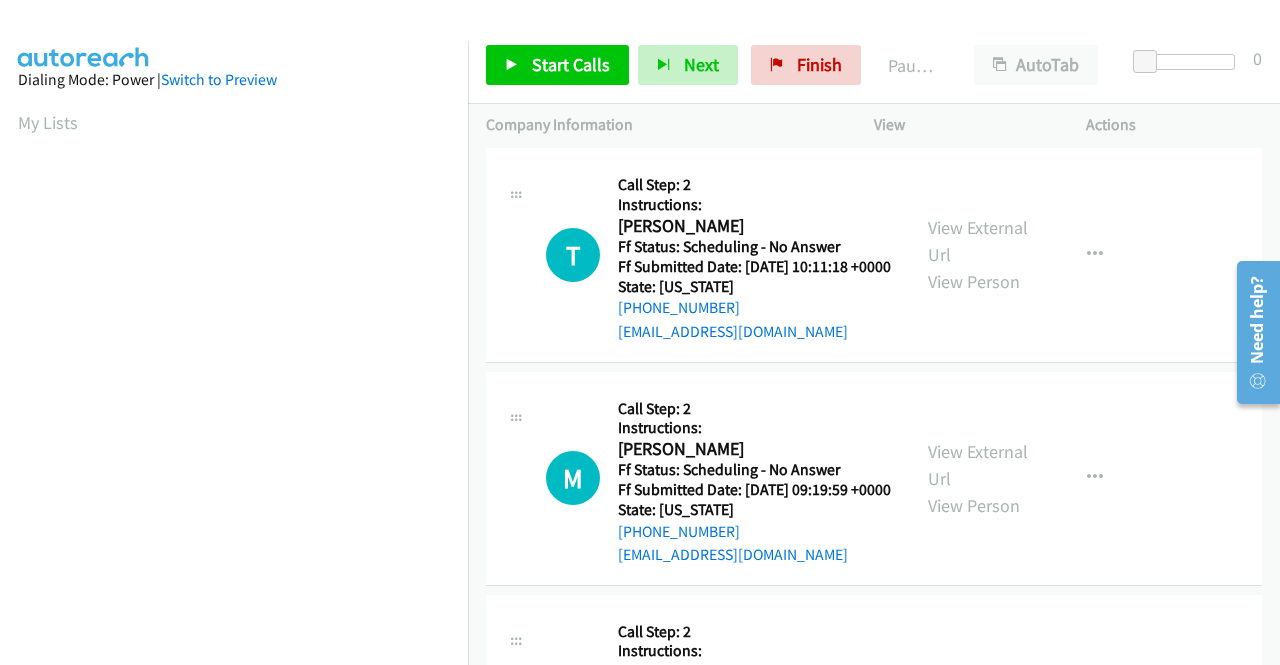 scroll, scrollTop: 1600, scrollLeft: 0, axis: vertical 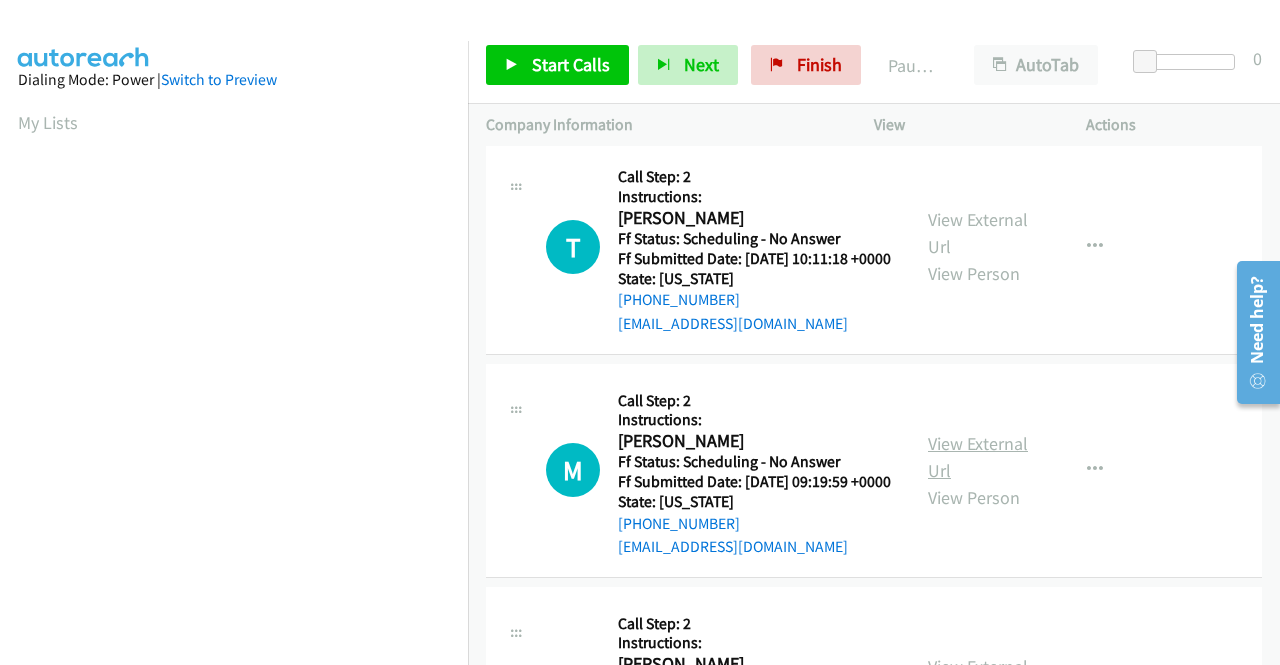 click on "View External Url" at bounding box center (978, 457) 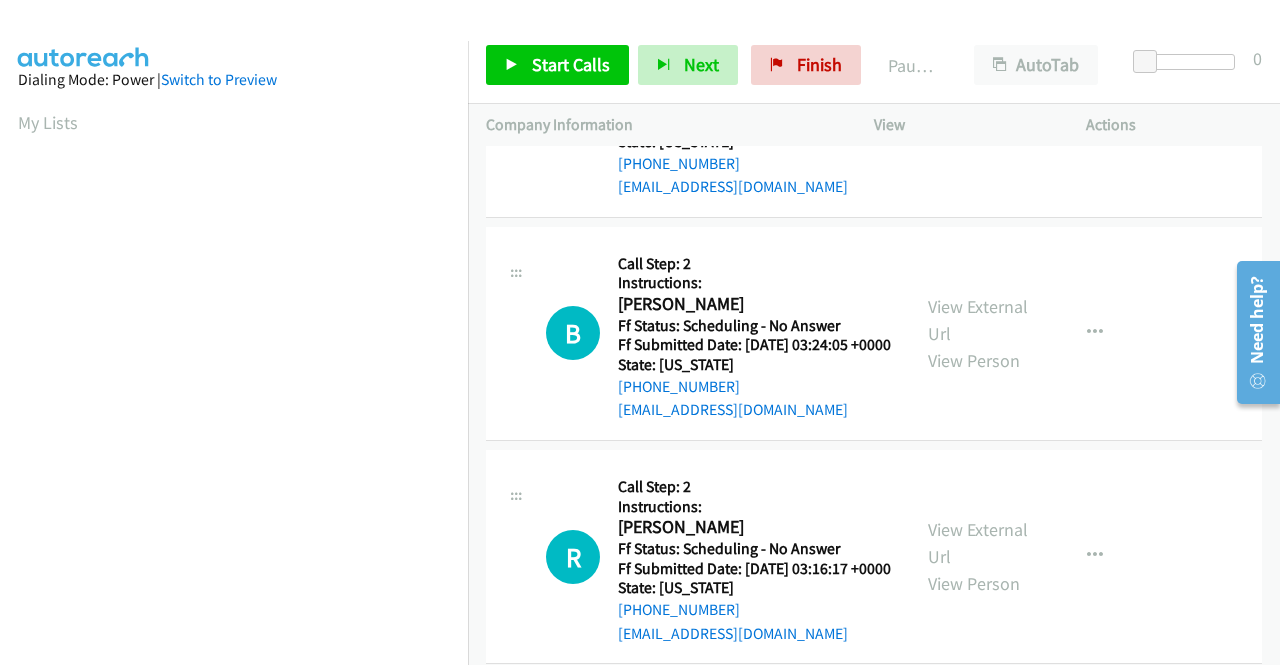 scroll, scrollTop: 2000, scrollLeft: 0, axis: vertical 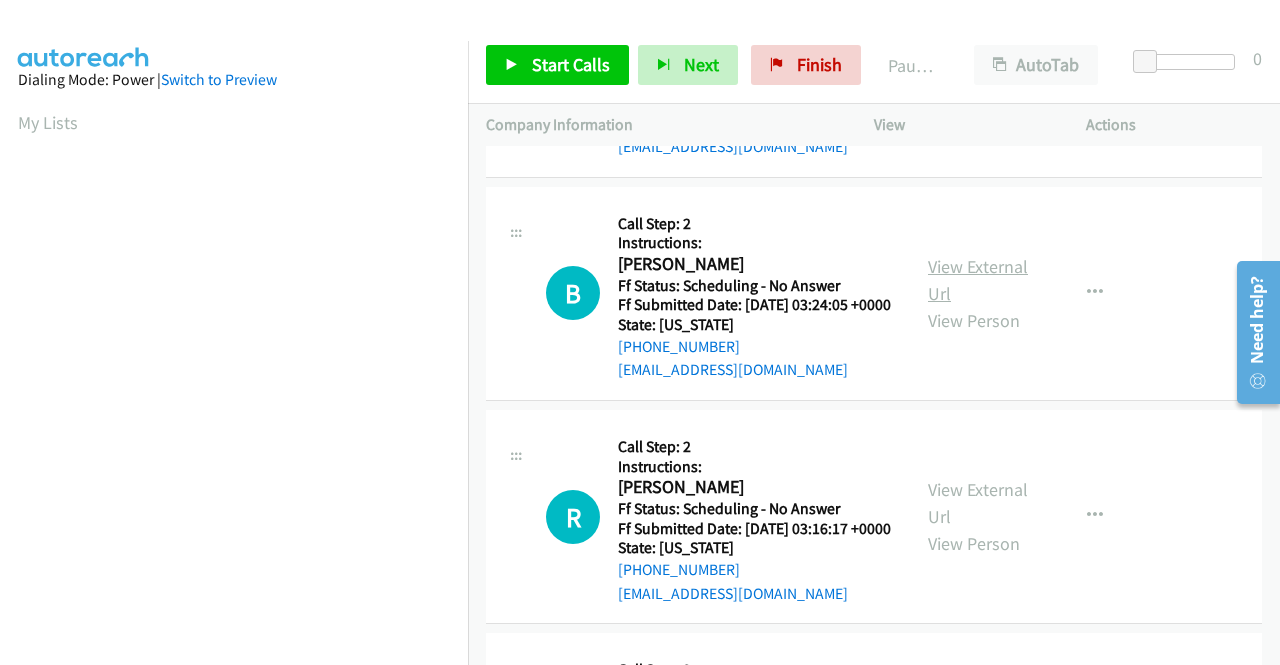 click on "View External Url" at bounding box center [978, 280] 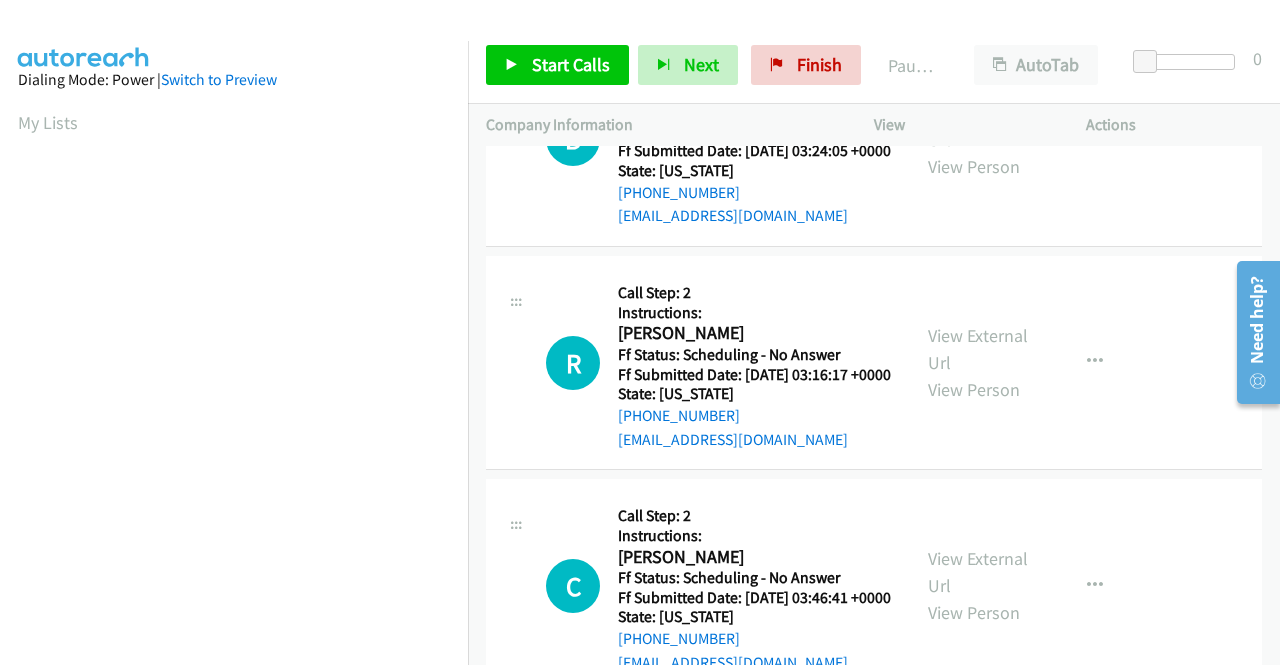 scroll, scrollTop: 2200, scrollLeft: 0, axis: vertical 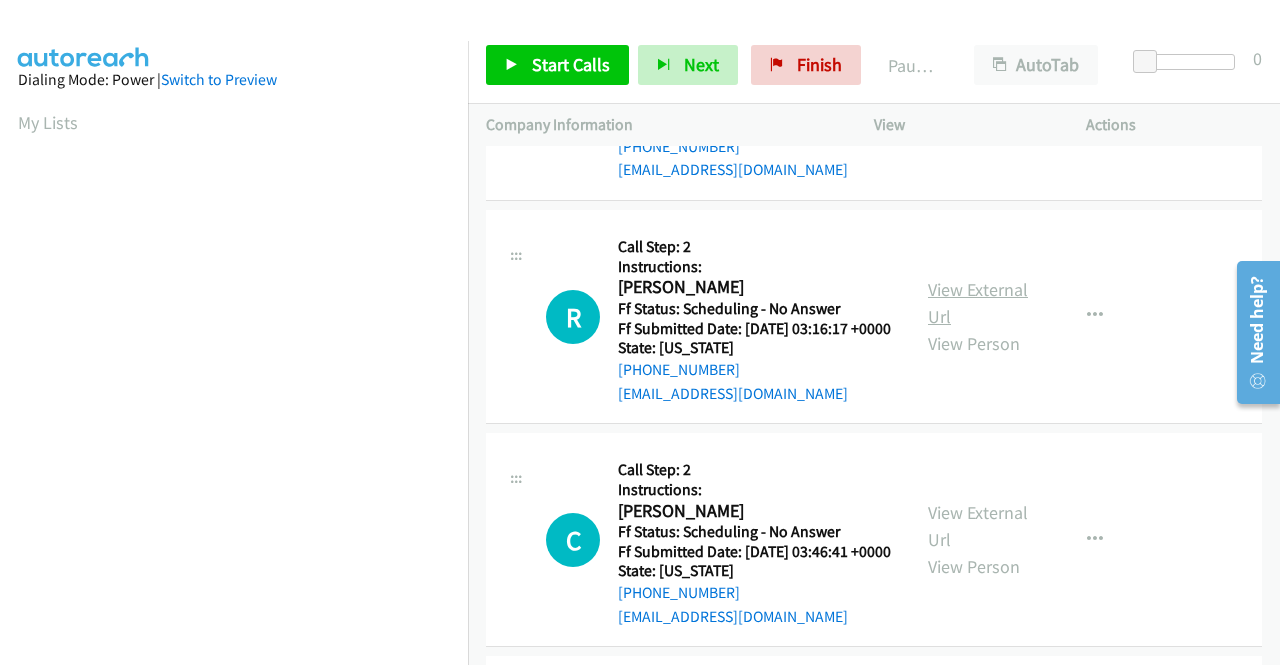 click on "View External Url" at bounding box center [978, 303] 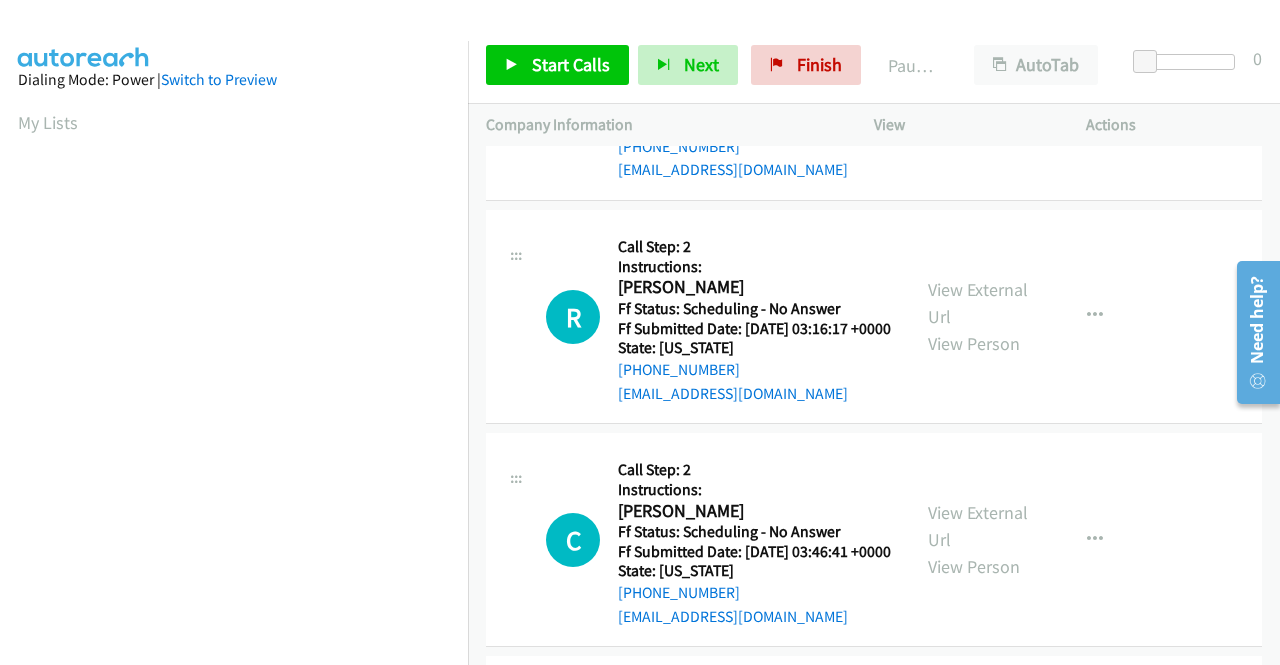 scroll, scrollTop: 2300, scrollLeft: 0, axis: vertical 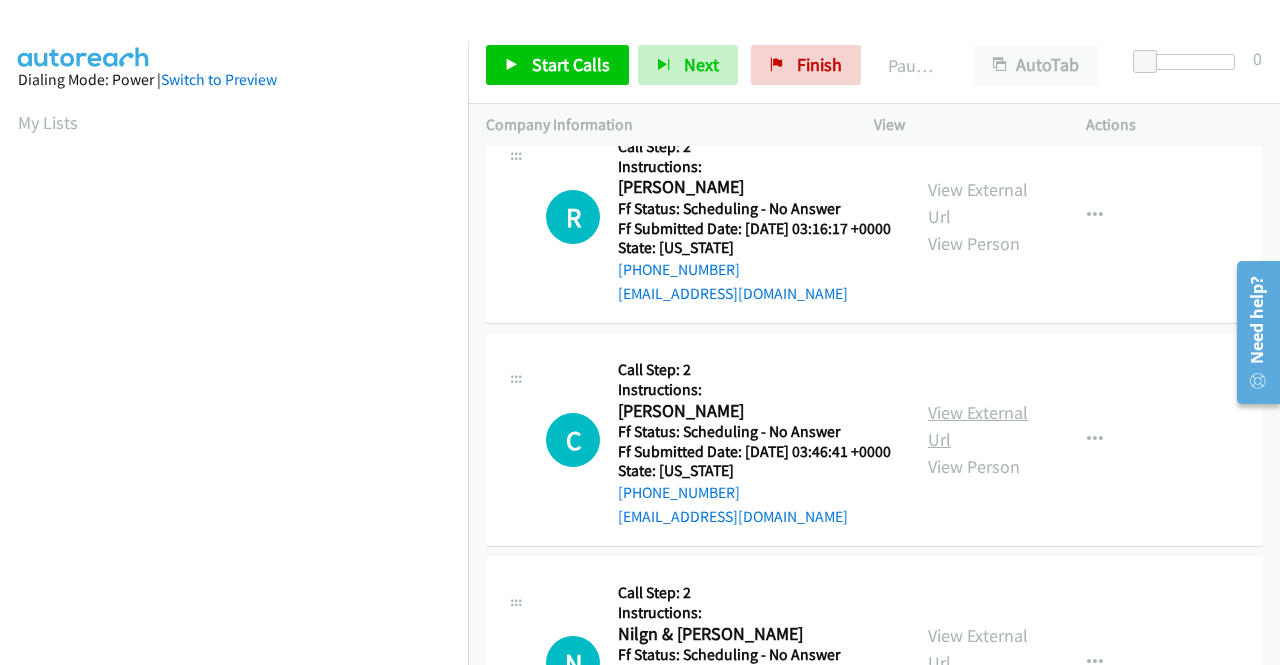 click on "View External Url" at bounding box center (978, 426) 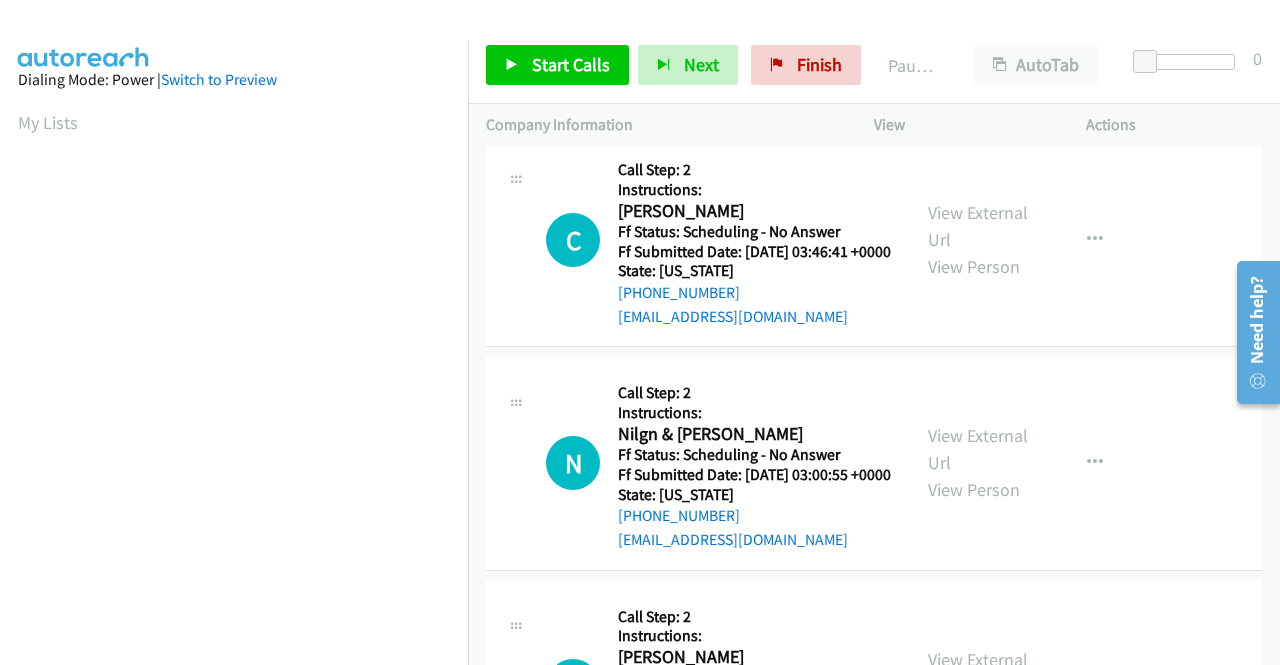 scroll, scrollTop: 2600, scrollLeft: 0, axis: vertical 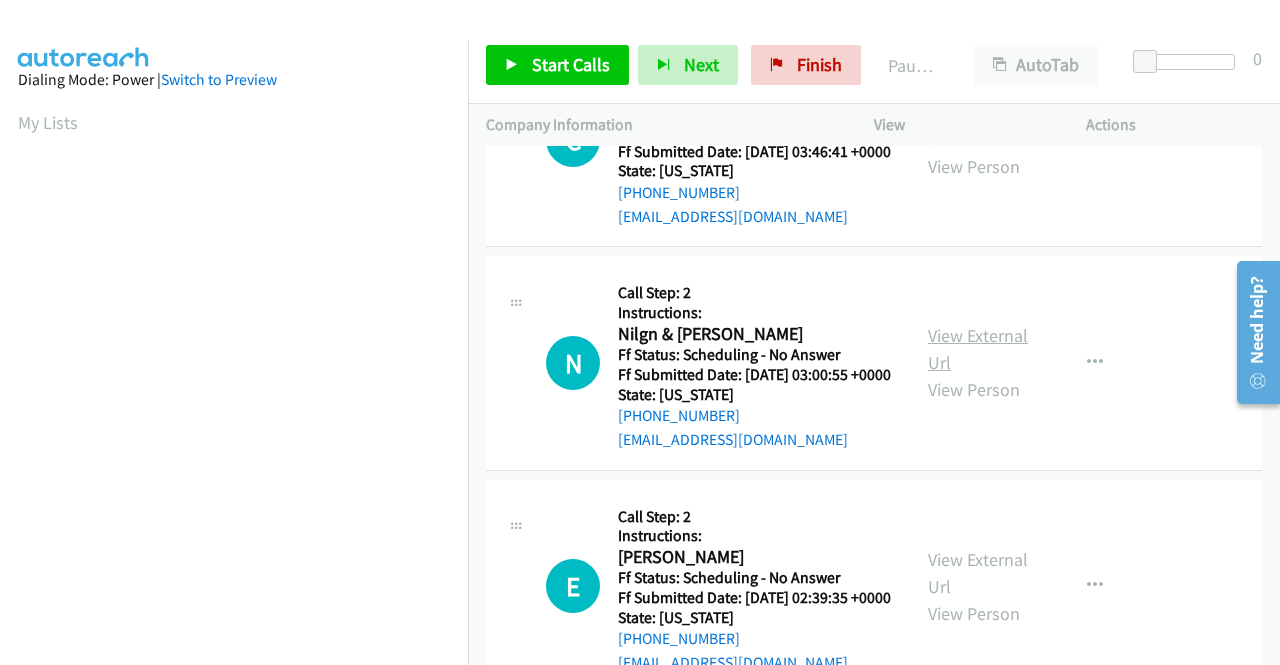 click on "View External Url" at bounding box center [978, 349] 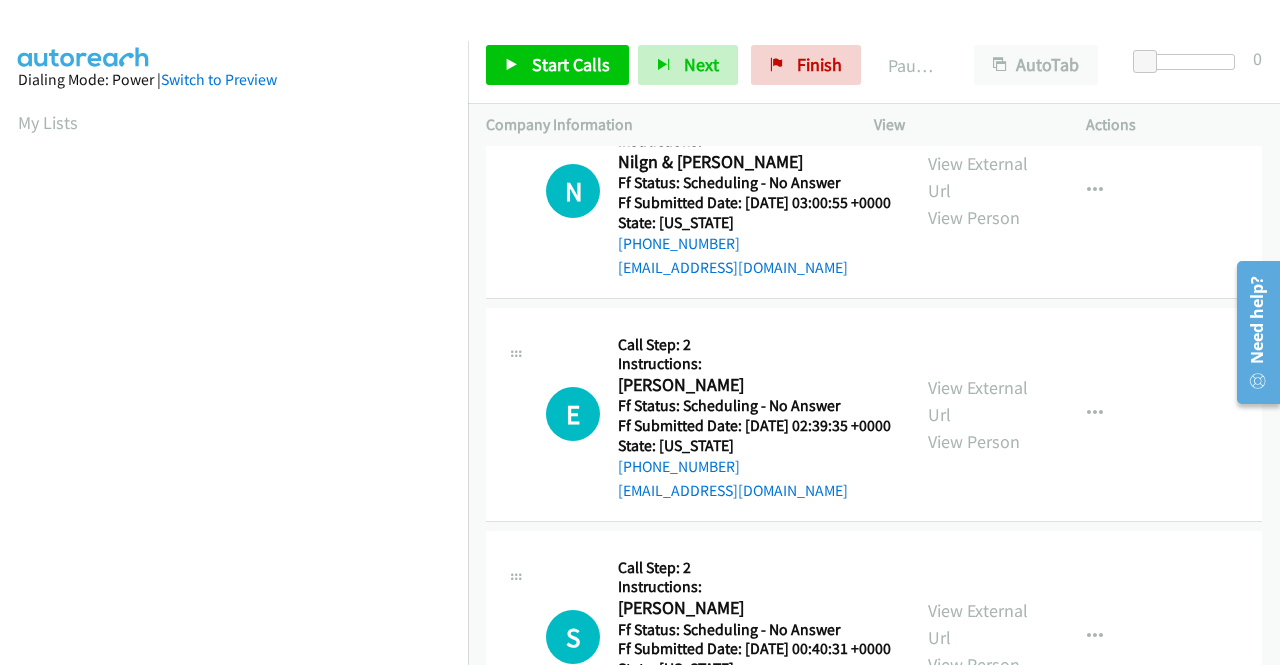 scroll, scrollTop: 2800, scrollLeft: 0, axis: vertical 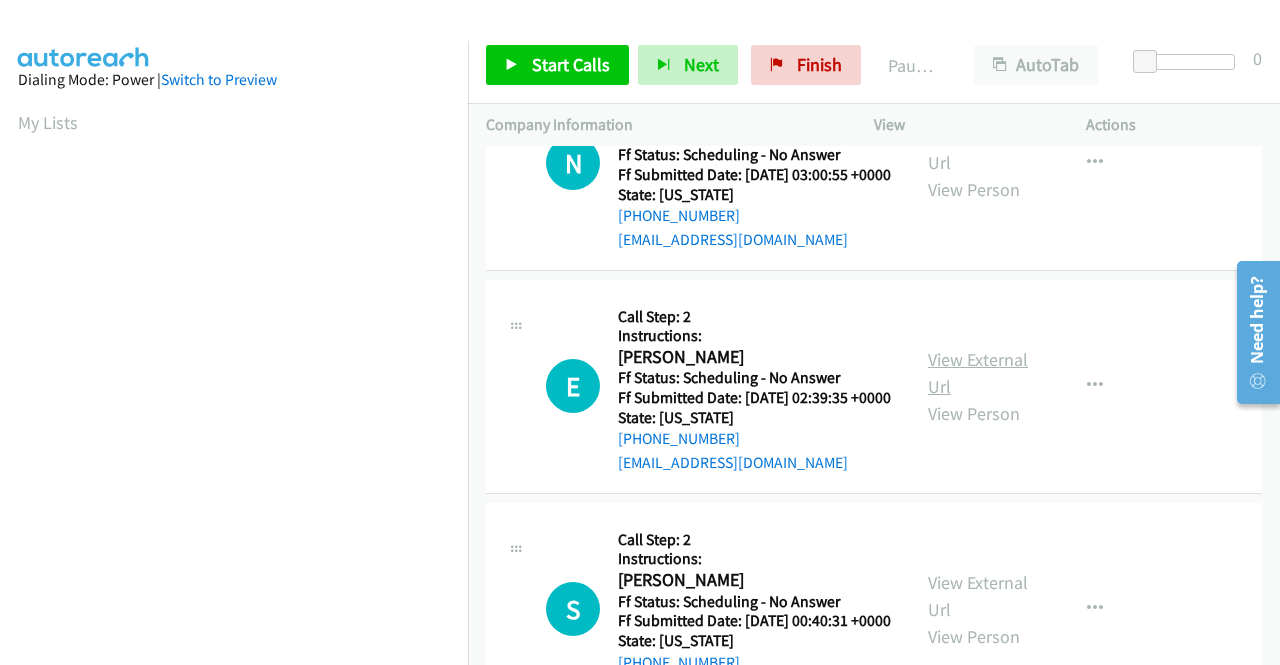 click on "View External Url" at bounding box center (978, 373) 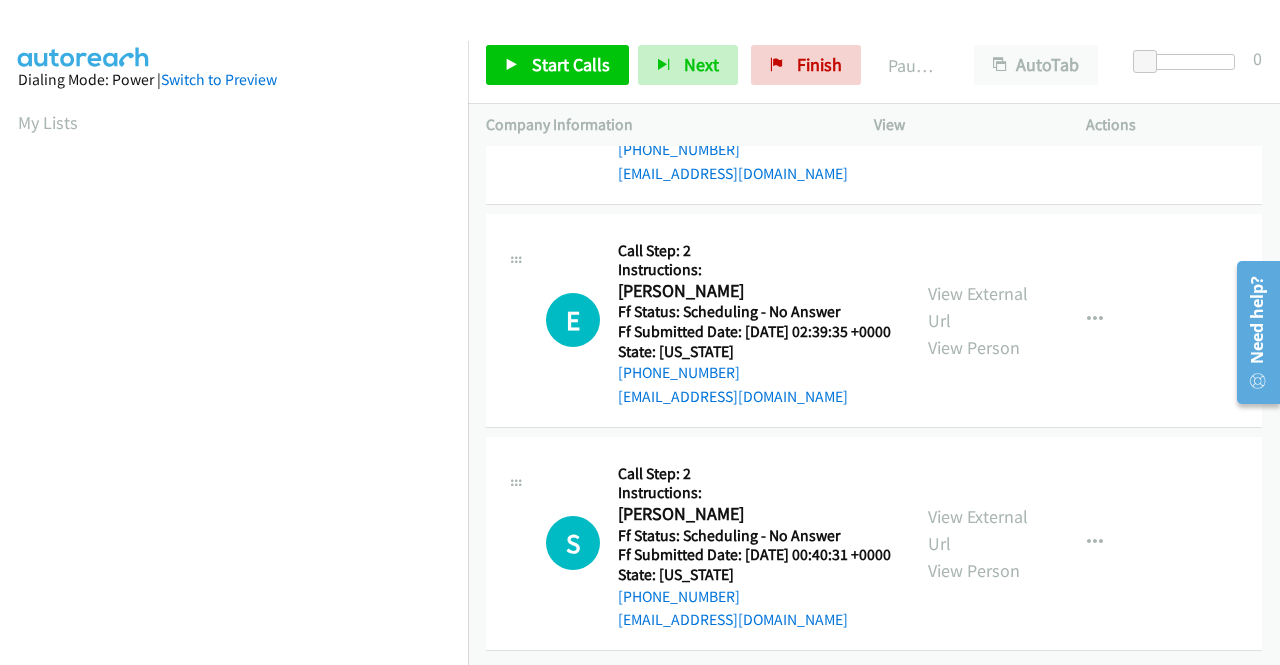 scroll, scrollTop: 3100, scrollLeft: 0, axis: vertical 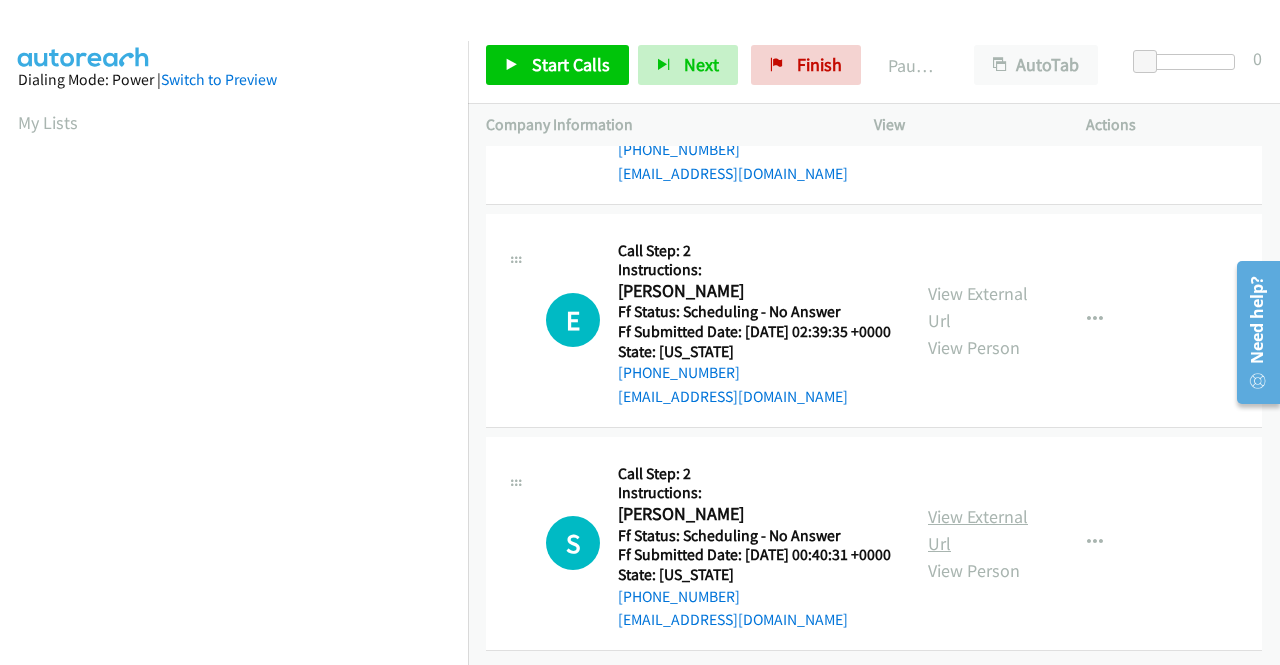 click on "View External Url" at bounding box center (978, 530) 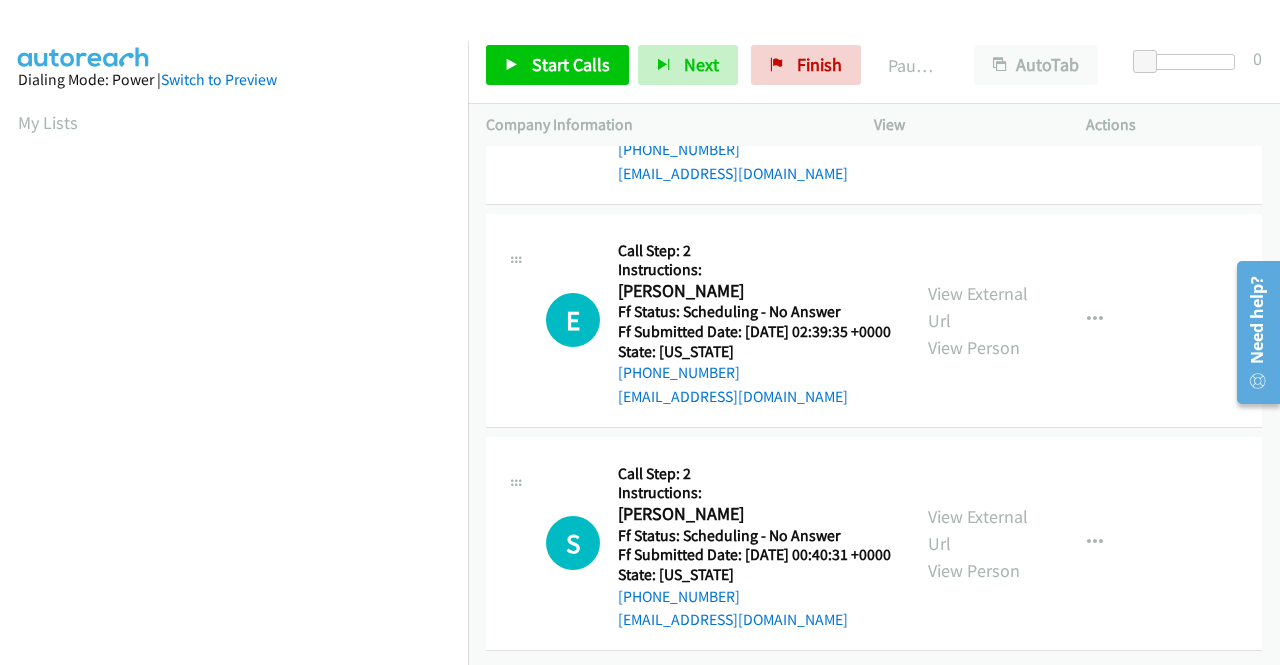 scroll, scrollTop: 3124, scrollLeft: 0, axis: vertical 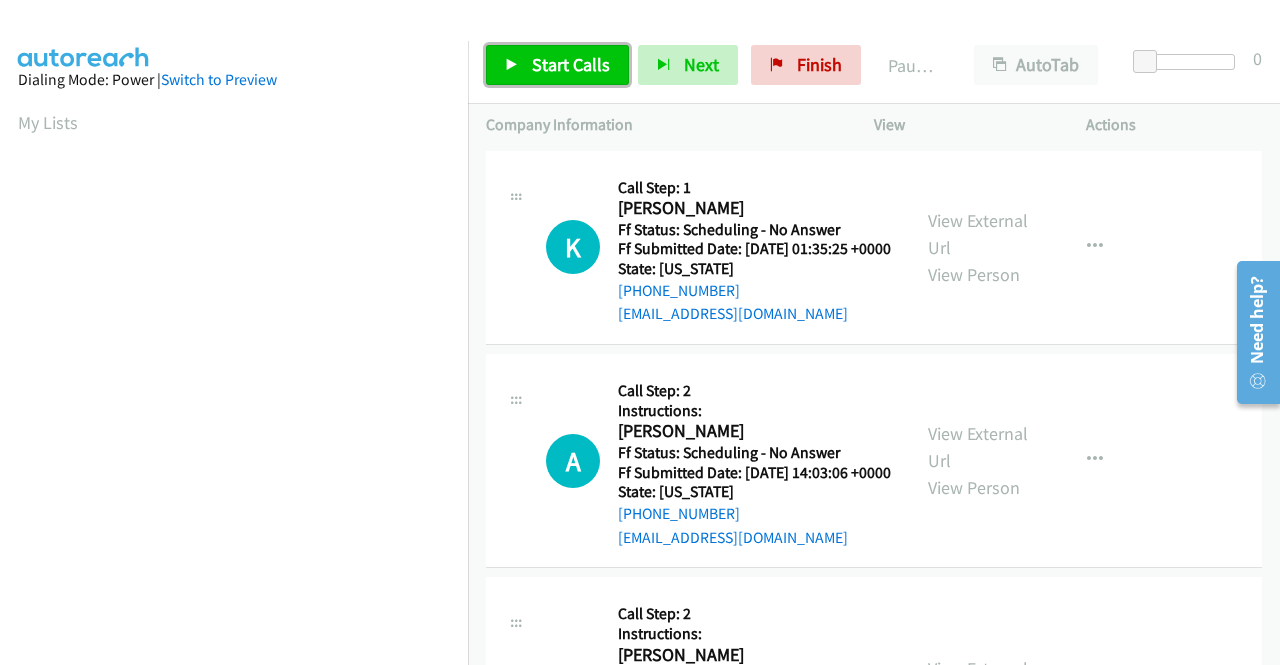 click on "Start Calls" at bounding box center [557, 65] 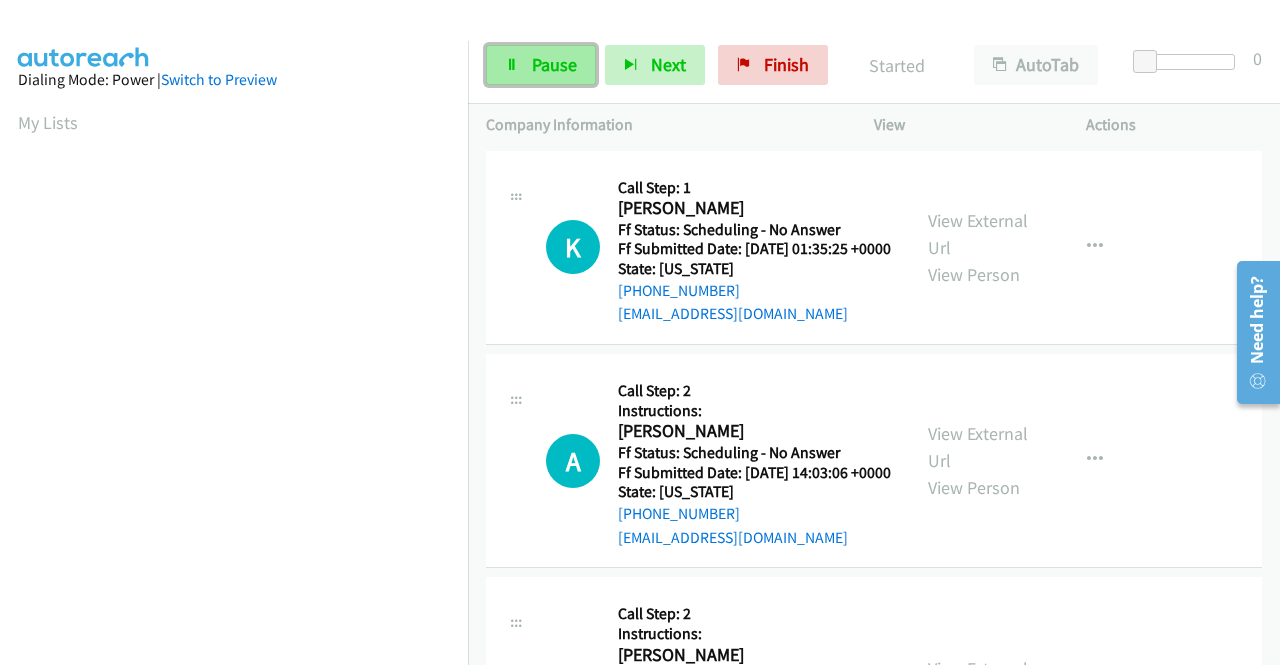 click on "Pause" at bounding box center (541, 65) 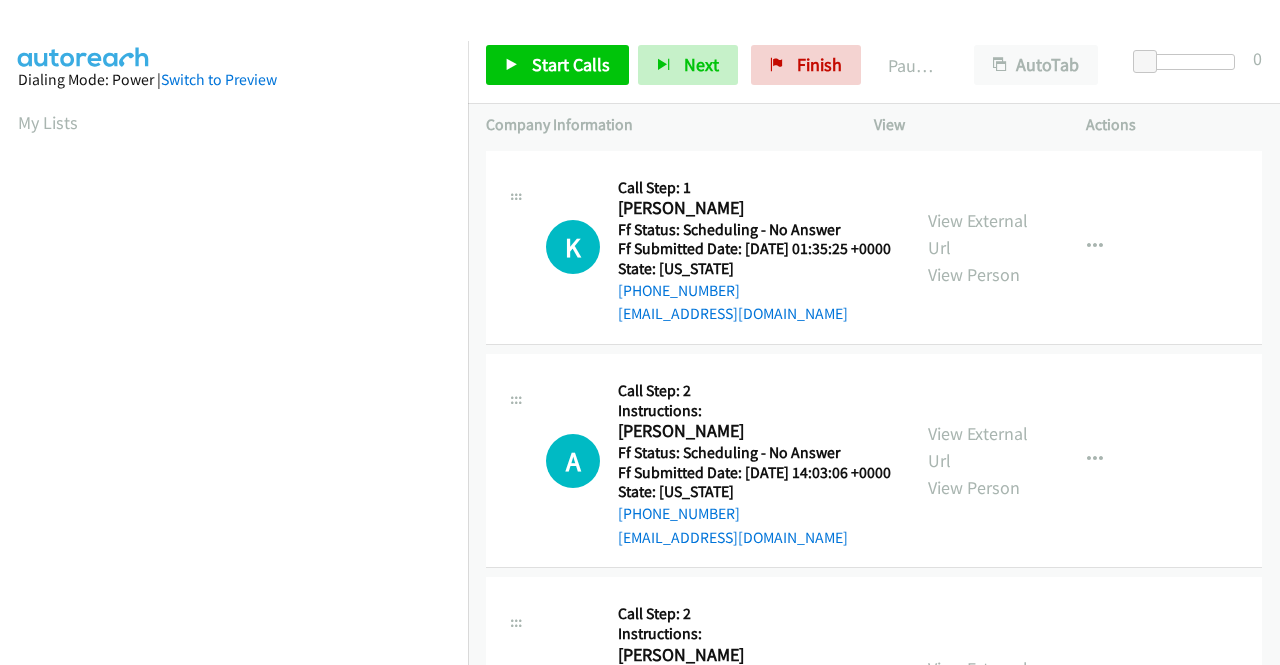 scroll, scrollTop: 0, scrollLeft: 0, axis: both 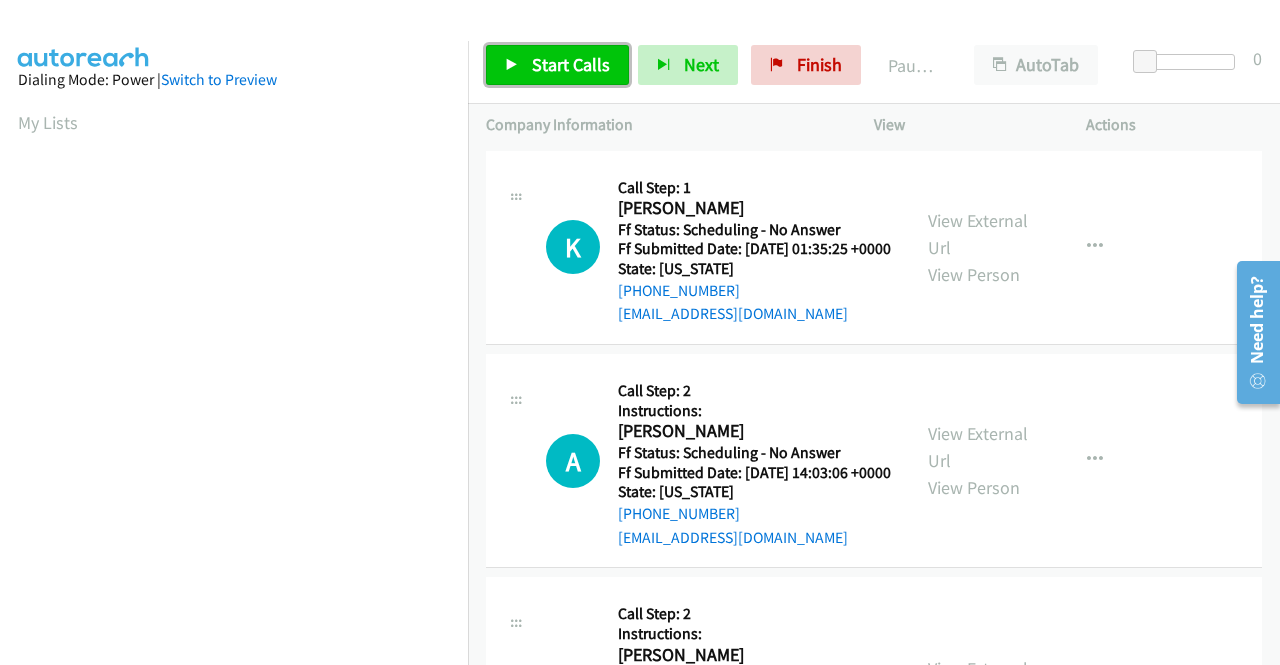 click on "Start Calls" at bounding box center (571, 64) 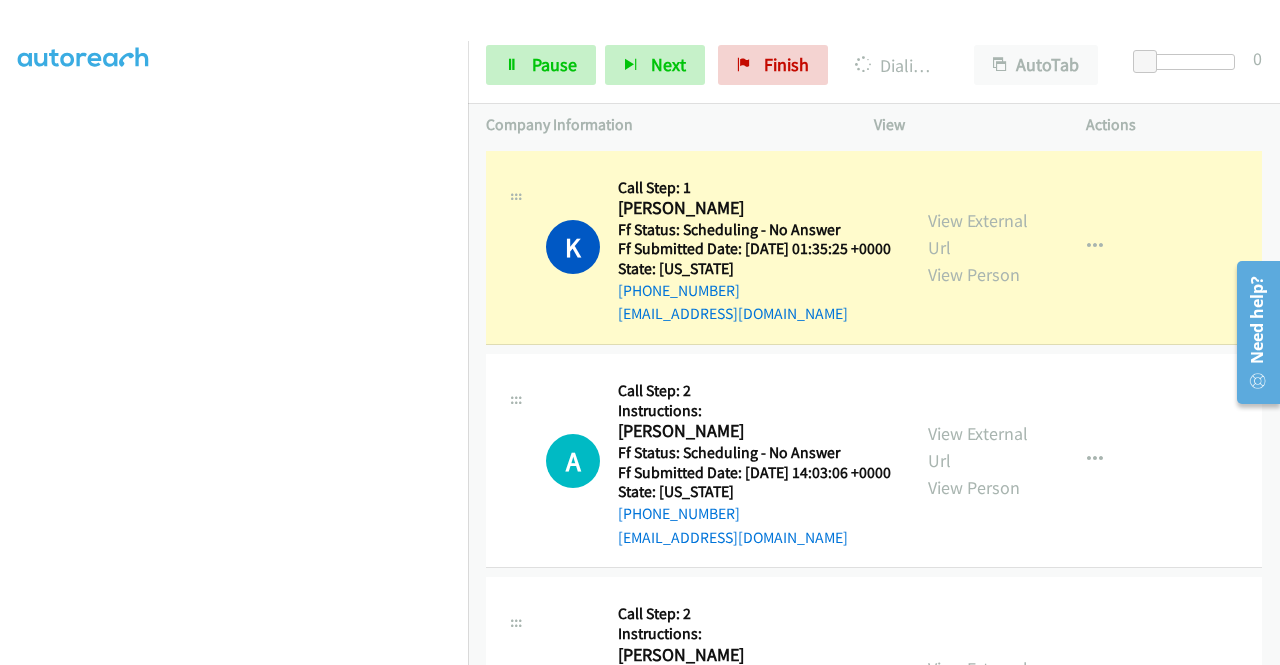 scroll, scrollTop: 456, scrollLeft: 0, axis: vertical 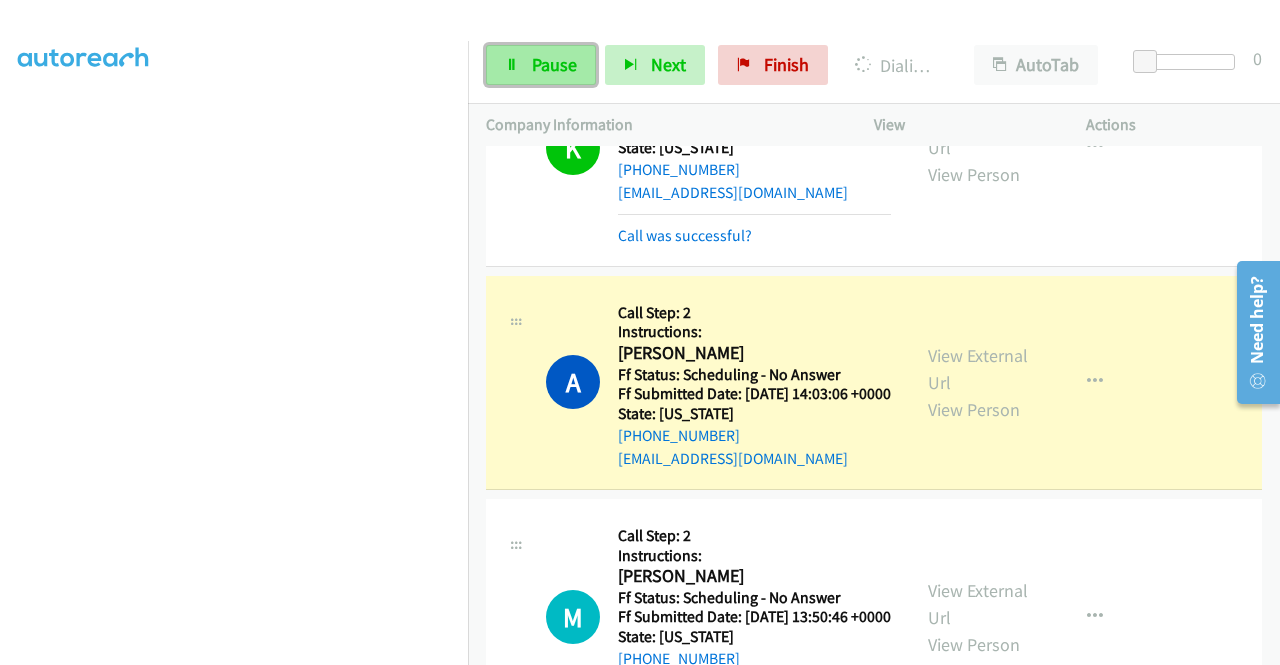 click on "Pause" at bounding box center [554, 64] 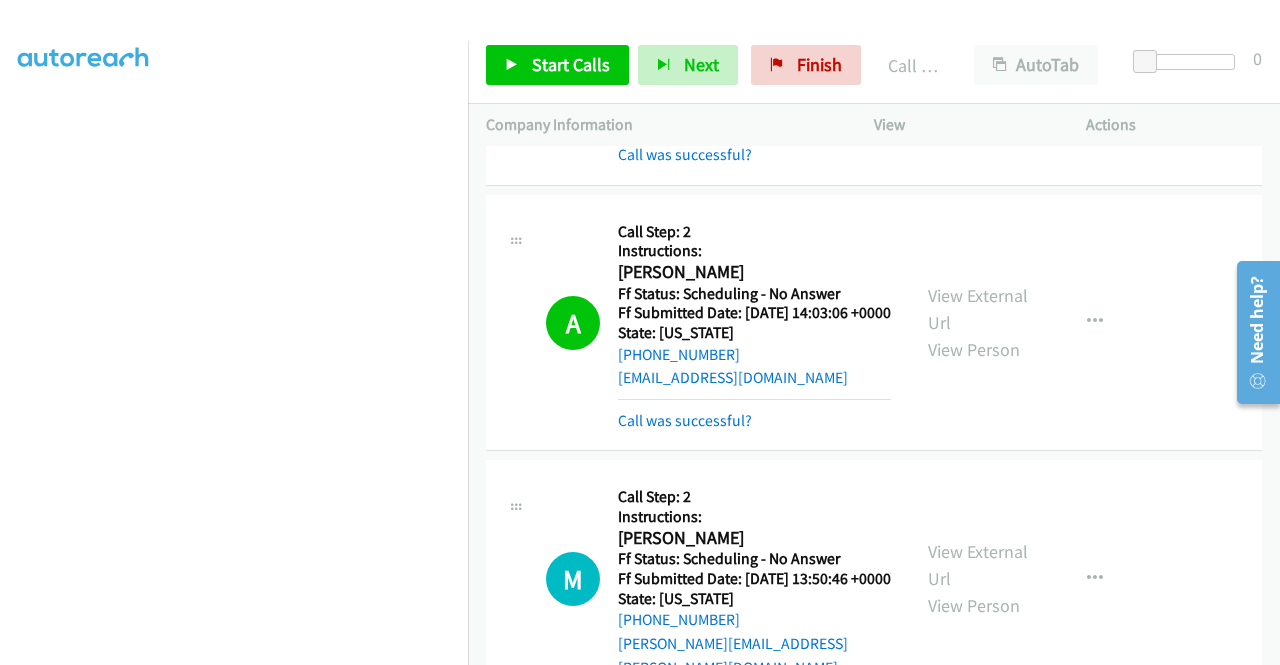 scroll, scrollTop: 221, scrollLeft: 0, axis: vertical 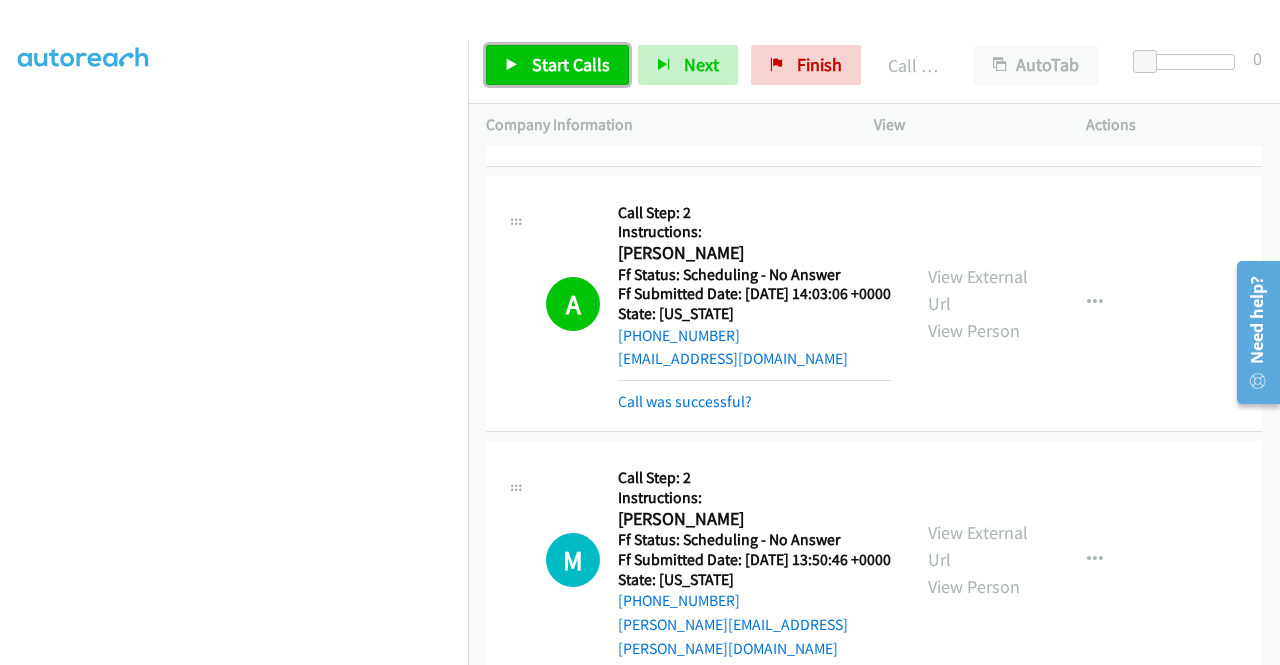 click on "Start Calls" at bounding box center [571, 64] 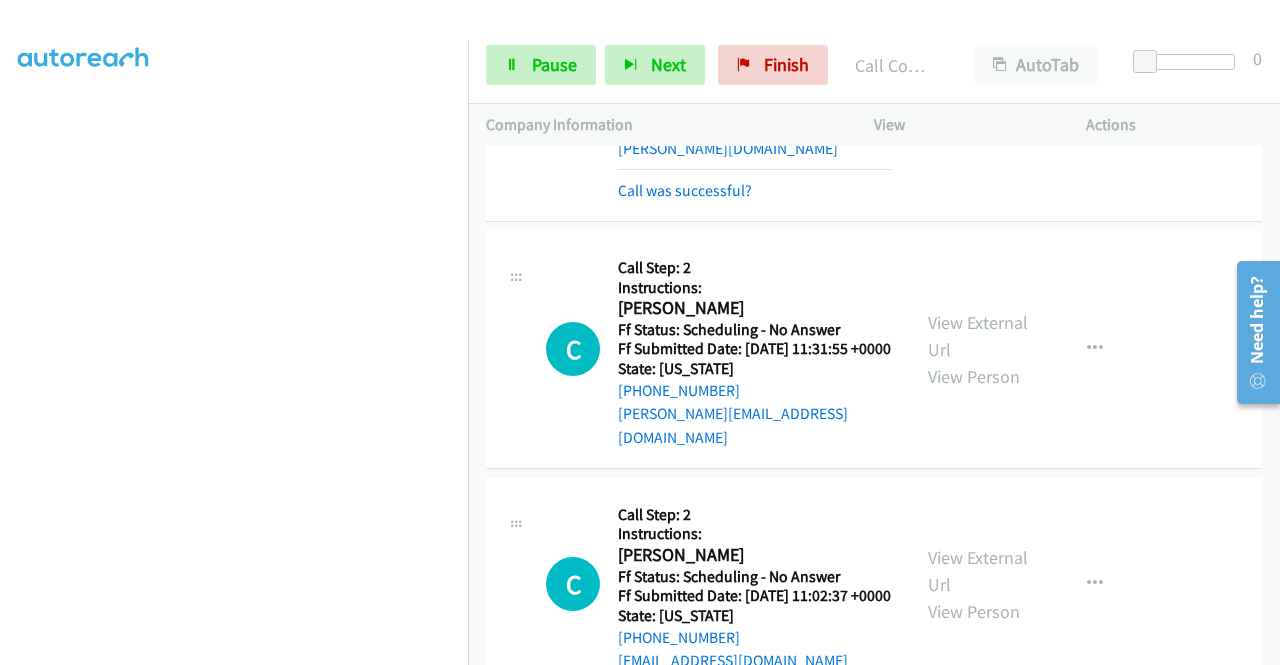 scroll, scrollTop: 821, scrollLeft: 0, axis: vertical 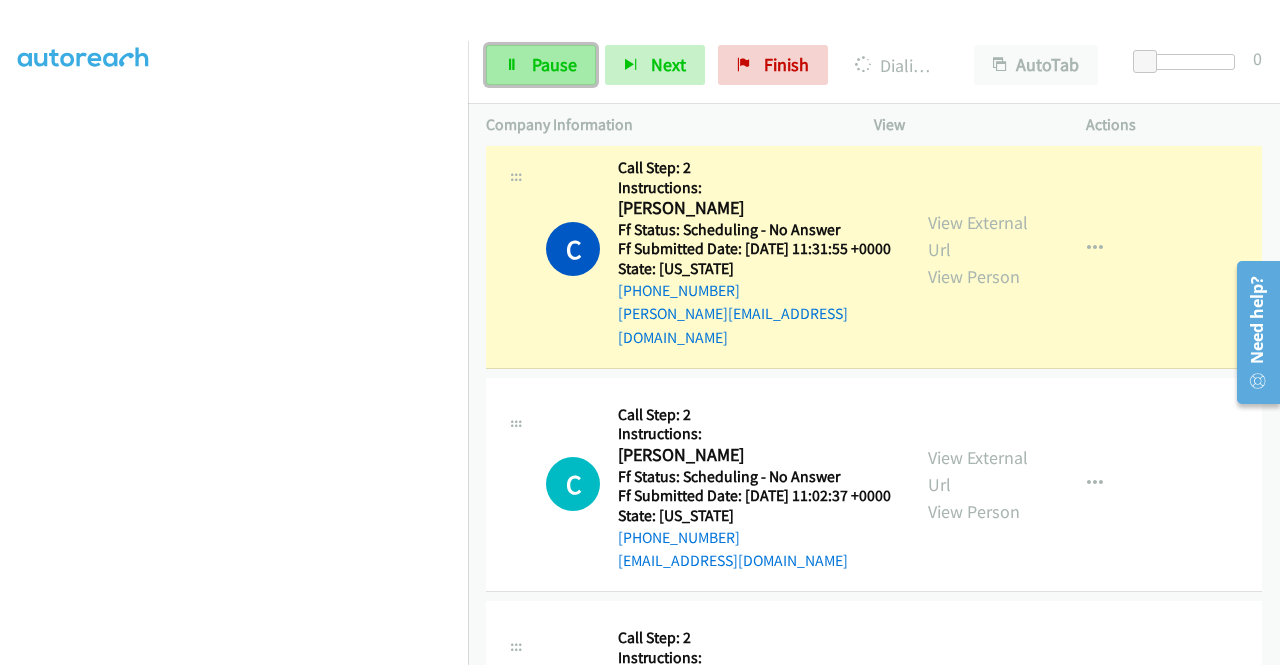 click on "Pause" at bounding box center (554, 64) 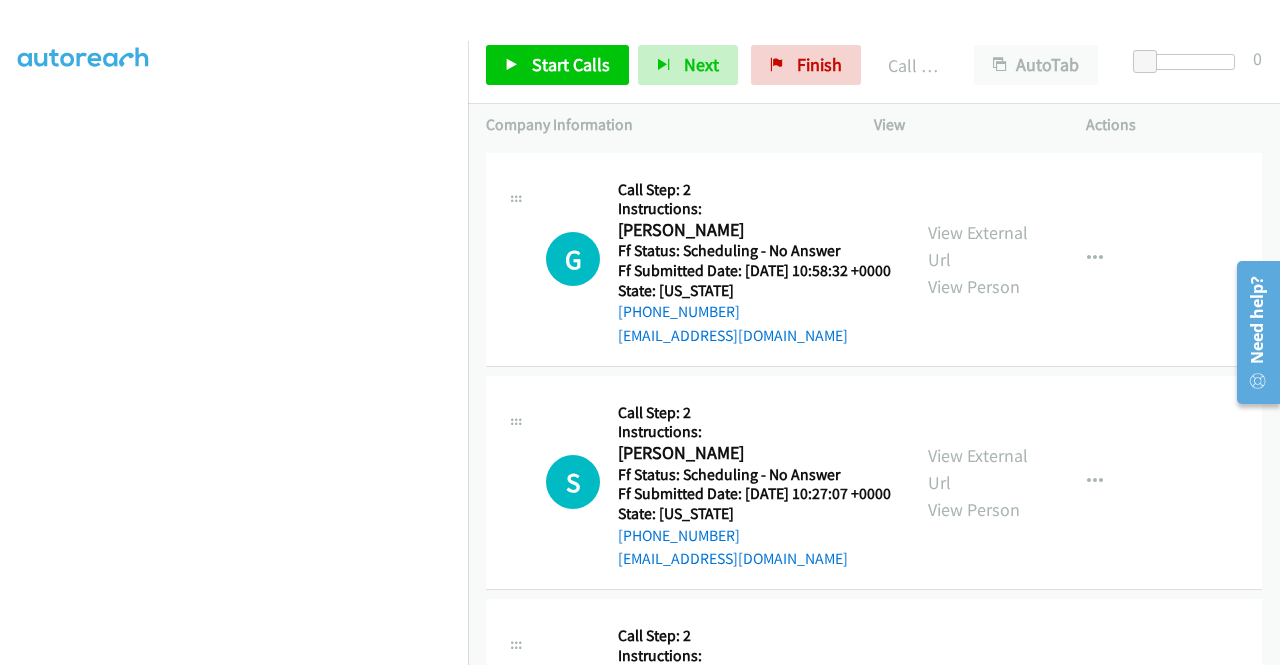 scroll, scrollTop: 1321, scrollLeft: 0, axis: vertical 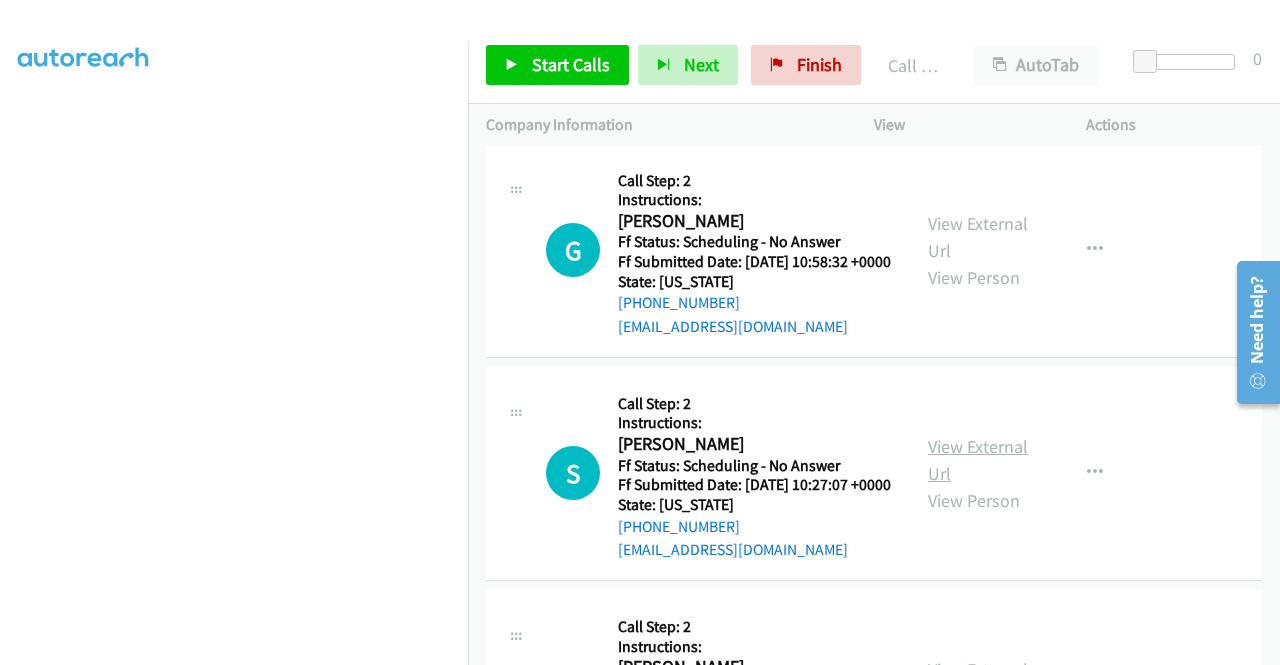 click on "View External Url" at bounding box center (978, 460) 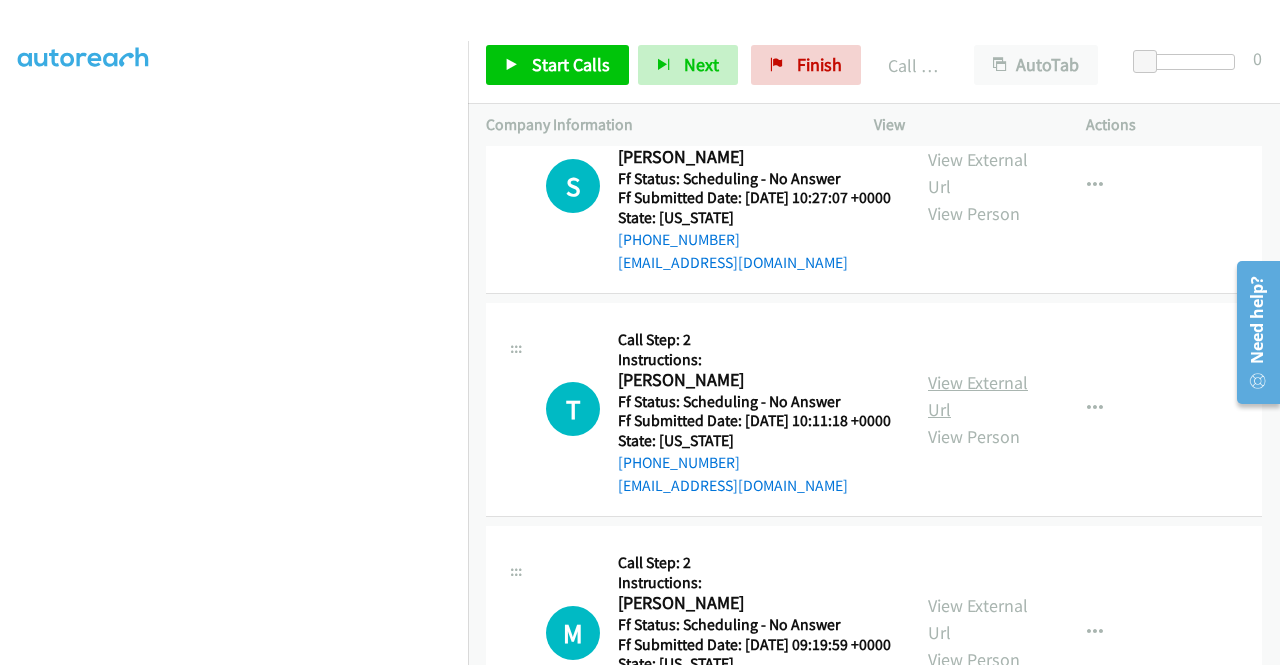 scroll, scrollTop: 1621, scrollLeft: 0, axis: vertical 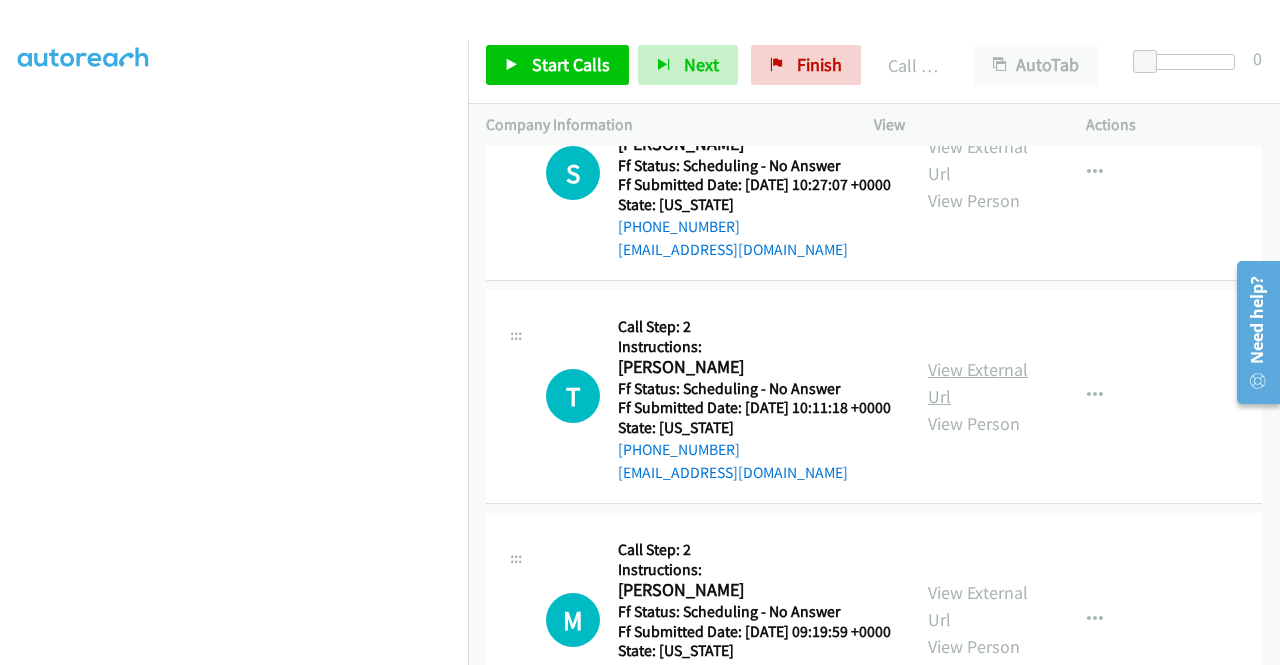 click on "View External Url" at bounding box center (978, 383) 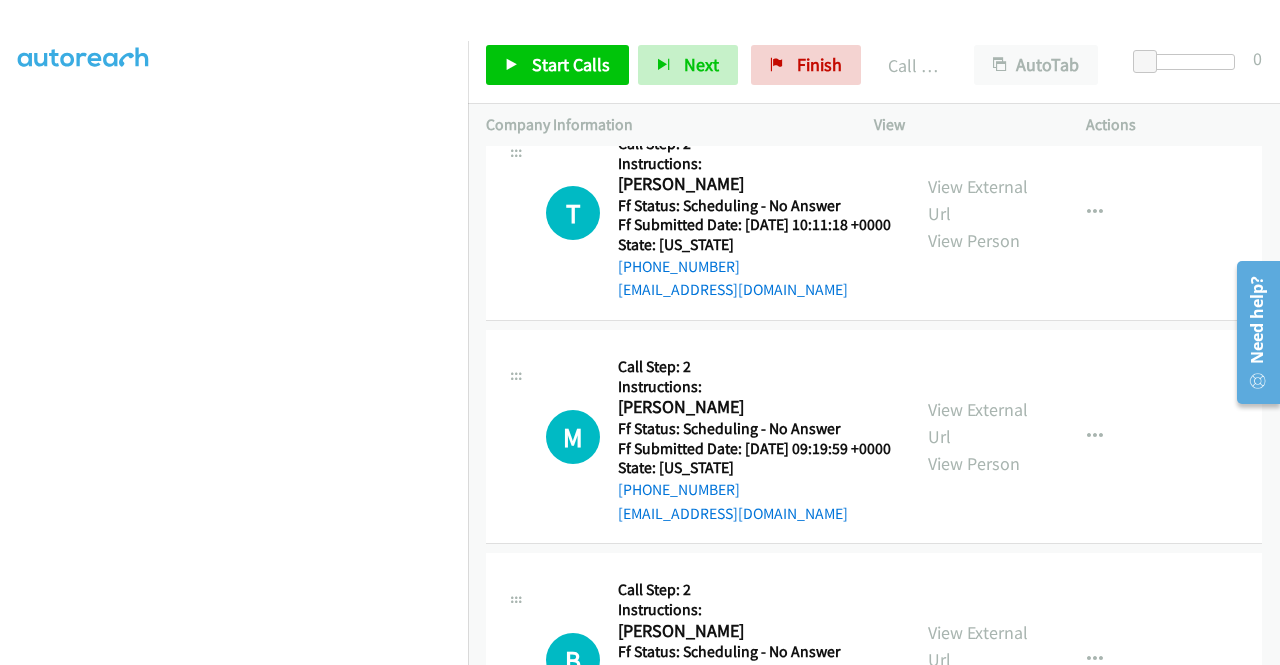 scroll, scrollTop: 1821, scrollLeft: 0, axis: vertical 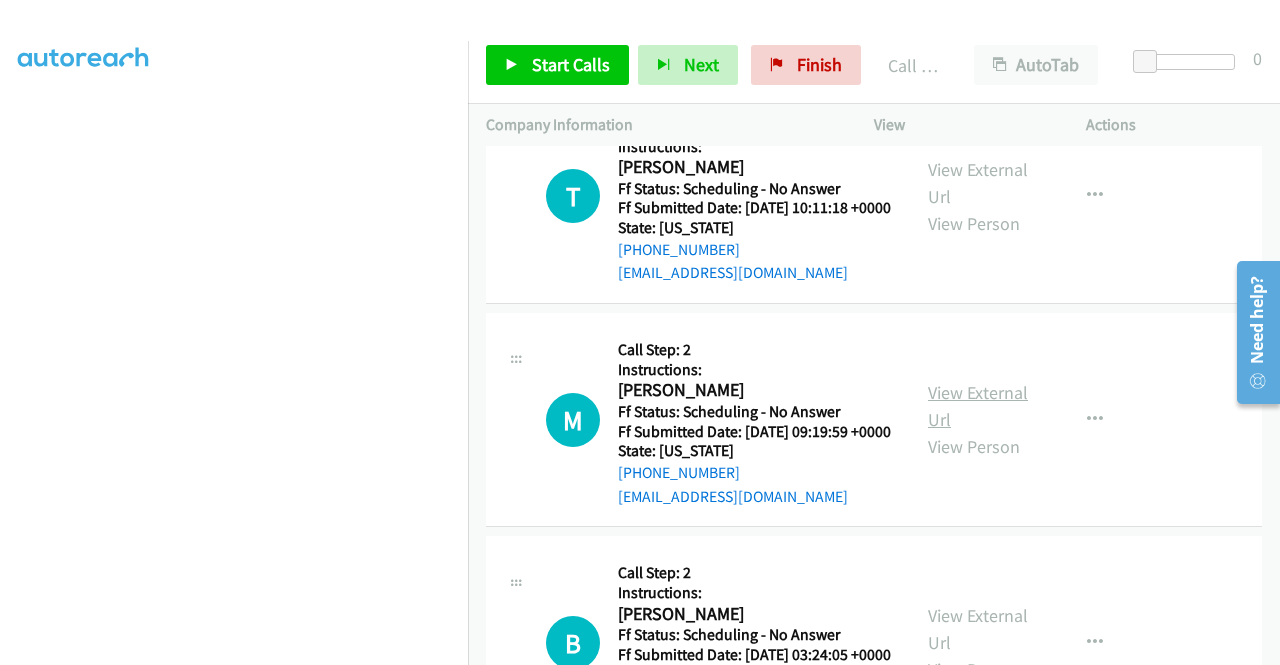 click on "View External Url" at bounding box center [978, 406] 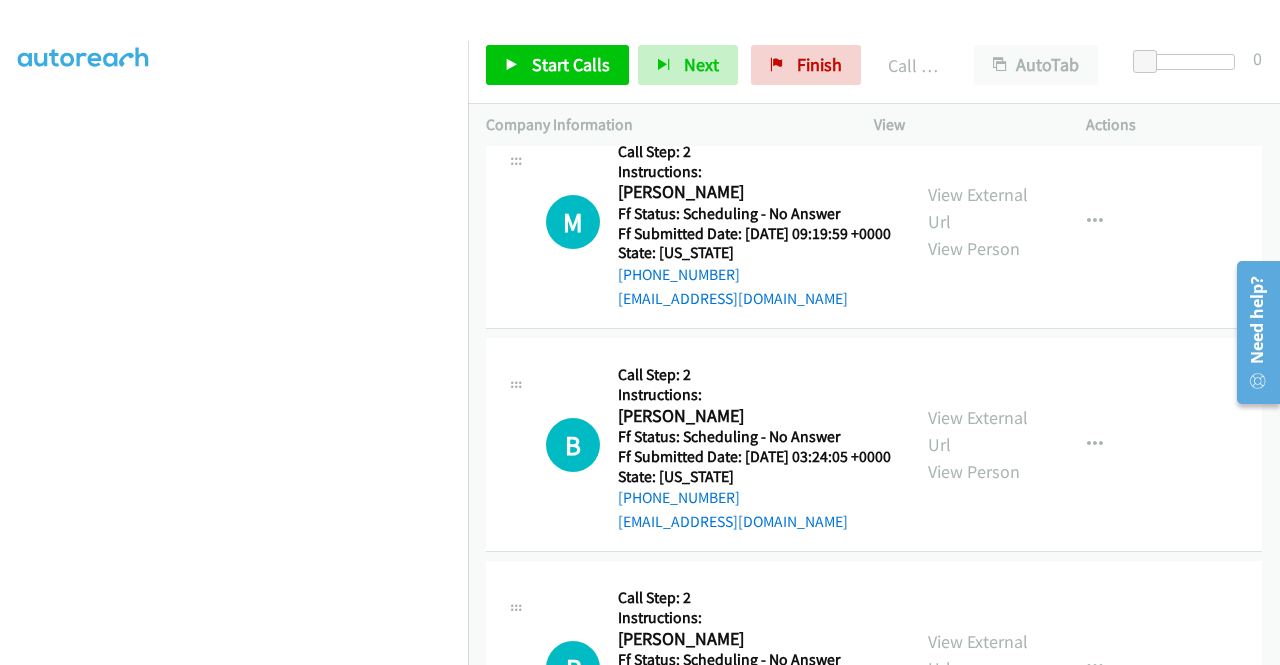 scroll, scrollTop: 2021, scrollLeft: 0, axis: vertical 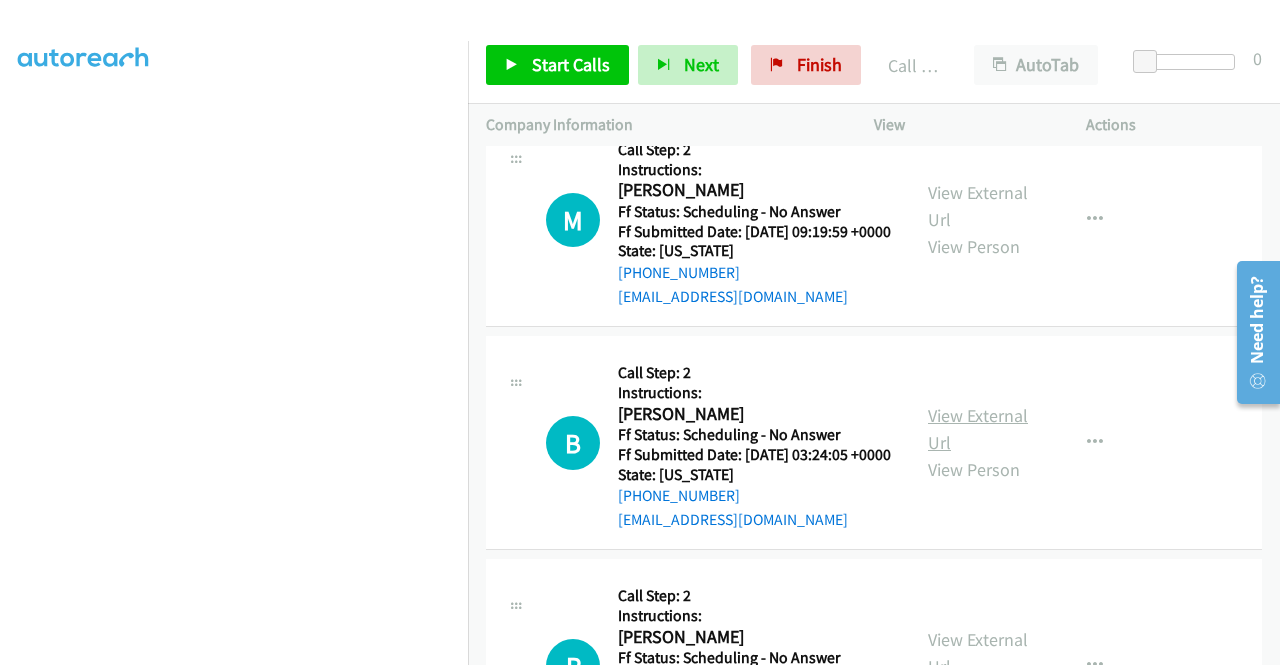 click on "View External Url" at bounding box center (978, 429) 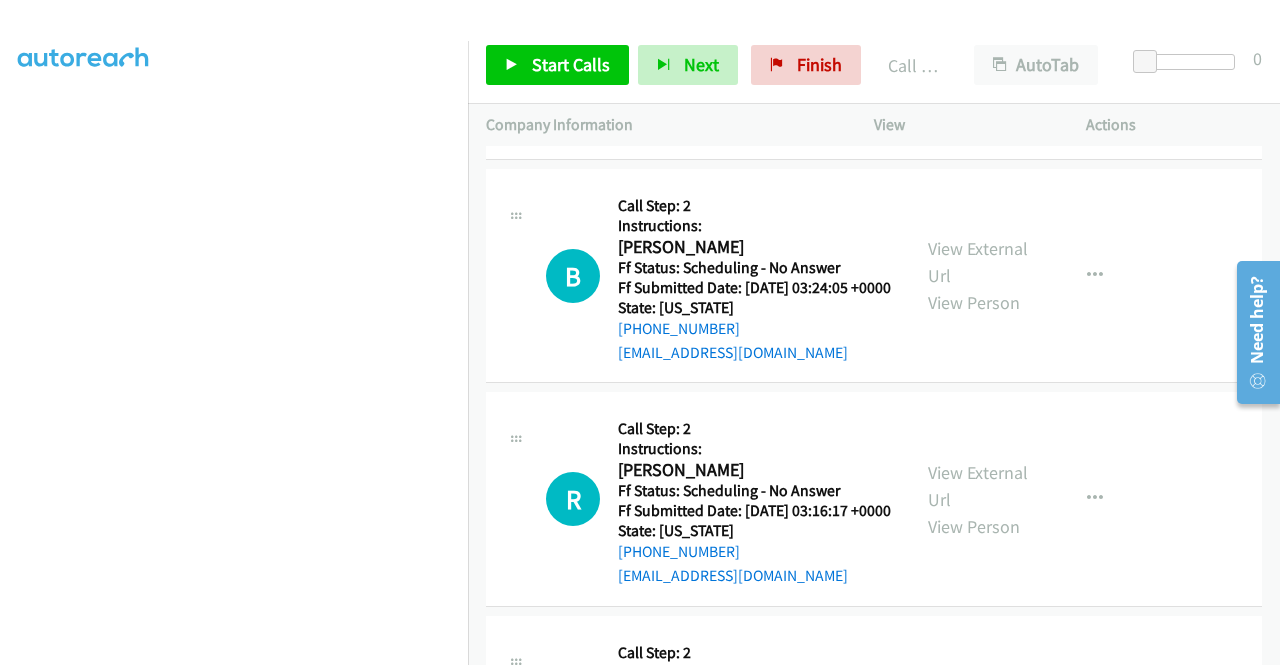 scroll, scrollTop: 2221, scrollLeft: 0, axis: vertical 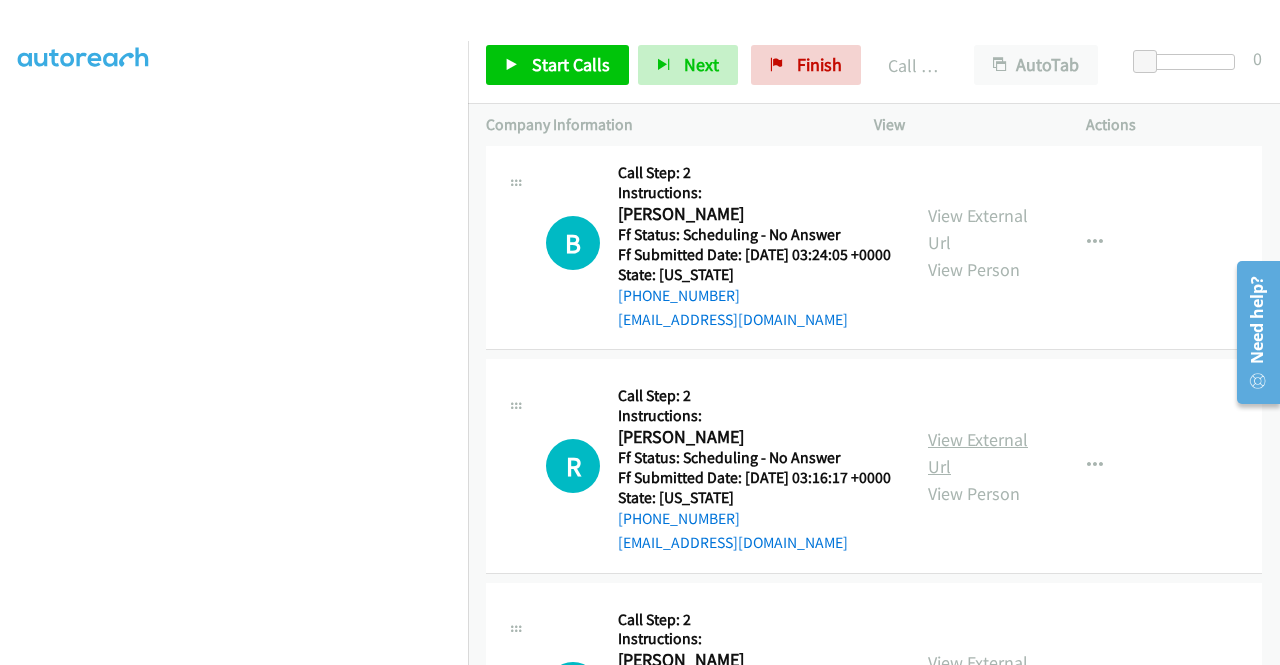click on "View External Url" at bounding box center (978, 453) 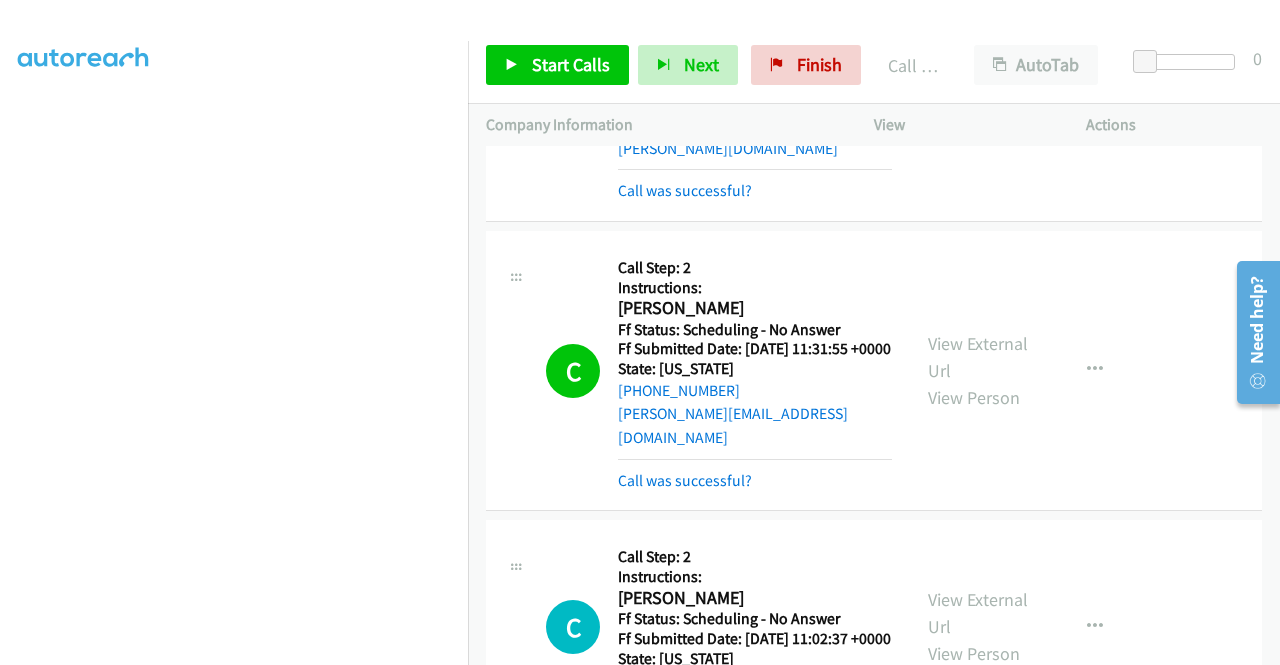 scroll, scrollTop: 921, scrollLeft: 0, axis: vertical 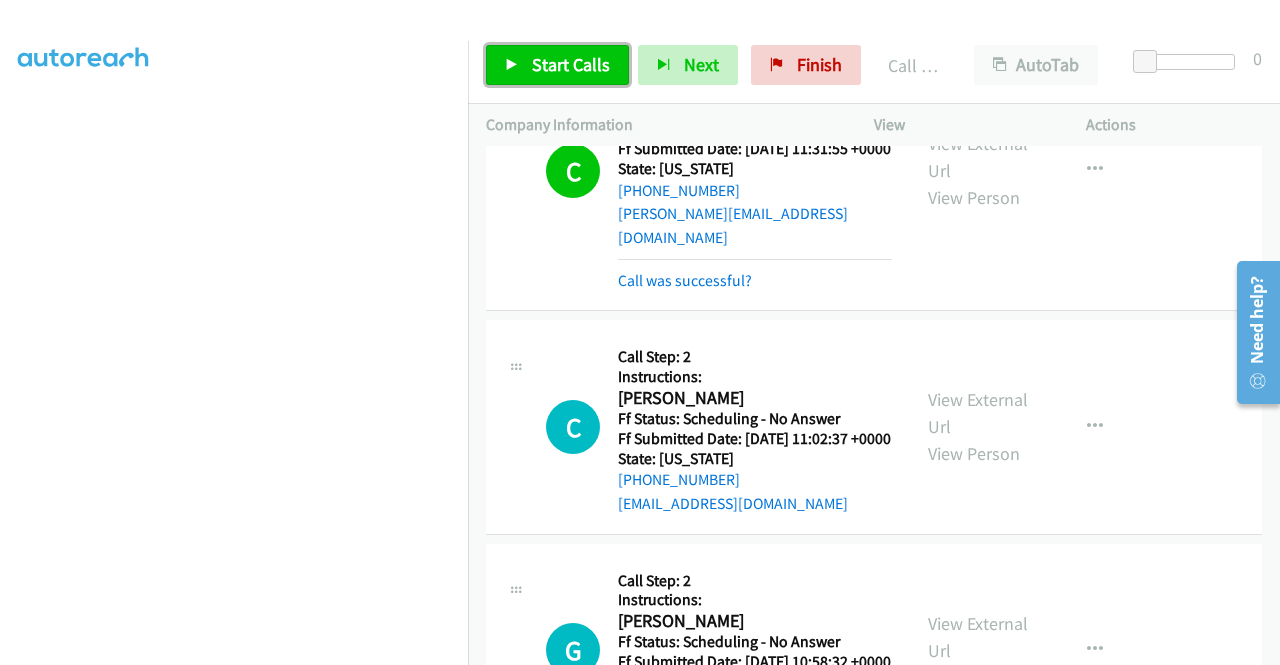 click on "Start Calls" at bounding box center [571, 64] 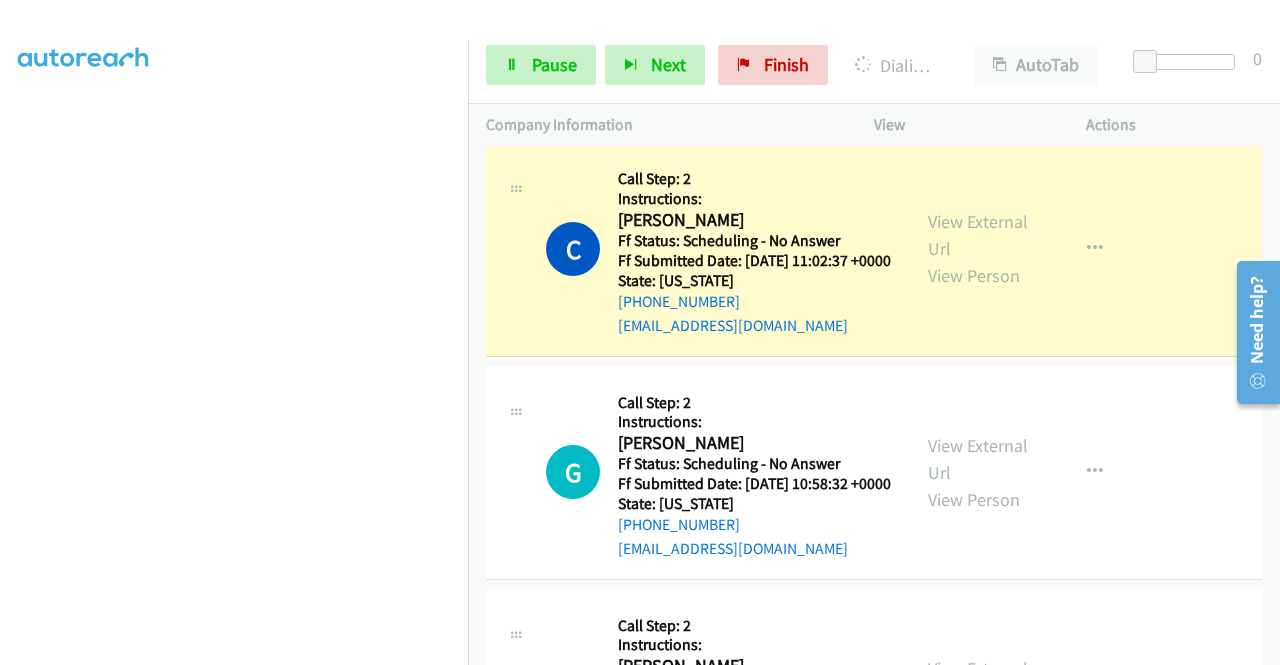 scroll, scrollTop: 1121, scrollLeft: 0, axis: vertical 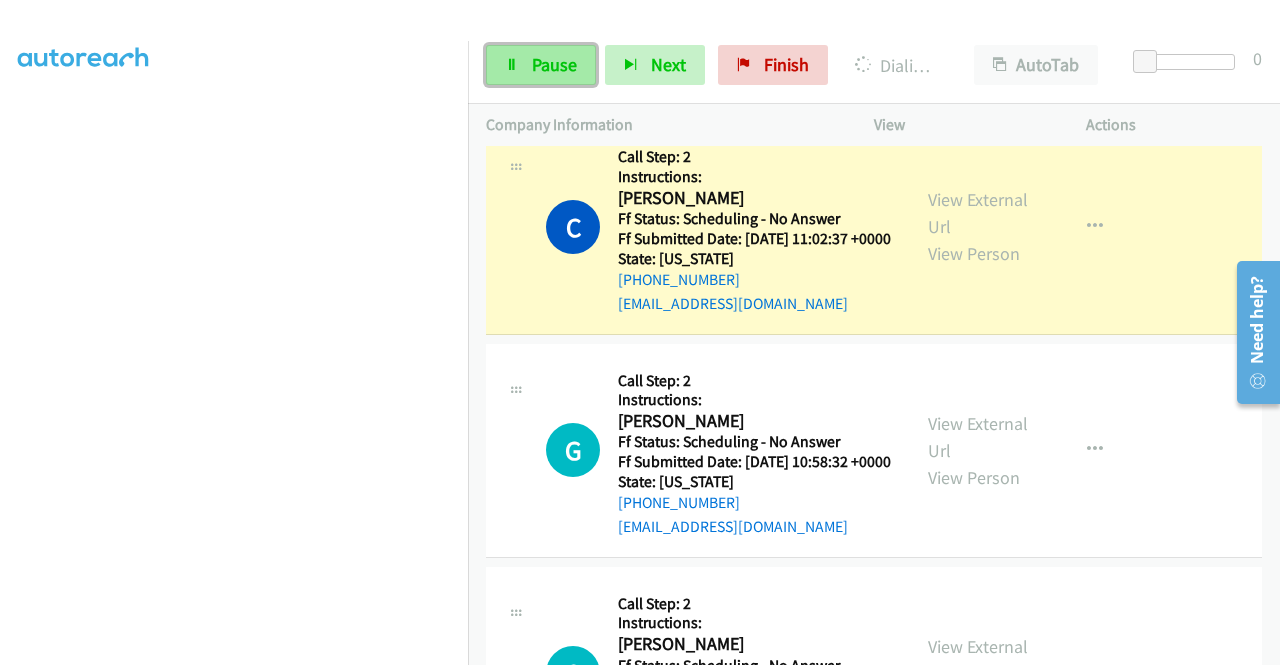 click on "Pause" at bounding box center [554, 64] 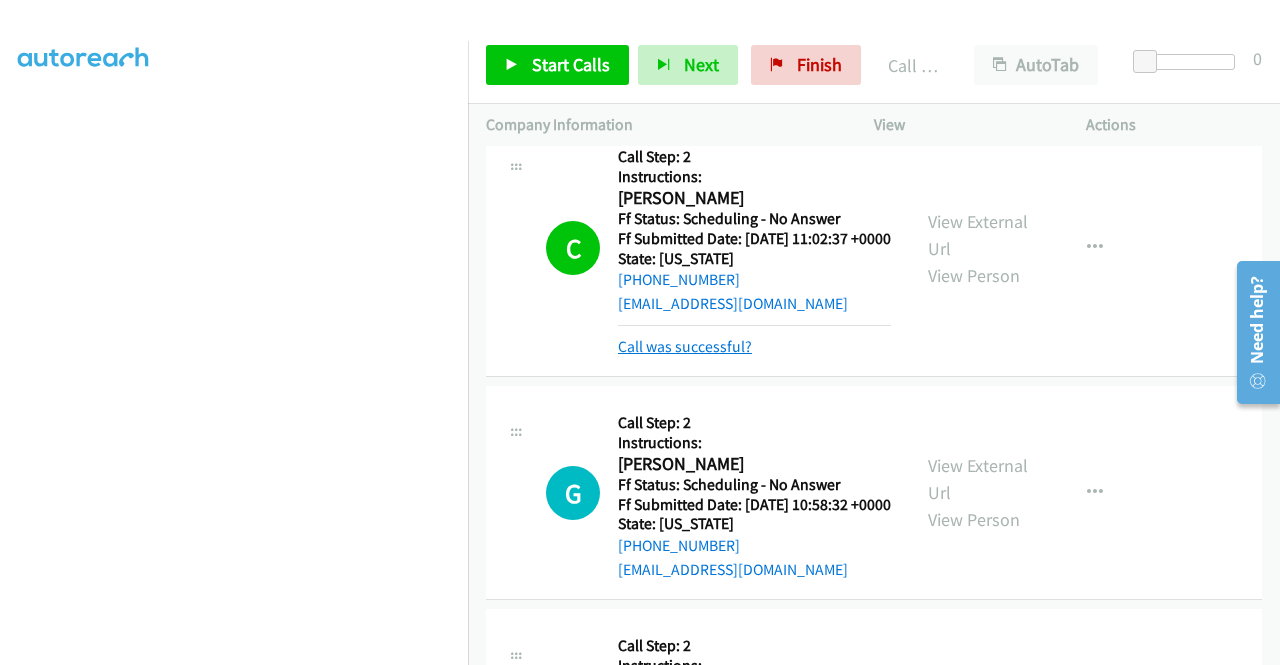 click on "Call was successful?" at bounding box center (685, 346) 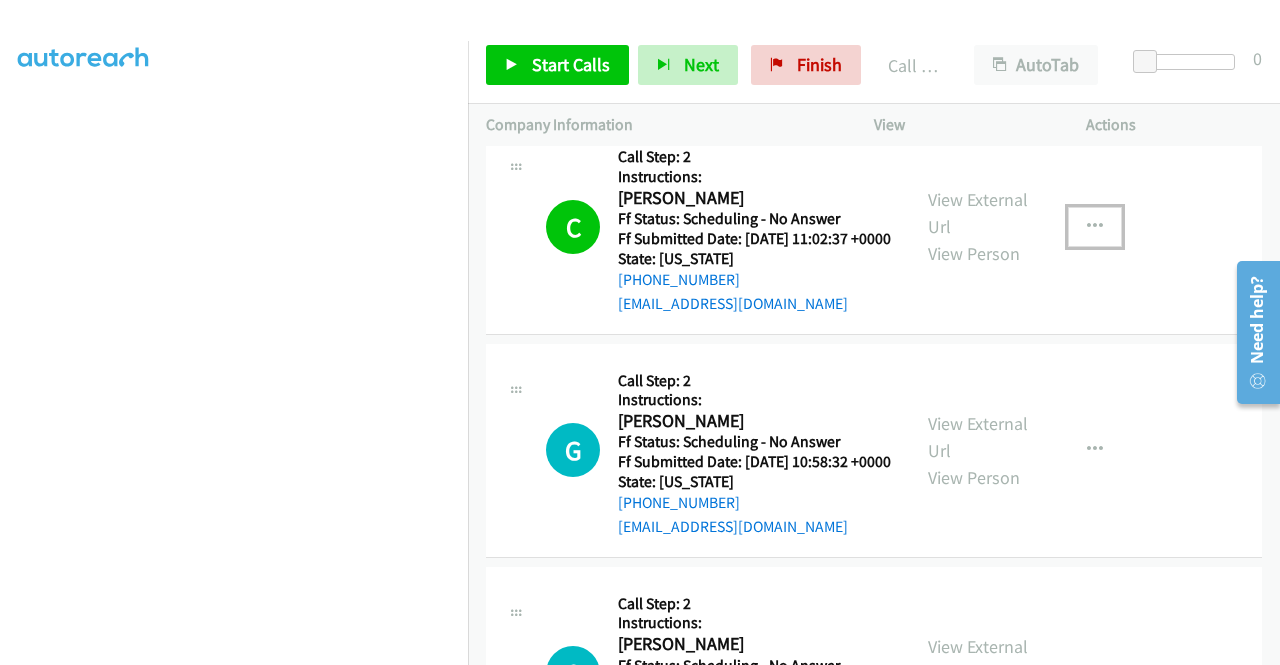 click at bounding box center [1095, 227] 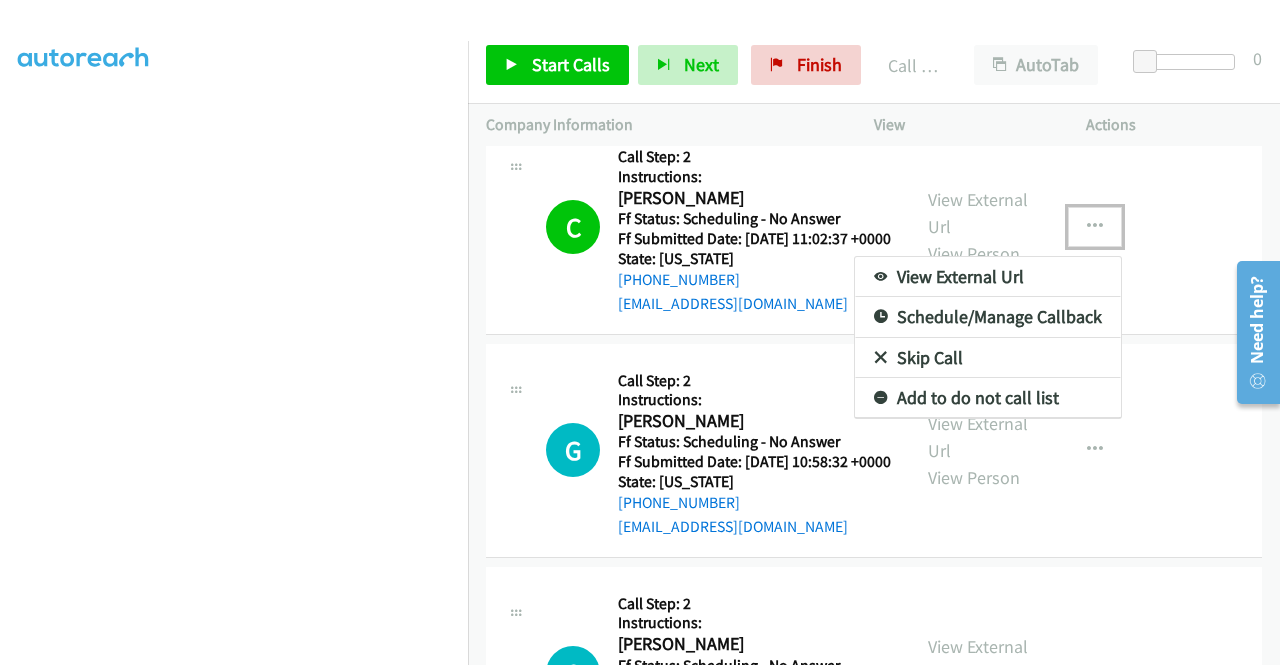 click on "Add to do not call list" at bounding box center [988, 398] 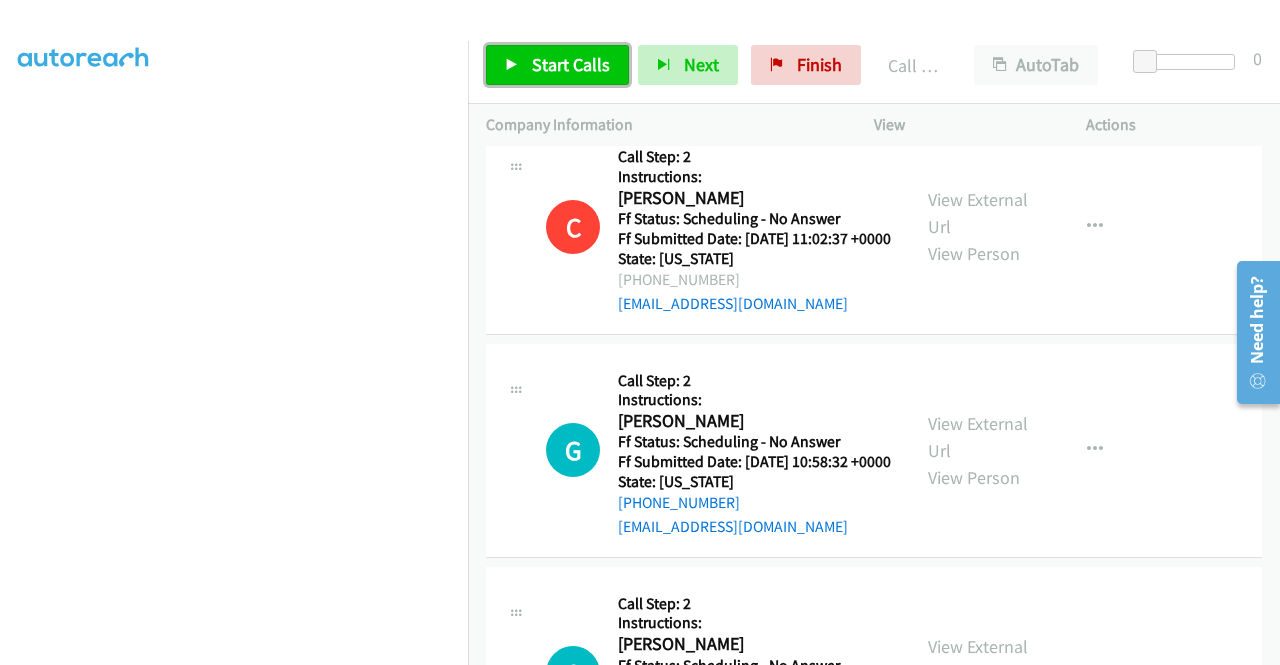 click on "Start Calls" at bounding box center [571, 64] 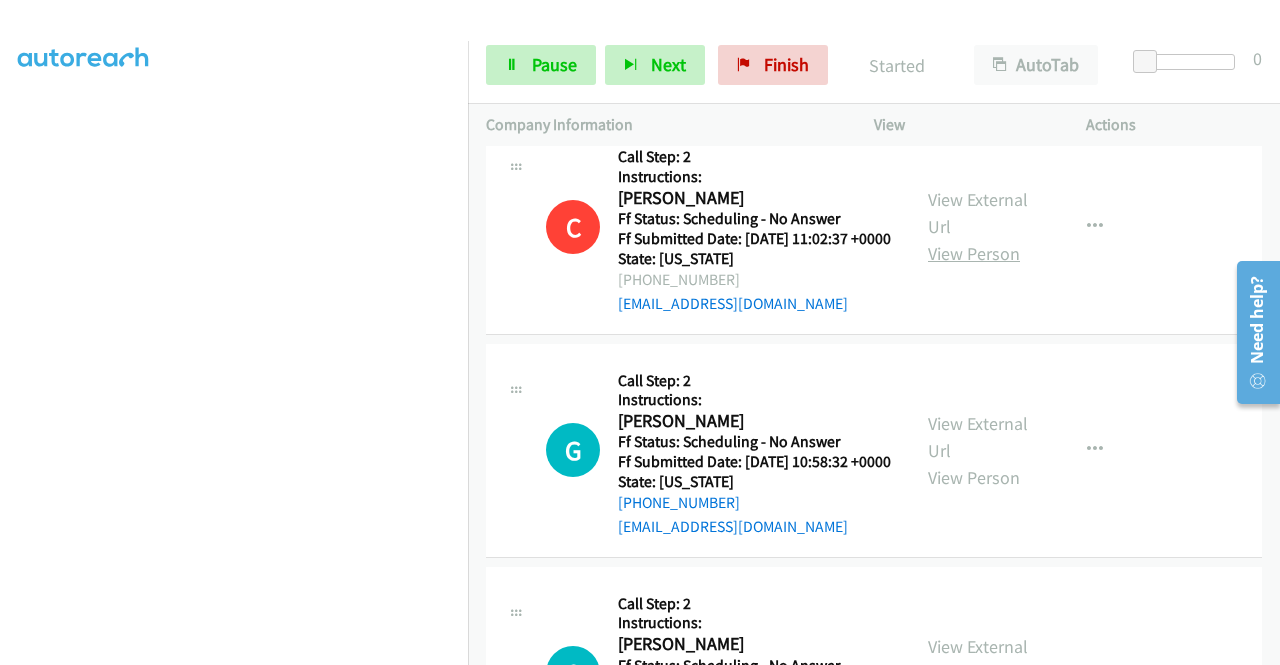 scroll, scrollTop: 1221, scrollLeft: 0, axis: vertical 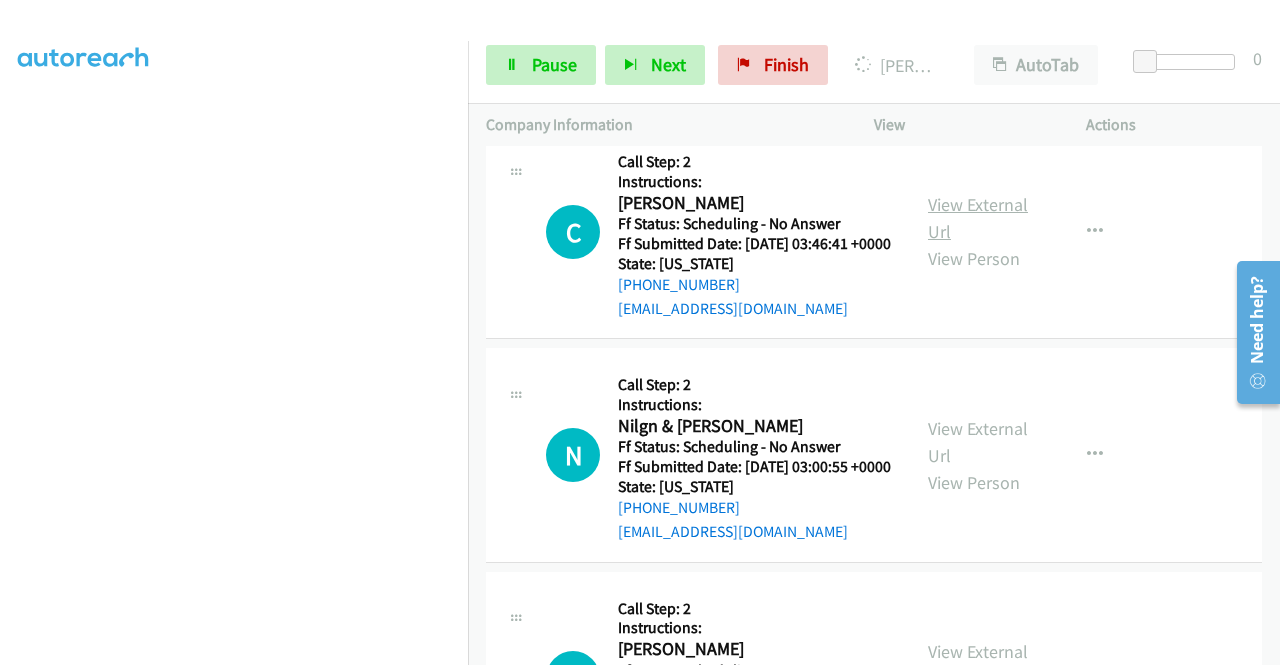 click on "View External Url" at bounding box center (978, 218) 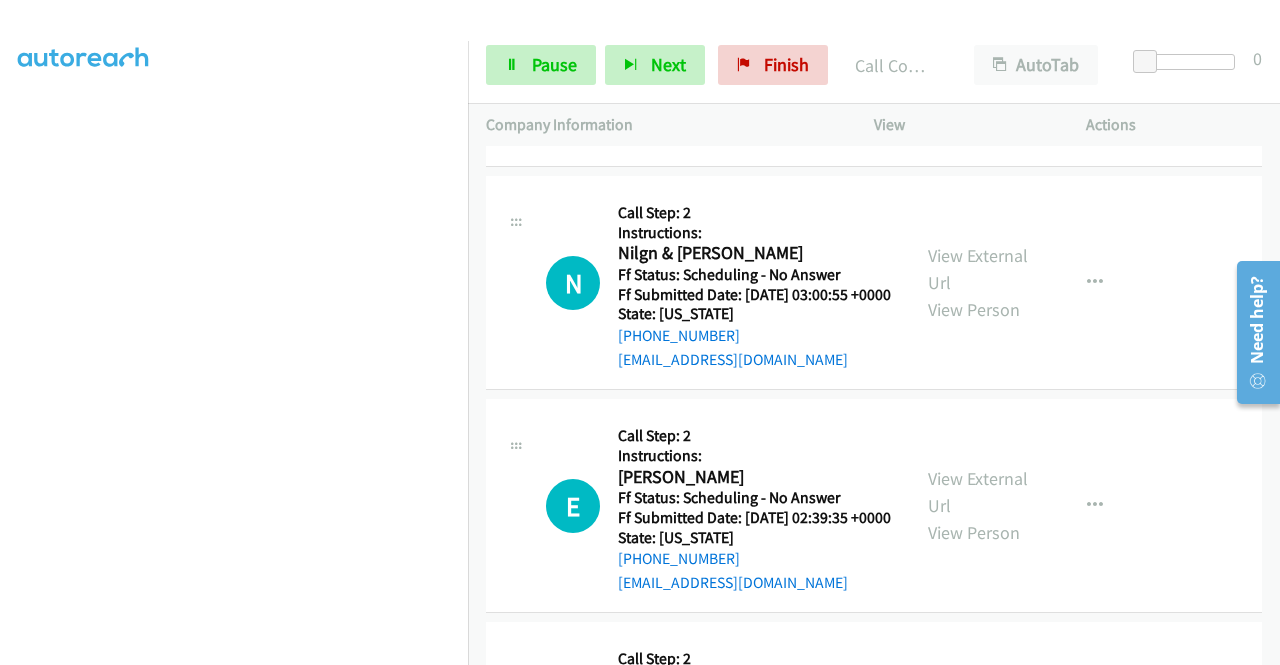 scroll, scrollTop: 2963, scrollLeft: 0, axis: vertical 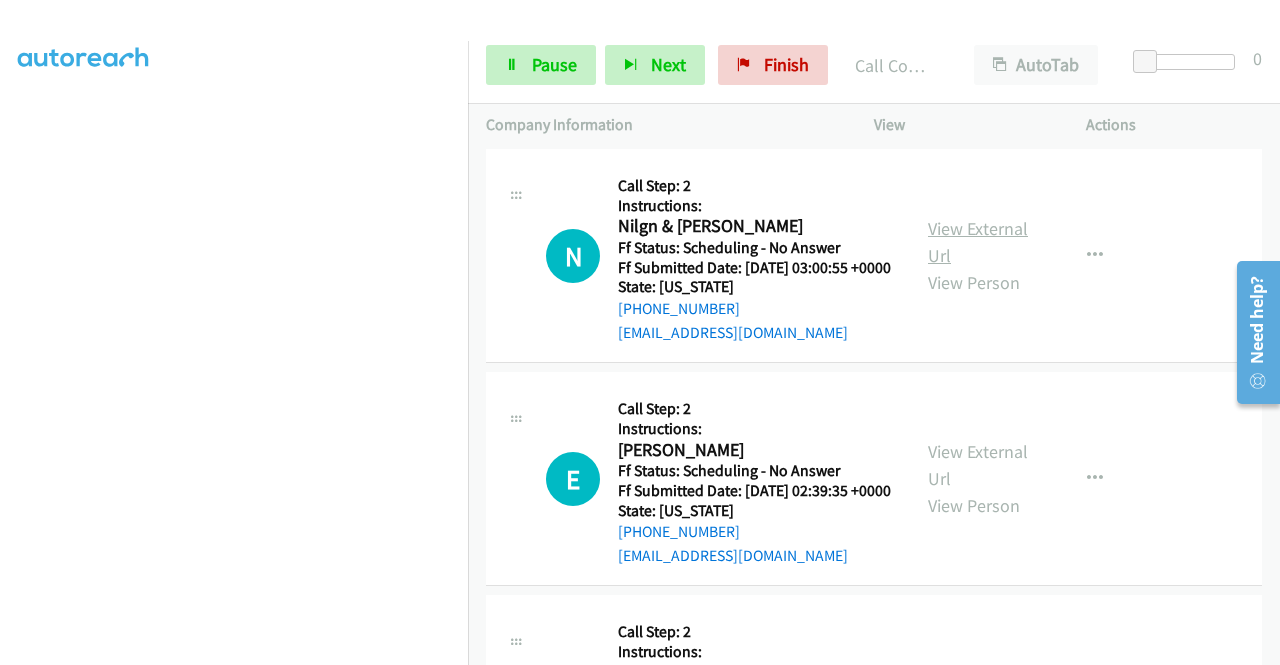 click on "View External Url" at bounding box center [978, 242] 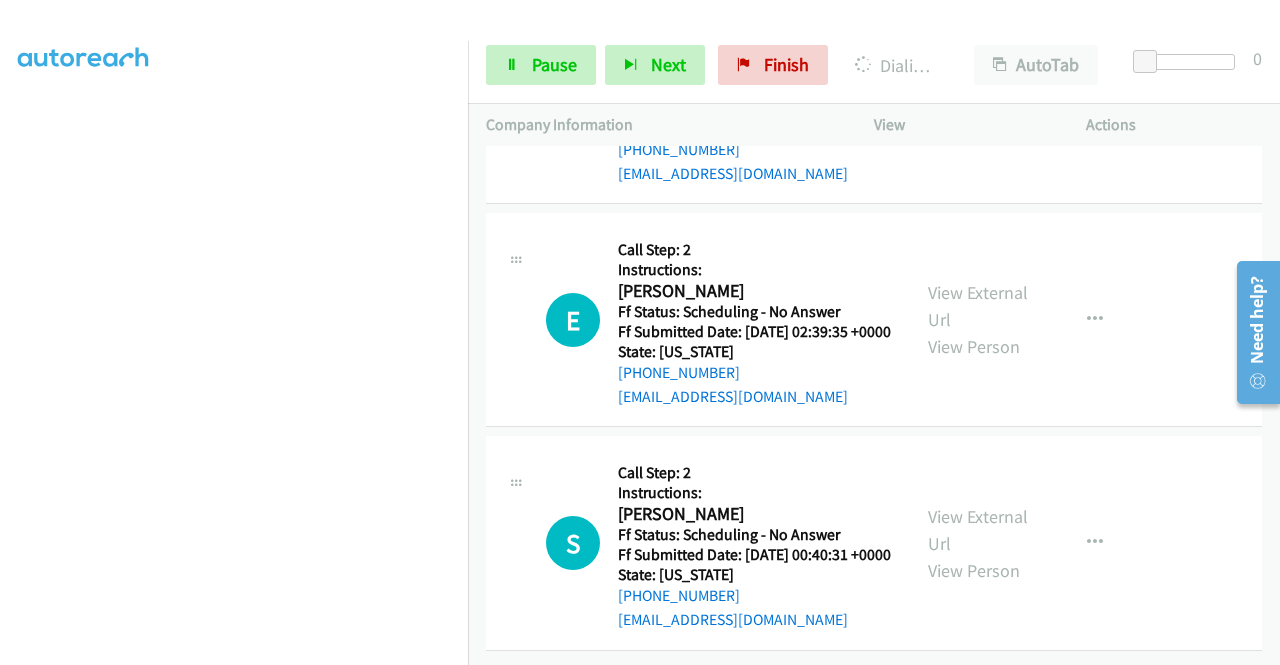 scroll, scrollTop: 3163, scrollLeft: 0, axis: vertical 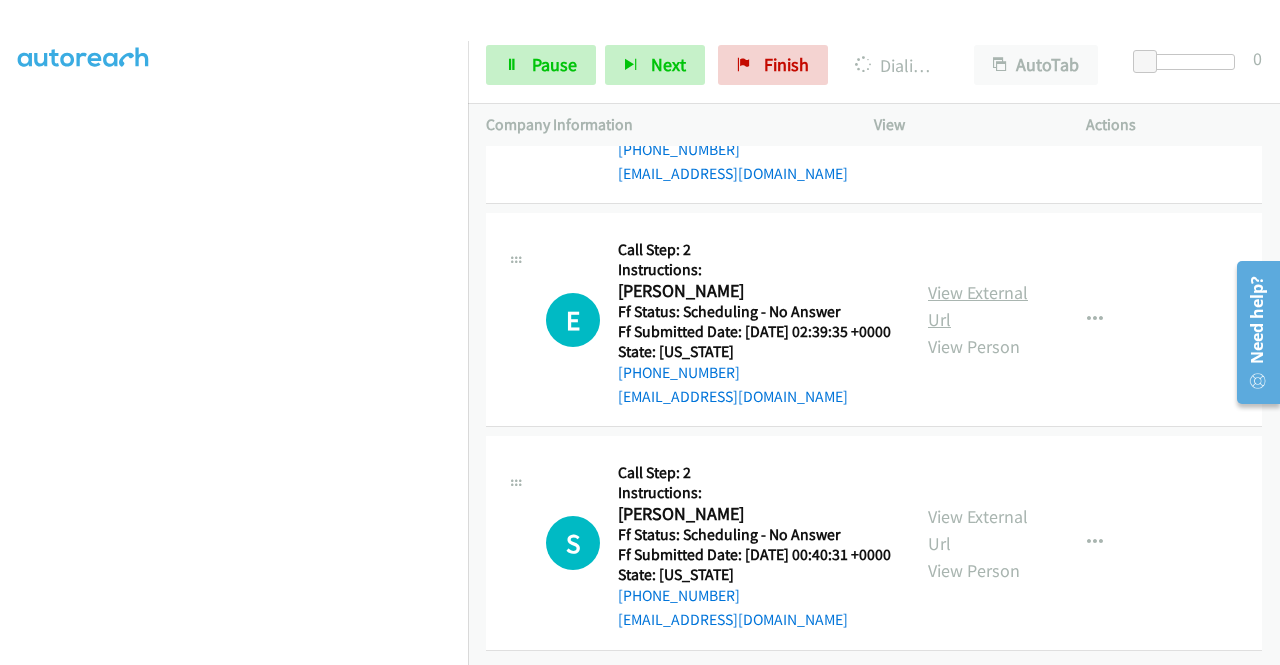 click on "View External Url" at bounding box center (978, 306) 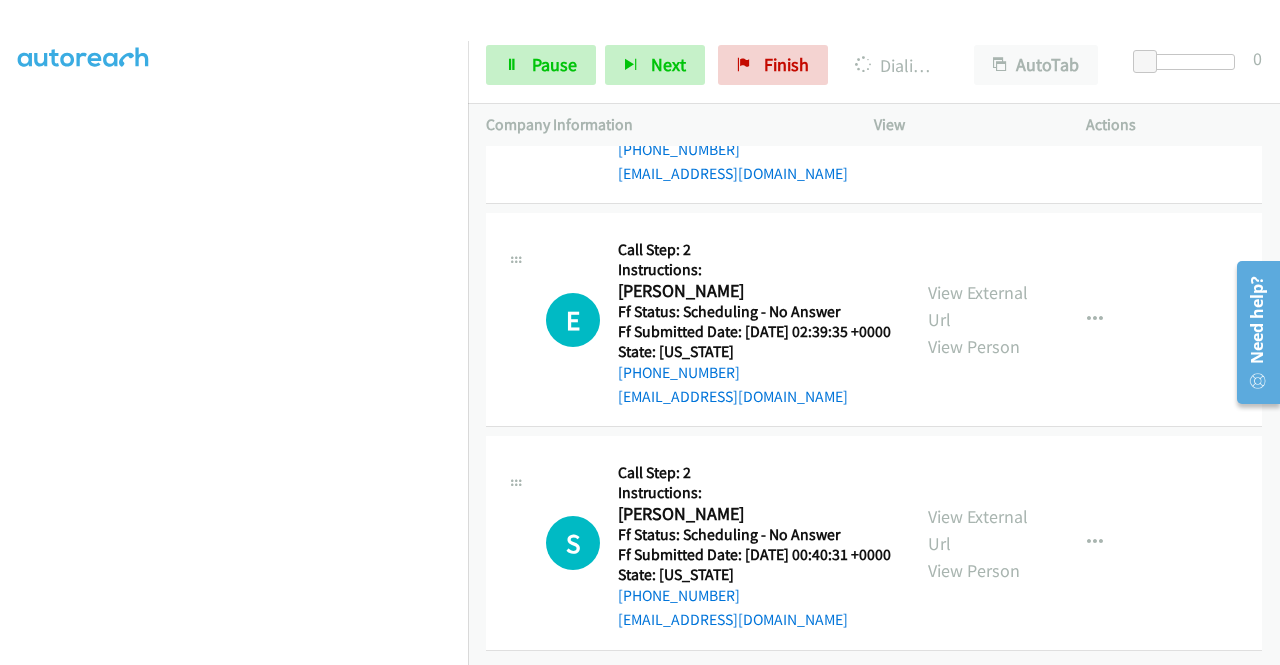 scroll, scrollTop: 3378, scrollLeft: 0, axis: vertical 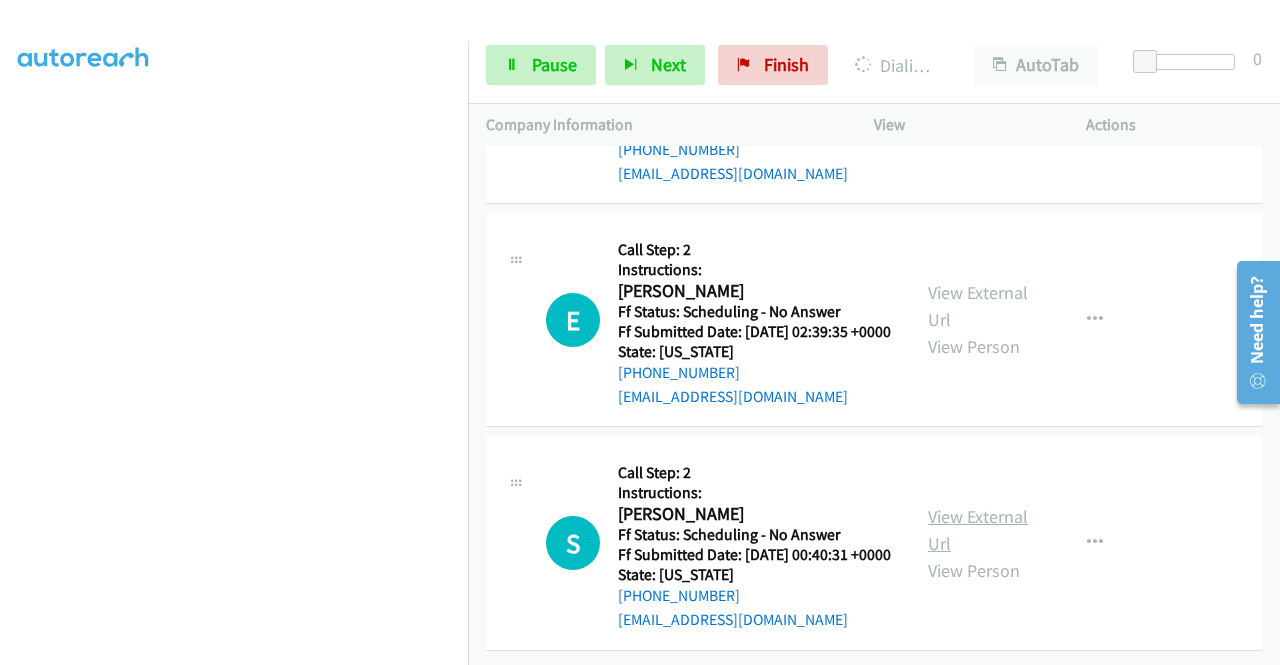 click on "View External Url" at bounding box center (978, 530) 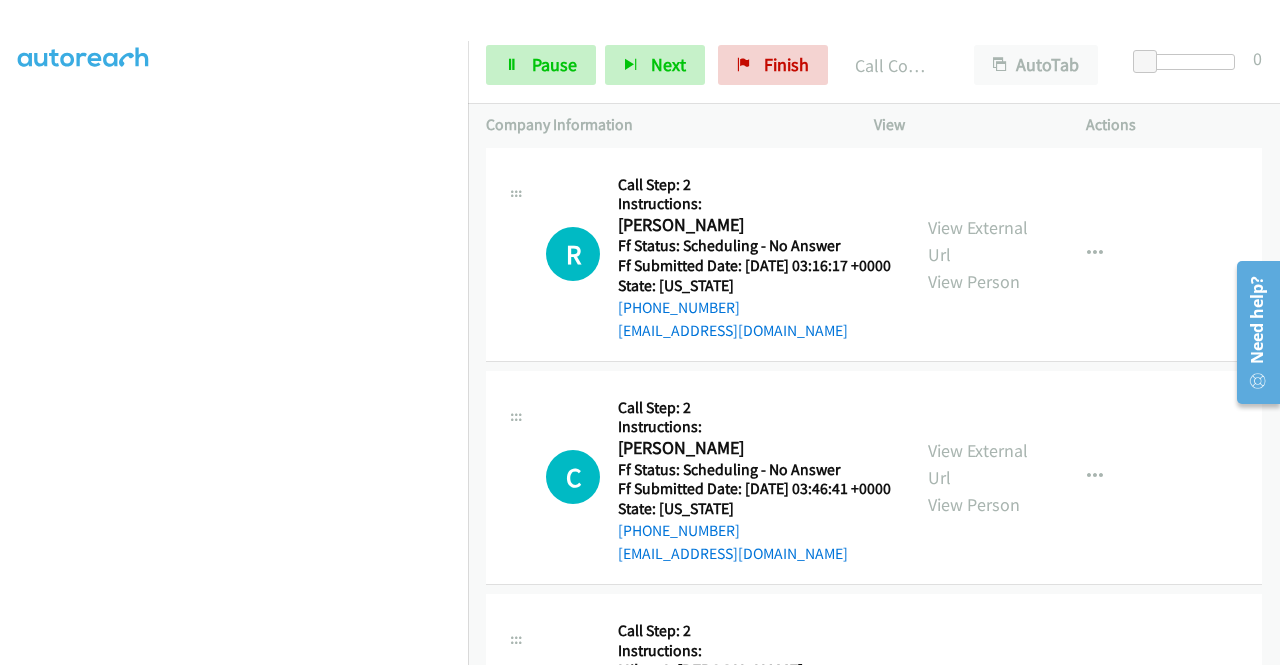 scroll, scrollTop: 2678, scrollLeft: 0, axis: vertical 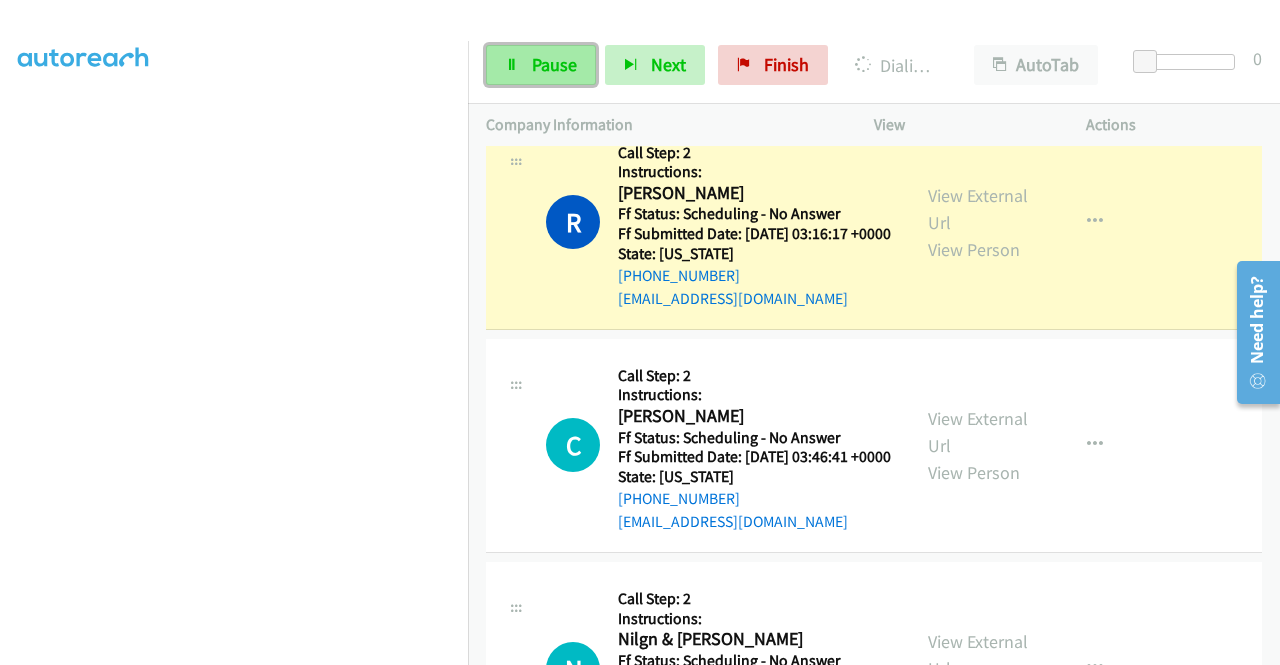 click on "Pause" at bounding box center [541, 65] 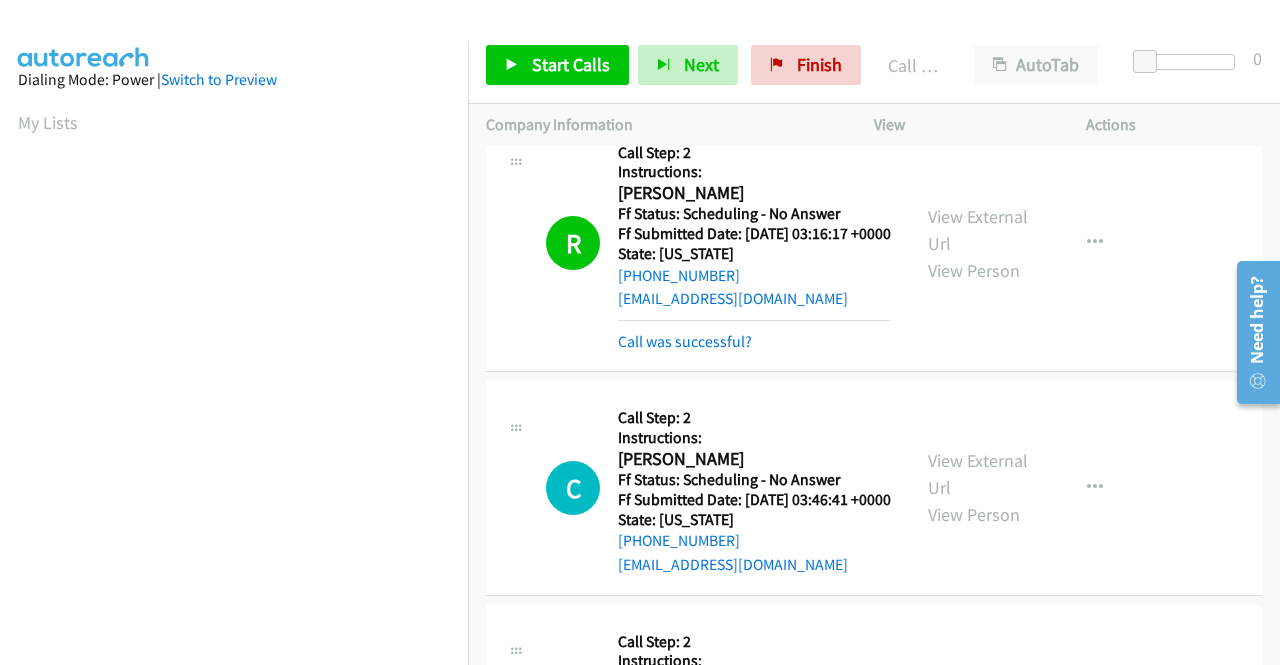 scroll, scrollTop: 456, scrollLeft: 0, axis: vertical 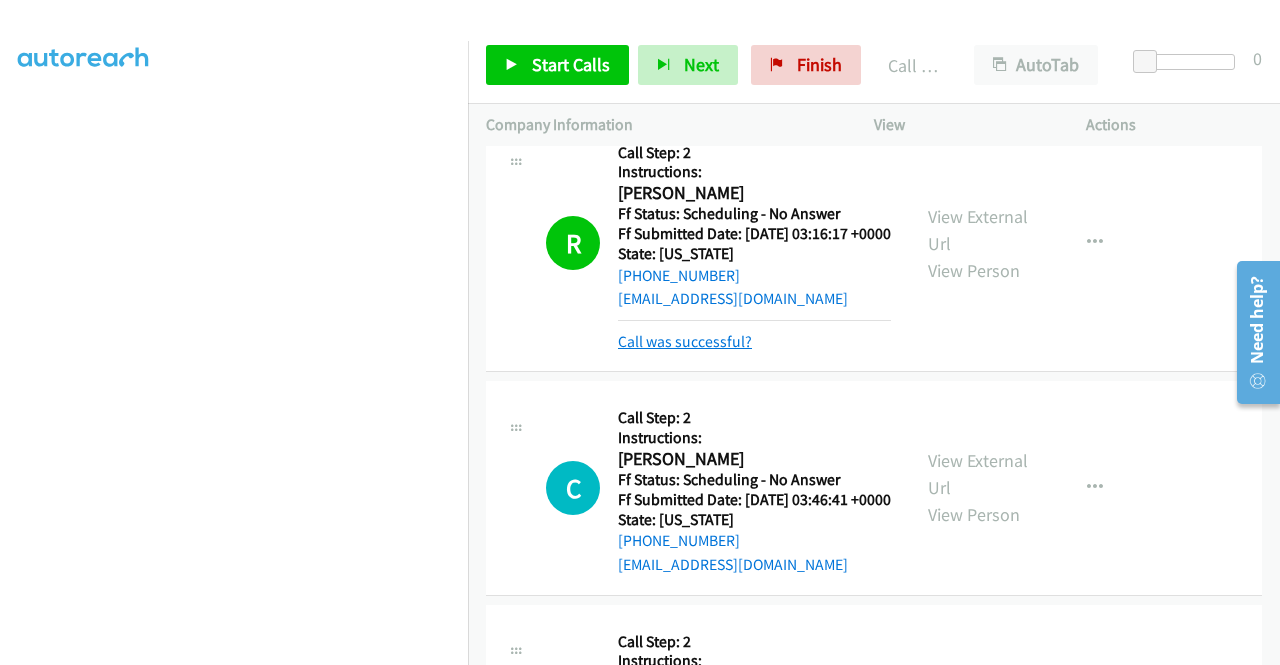 click on "Call was successful?" at bounding box center (685, 341) 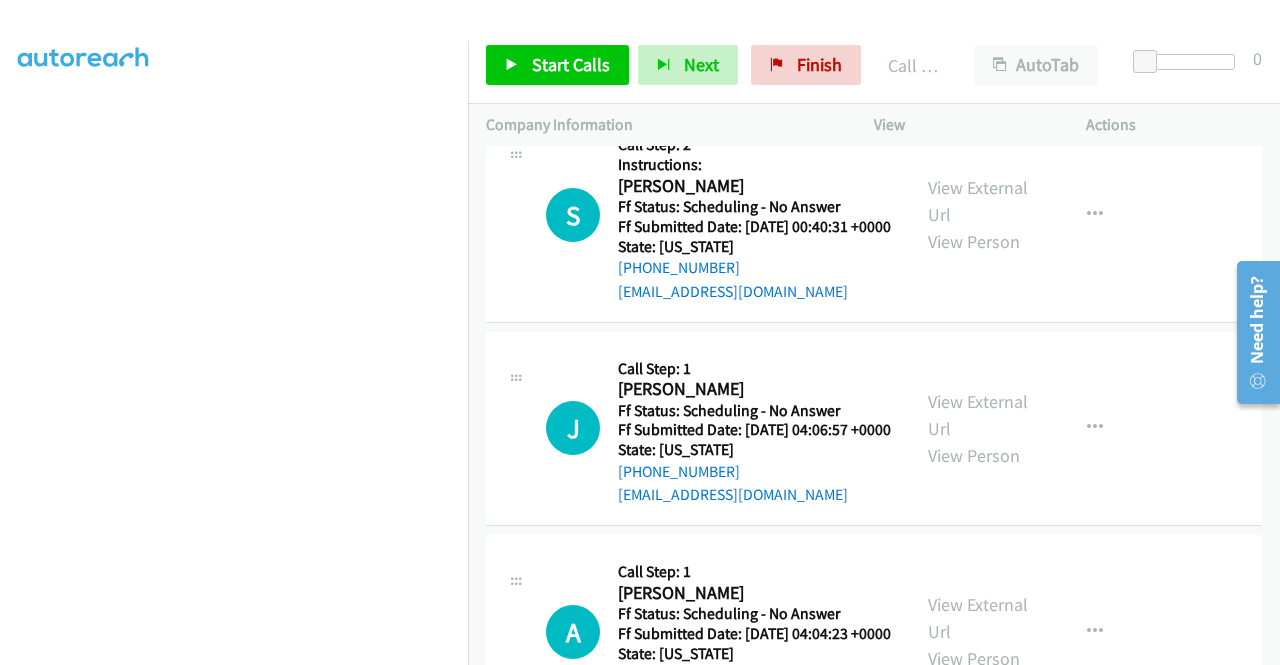 scroll, scrollTop: 3778, scrollLeft: 0, axis: vertical 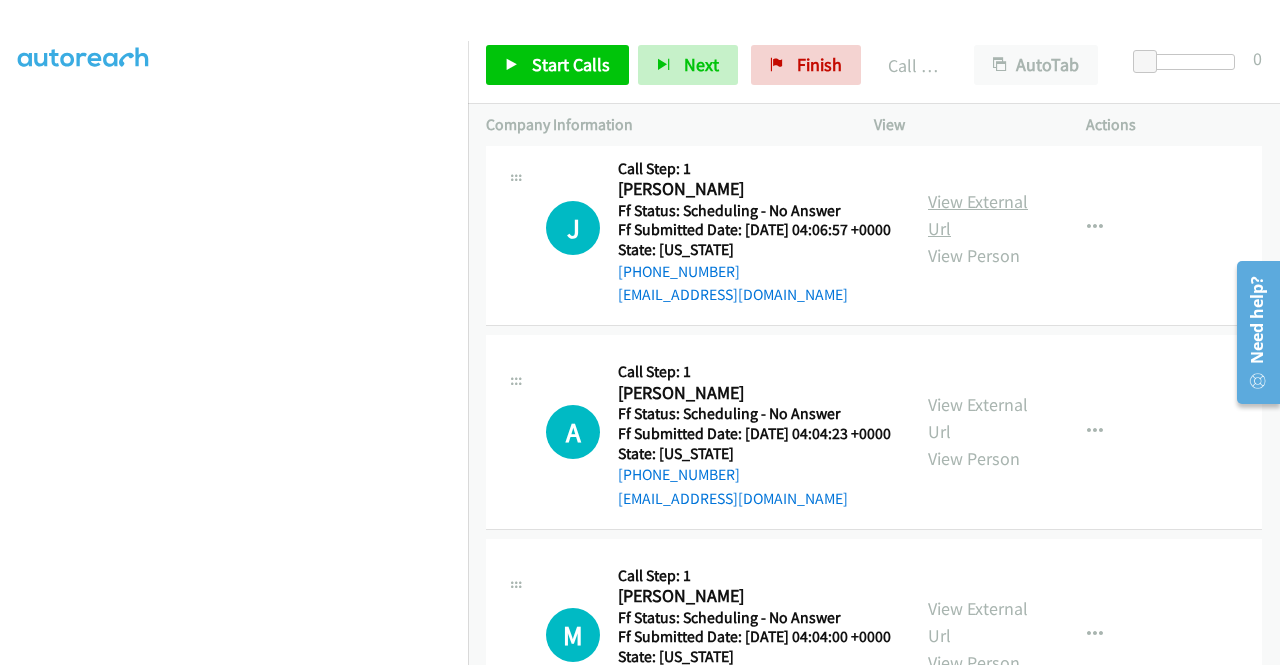 click on "View External Url" at bounding box center (978, 215) 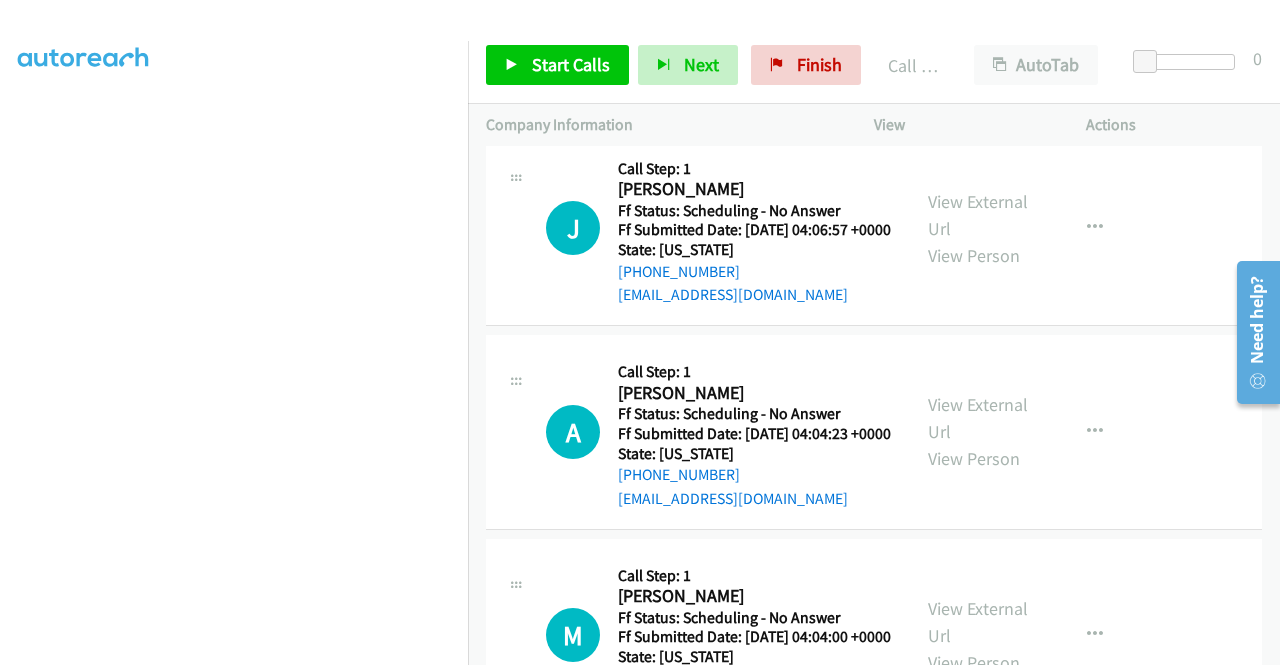 scroll, scrollTop: 3878, scrollLeft: 0, axis: vertical 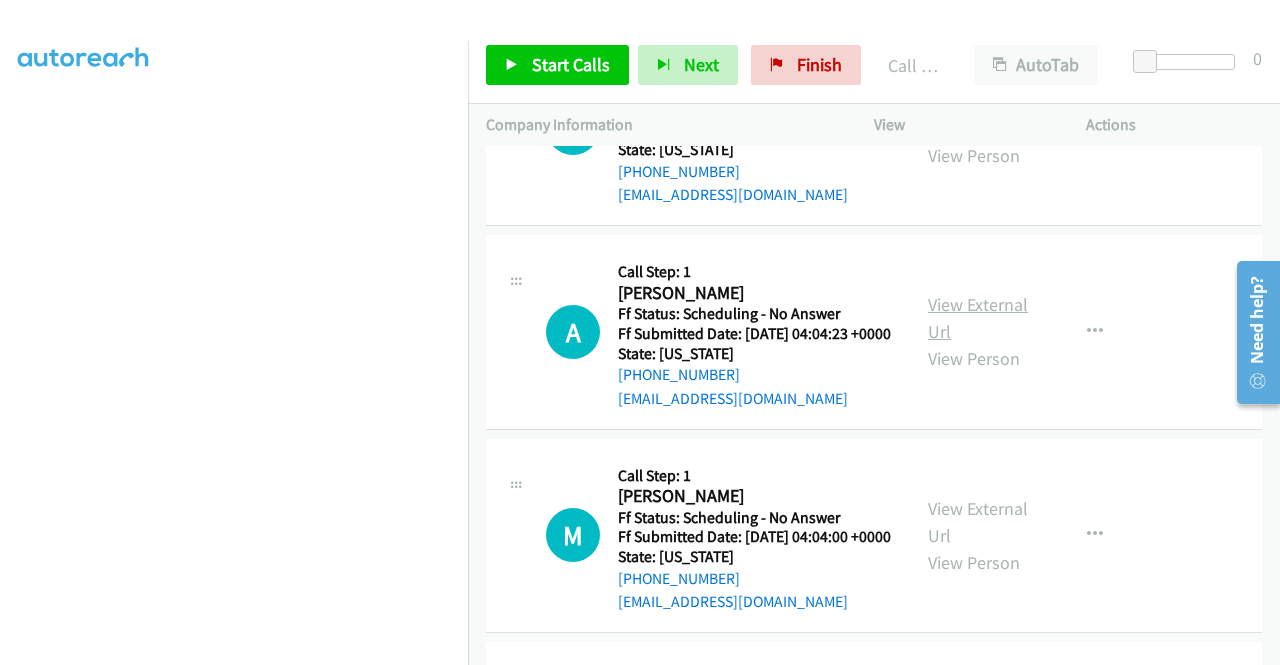 click on "View External Url" at bounding box center (978, 318) 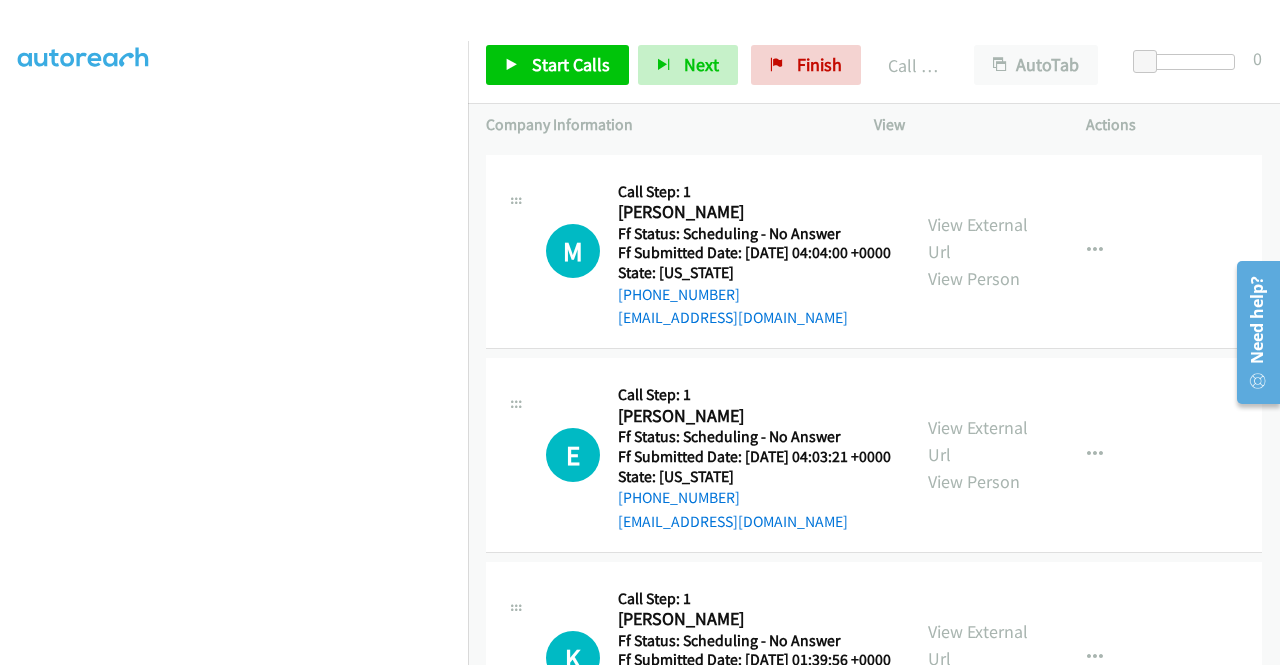scroll, scrollTop: 4178, scrollLeft: 0, axis: vertical 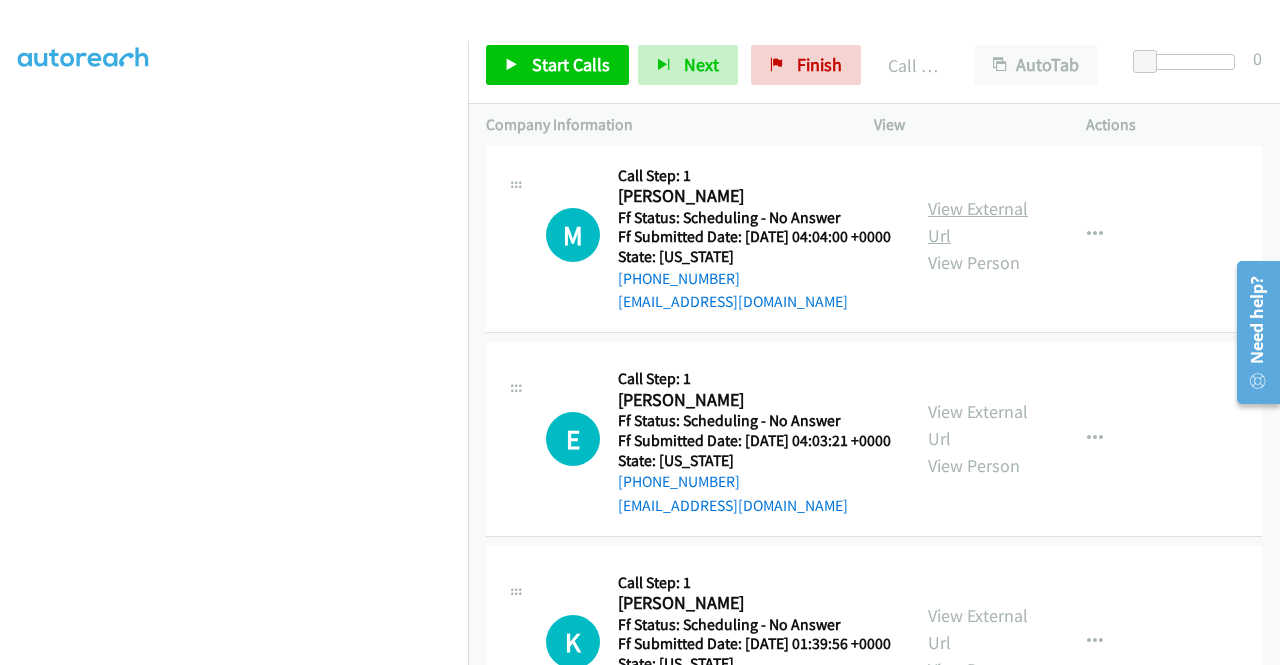click on "View External Url" at bounding box center (978, 222) 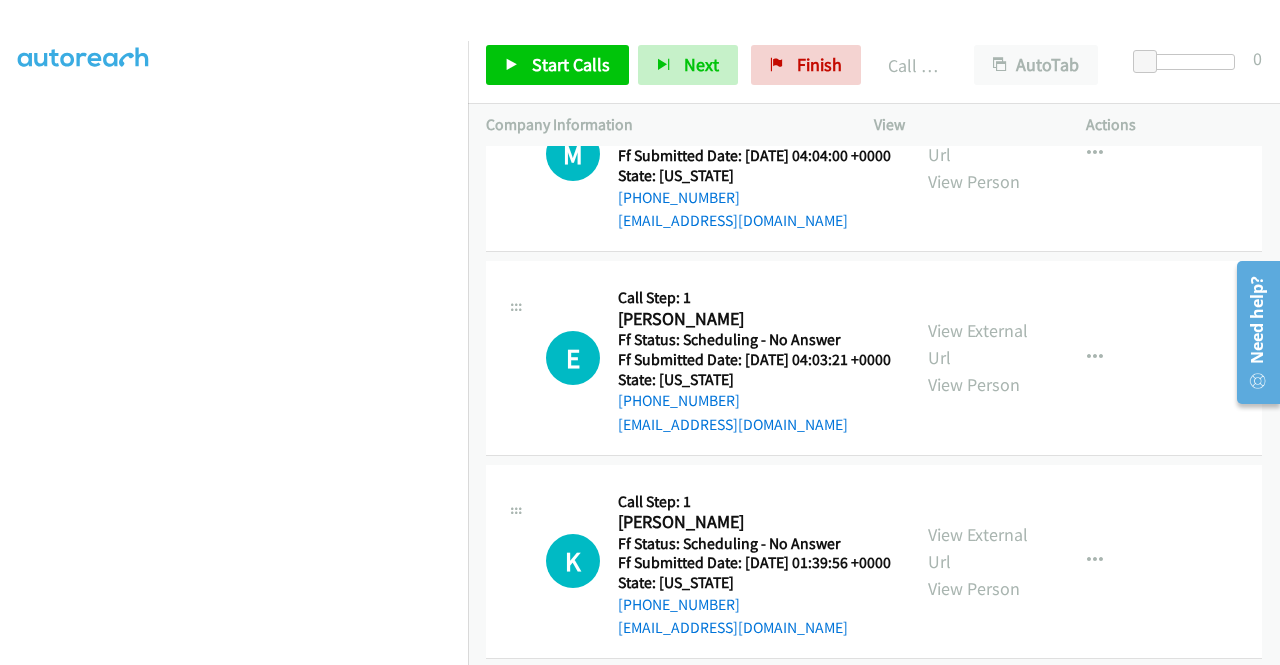 scroll, scrollTop: 4378, scrollLeft: 0, axis: vertical 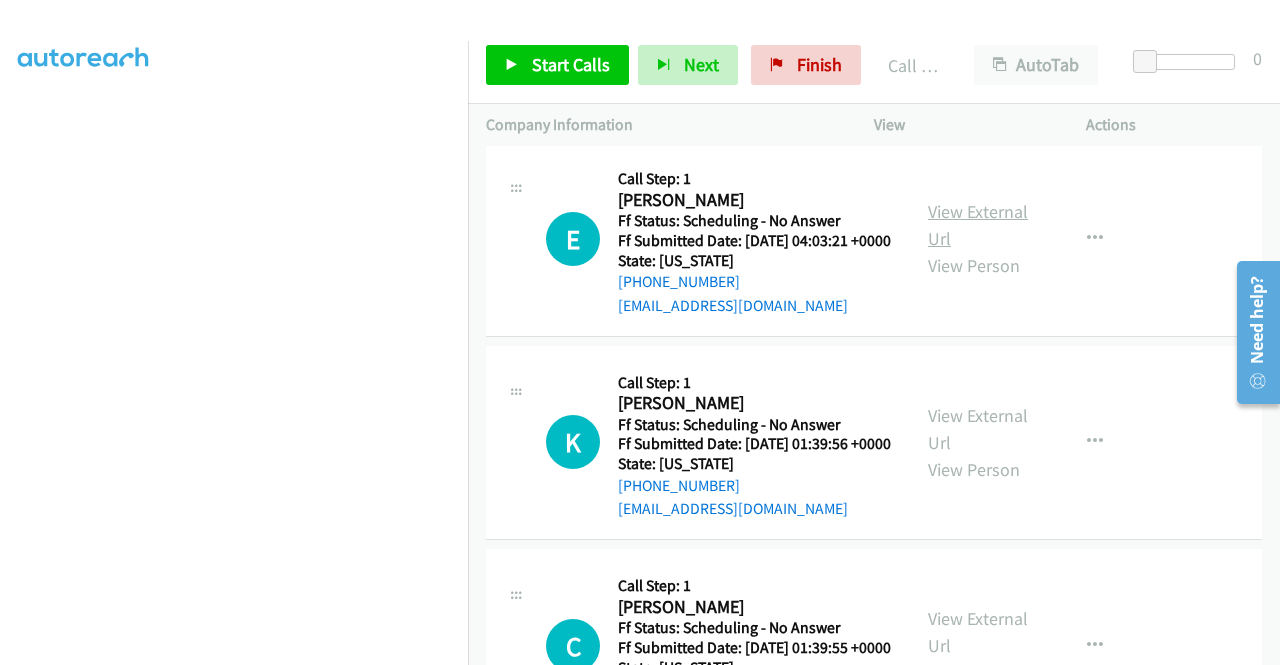 click on "View External Url" at bounding box center [978, 225] 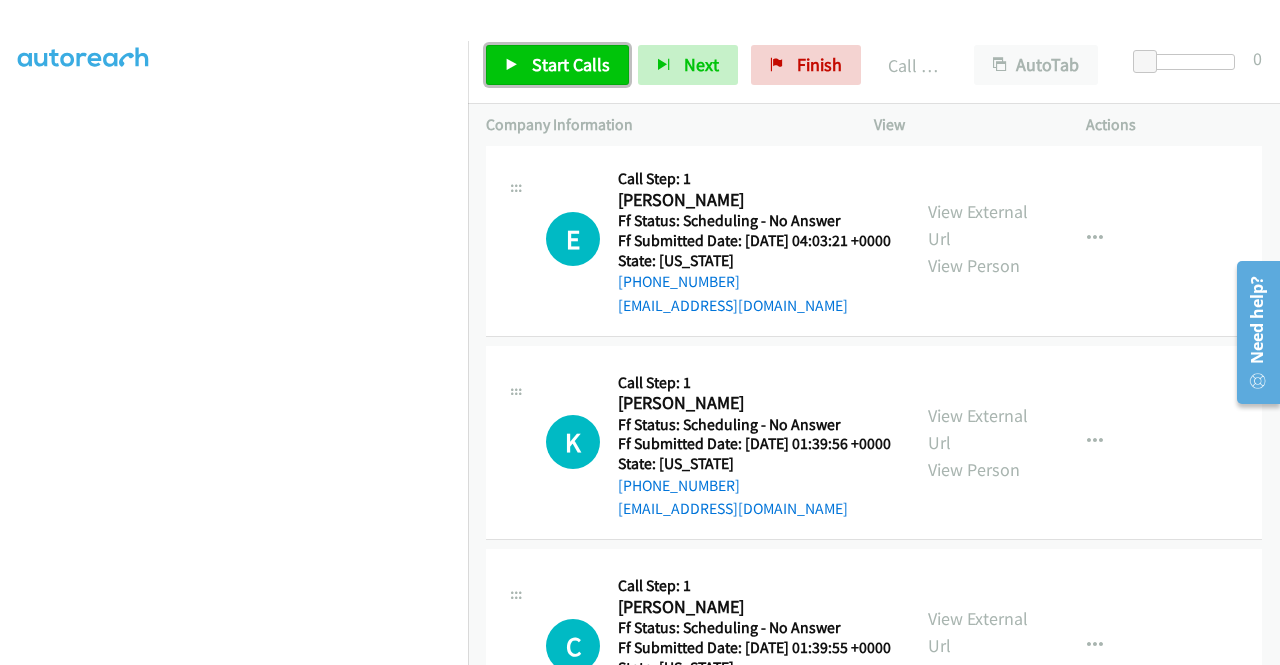 click on "Start Calls" at bounding box center [571, 64] 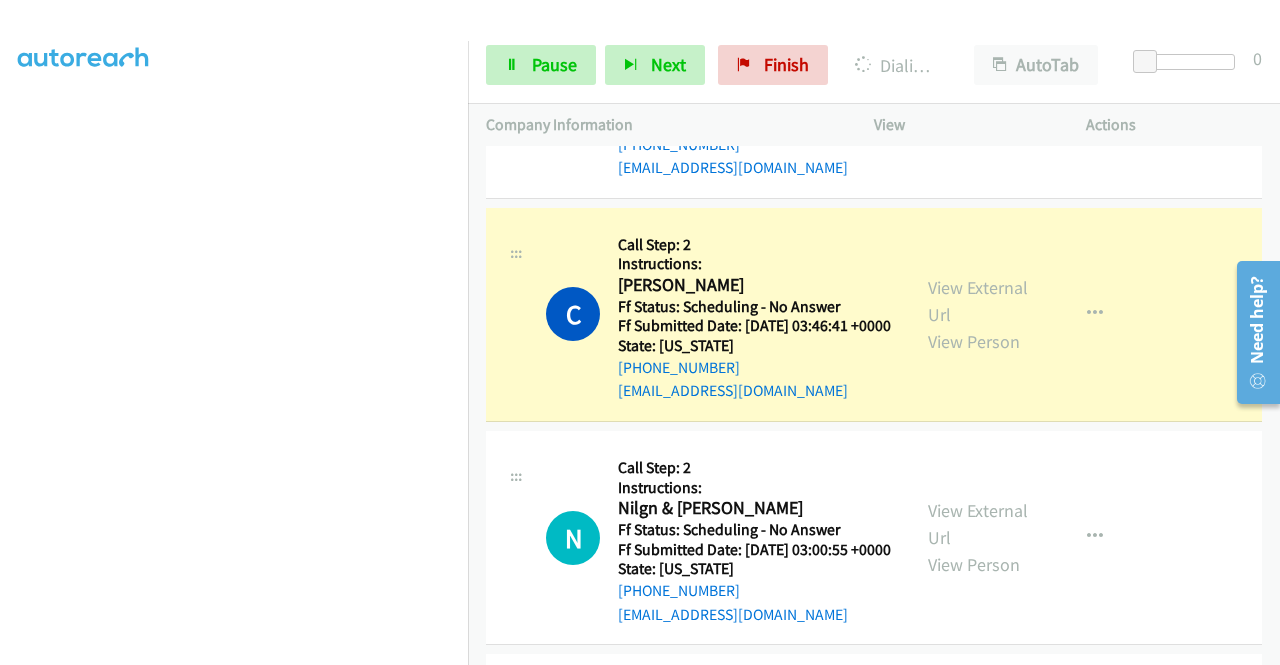scroll, scrollTop: 2778, scrollLeft: 0, axis: vertical 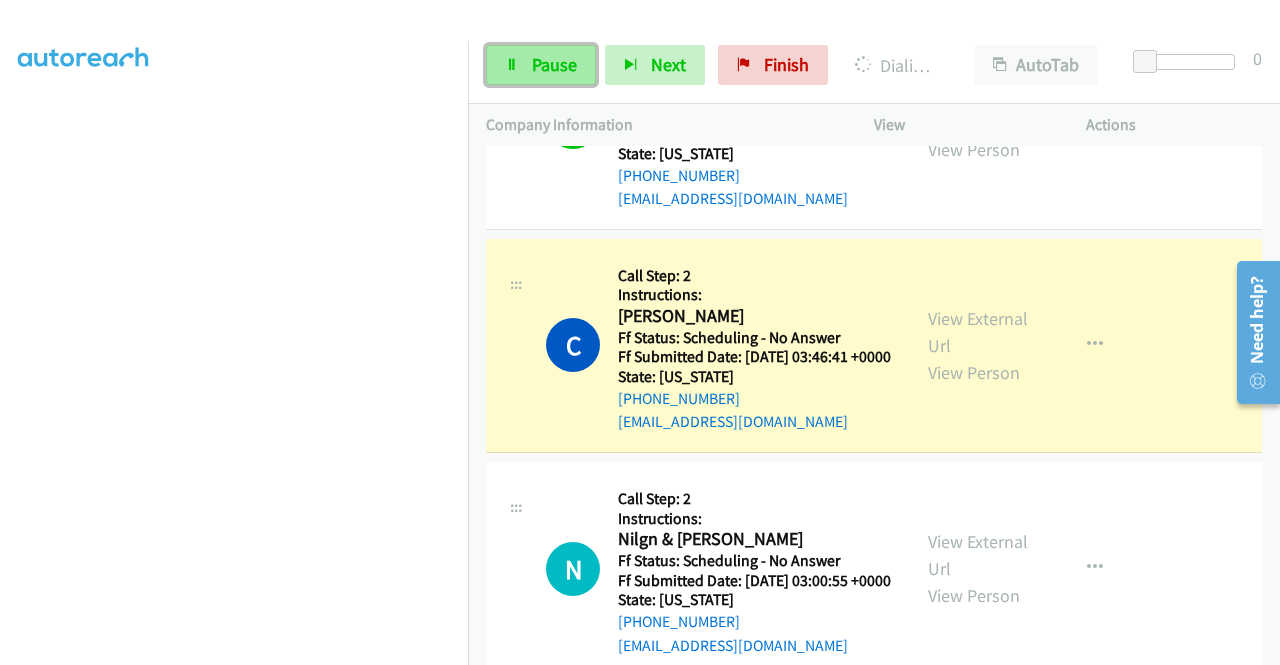 click on "Pause" at bounding box center (541, 65) 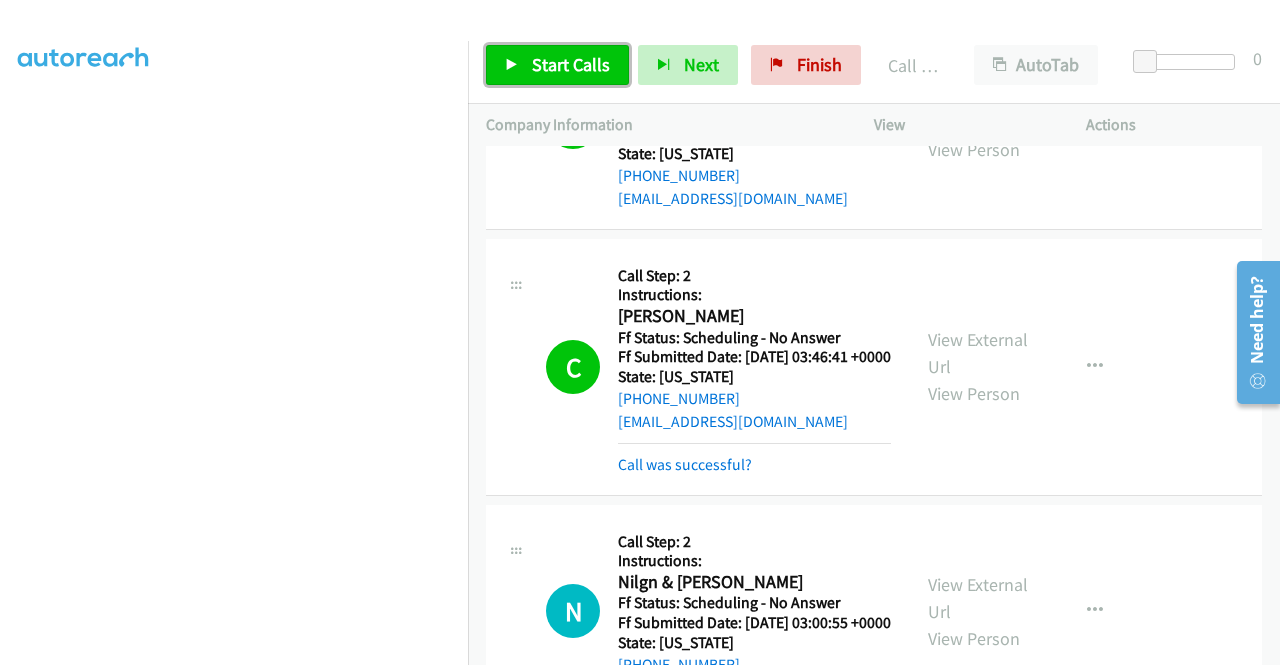 click on "Start Calls" at bounding box center [571, 64] 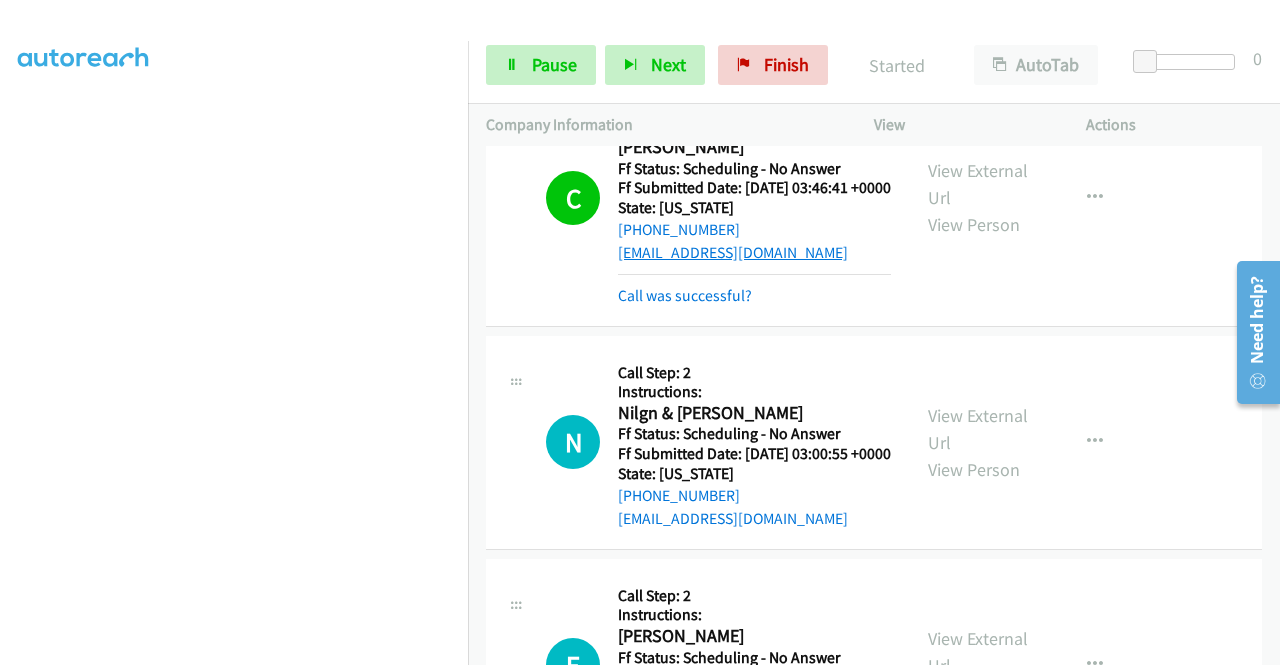 scroll, scrollTop: 2978, scrollLeft: 0, axis: vertical 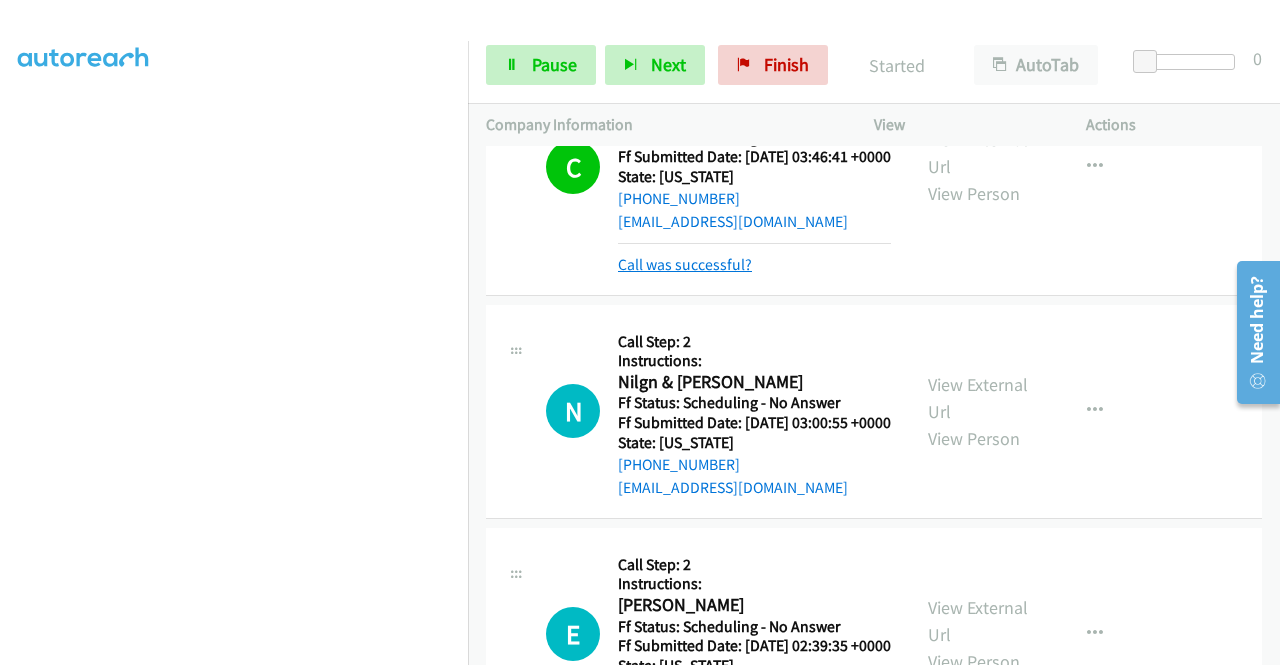 click on "Call was successful?" at bounding box center [685, 264] 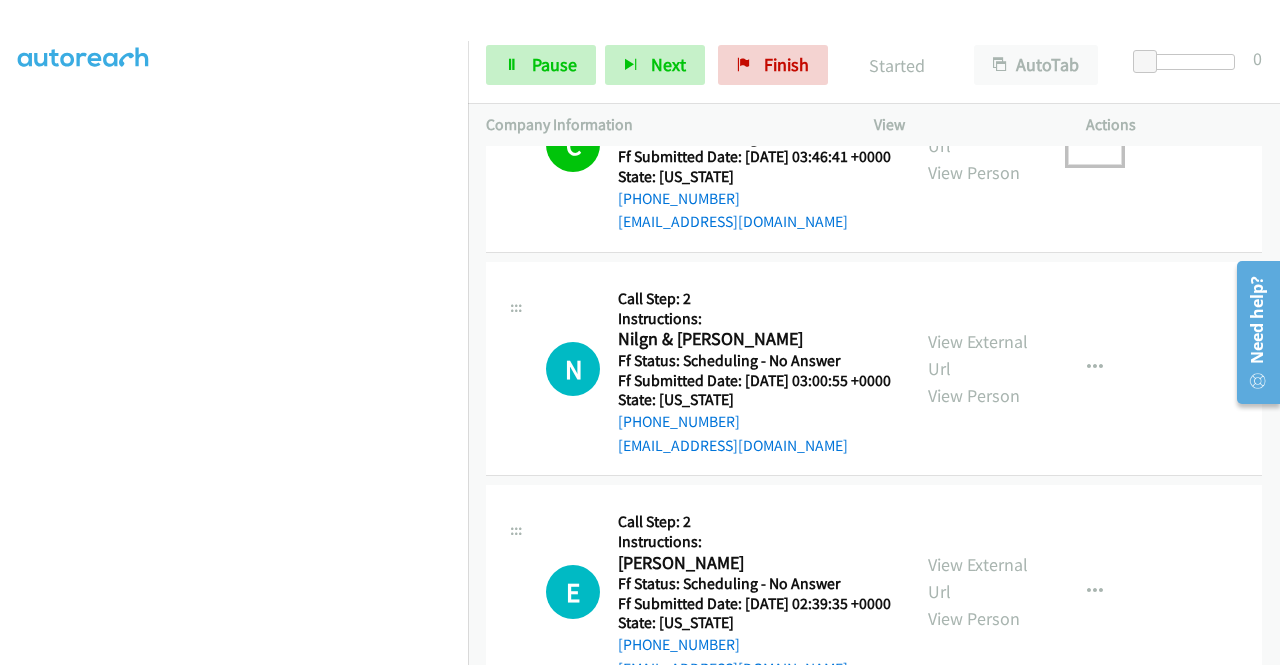 click at bounding box center [1095, 145] 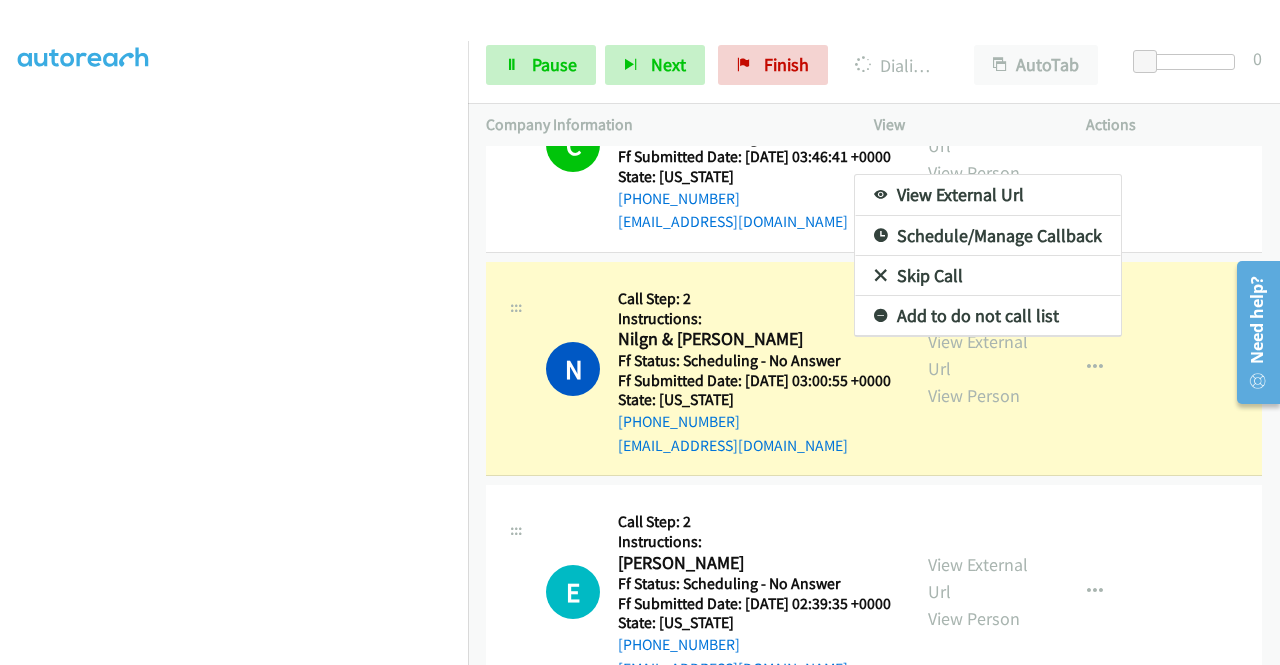 click on "Add to do not call list" at bounding box center [988, 316] 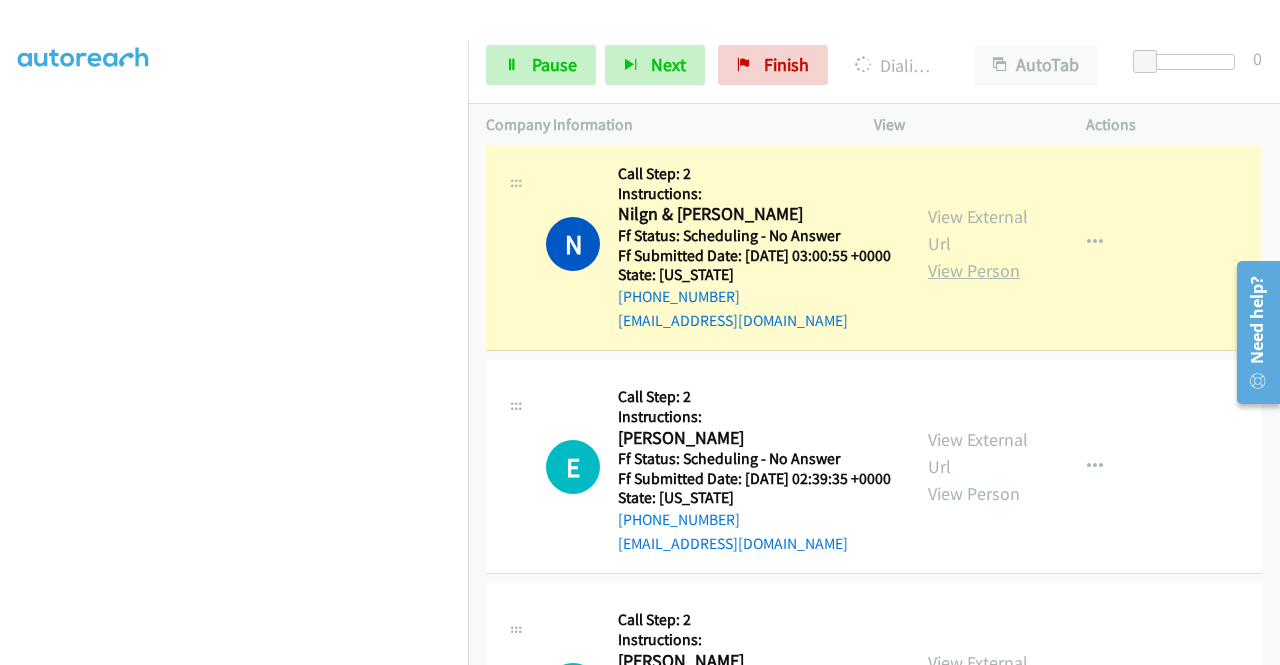 scroll, scrollTop: 3078, scrollLeft: 0, axis: vertical 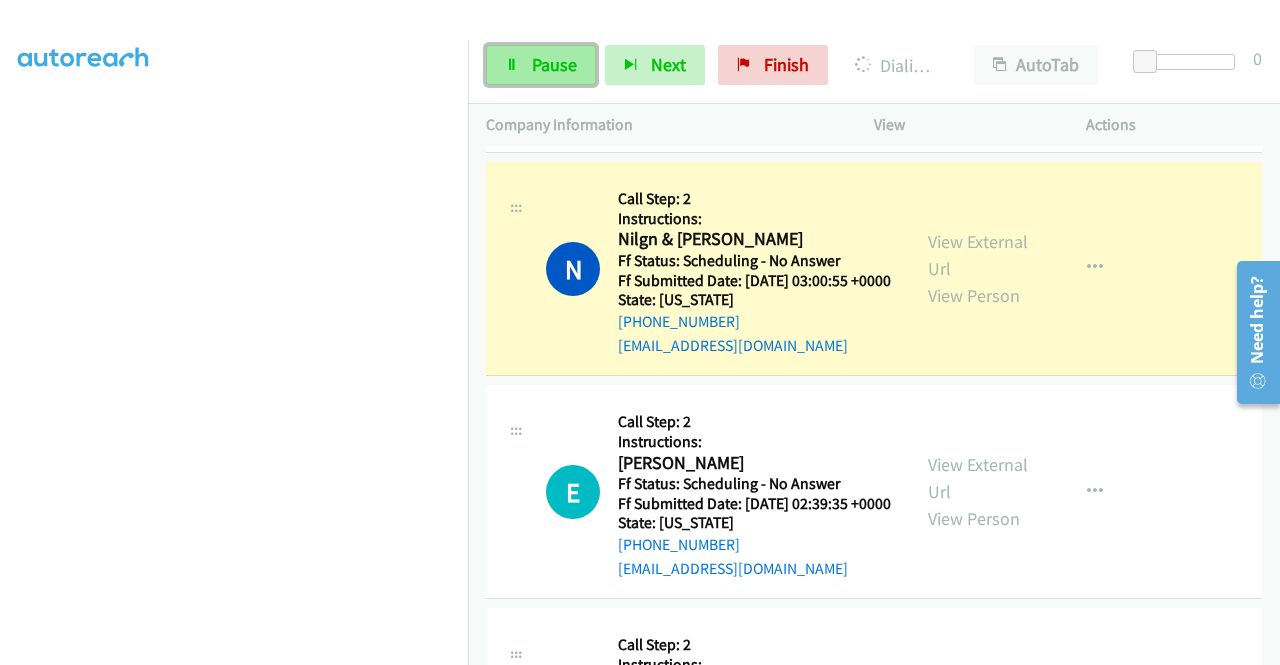 click on "Pause" at bounding box center (554, 64) 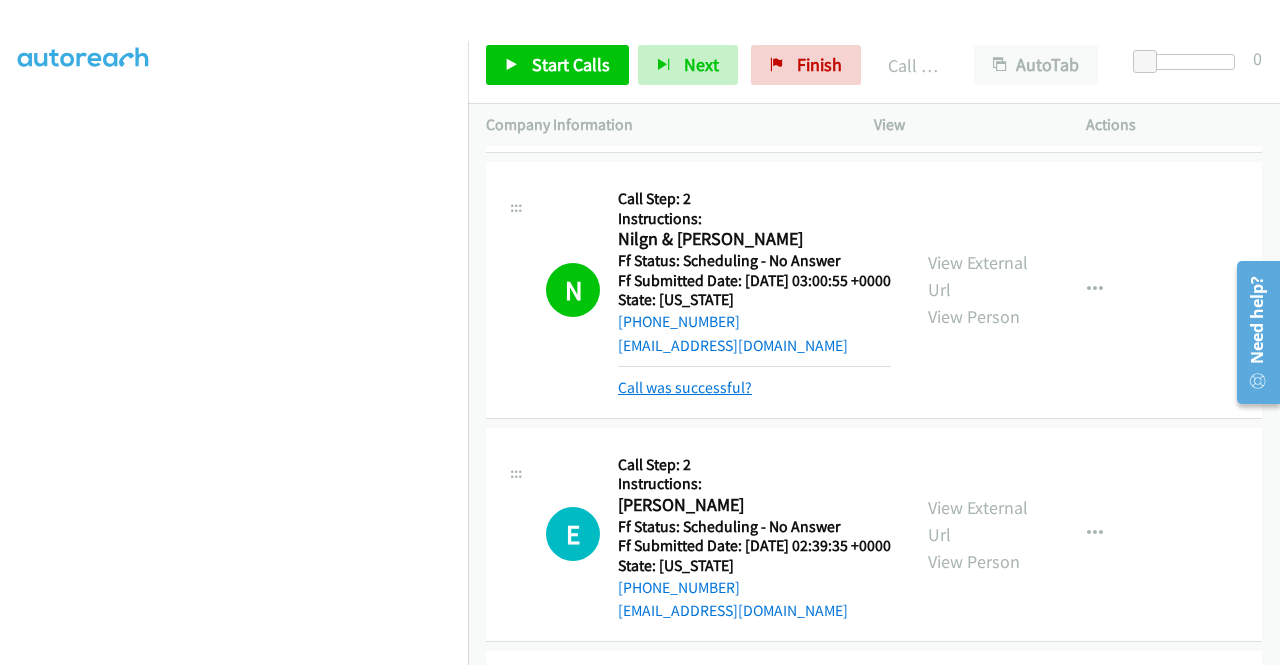 click on "Call was successful?" at bounding box center (685, 387) 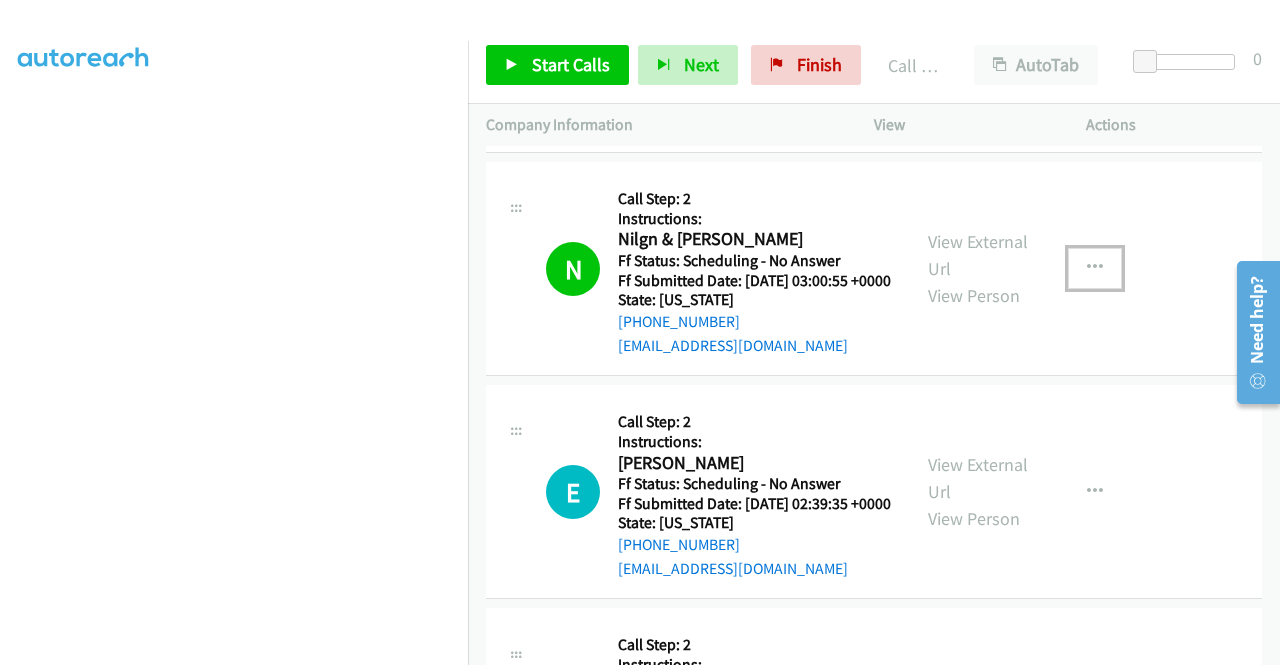 click at bounding box center [1095, 268] 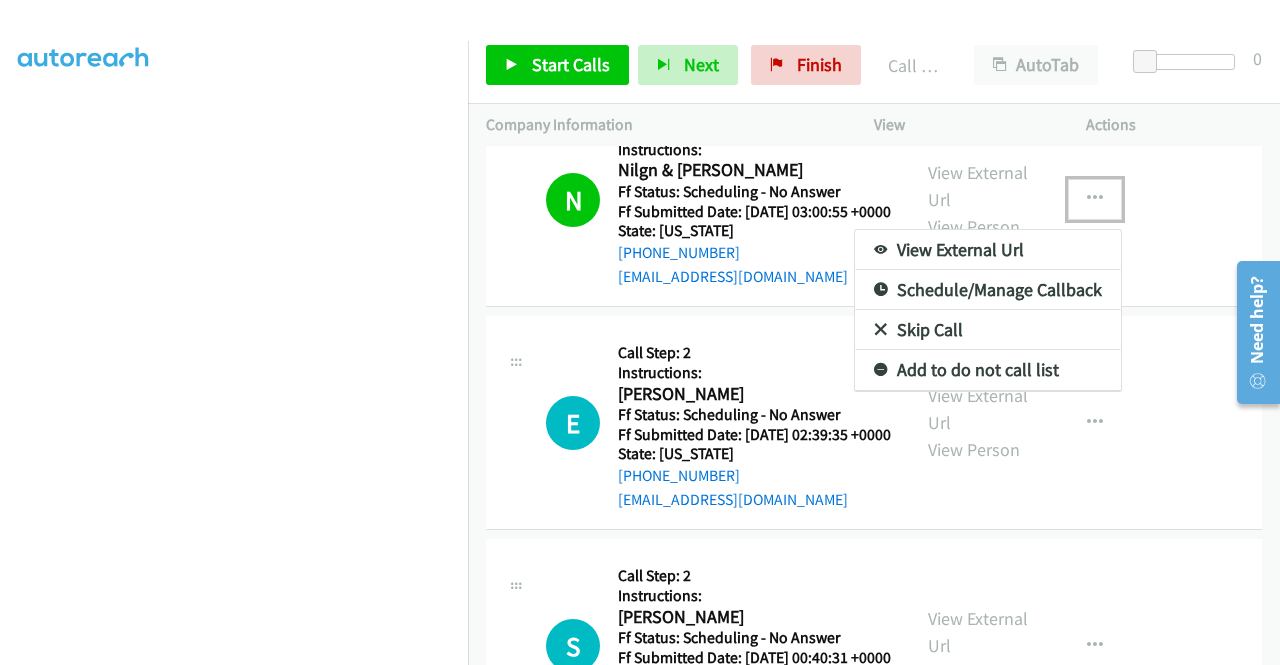 scroll, scrollTop: 3178, scrollLeft: 0, axis: vertical 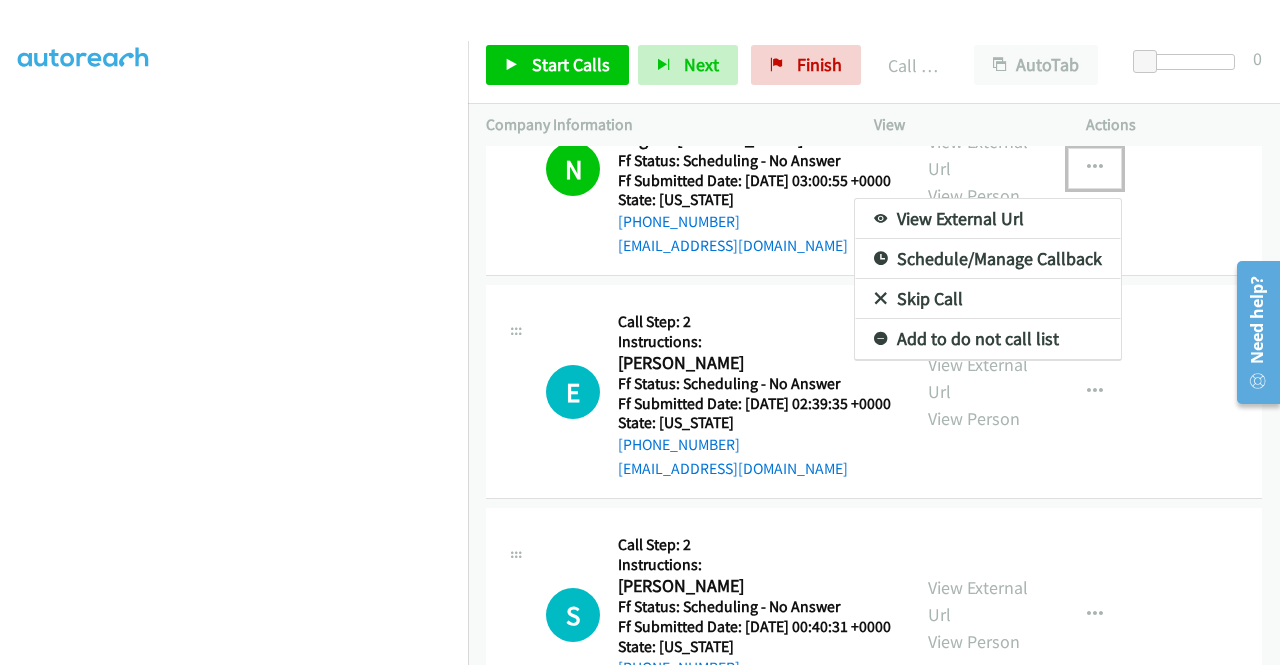 click on "Add to do not call list" at bounding box center (988, 339) 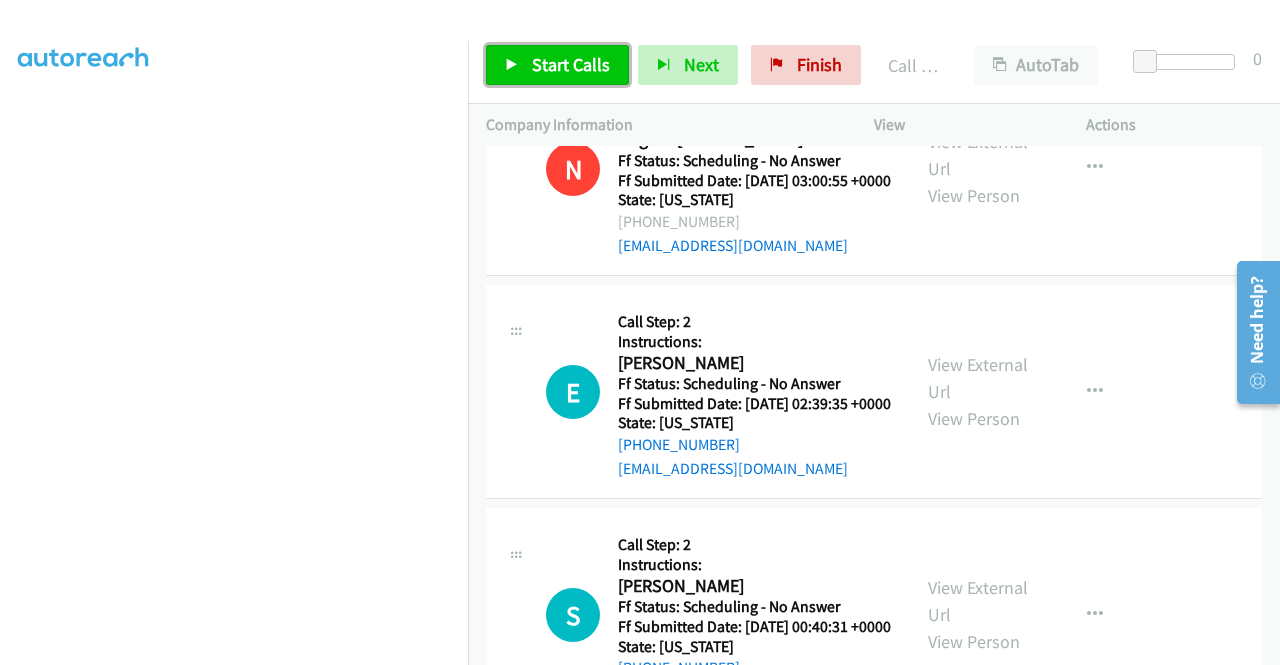 click on "Start Calls" at bounding box center [557, 65] 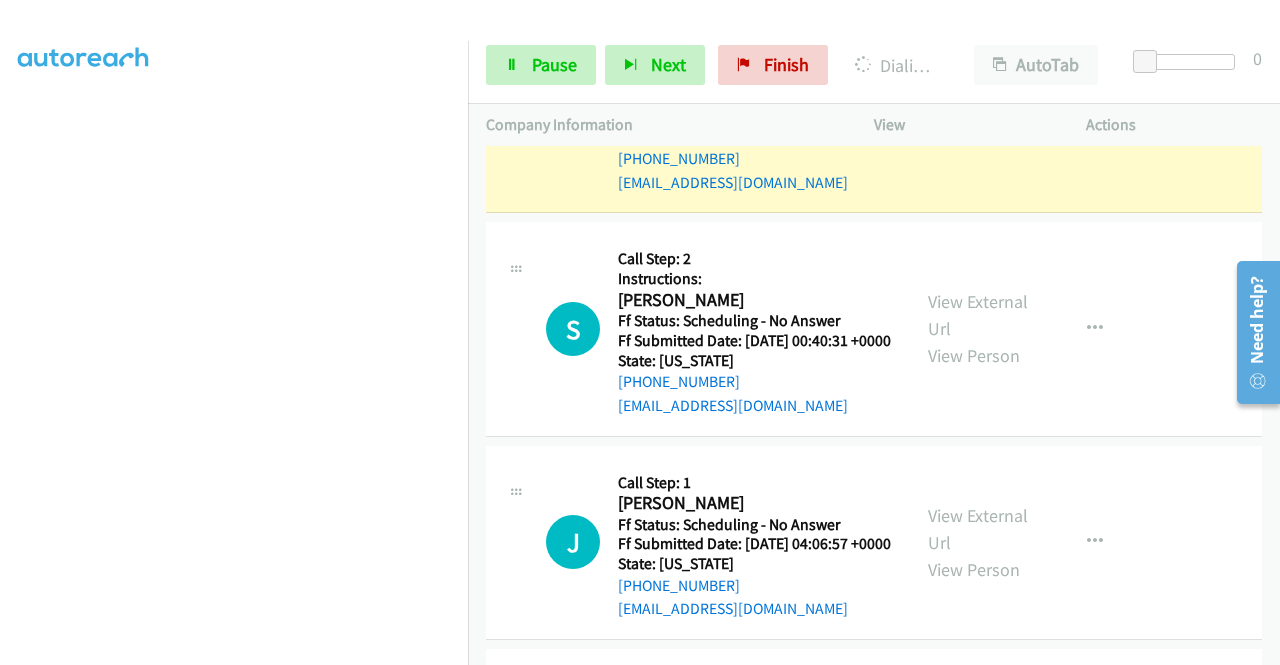 scroll, scrollTop: 3478, scrollLeft: 0, axis: vertical 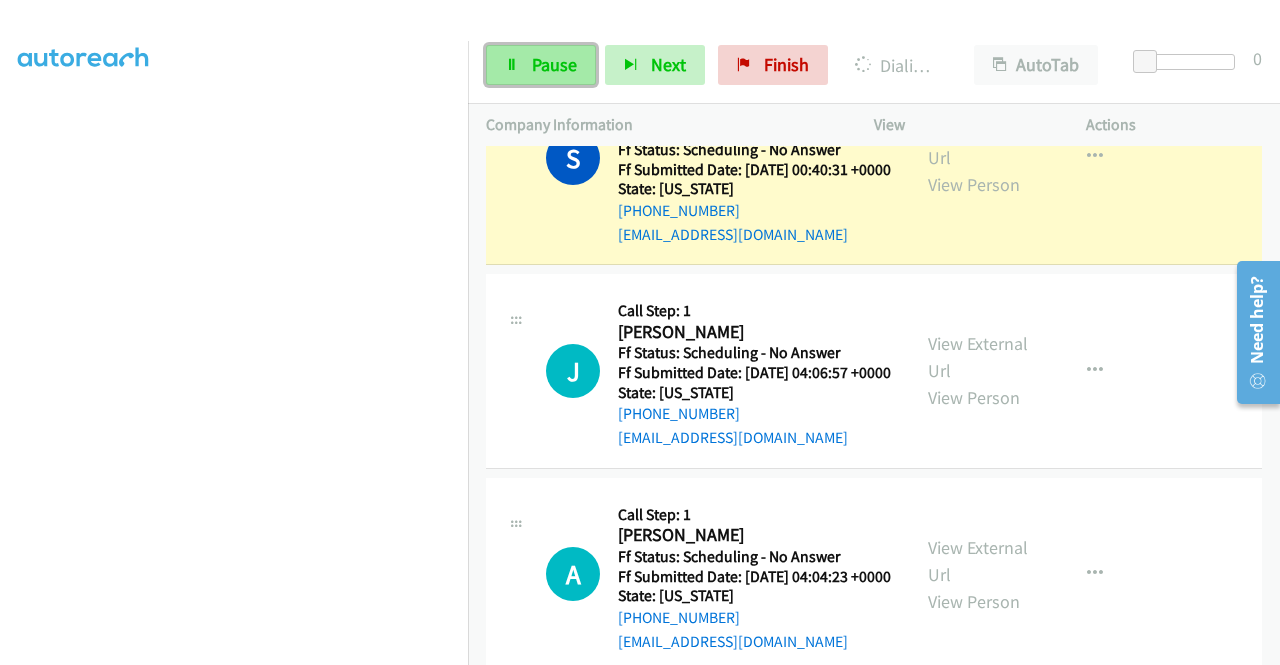 click on "Pause" at bounding box center (554, 64) 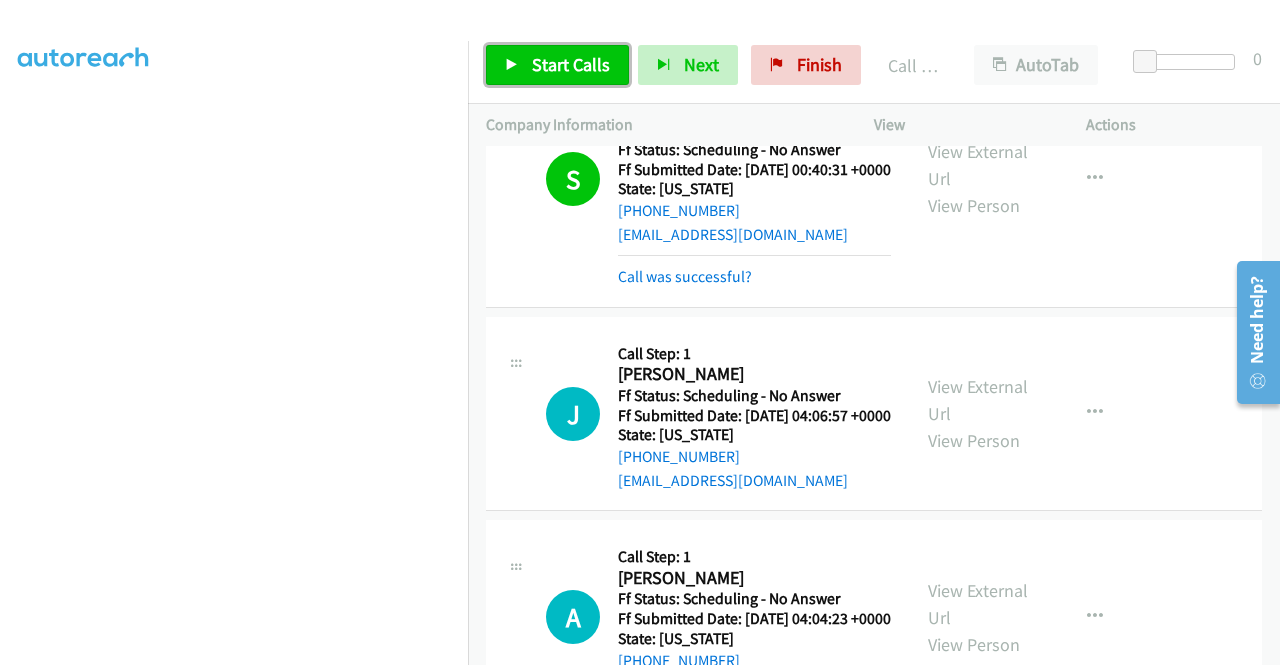 click on "Start Calls" at bounding box center [571, 64] 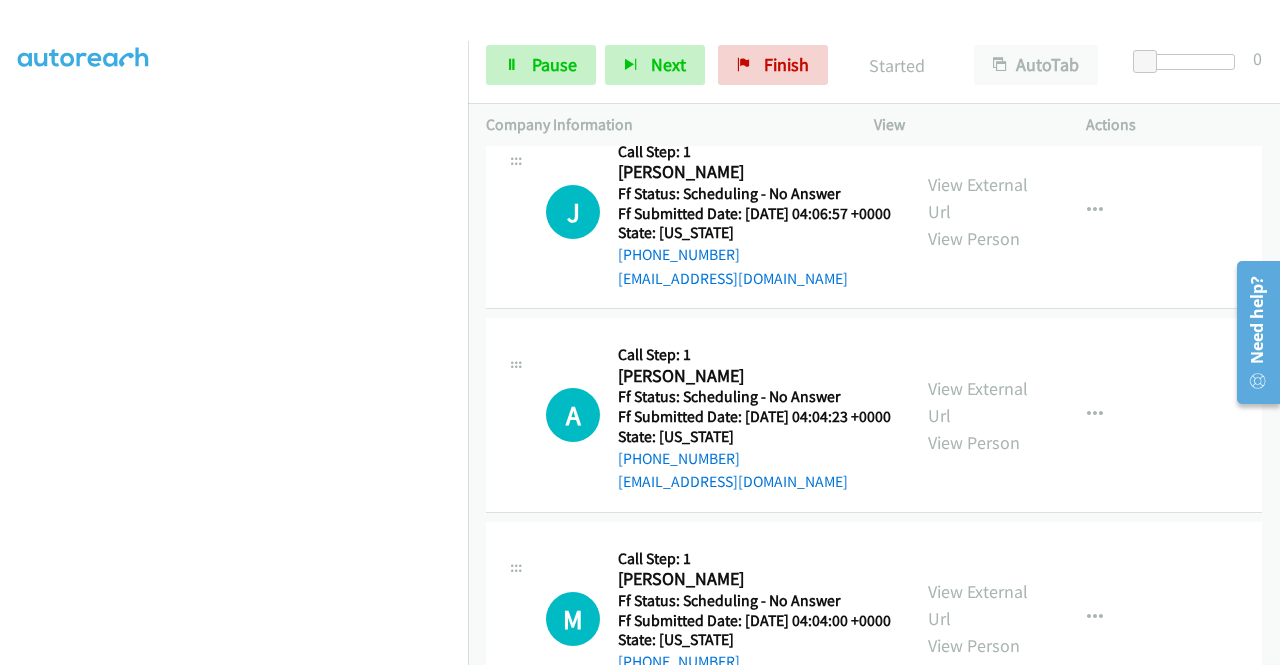 scroll, scrollTop: 3978, scrollLeft: 0, axis: vertical 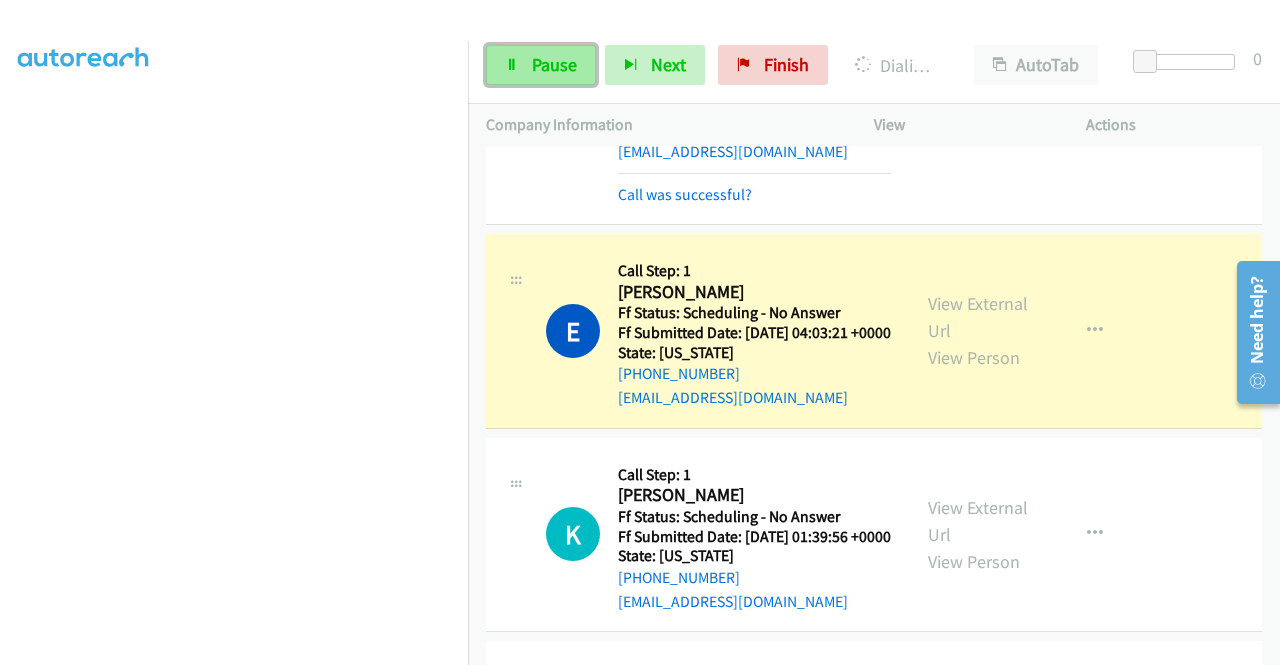 click on "Pause" at bounding box center (554, 64) 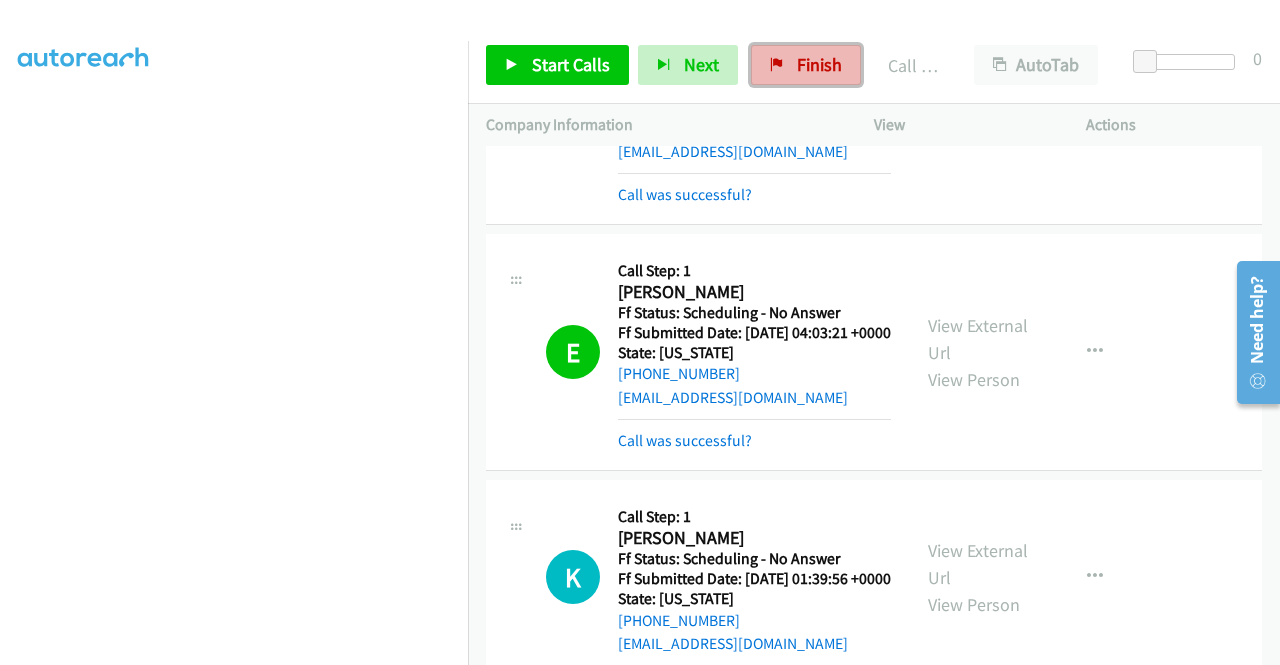 drag, startPoint x: 799, startPoint y: 74, endPoint x: 56, endPoint y: 146, distance: 746.4804 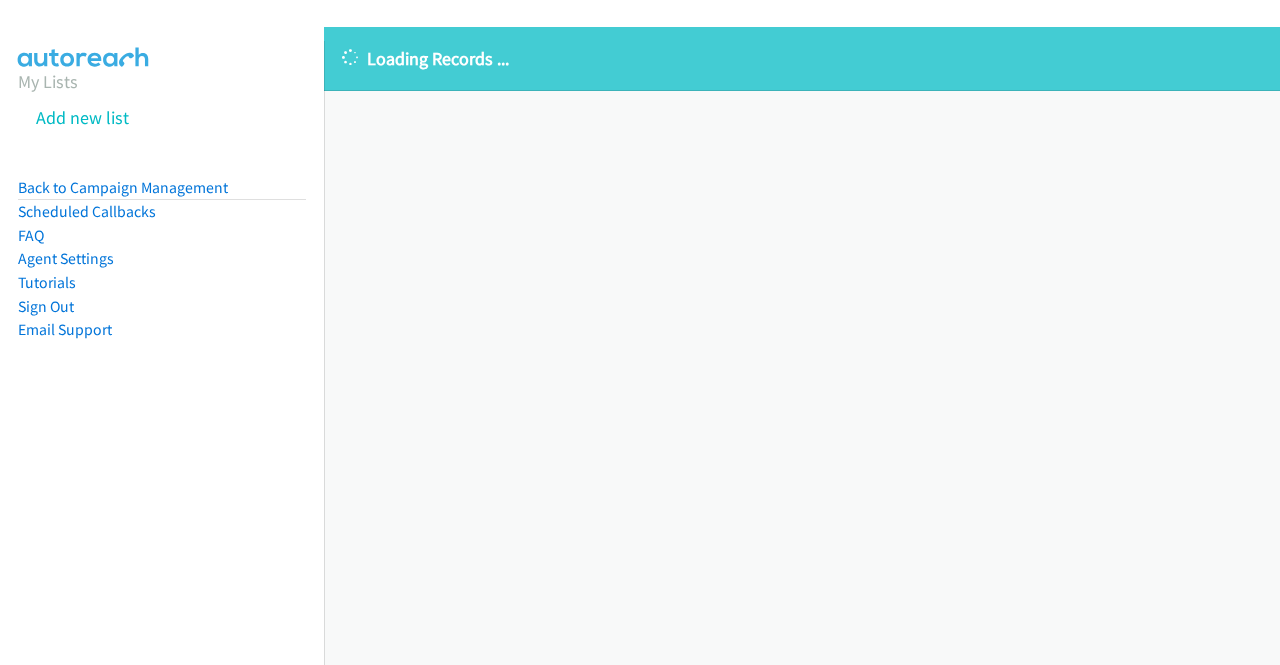 scroll, scrollTop: 0, scrollLeft: 0, axis: both 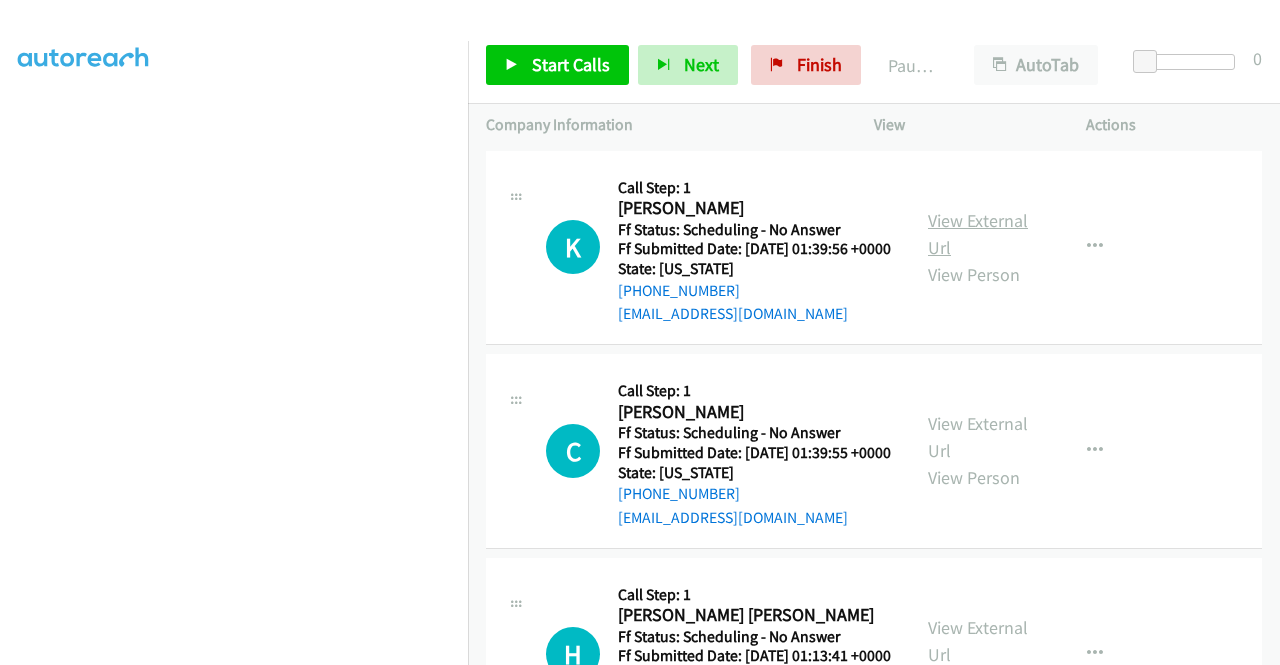 click on "View External Url" at bounding box center (978, 234) 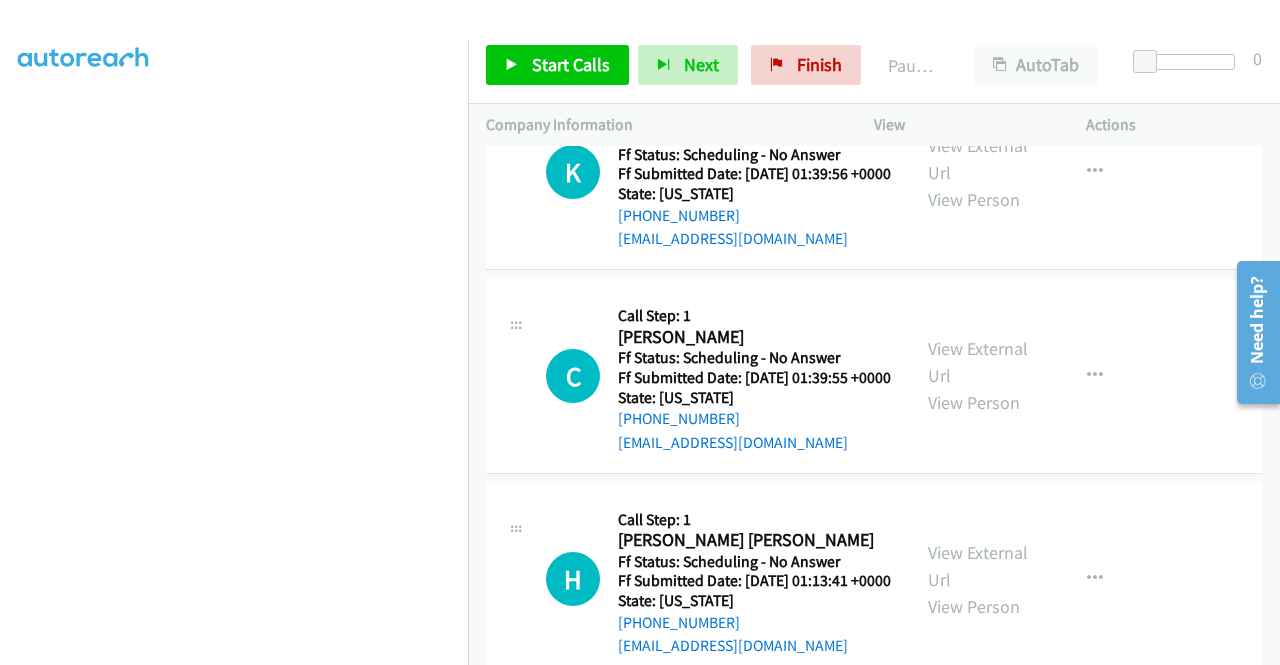 scroll, scrollTop: 200, scrollLeft: 0, axis: vertical 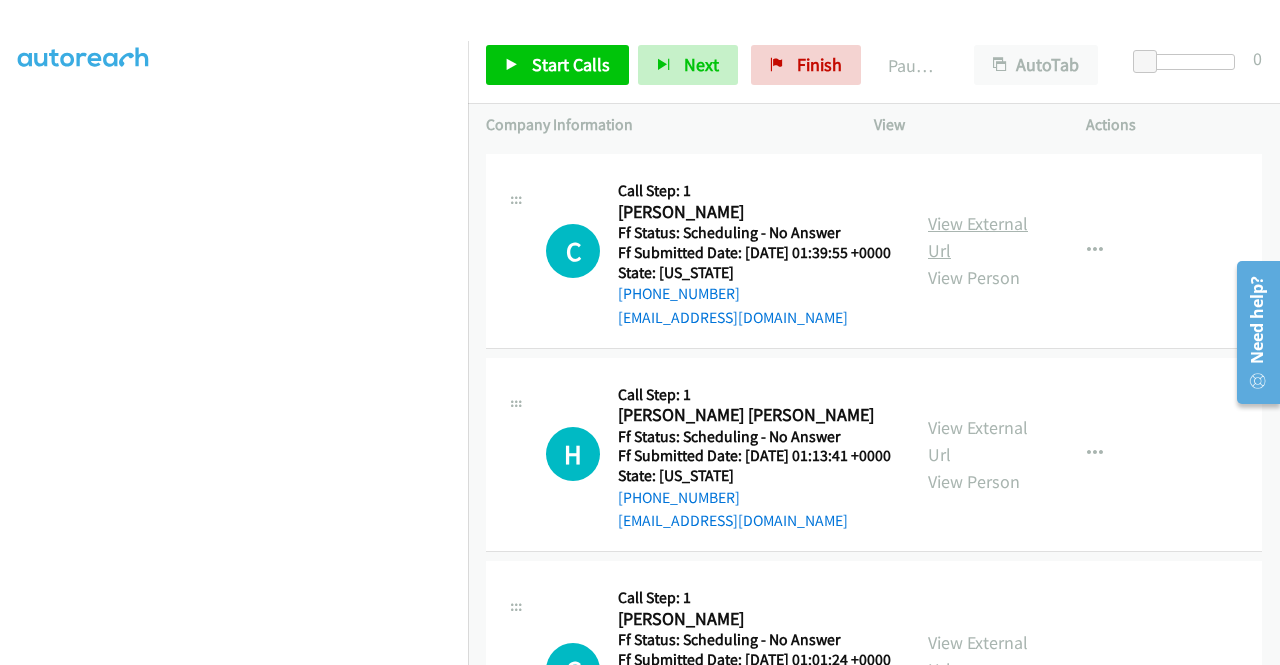 click on "View External Url" at bounding box center (978, 237) 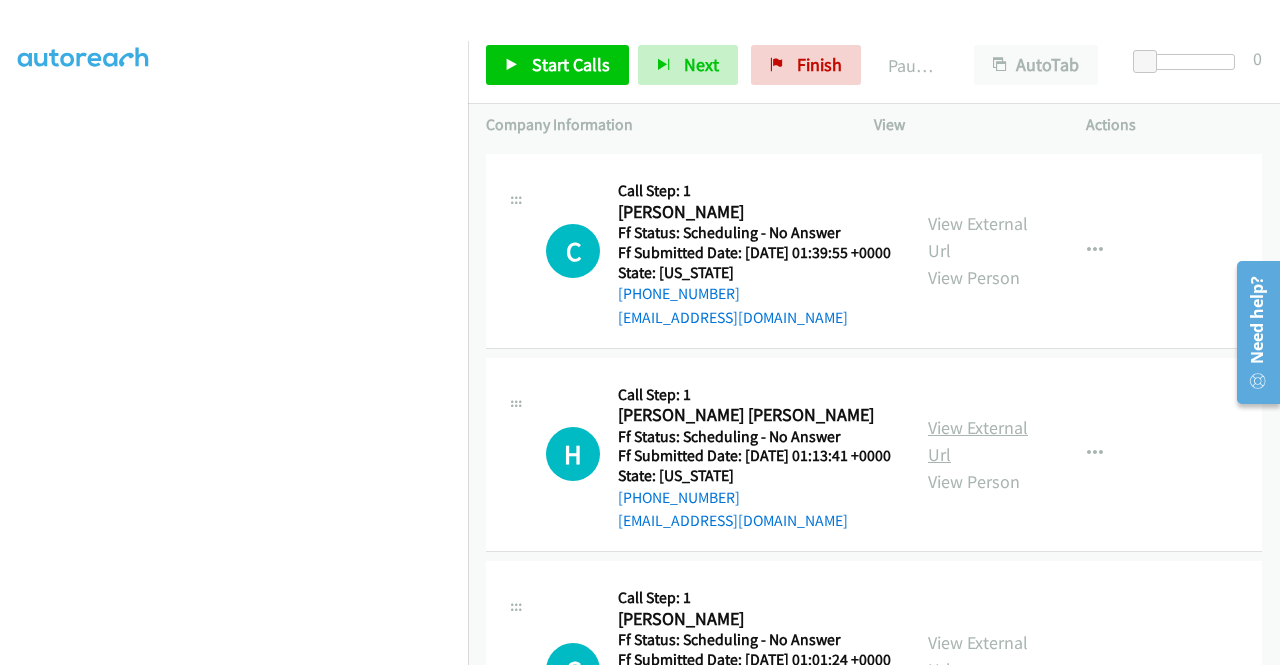 click on "View External Url" at bounding box center [978, 441] 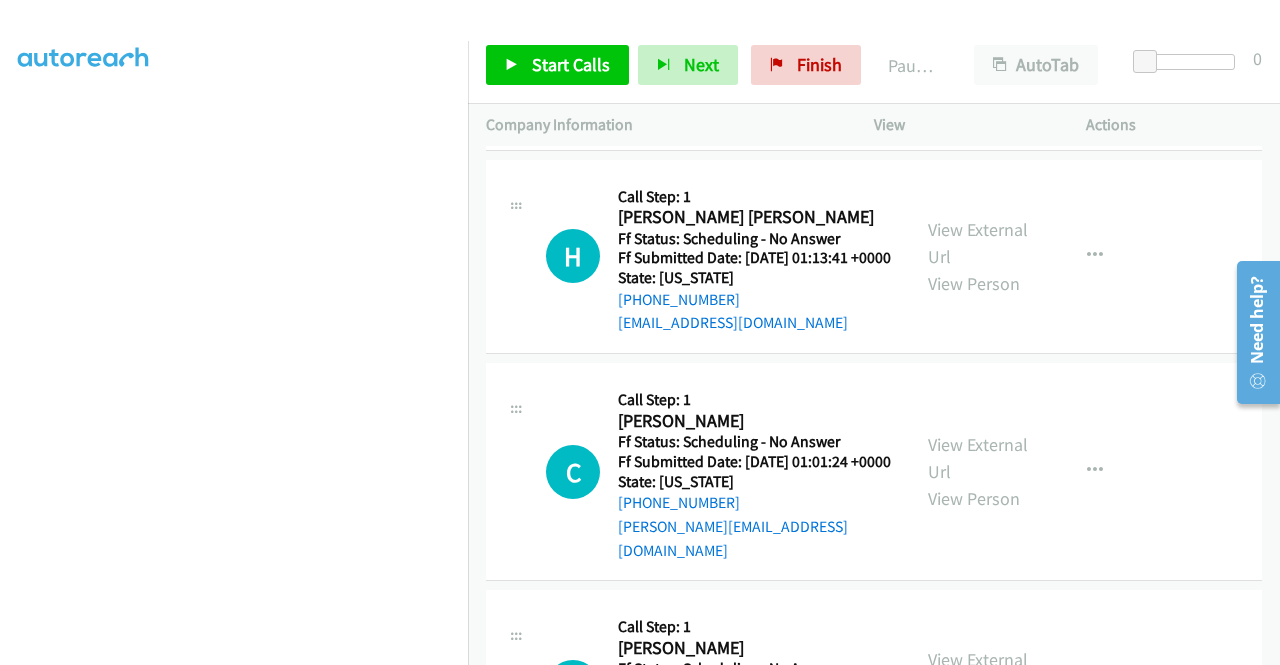 scroll, scrollTop: 500, scrollLeft: 0, axis: vertical 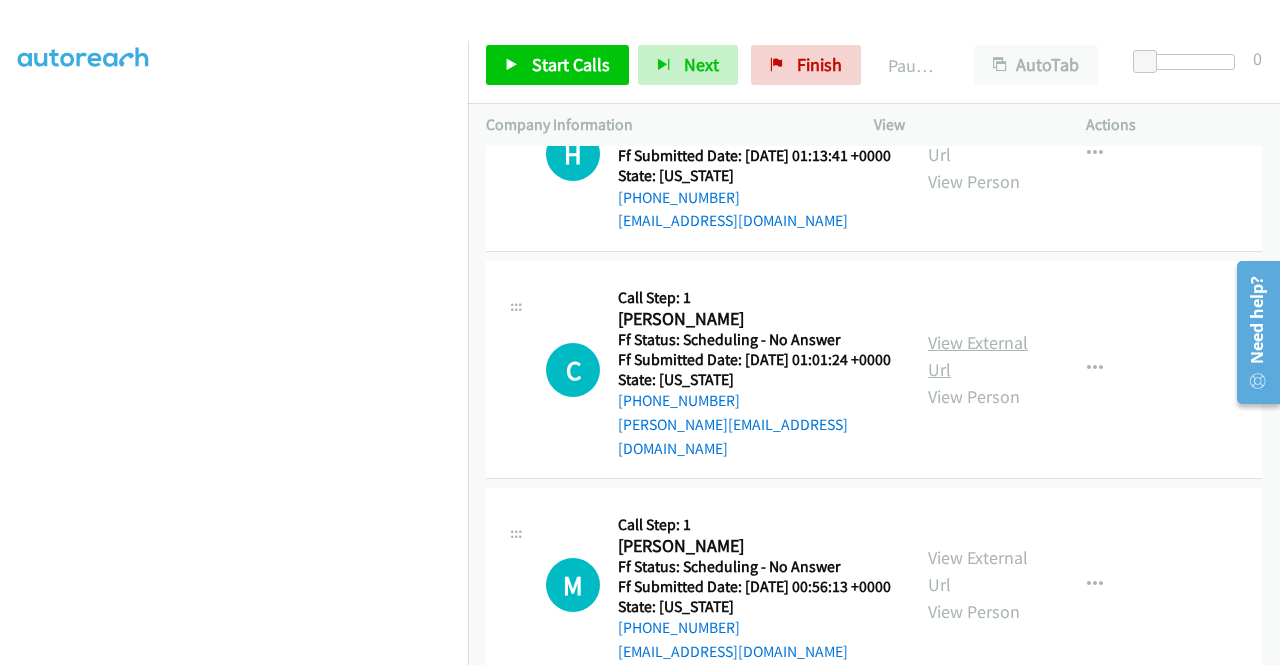 click on "View External Url" at bounding box center [978, 356] 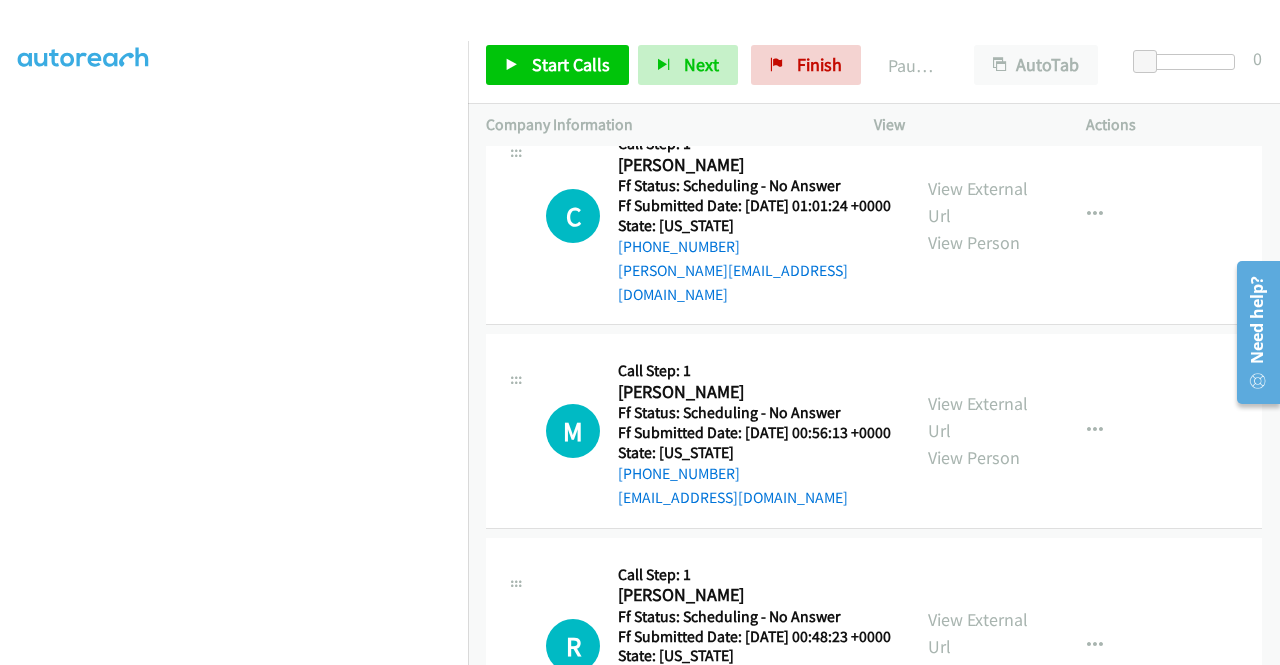 scroll, scrollTop: 700, scrollLeft: 0, axis: vertical 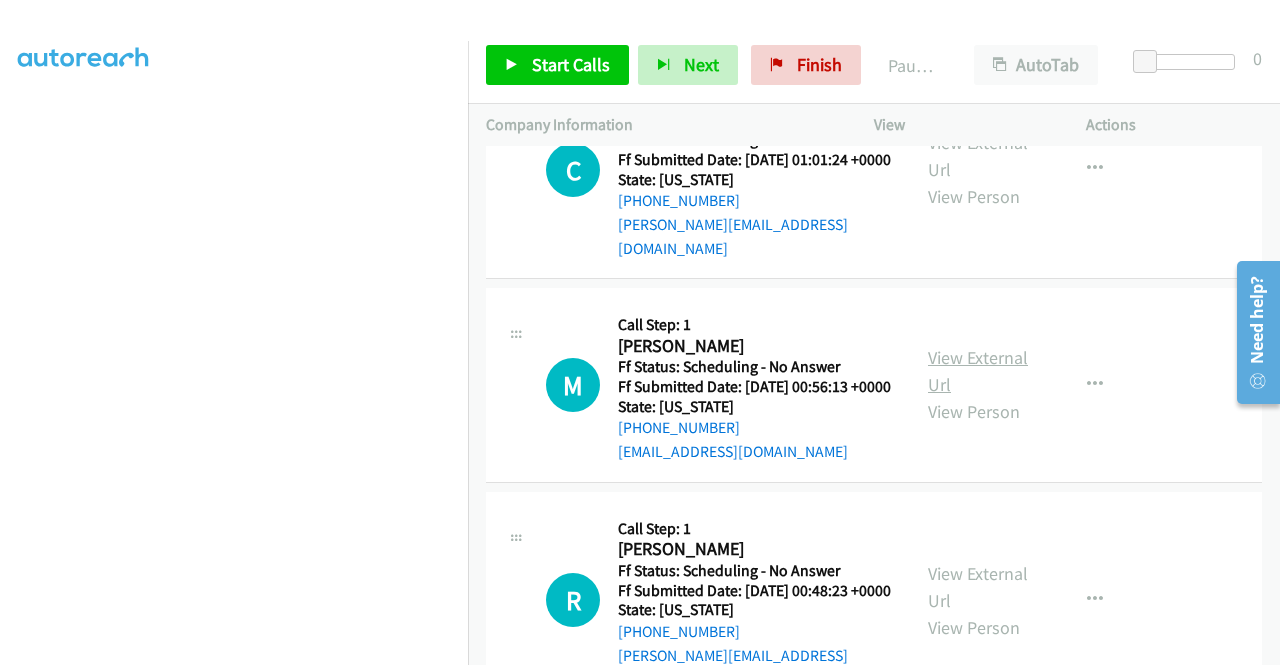 click on "View External Url" at bounding box center (978, 371) 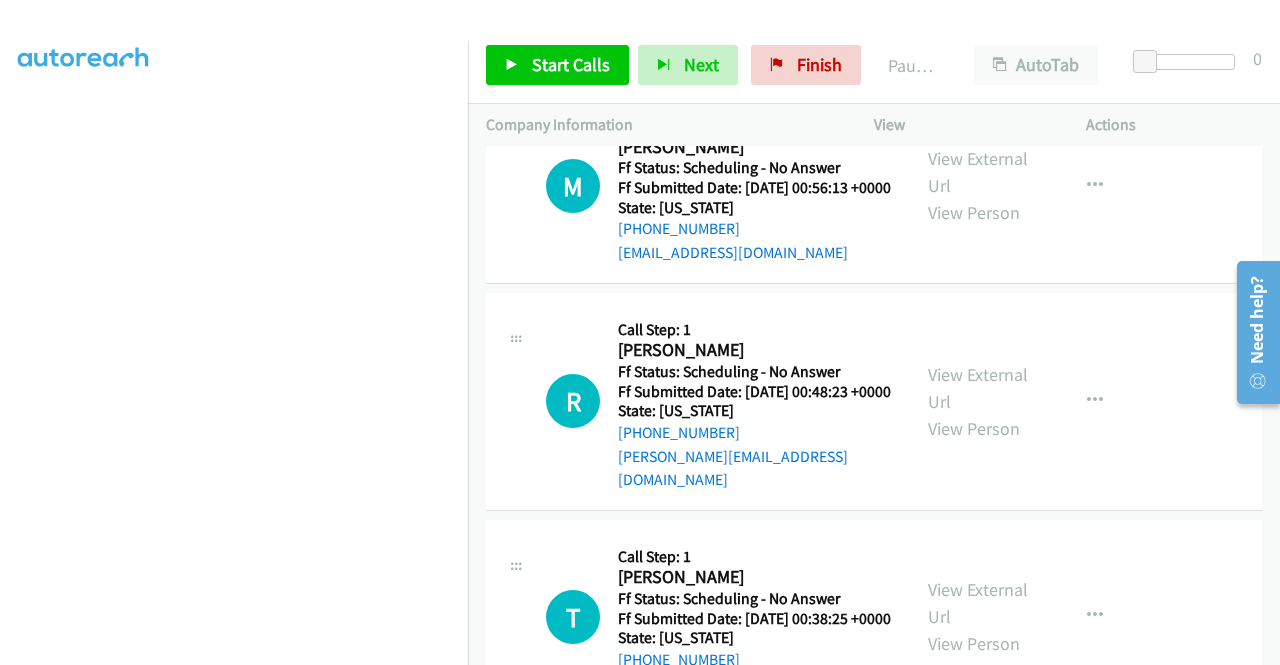 scroll, scrollTop: 900, scrollLeft: 0, axis: vertical 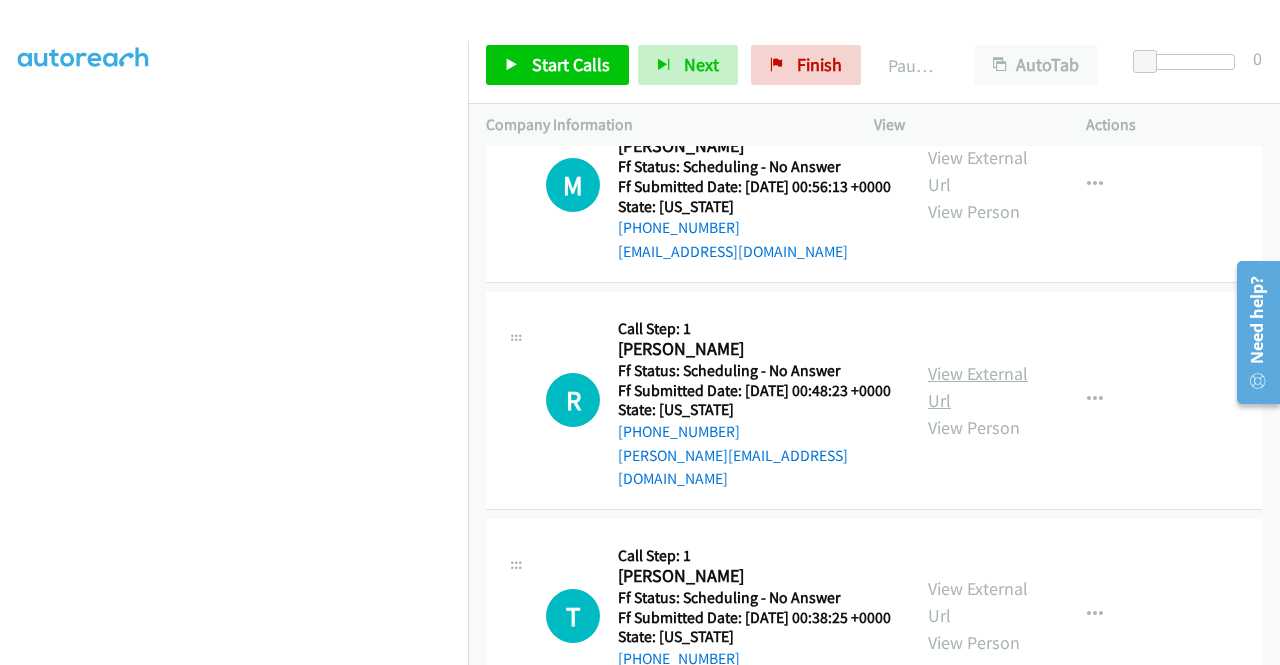 click on "View External Url" at bounding box center [978, 387] 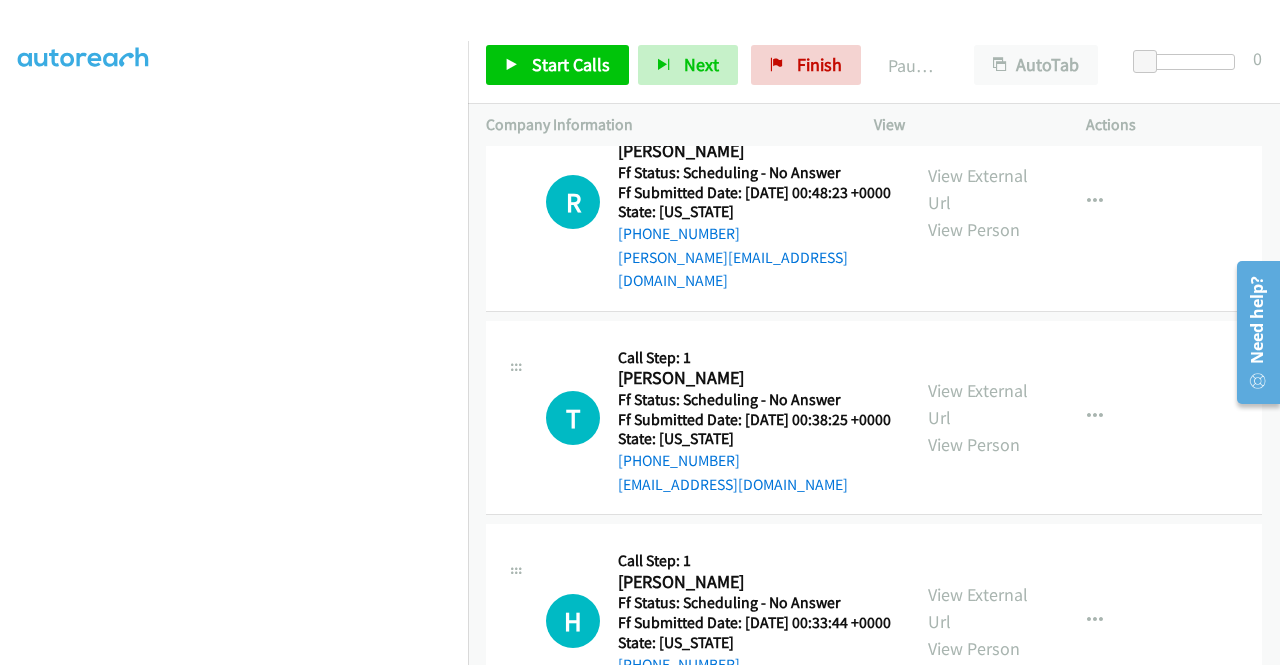 scroll, scrollTop: 1100, scrollLeft: 0, axis: vertical 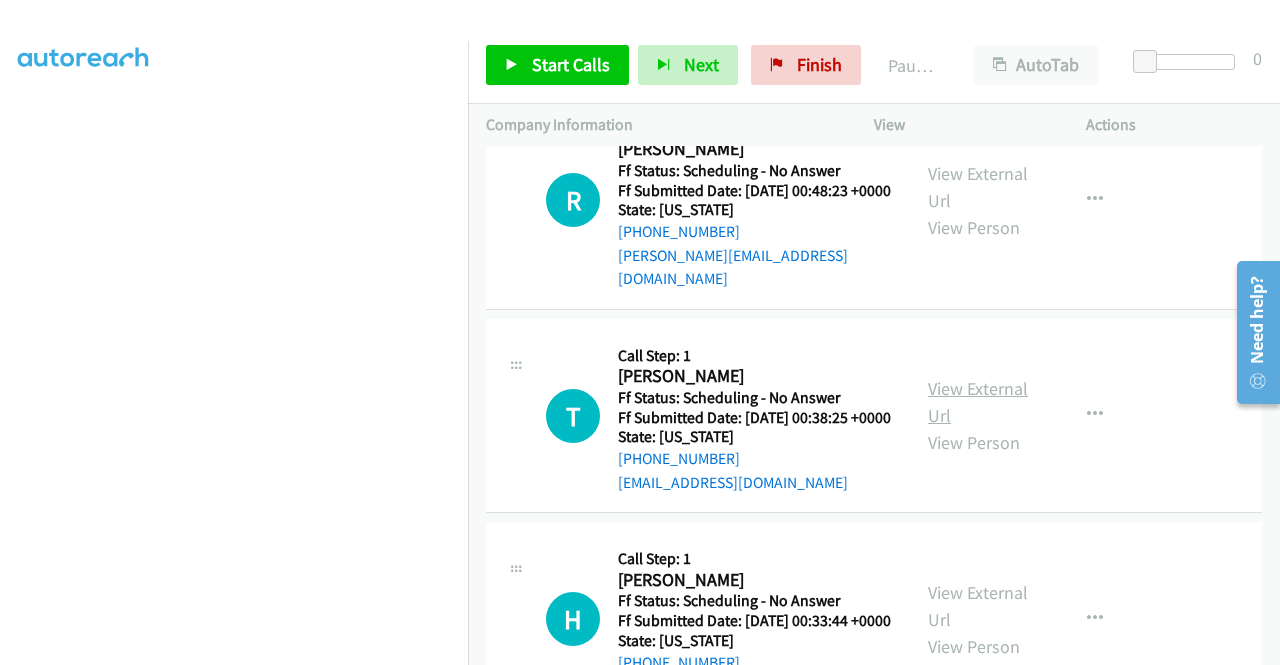 click on "View External Url" at bounding box center [978, 402] 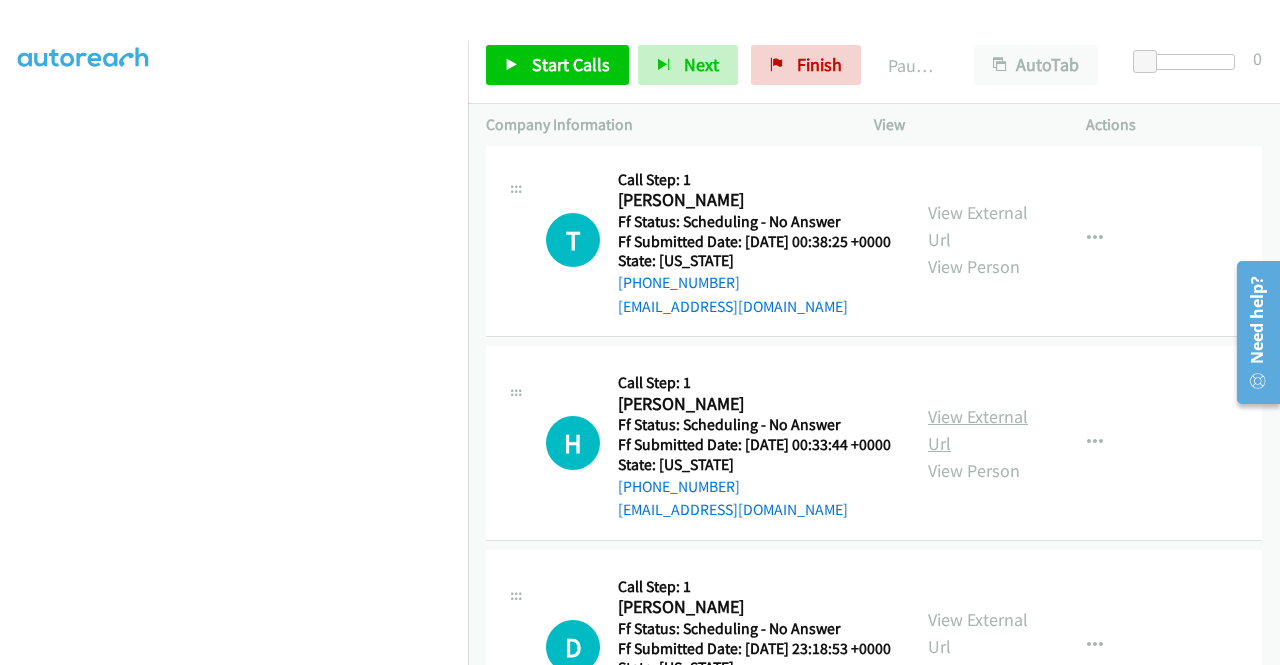 scroll, scrollTop: 1300, scrollLeft: 0, axis: vertical 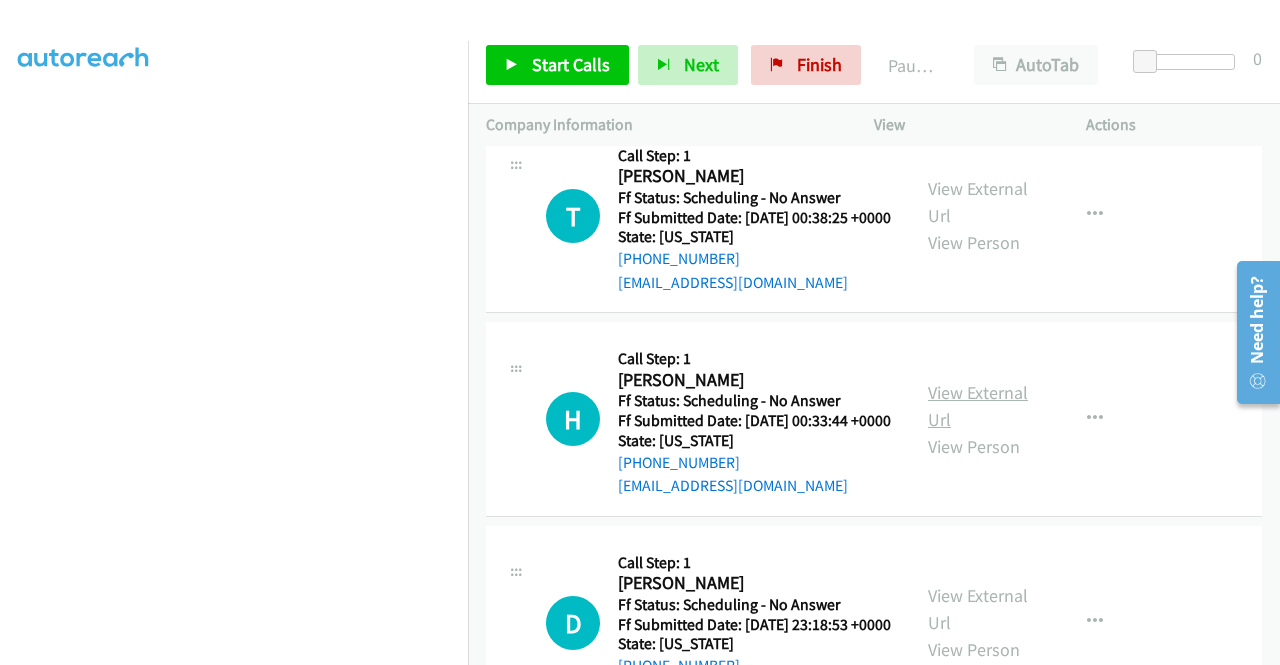 click on "View External Url" at bounding box center [978, 406] 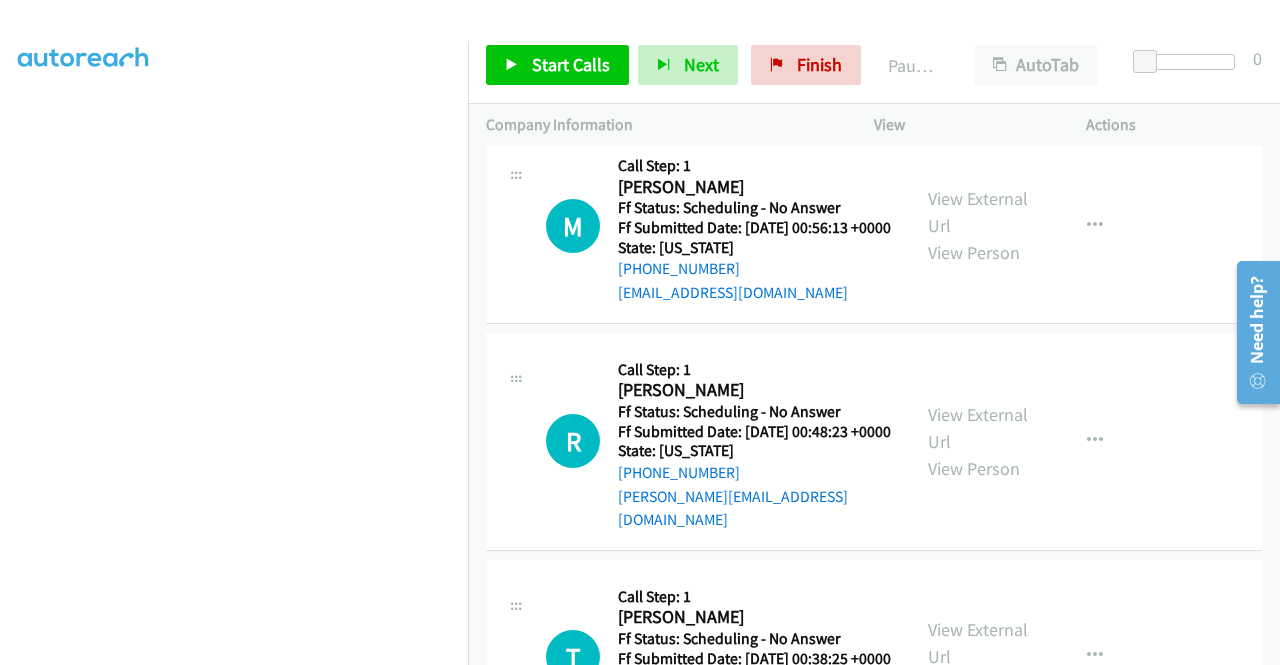 scroll, scrollTop: 124, scrollLeft: 0, axis: vertical 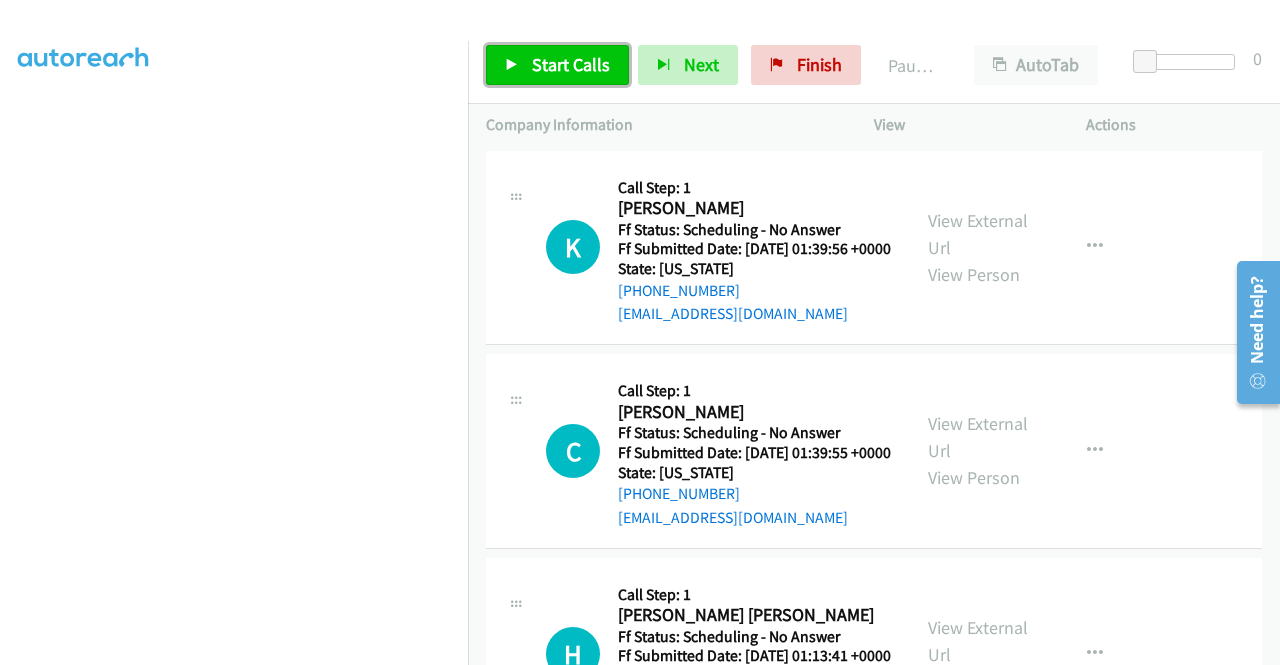 click on "Start Calls" at bounding box center (557, 65) 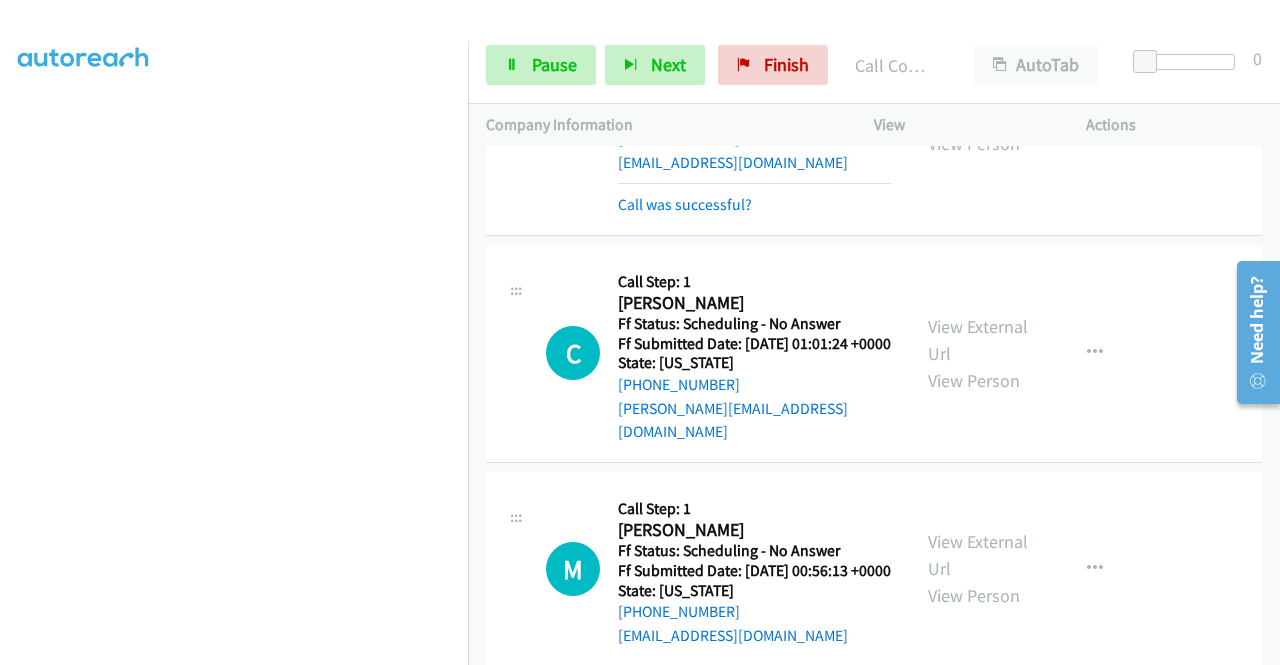 scroll, scrollTop: 700, scrollLeft: 0, axis: vertical 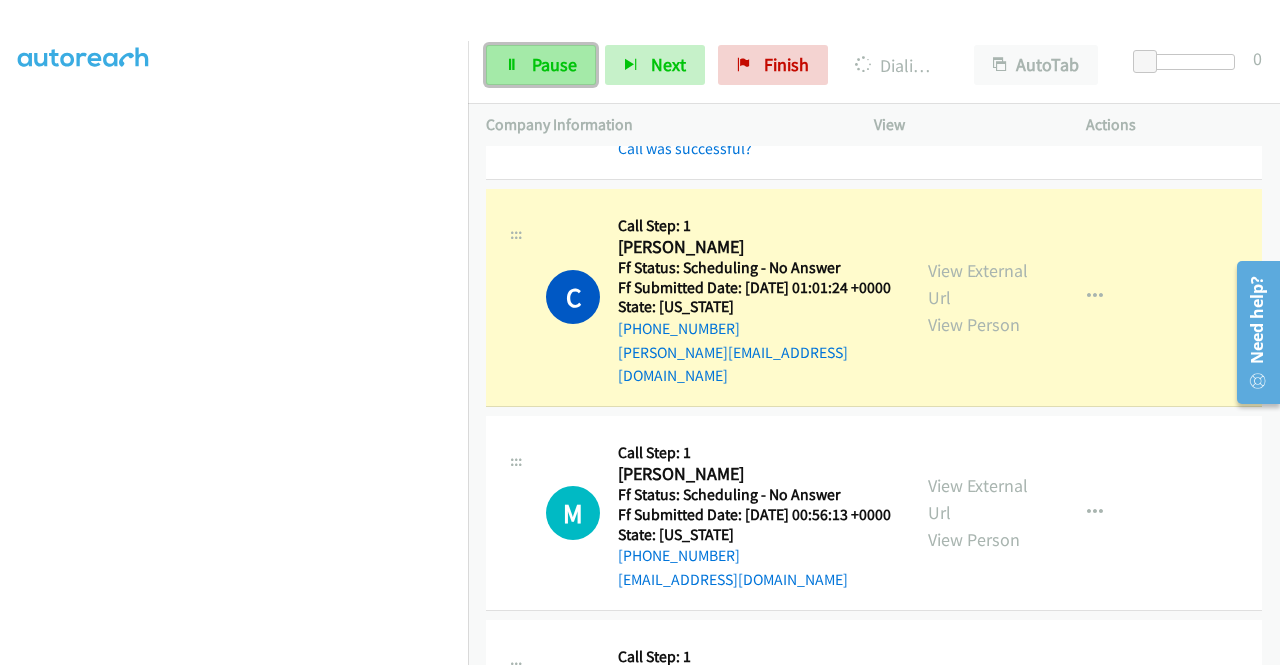 click on "Pause" at bounding box center (554, 64) 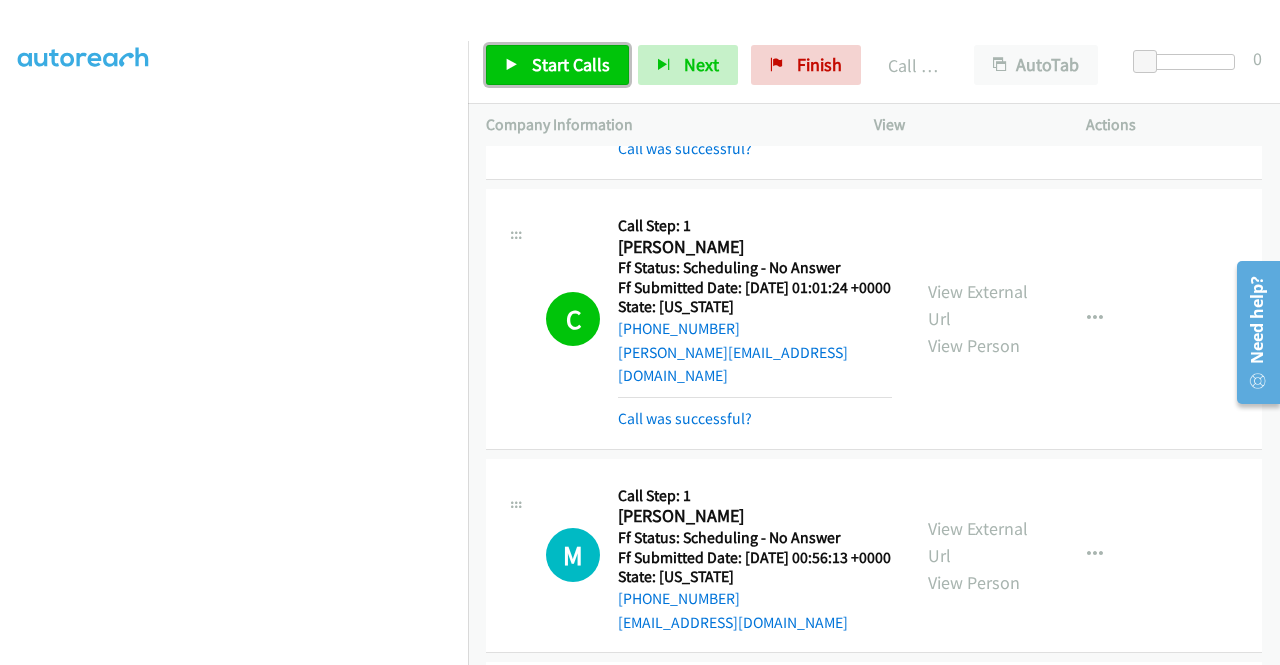 click on "Start Calls" at bounding box center (557, 65) 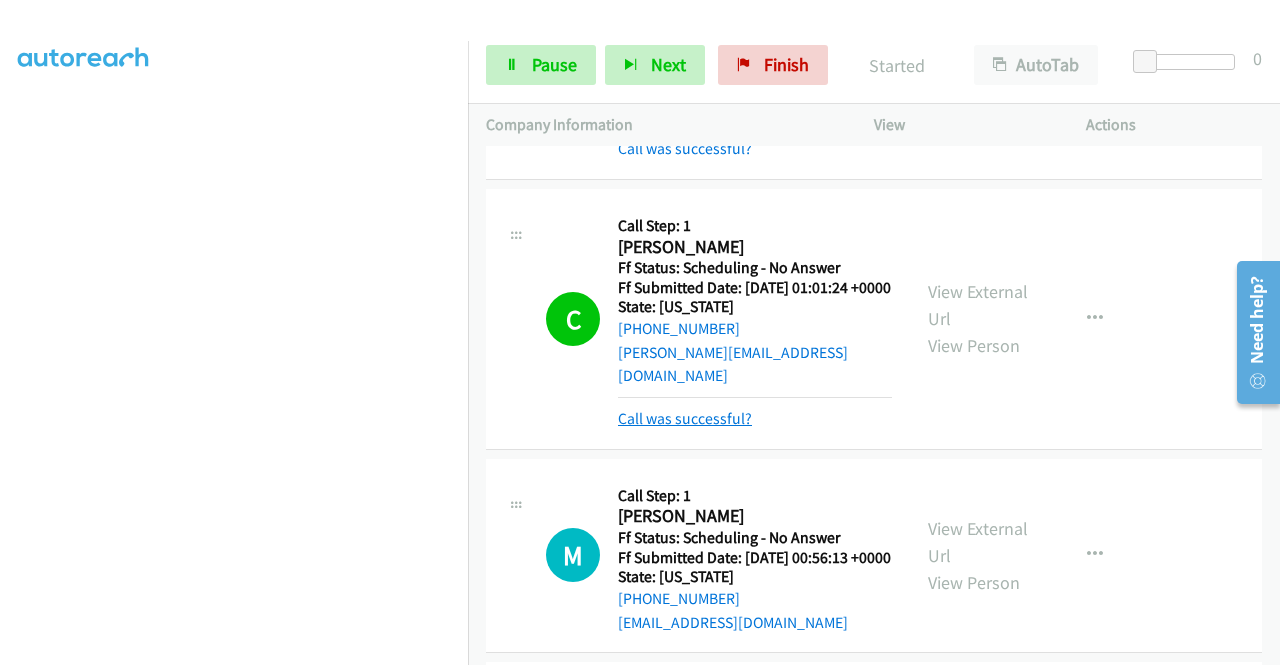 click on "Call was successful?" at bounding box center (685, 418) 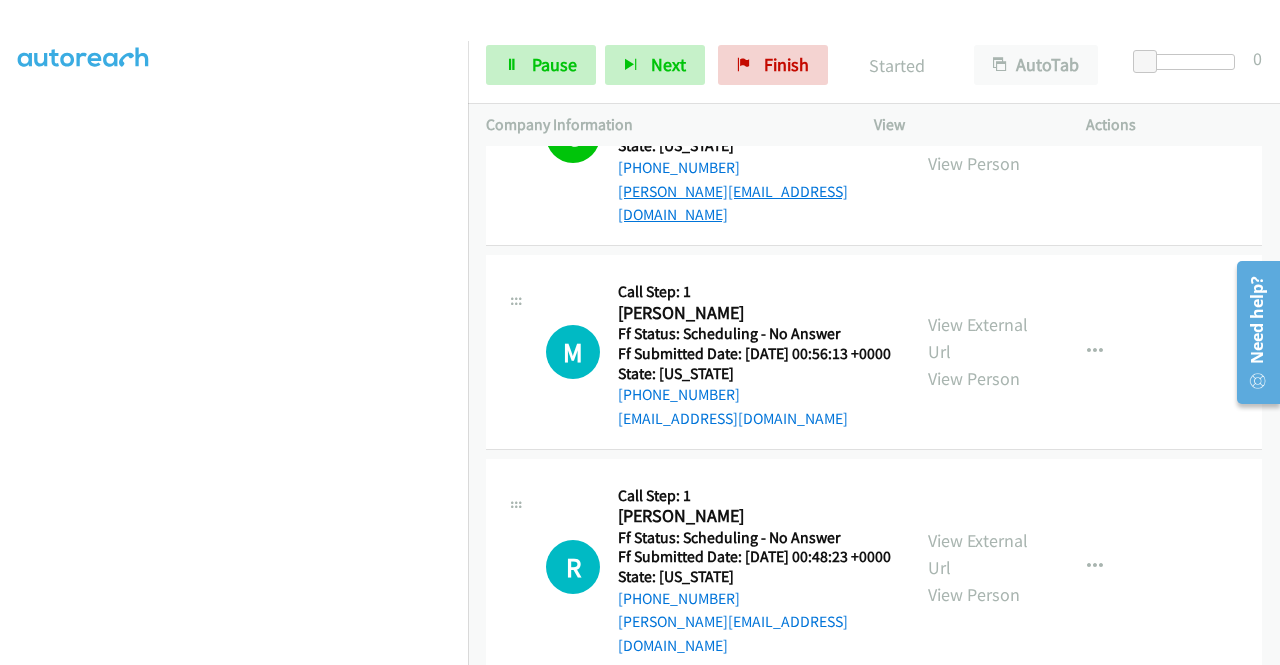 scroll, scrollTop: 900, scrollLeft: 0, axis: vertical 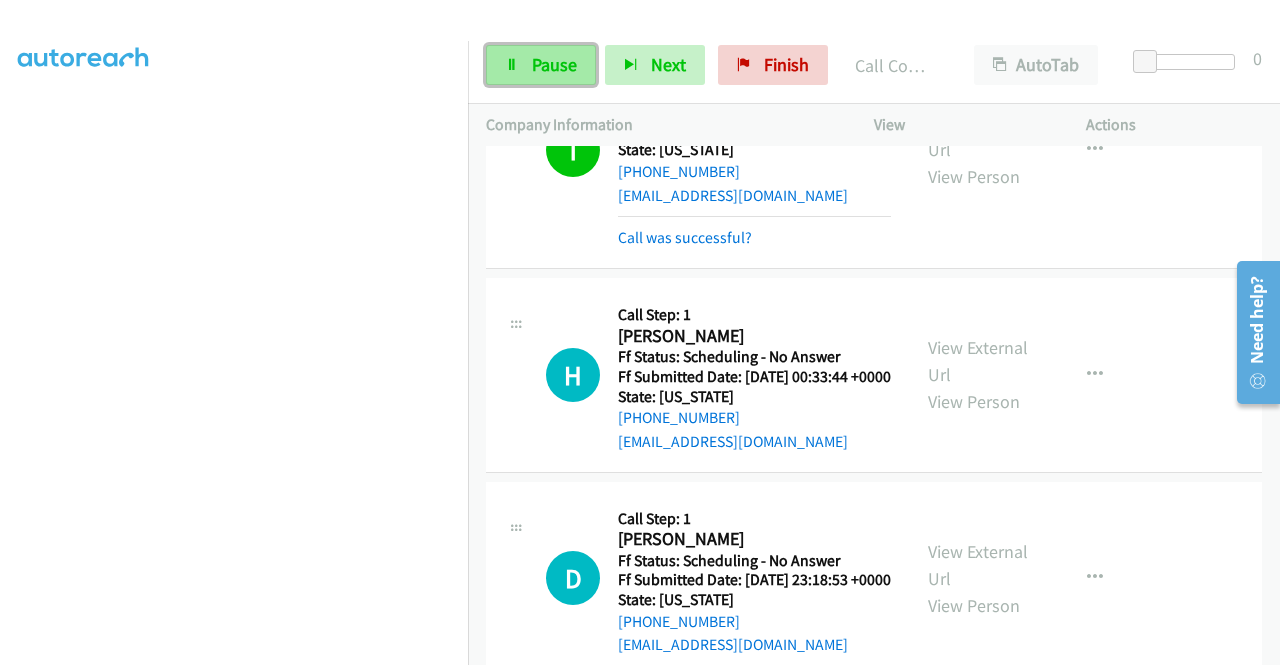 click on "Pause" at bounding box center (554, 64) 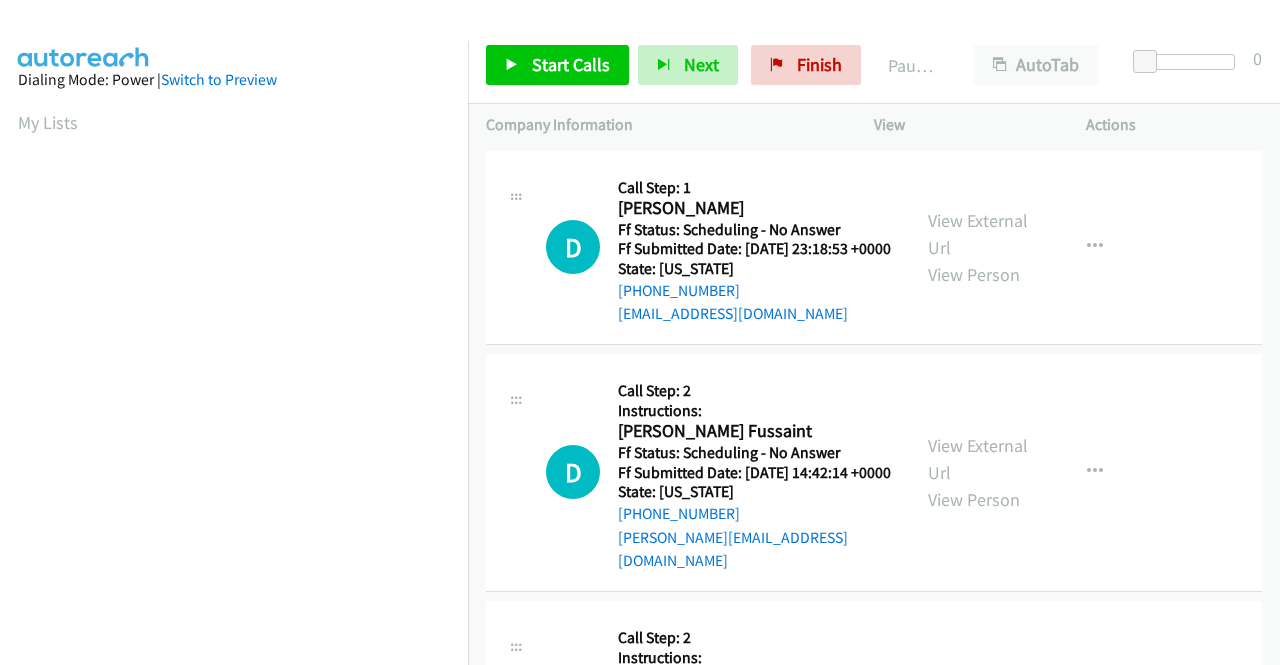 scroll, scrollTop: 0, scrollLeft: 0, axis: both 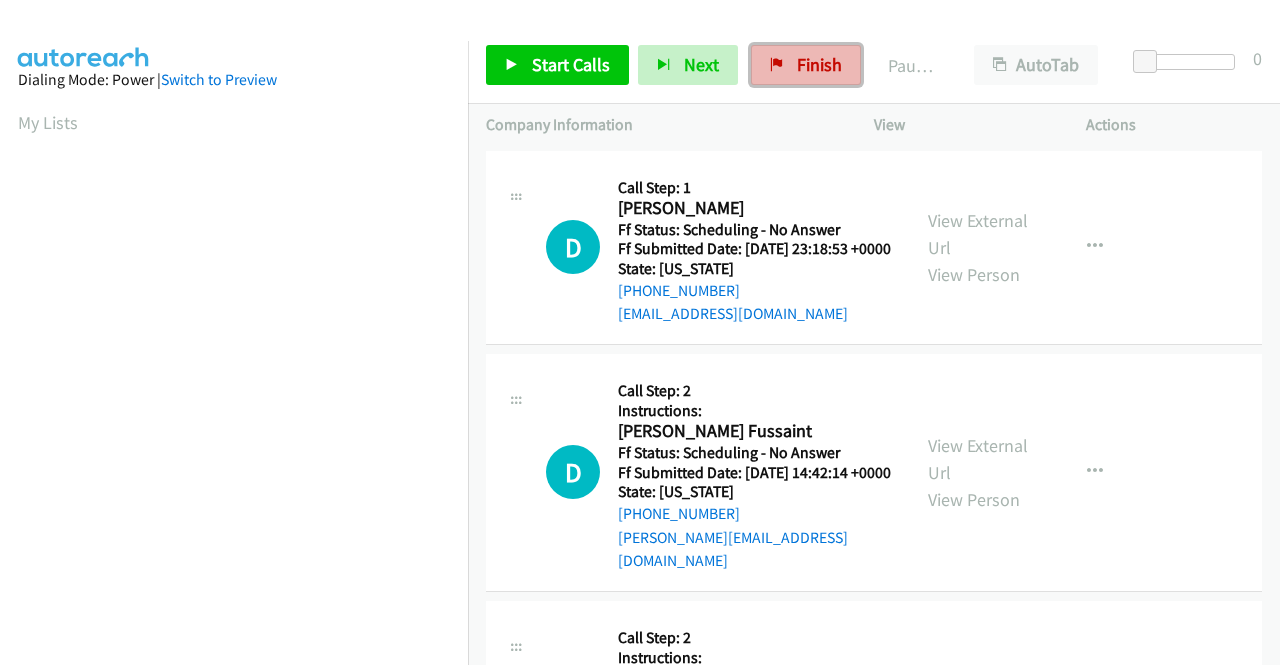 click on "Finish" at bounding box center (819, 64) 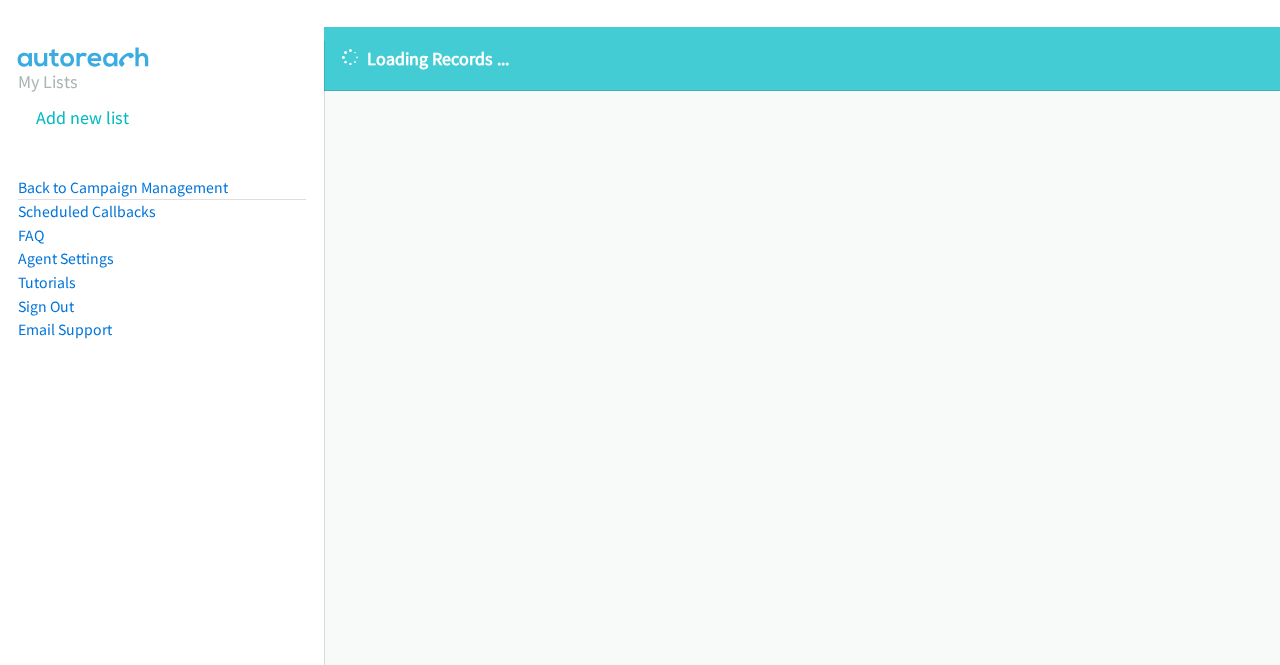scroll, scrollTop: 0, scrollLeft: 0, axis: both 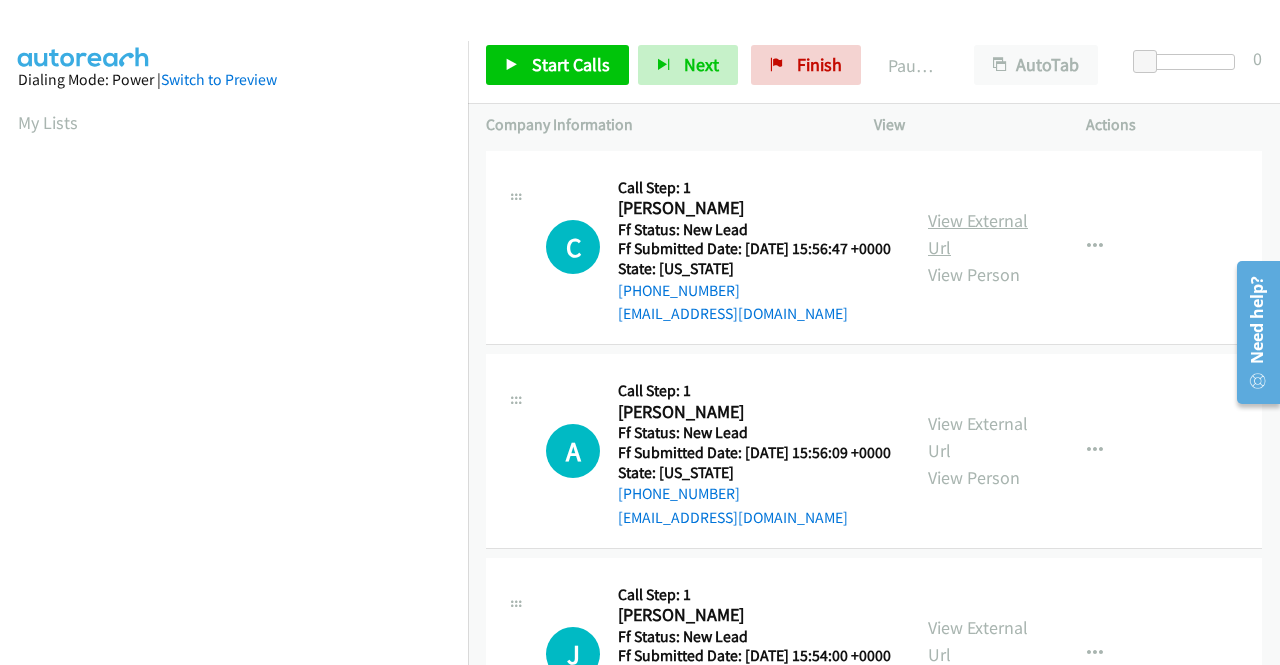 click on "View External Url" at bounding box center (978, 234) 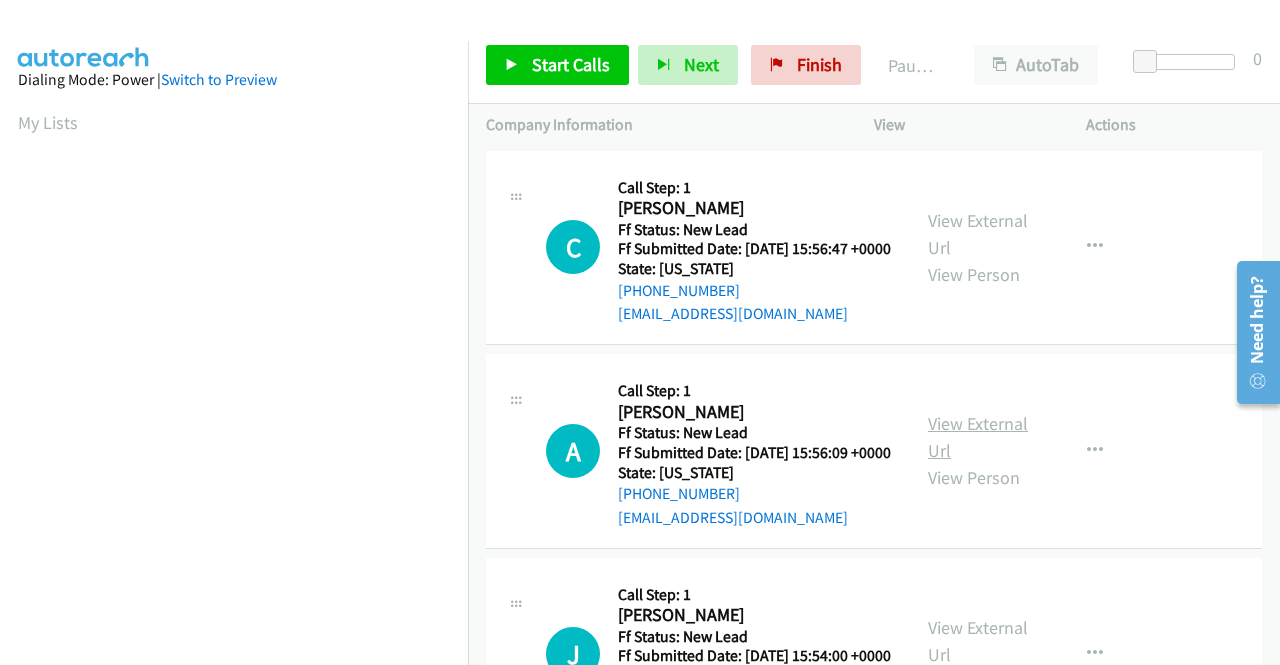 click on "View External Url" at bounding box center (978, 437) 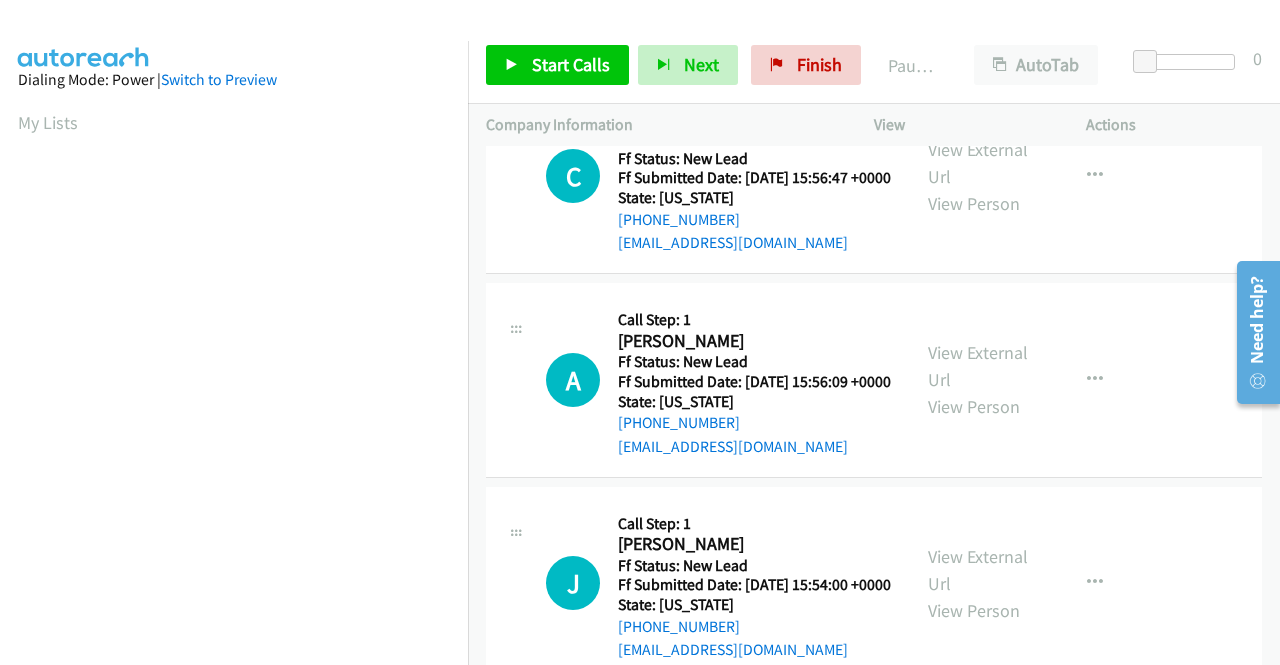 scroll, scrollTop: 200, scrollLeft: 0, axis: vertical 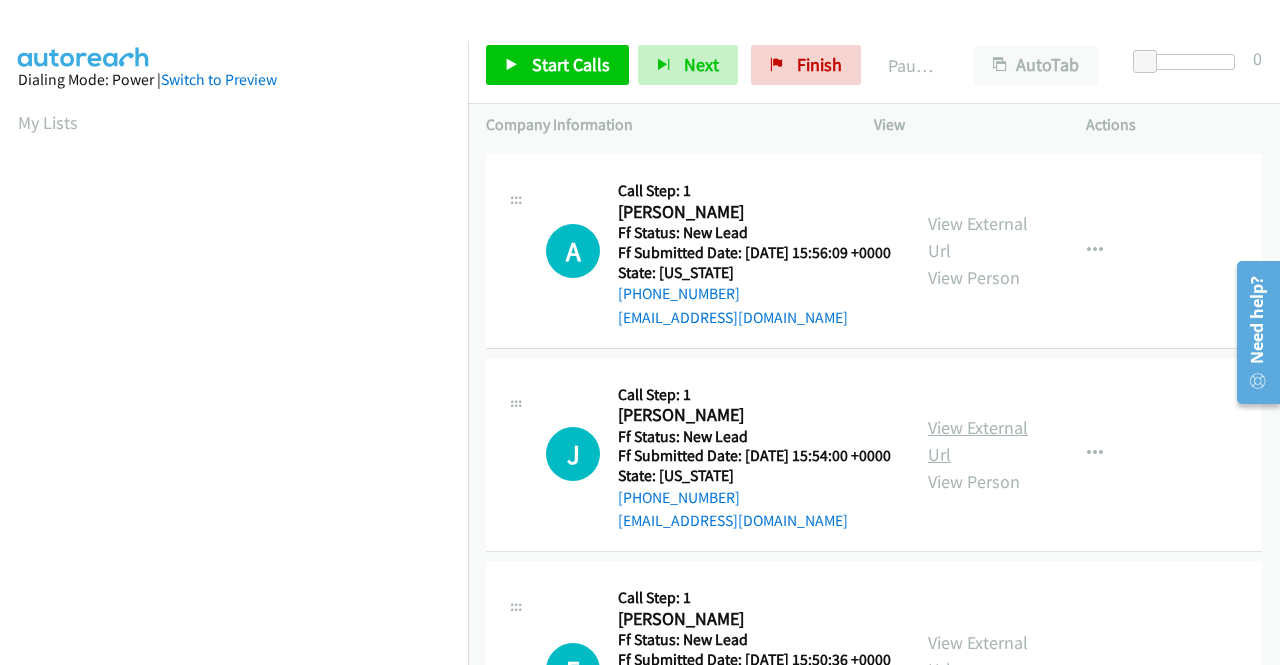 click on "View External Url" at bounding box center (978, 441) 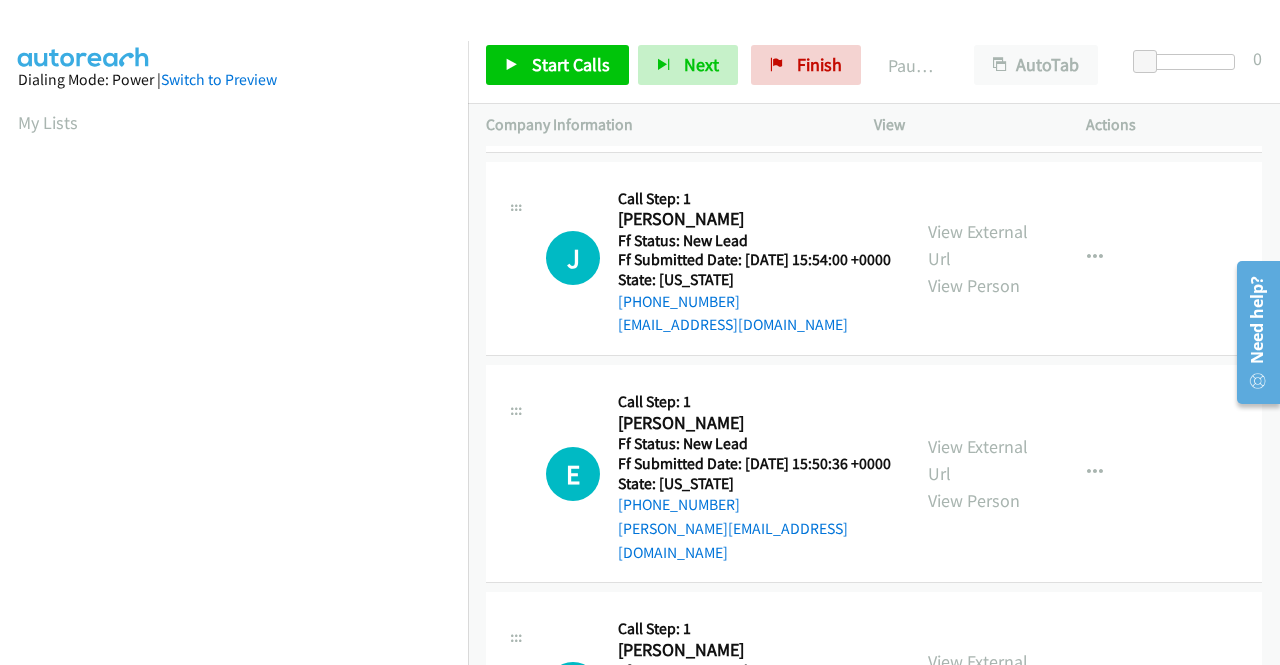 scroll, scrollTop: 400, scrollLeft: 0, axis: vertical 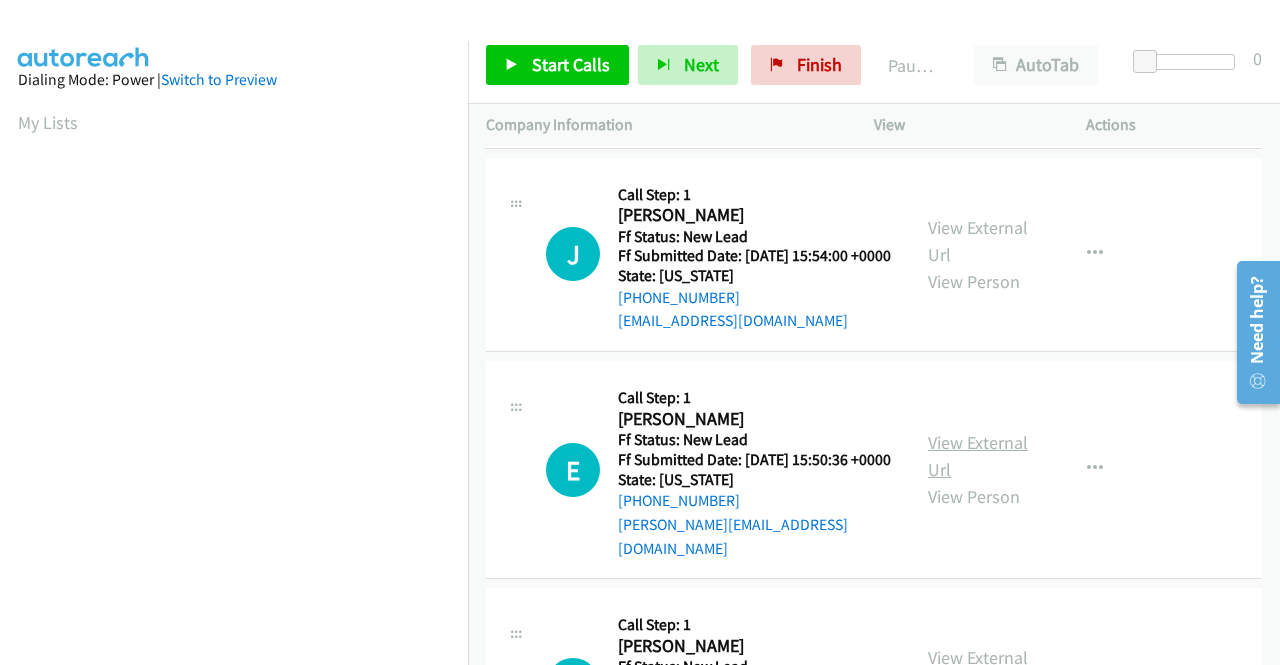 click on "View External Url" at bounding box center [978, 456] 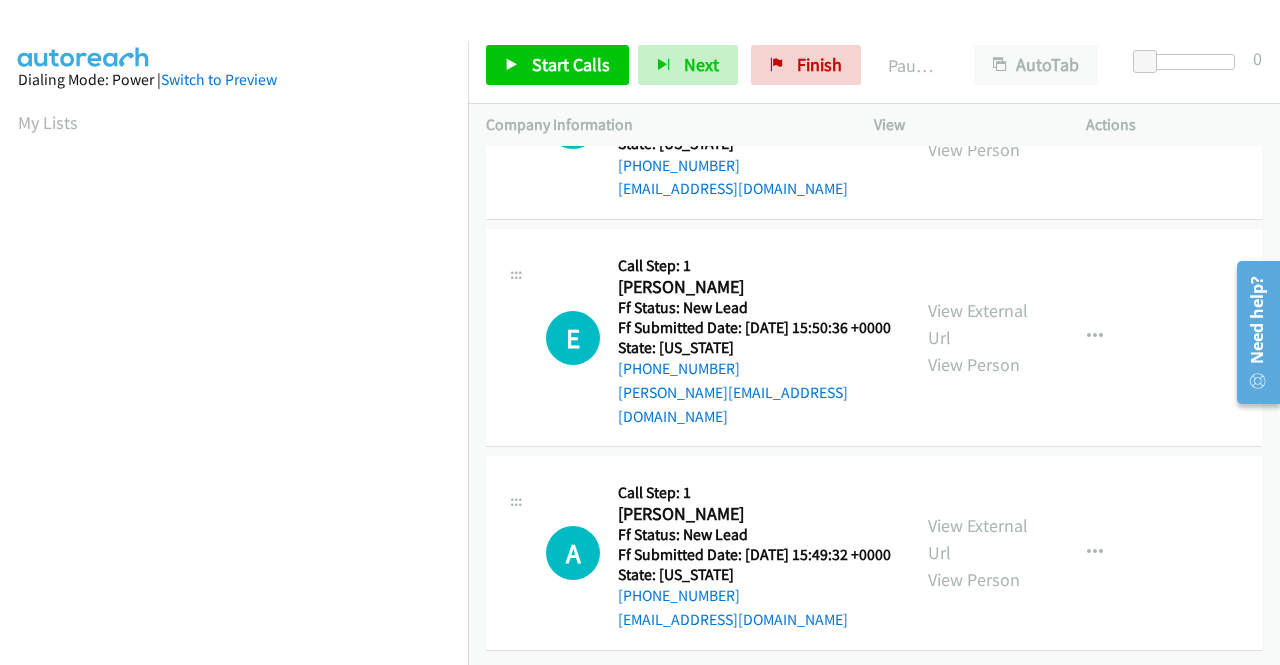 scroll, scrollTop: 600, scrollLeft: 0, axis: vertical 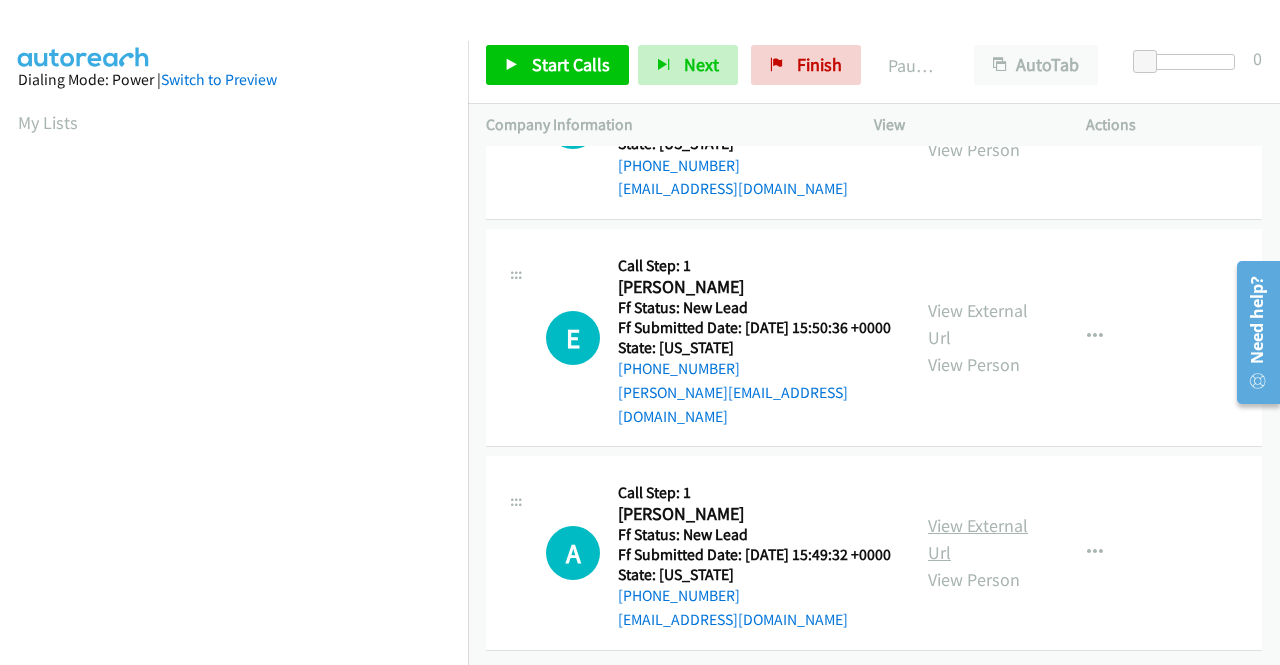 click on "View External Url" at bounding box center (978, 539) 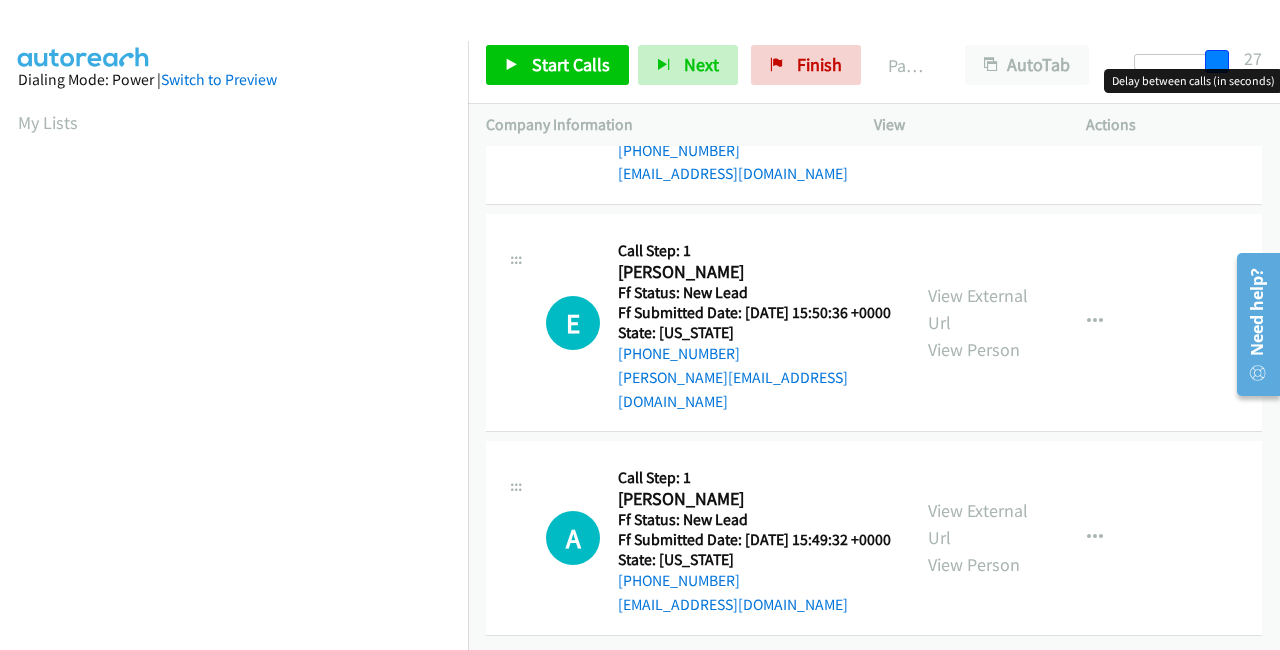 click at bounding box center [1180, 62] 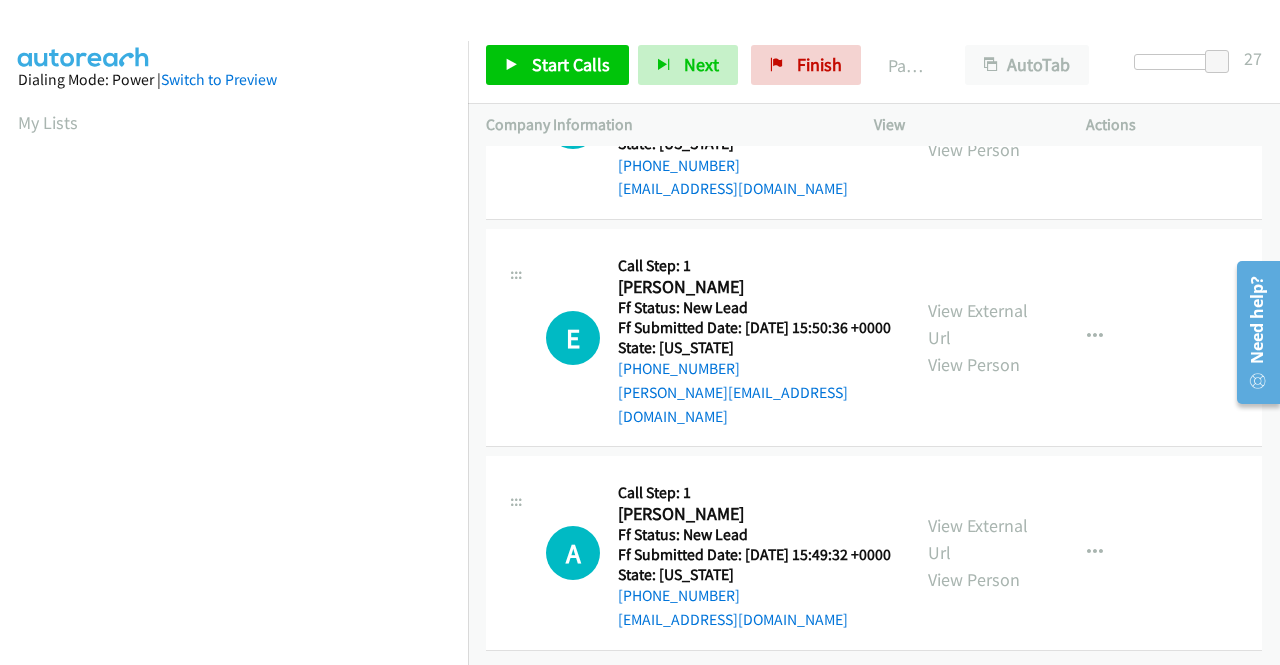 drag, startPoint x: 1131, startPoint y: 57, endPoint x: 1140, endPoint y: 62, distance: 10.29563 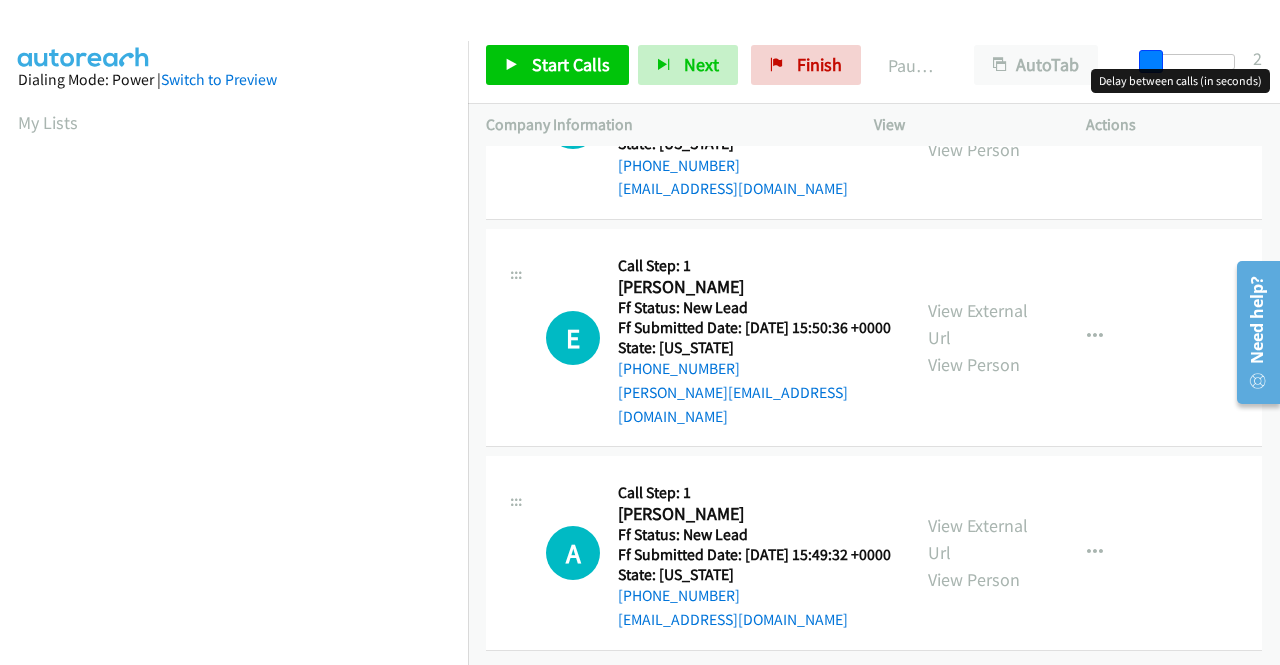 click at bounding box center [1189, 62] 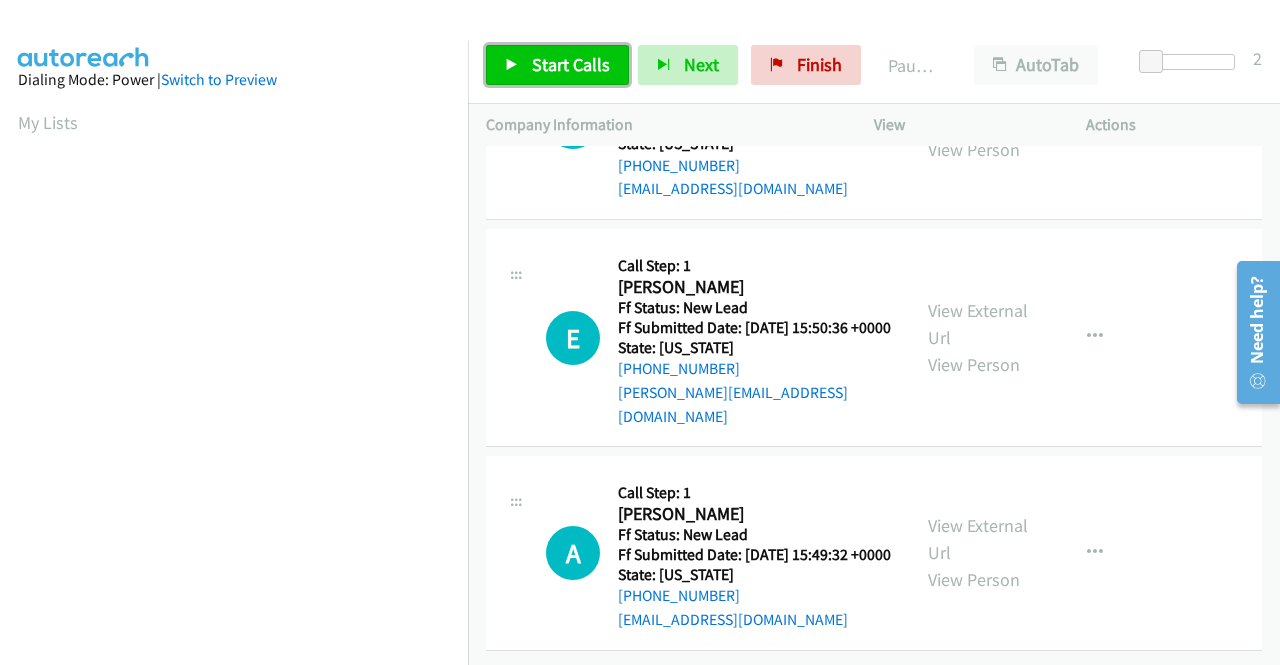 click on "Start Calls" at bounding box center [571, 64] 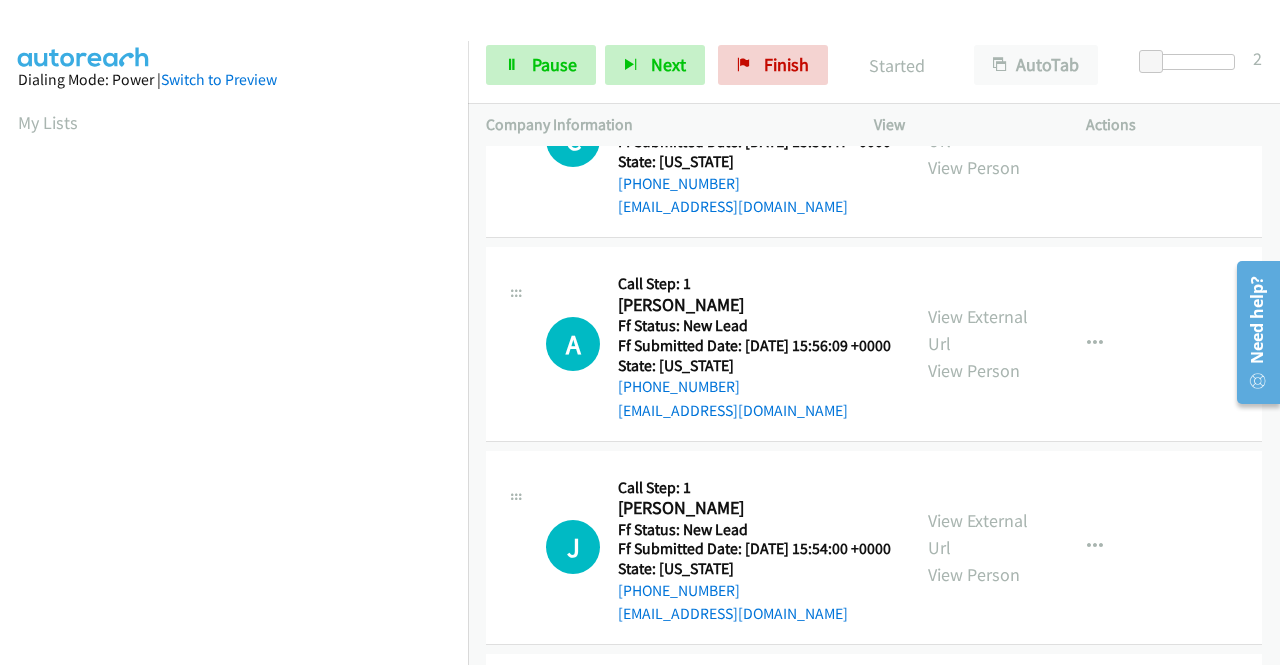 scroll, scrollTop: 0, scrollLeft: 0, axis: both 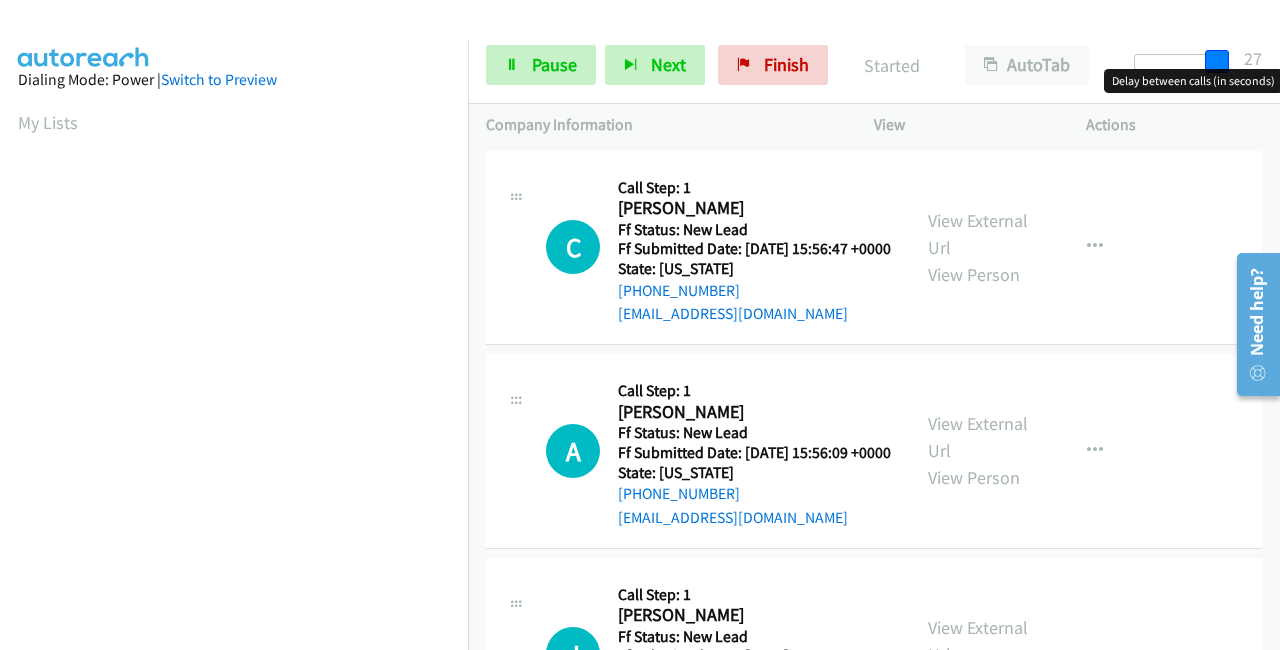 drag, startPoint x: 1150, startPoint y: 63, endPoint x: 1238, endPoint y: 77, distance: 89.106674 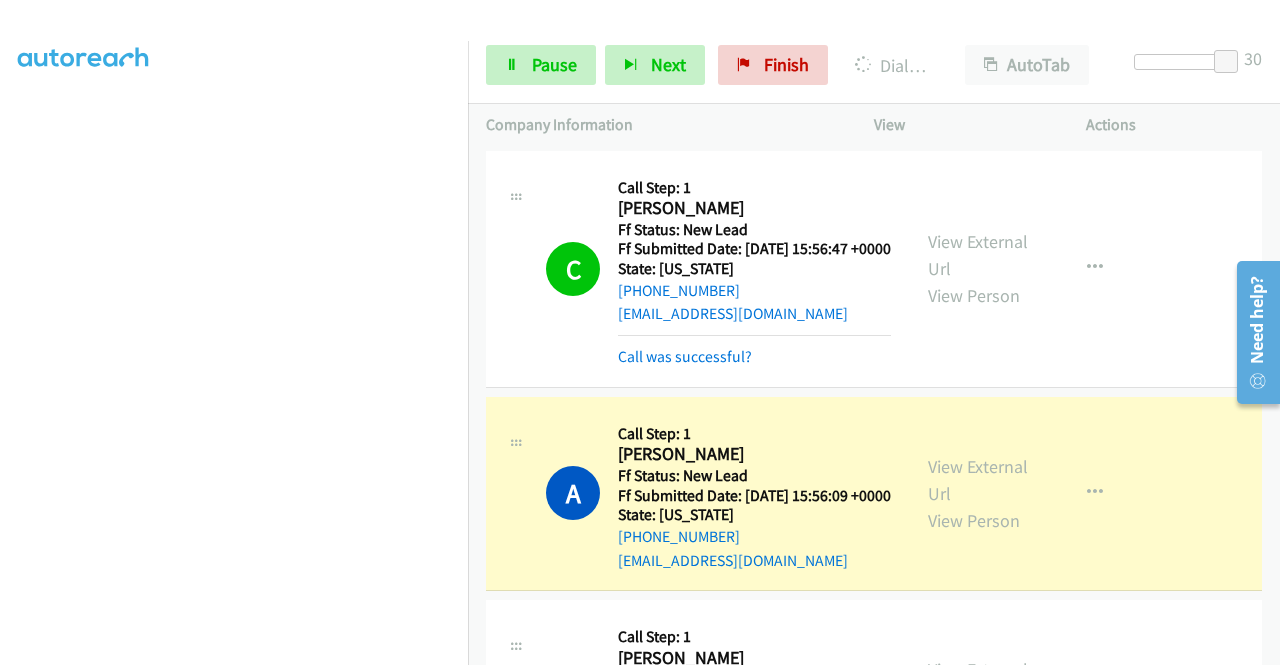 scroll, scrollTop: 0, scrollLeft: 0, axis: both 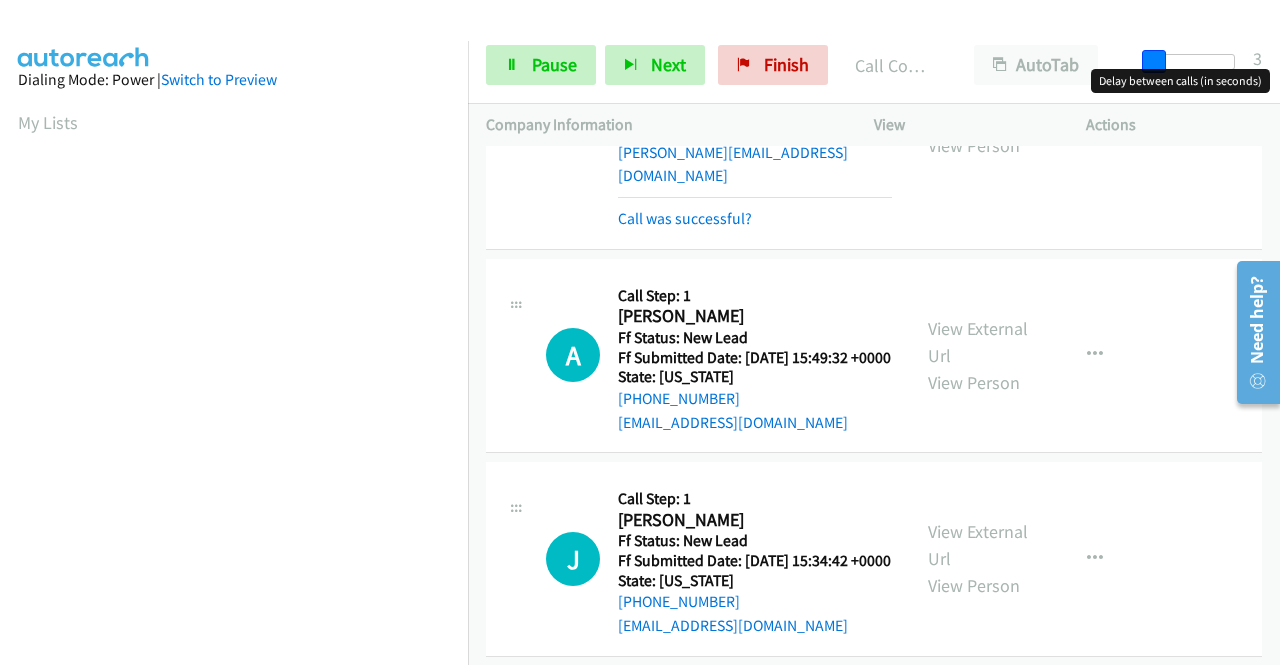 click at bounding box center [1189, 62] 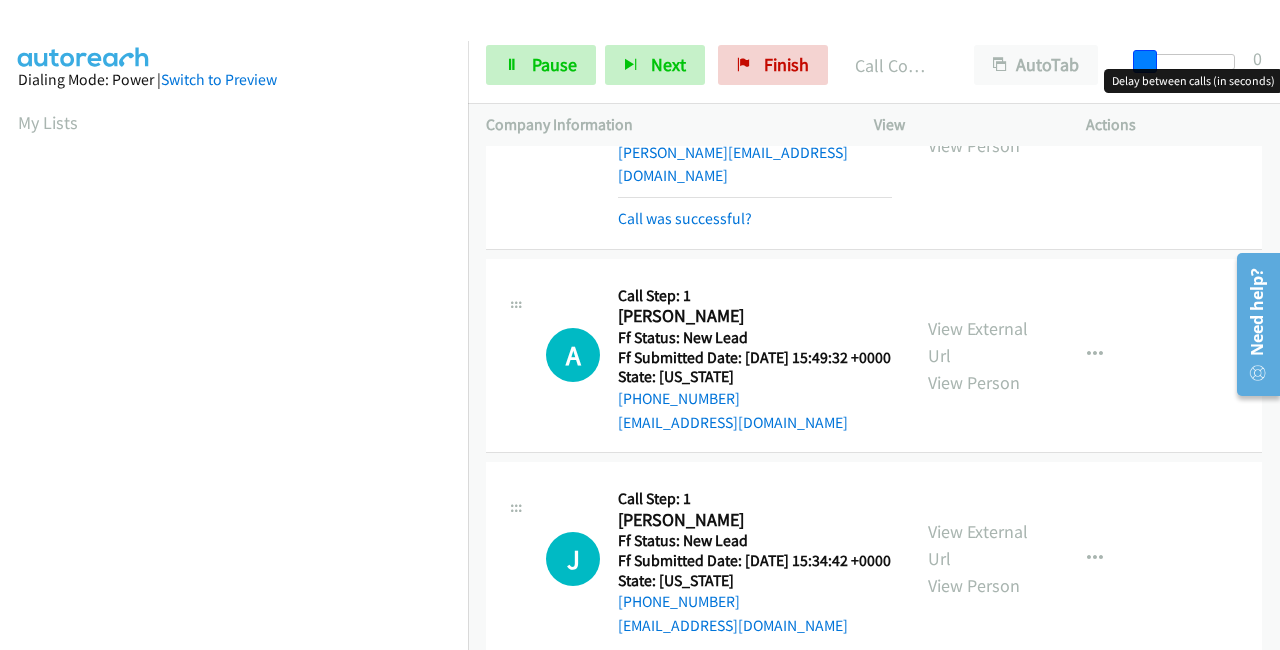 drag, startPoint x: 1150, startPoint y: 63, endPoint x: 1136, endPoint y: 63, distance: 14 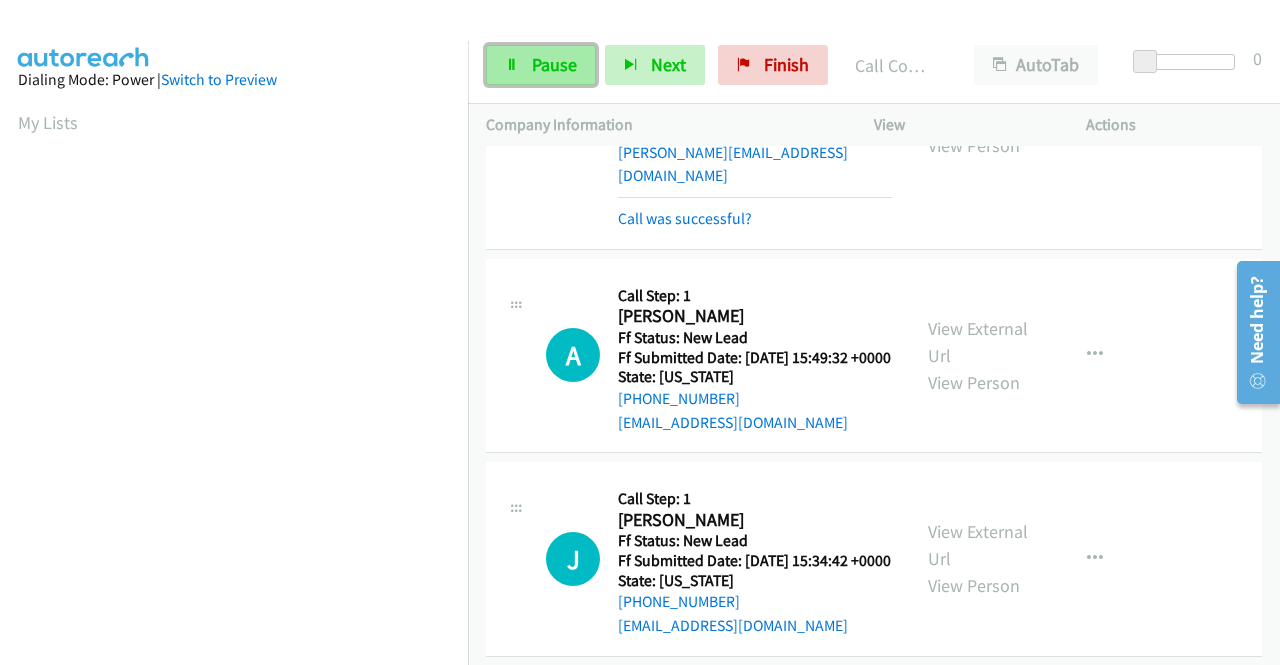 click on "Pause" at bounding box center [554, 64] 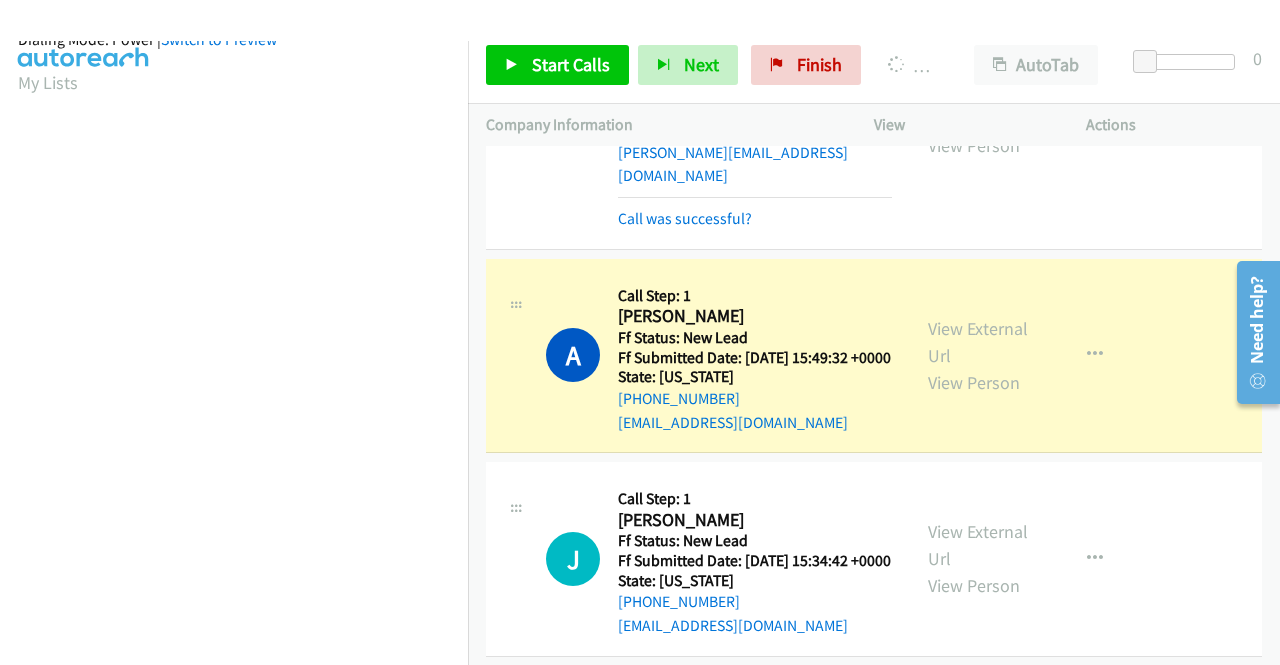 scroll, scrollTop: 456, scrollLeft: 0, axis: vertical 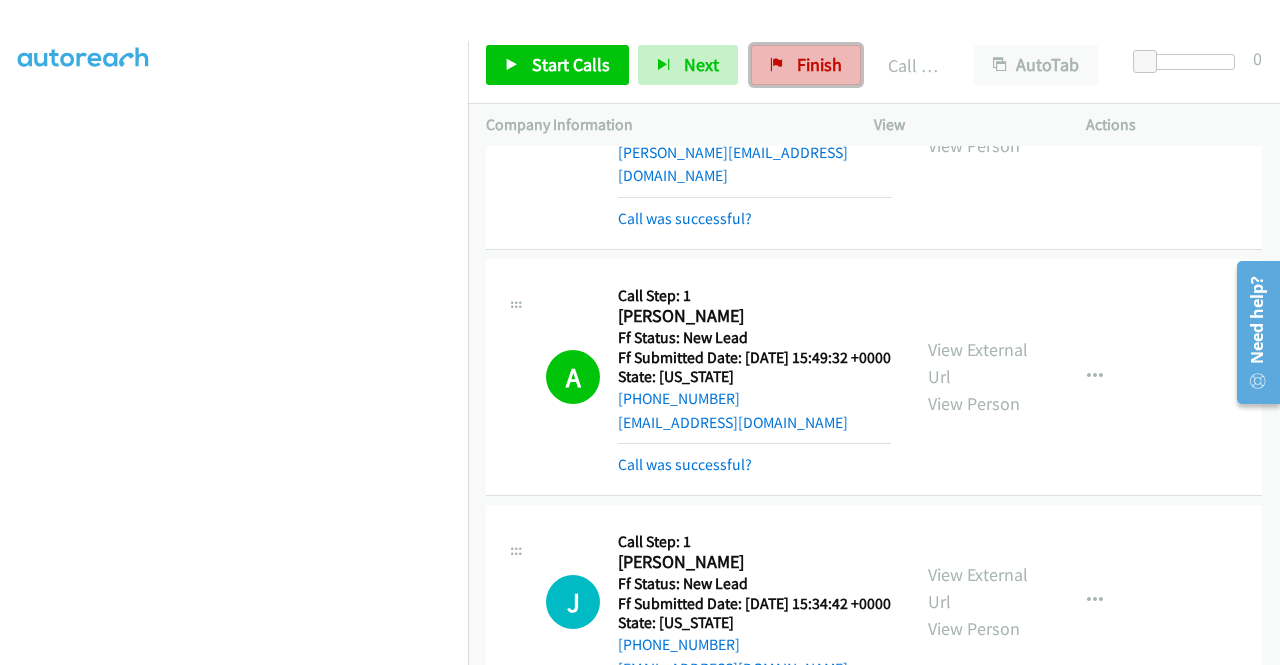 click on "Finish" at bounding box center (819, 64) 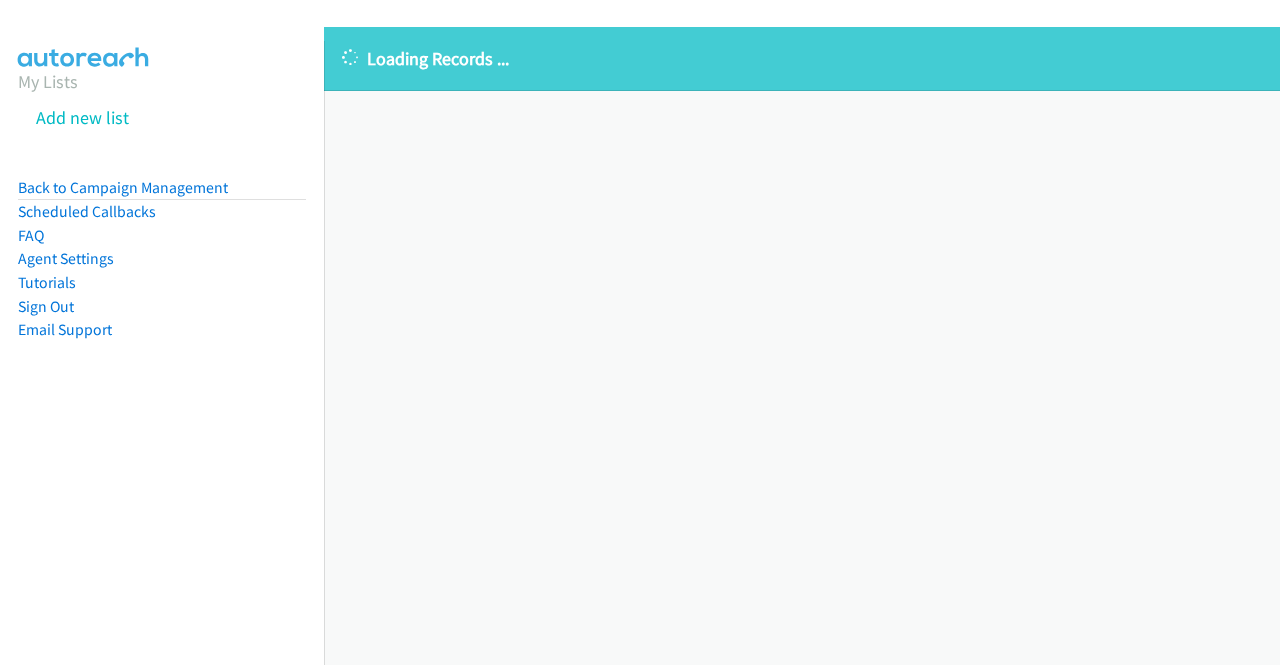 scroll, scrollTop: 0, scrollLeft: 0, axis: both 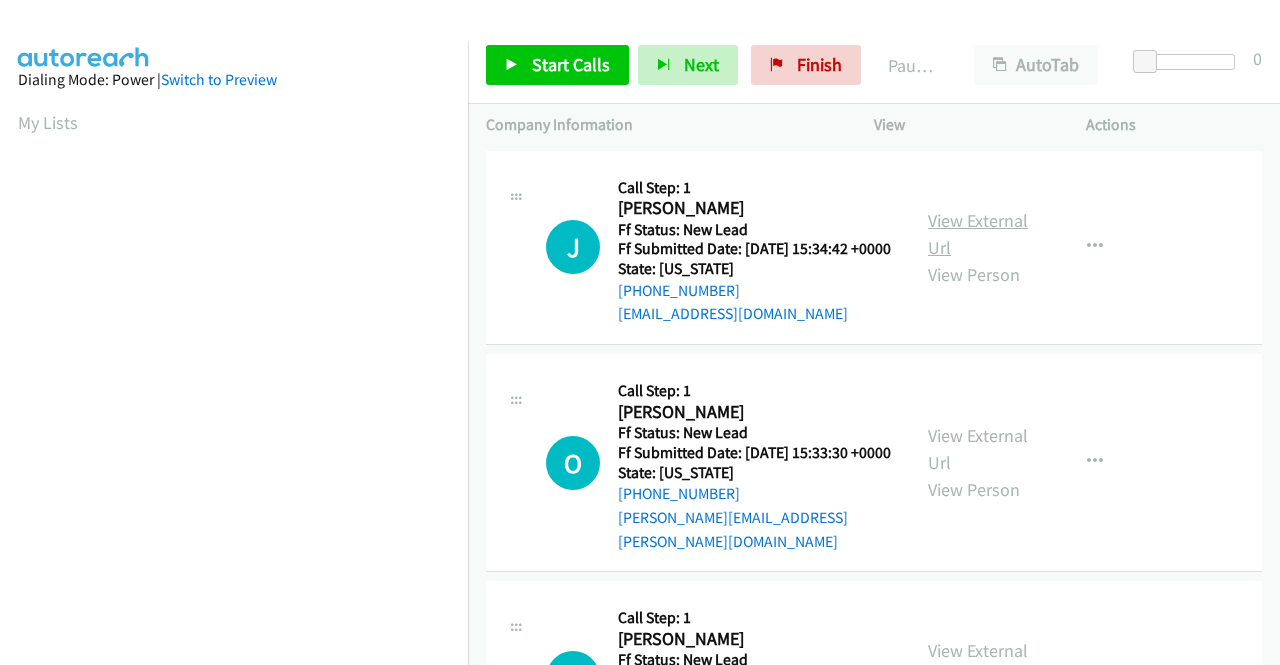 click on "View External Url" at bounding box center [978, 234] 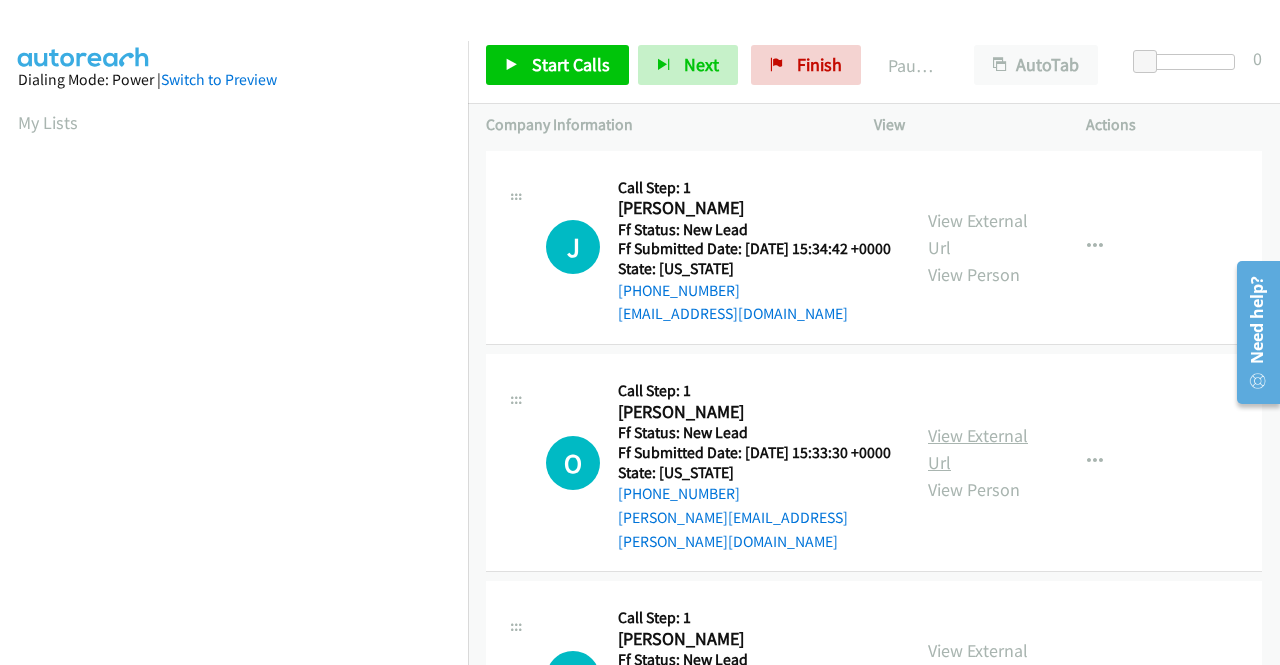 click on "View External Url" at bounding box center [978, 449] 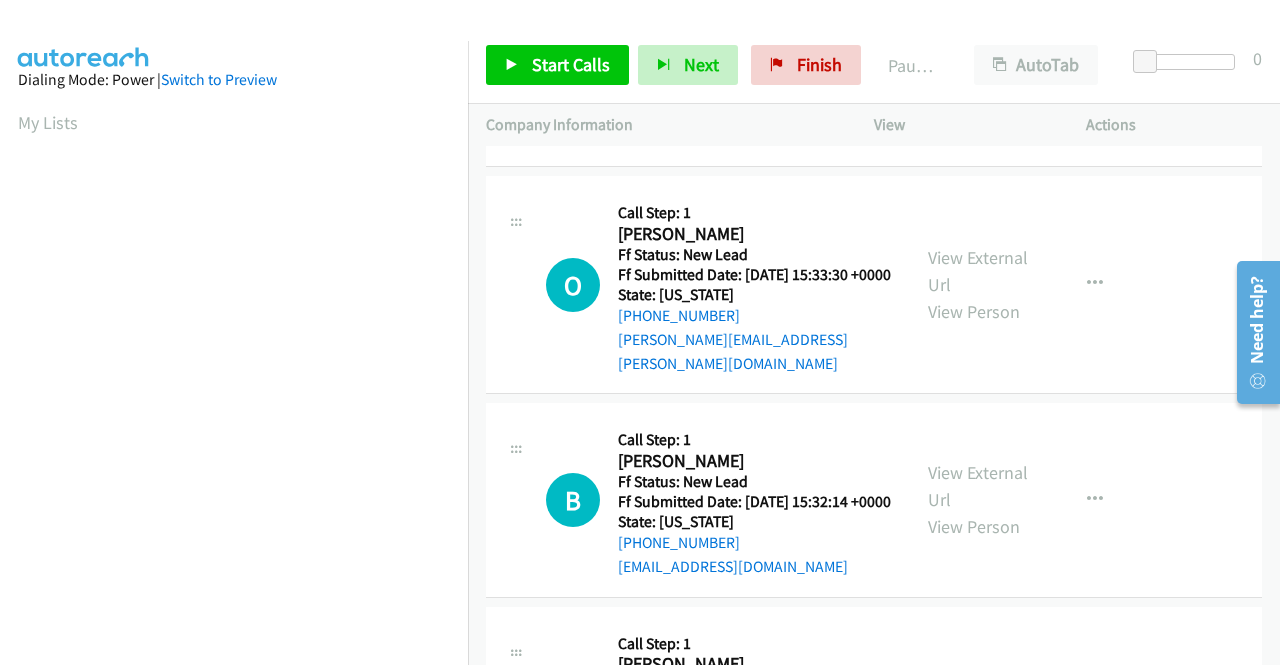 scroll, scrollTop: 200, scrollLeft: 0, axis: vertical 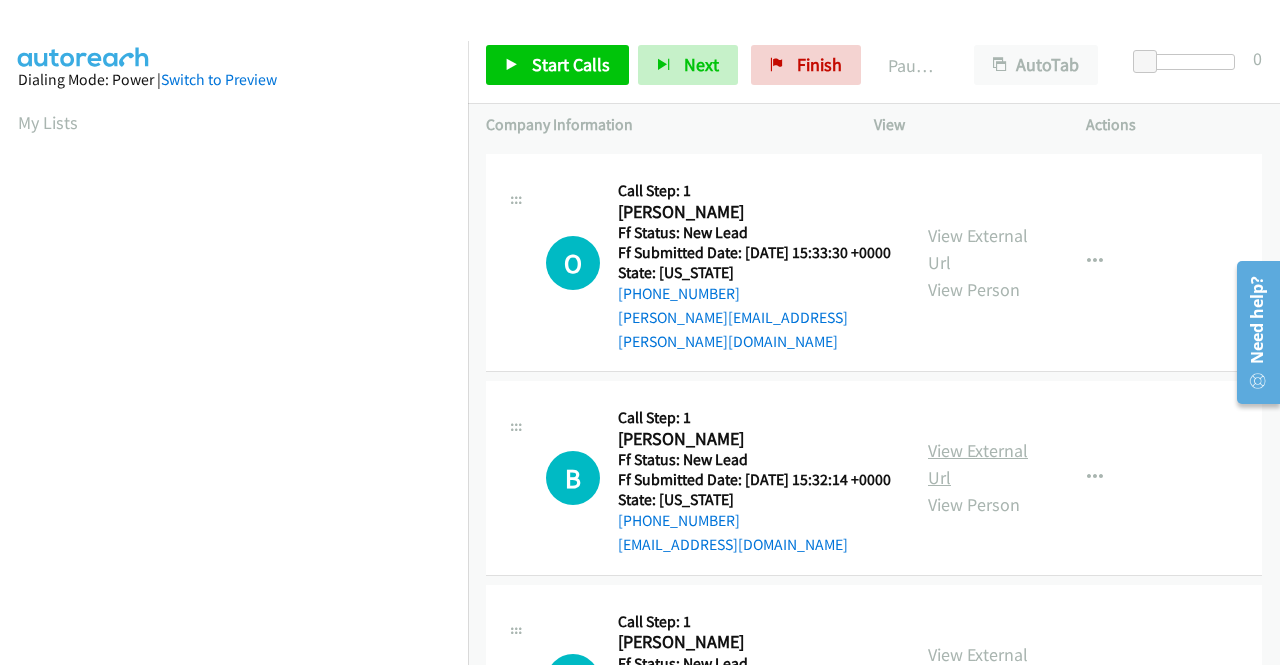 click on "View External Url" at bounding box center [978, 464] 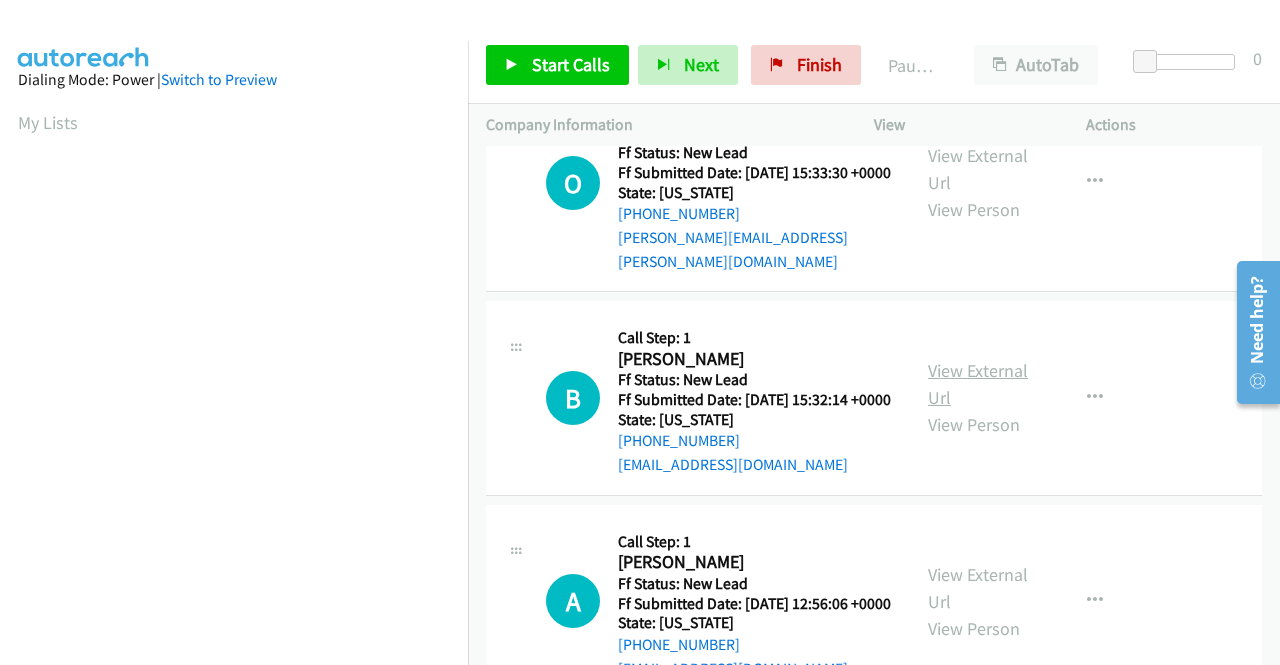 scroll, scrollTop: 400, scrollLeft: 0, axis: vertical 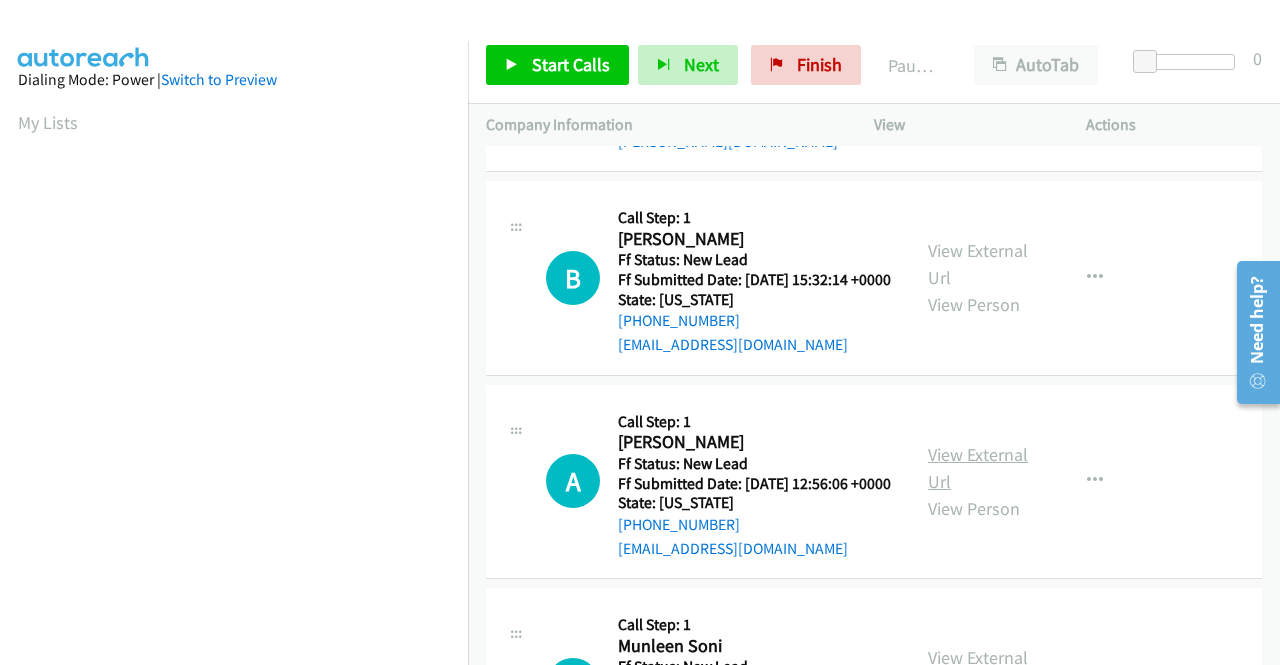 click on "View External Url" at bounding box center [978, 468] 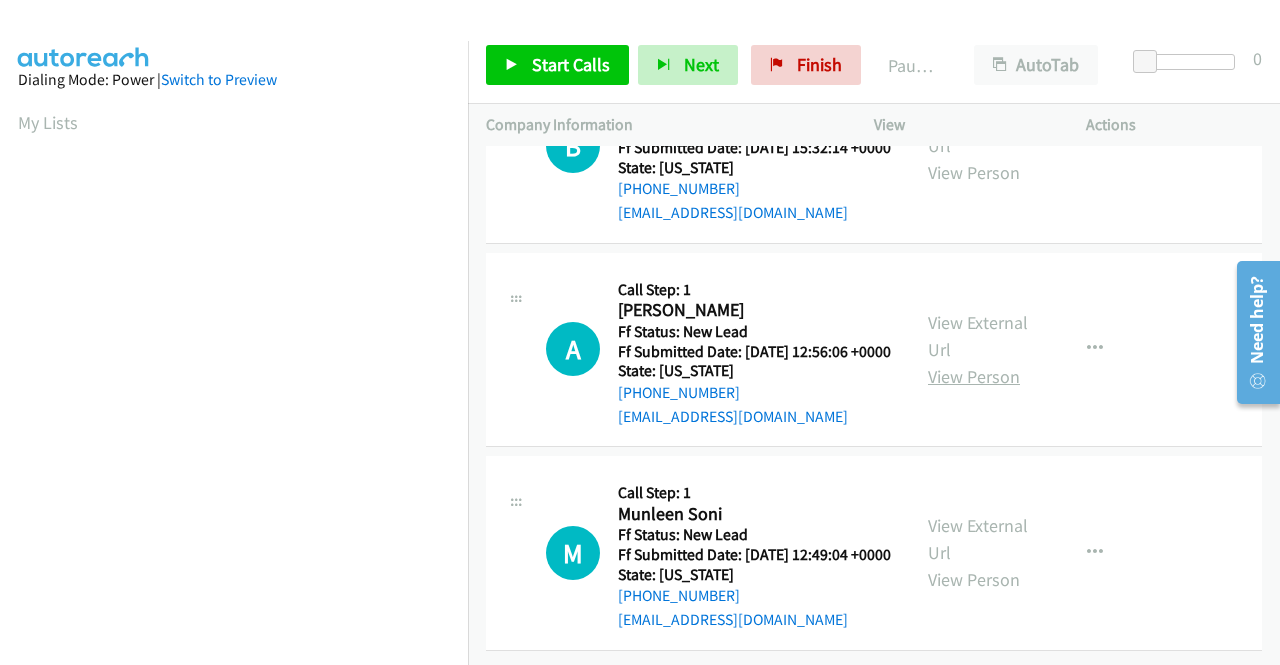 scroll, scrollTop: 600, scrollLeft: 0, axis: vertical 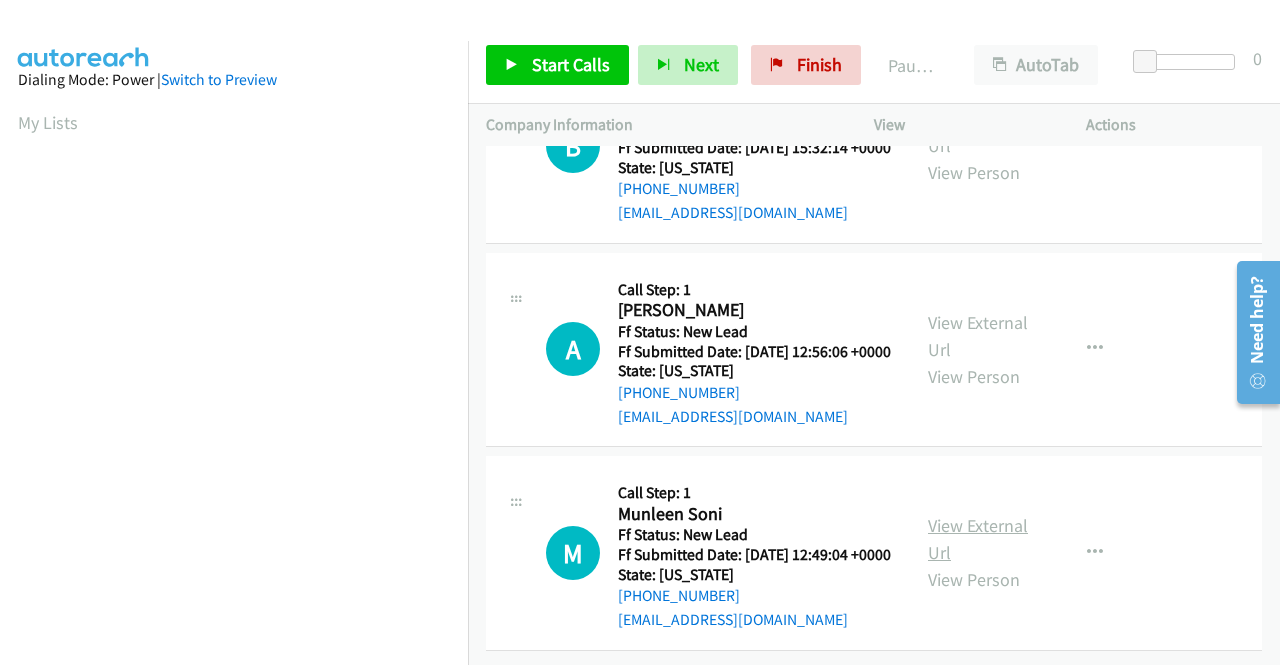 click on "View External Url" at bounding box center (978, 539) 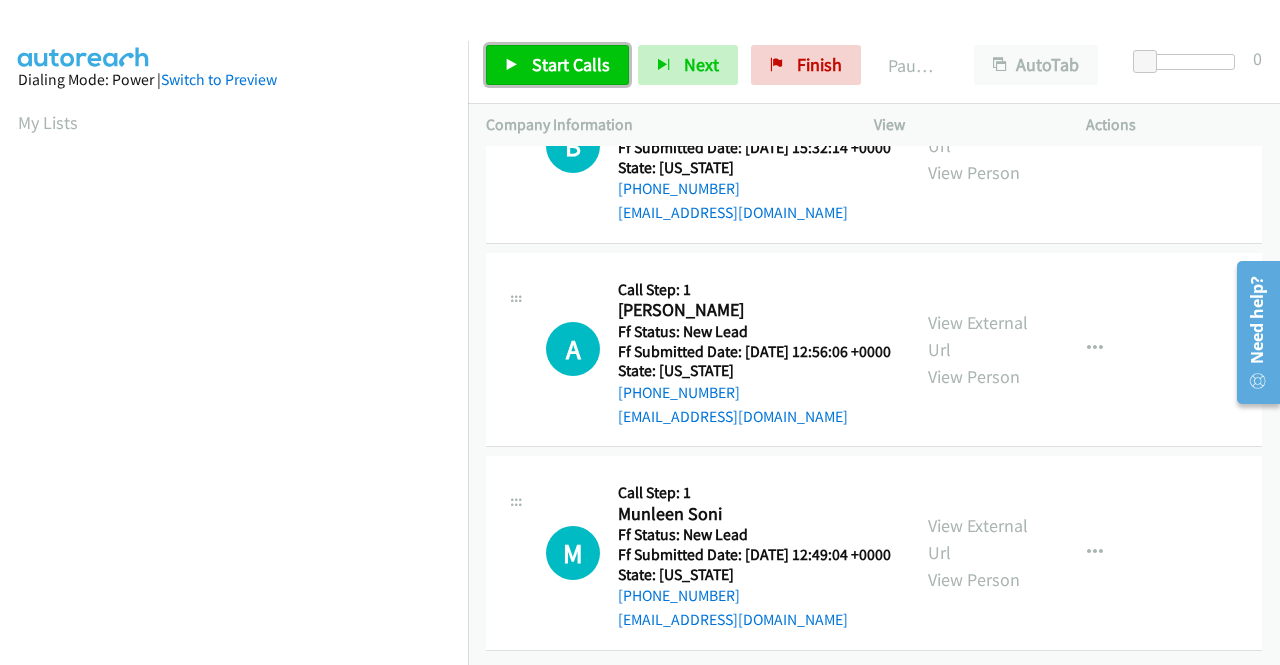 click on "Start Calls" at bounding box center (557, 65) 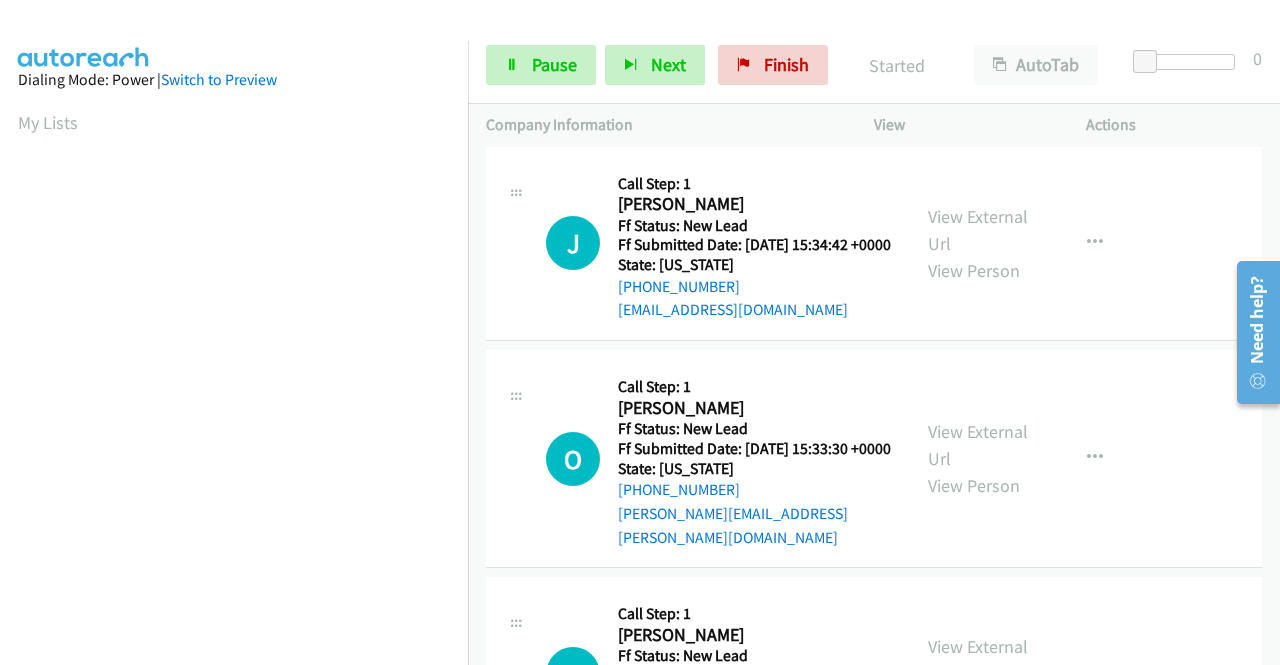 scroll, scrollTop: 0, scrollLeft: 0, axis: both 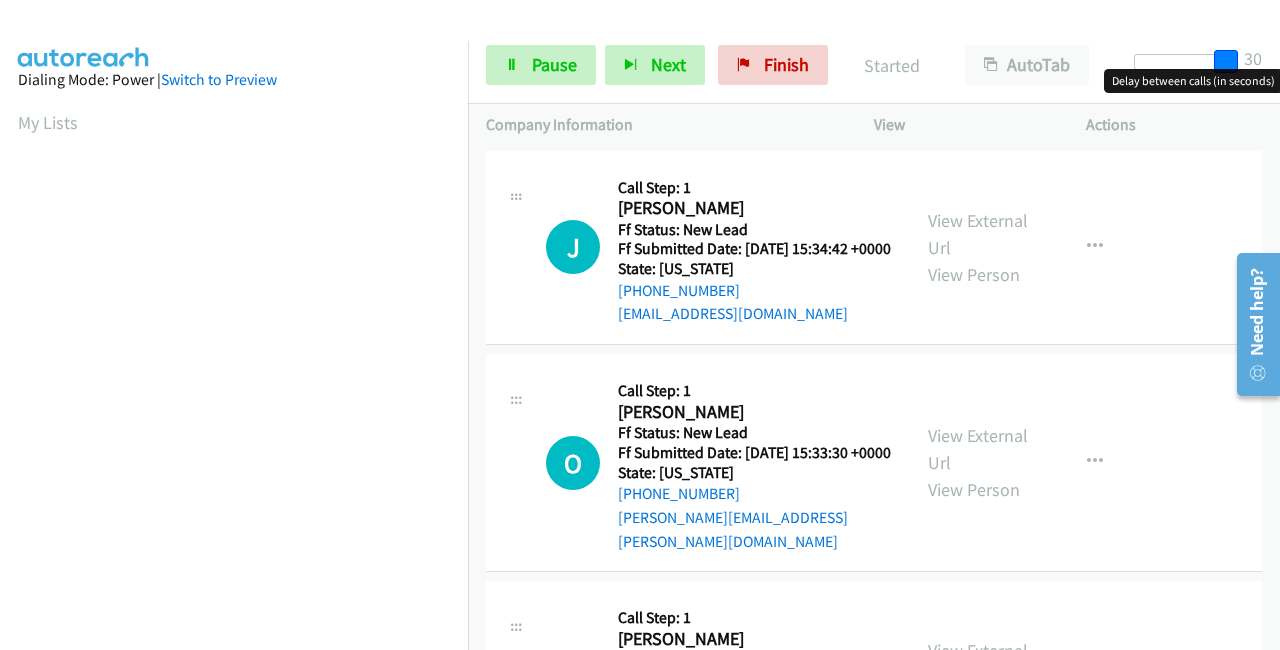 drag, startPoint x: 1149, startPoint y: 55, endPoint x: 1271, endPoint y: 54, distance: 122.0041 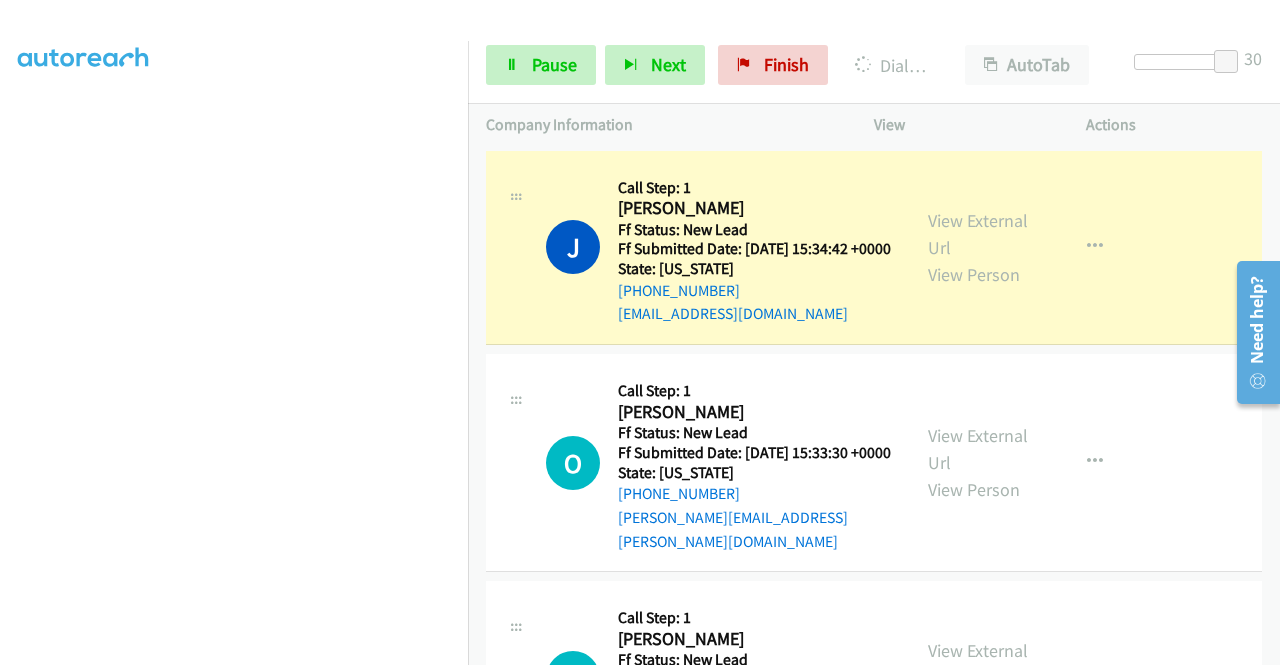 scroll, scrollTop: 0, scrollLeft: 0, axis: both 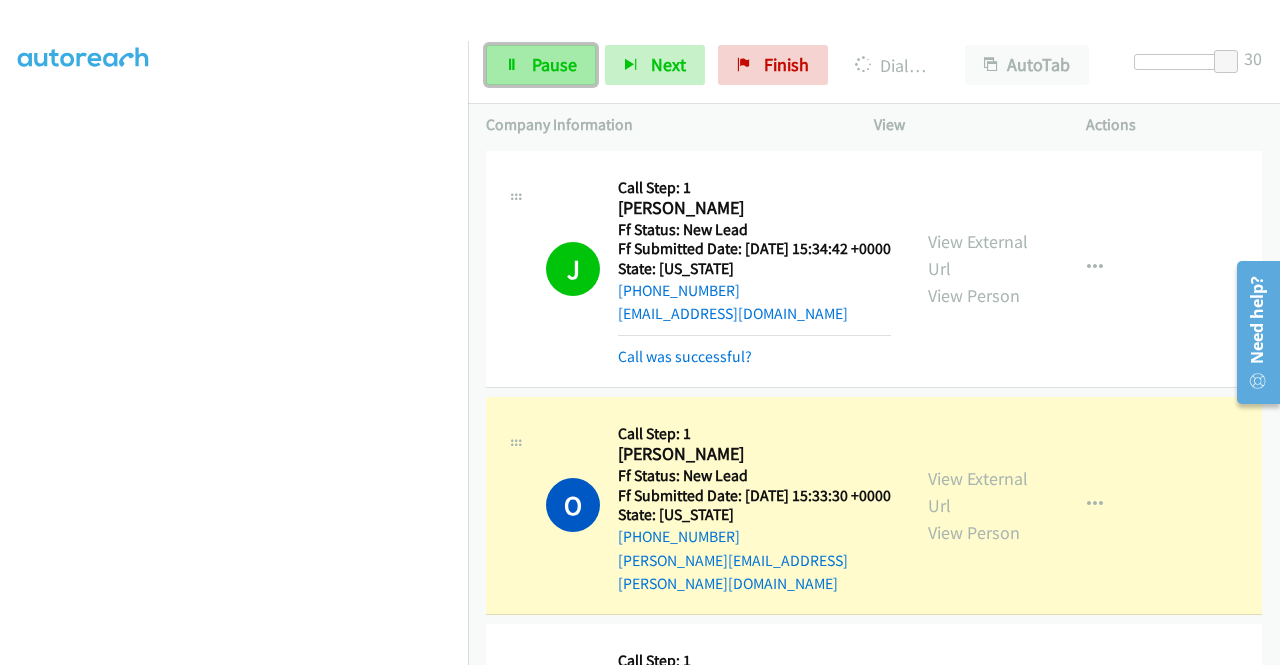 click on "Pause" at bounding box center [541, 65] 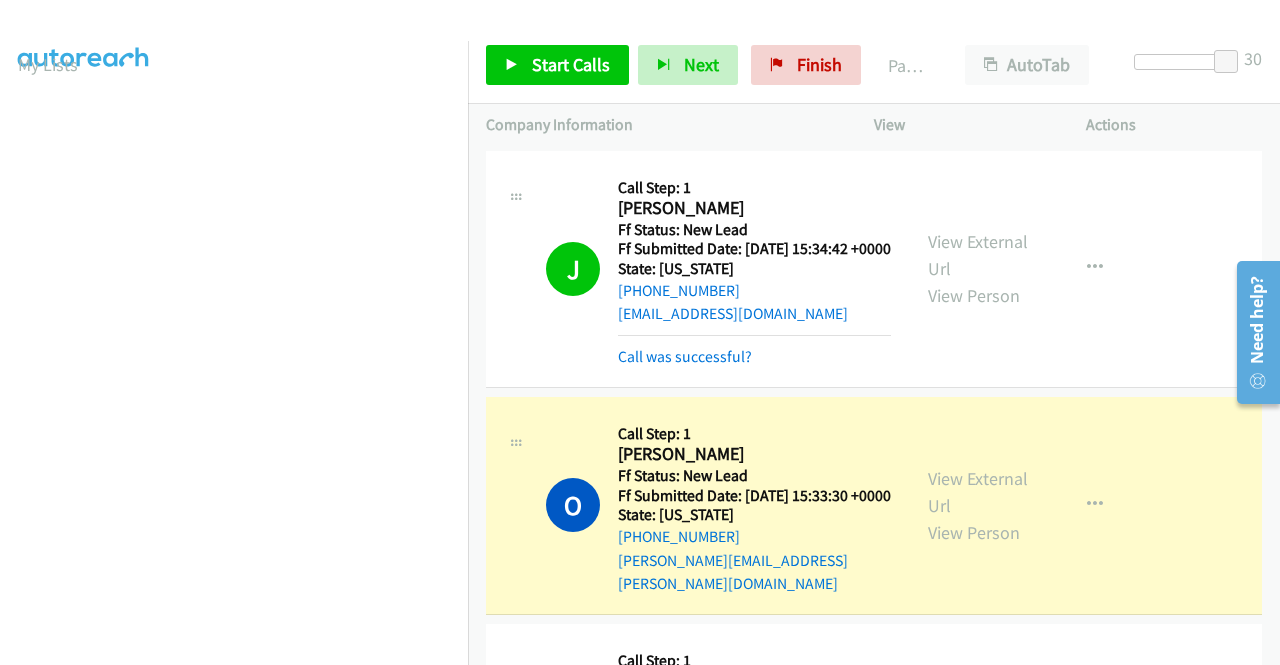 scroll, scrollTop: 56, scrollLeft: 0, axis: vertical 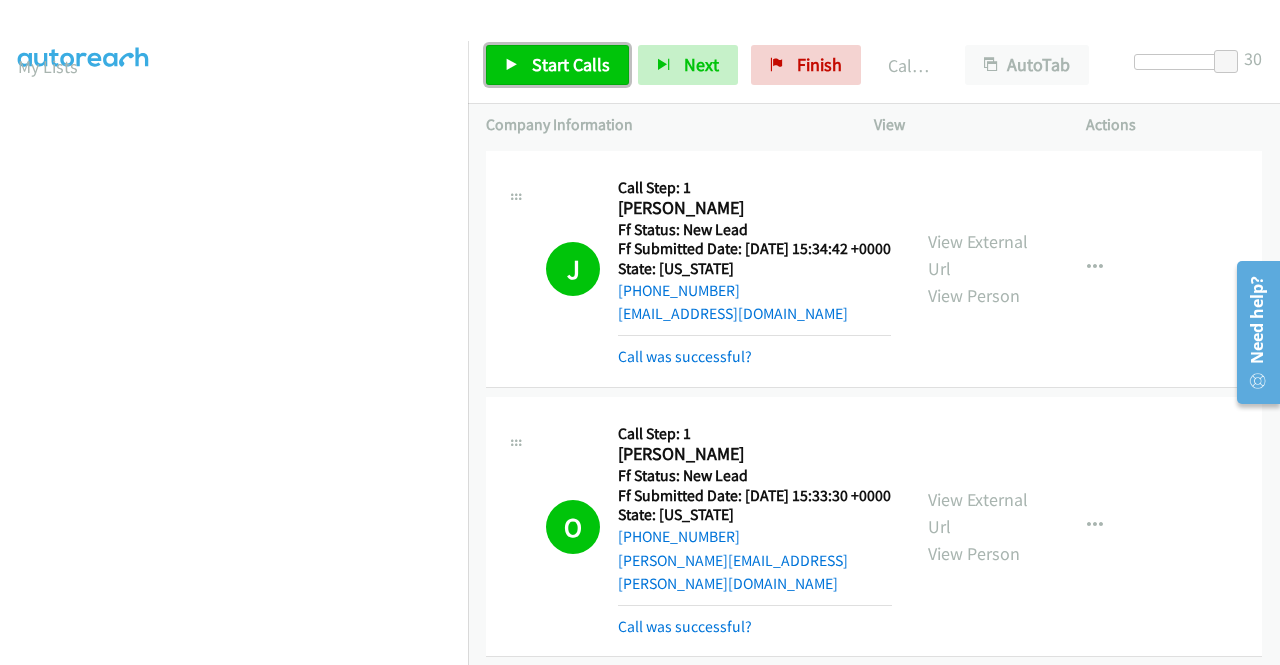 click on "Start Calls" at bounding box center (571, 64) 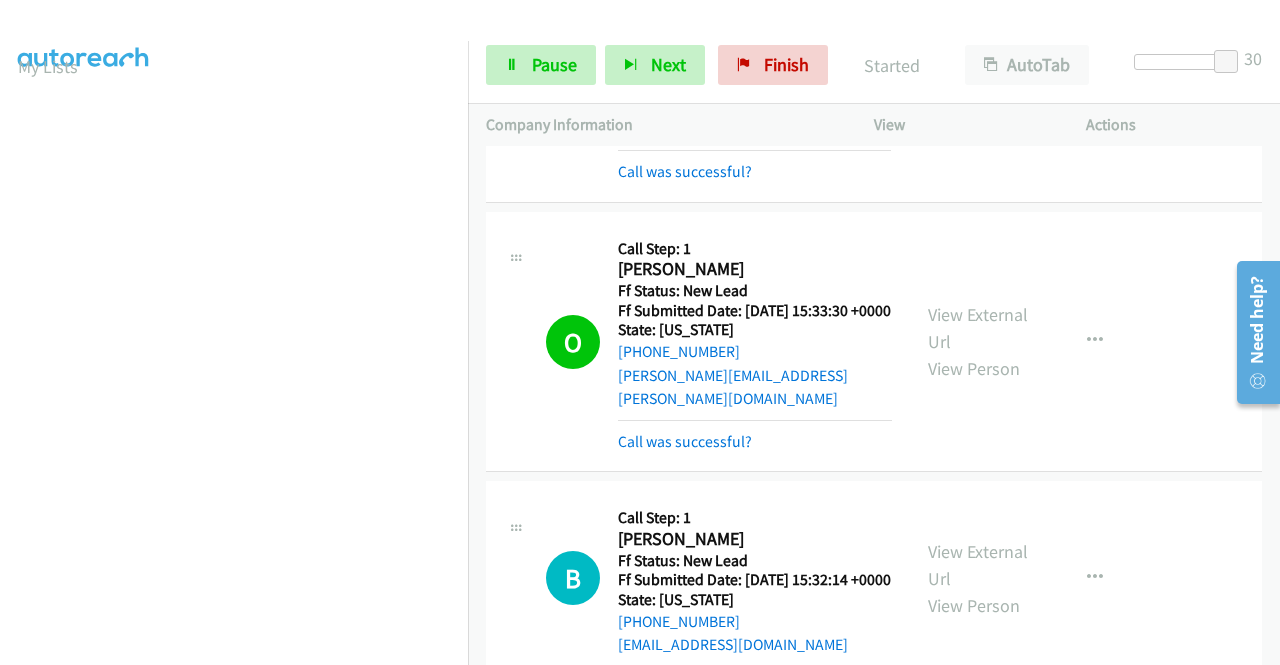 scroll, scrollTop: 200, scrollLeft: 0, axis: vertical 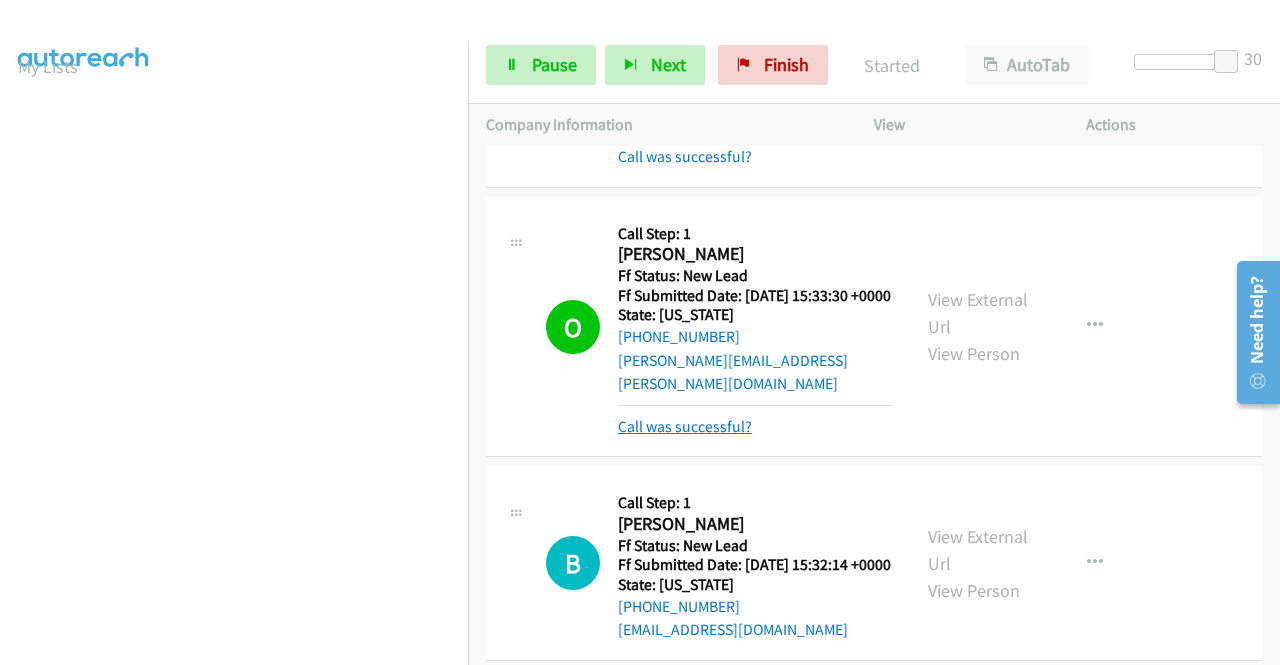 click on "Call was successful?" at bounding box center [685, 426] 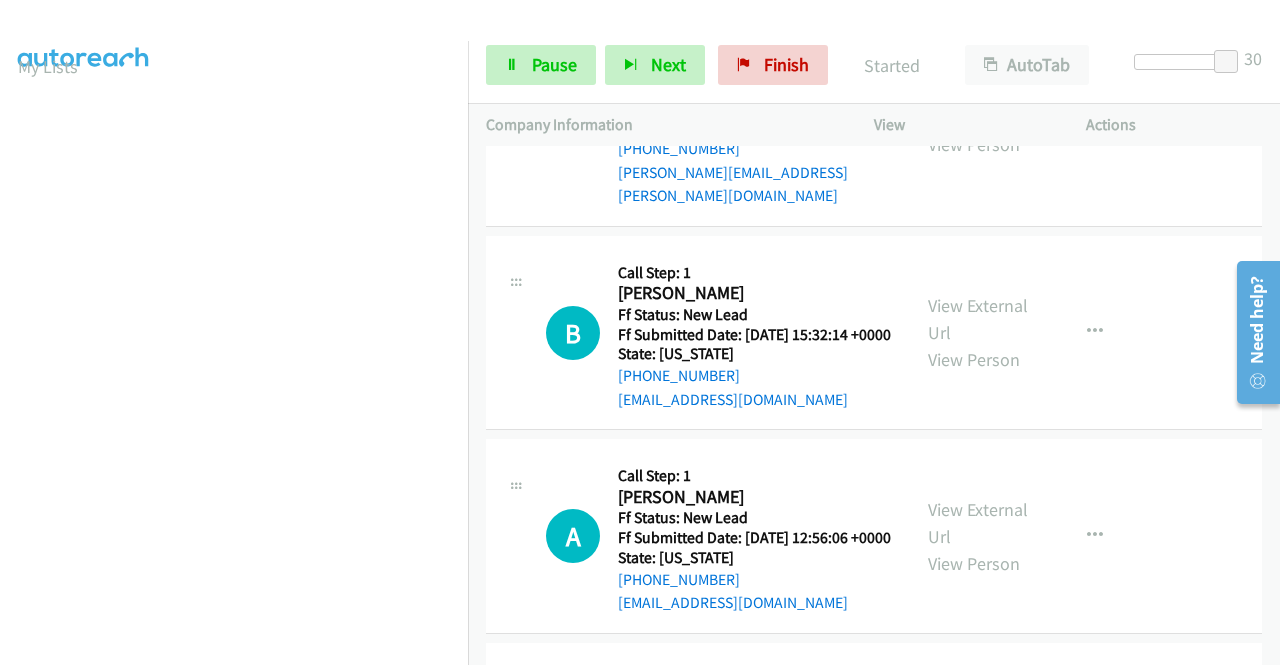 scroll, scrollTop: 400, scrollLeft: 0, axis: vertical 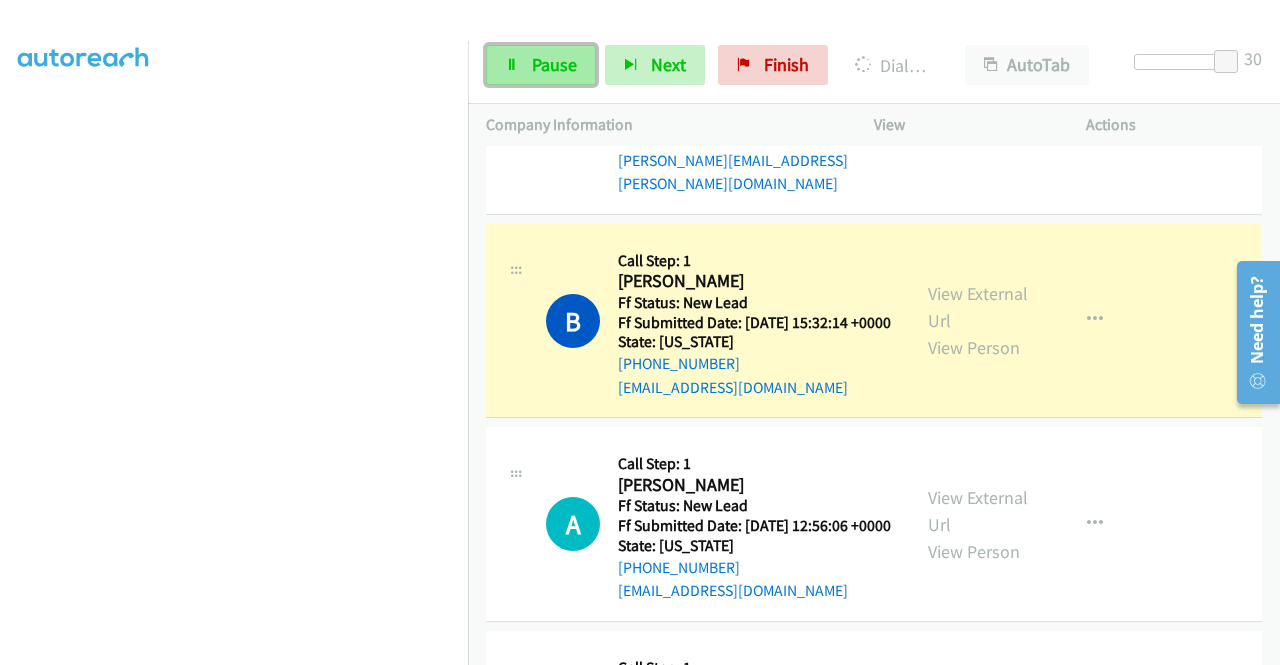 click on "Pause" at bounding box center [554, 64] 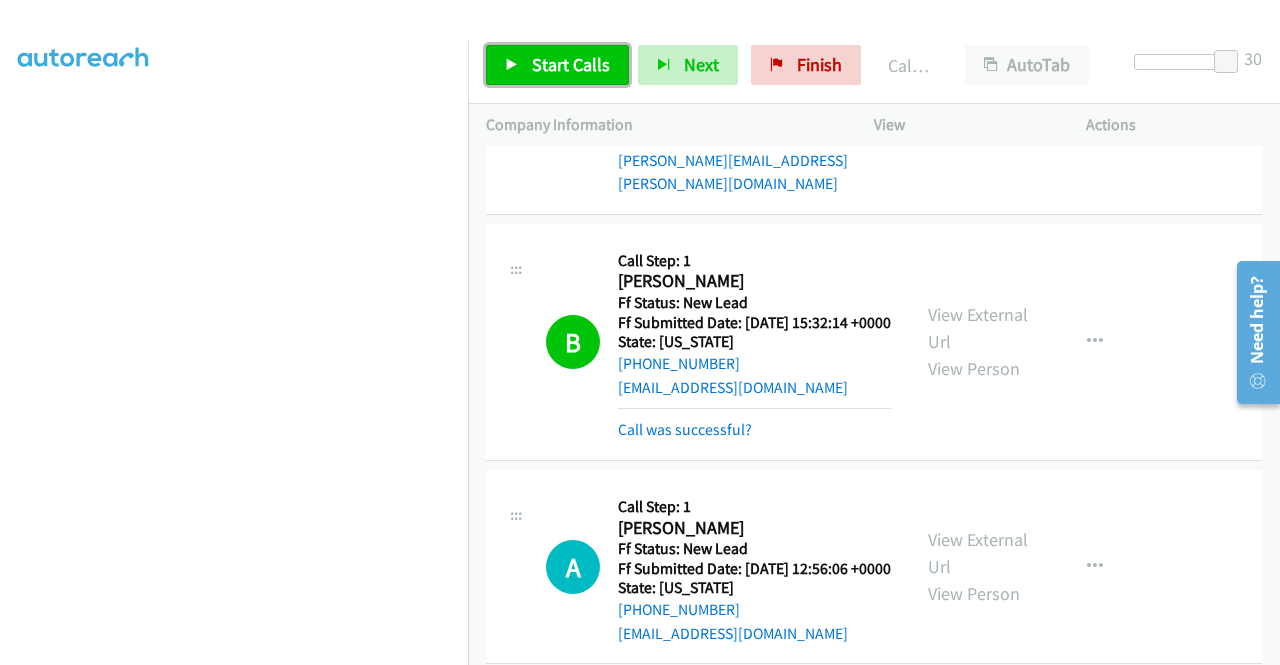click on "Start Calls" at bounding box center (571, 64) 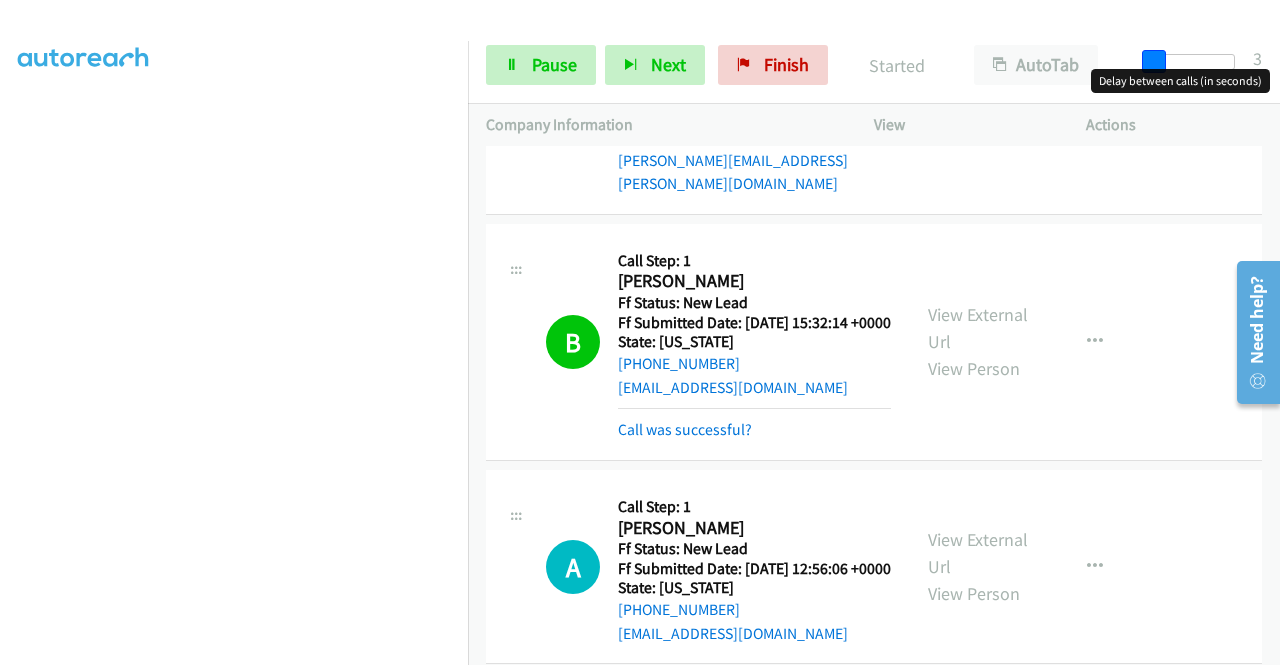 click at bounding box center [1189, 62] 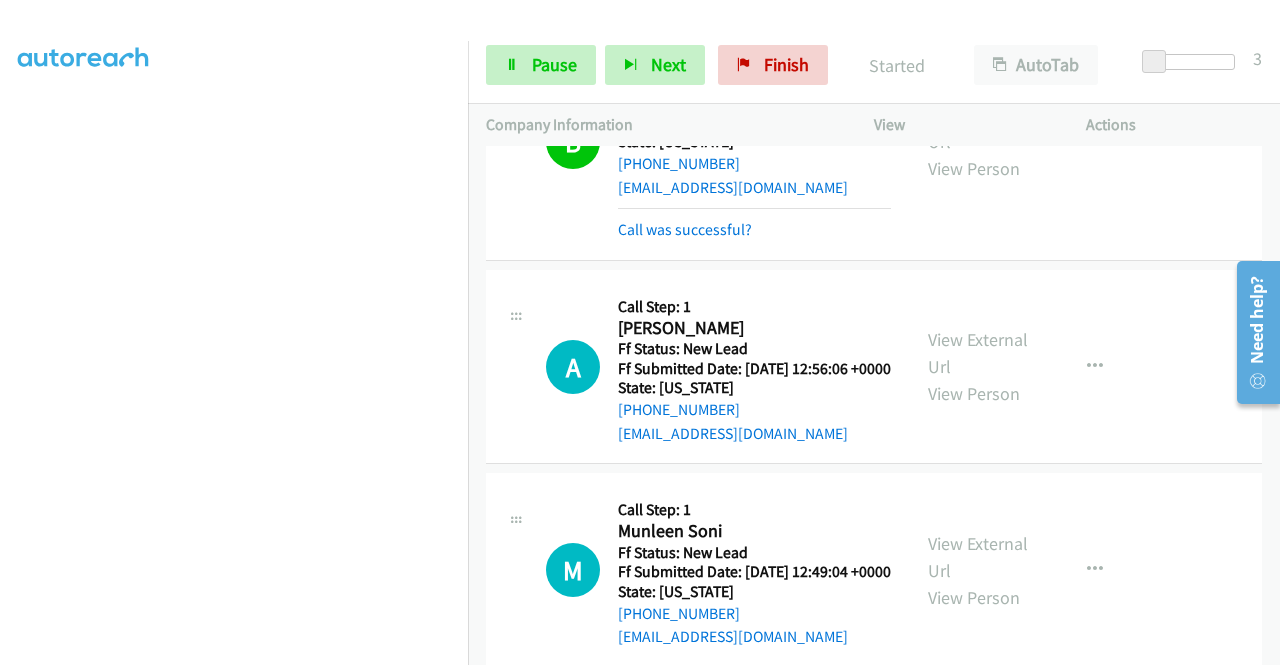 scroll, scrollTop: 700, scrollLeft: 0, axis: vertical 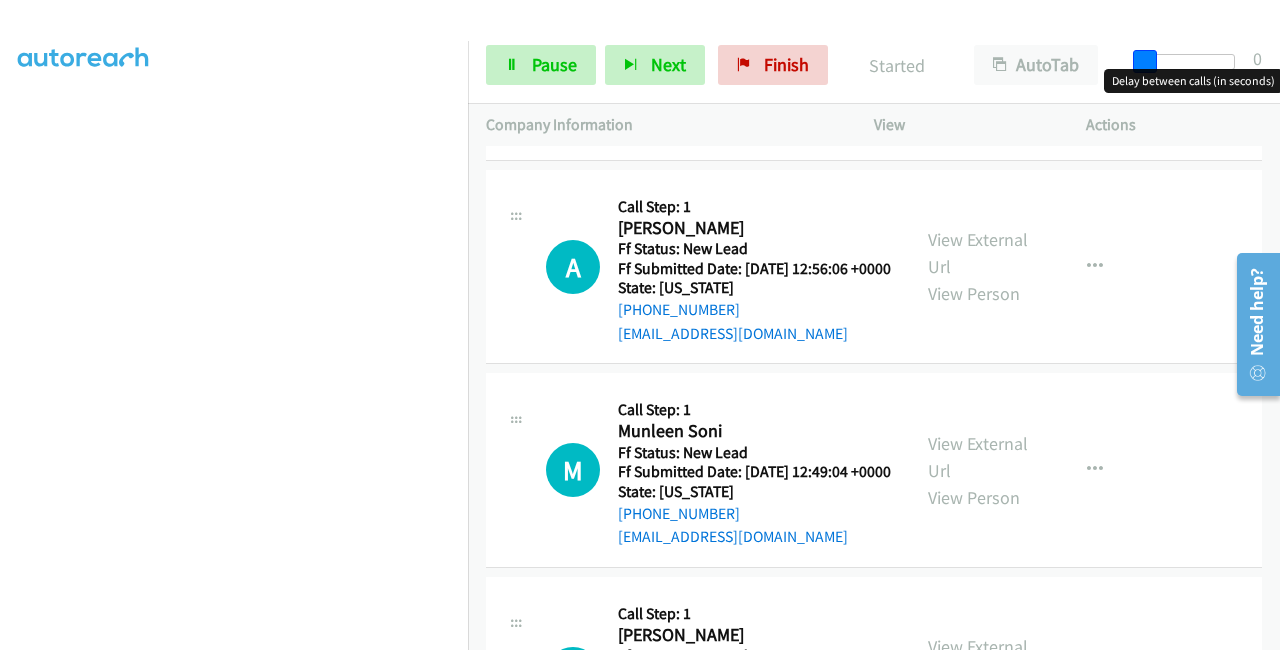 drag, startPoint x: 1155, startPoint y: 63, endPoint x: 1105, endPoint y: 58, distance: 50.24938 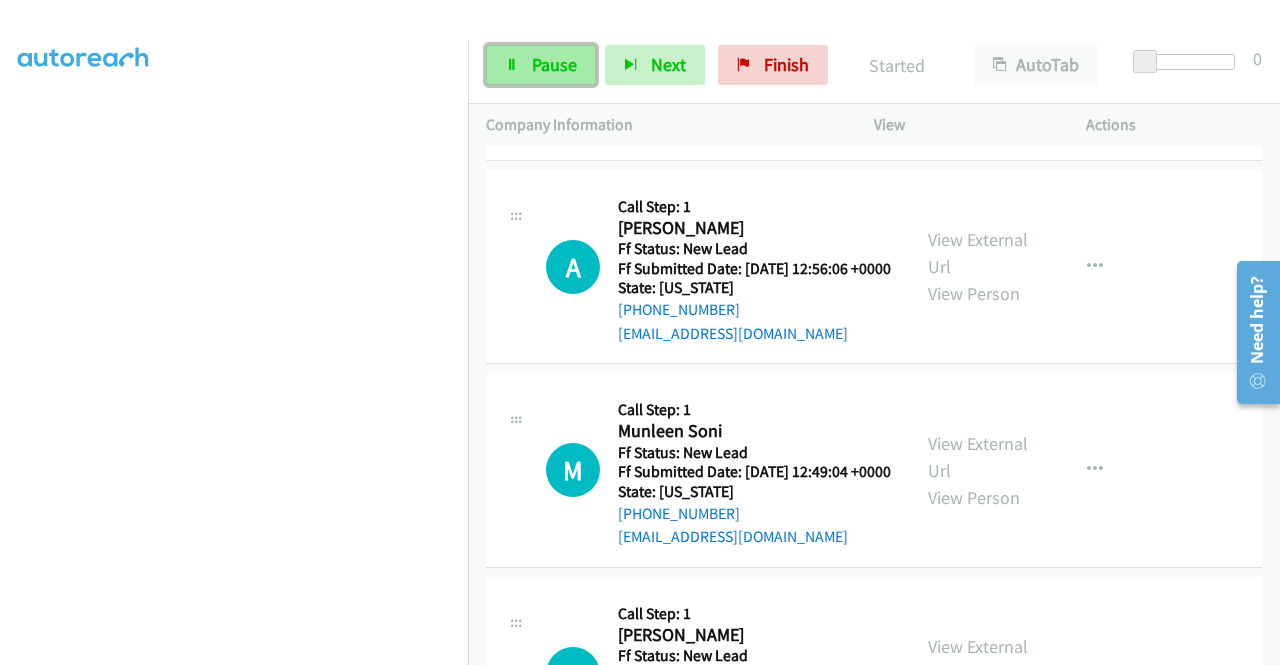 click on "Pause" at bounding box center (554, 64) 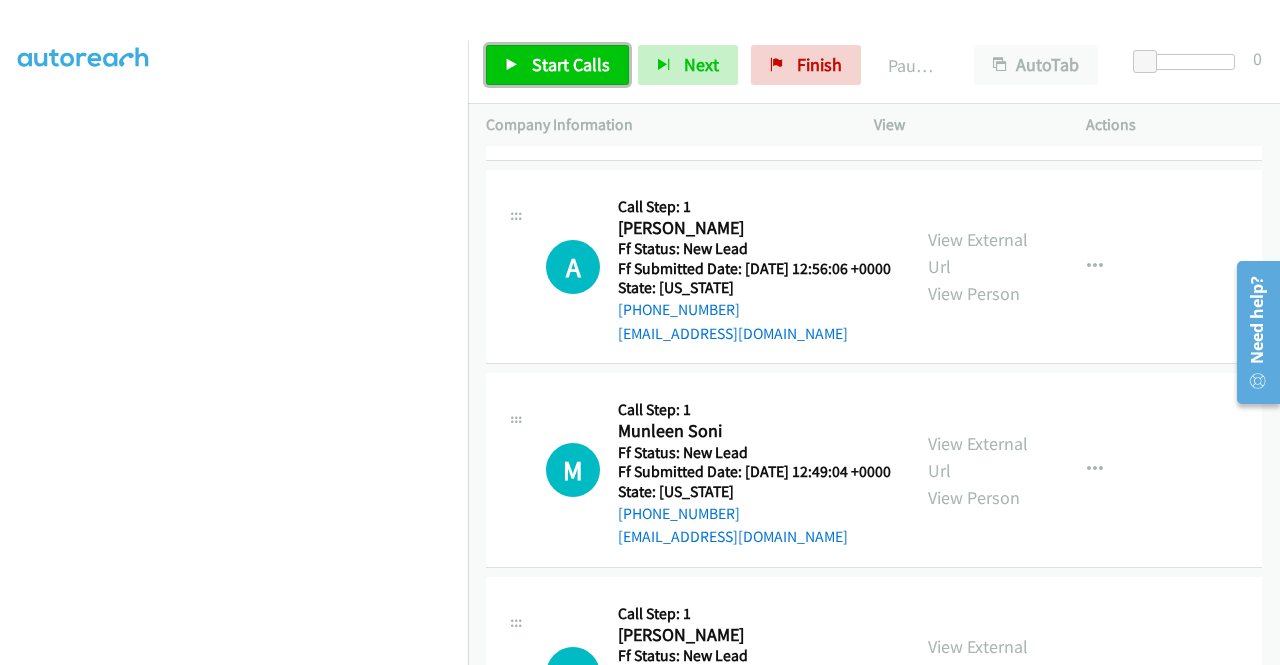 click on "Start Calls" at bounding box center [571, 64] 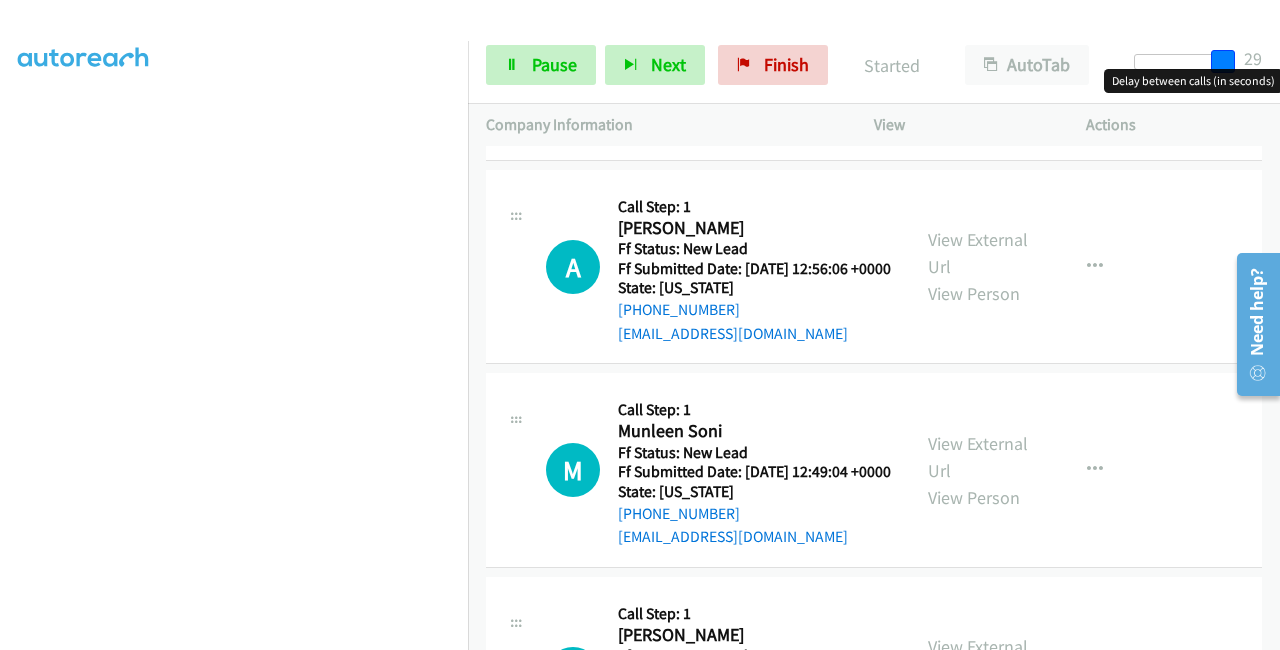 click at bounding box center [1180, 62] 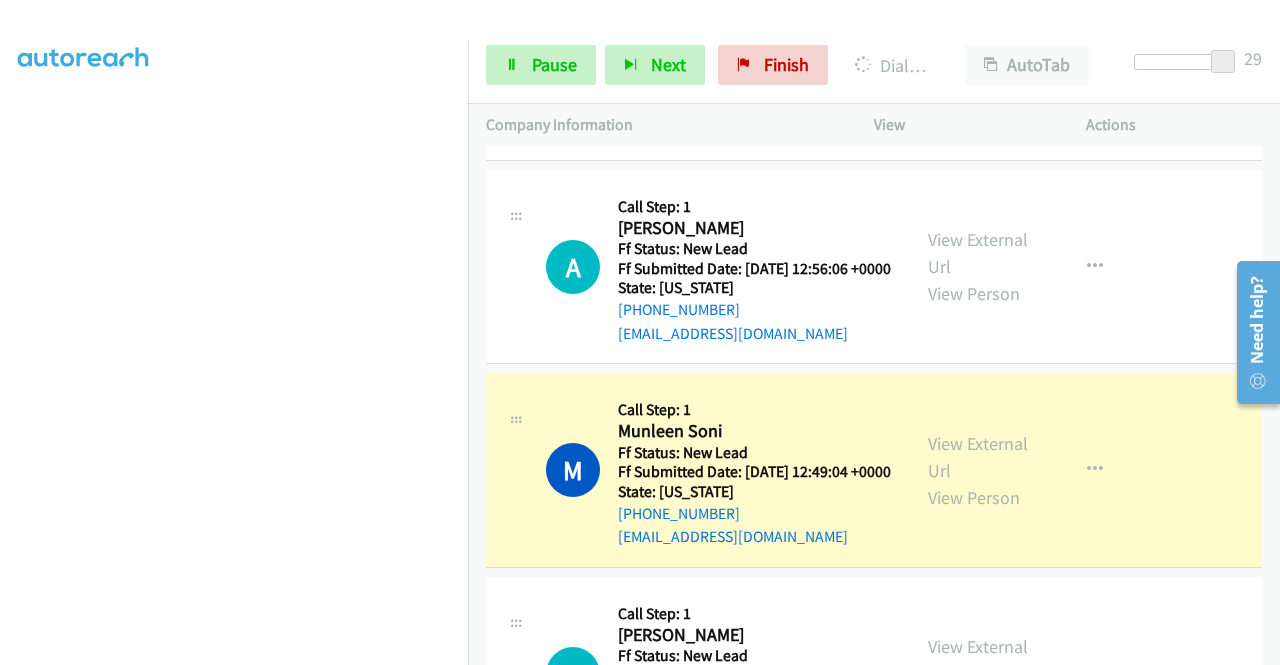 scroll, scrollTop: 456, scrollLeft: 0, axis: vertical 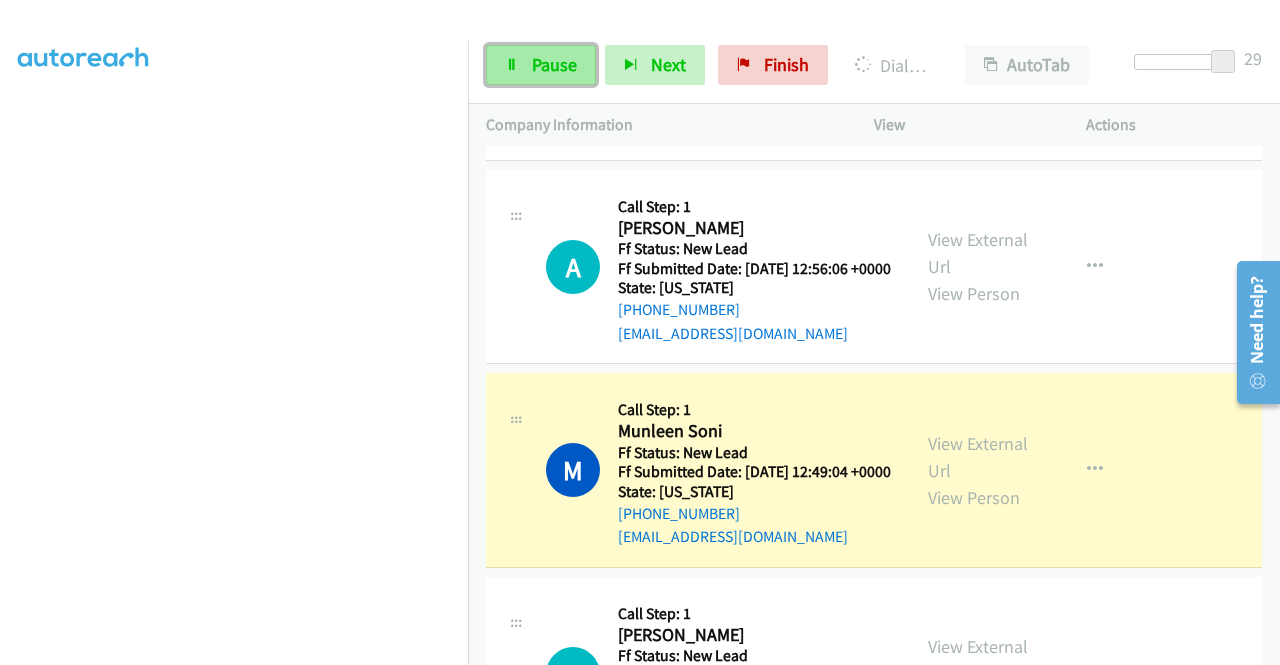 click on "Pause" at bounding box center (541, 65) 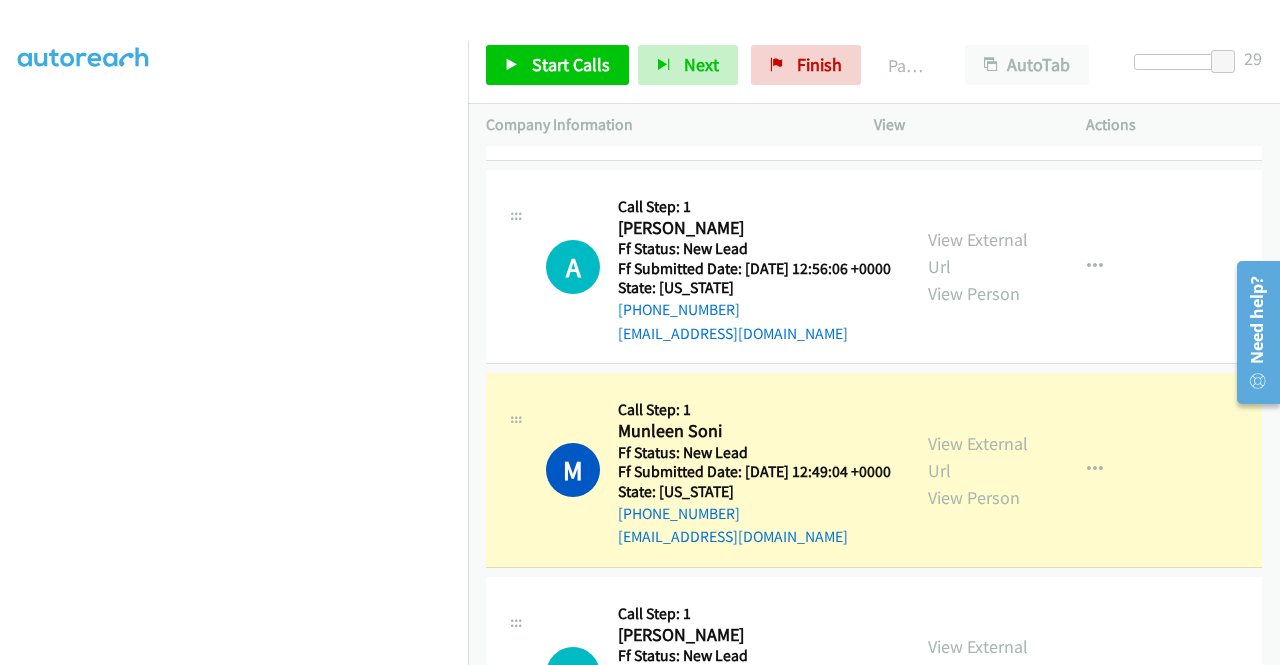 scroll, scrollTop: 156, scrollLeft: 0, axis: vertical 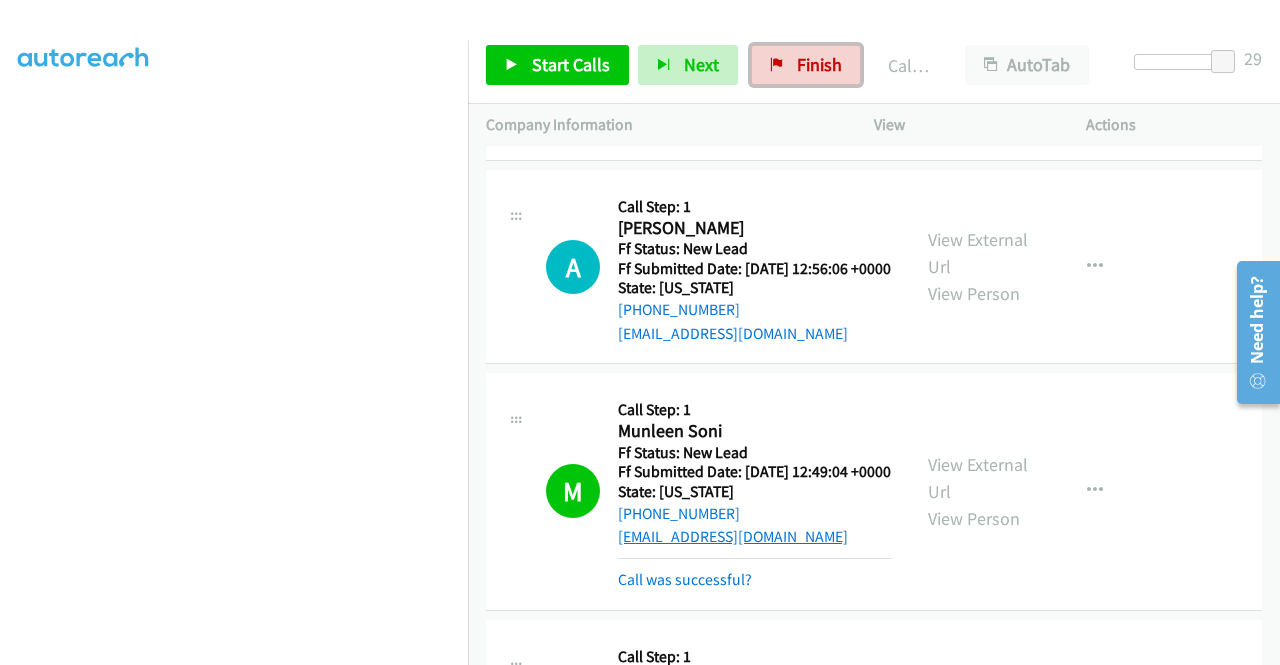 click on "drmunleen@xenialogy.xyz" at bounding box center (733, 536) 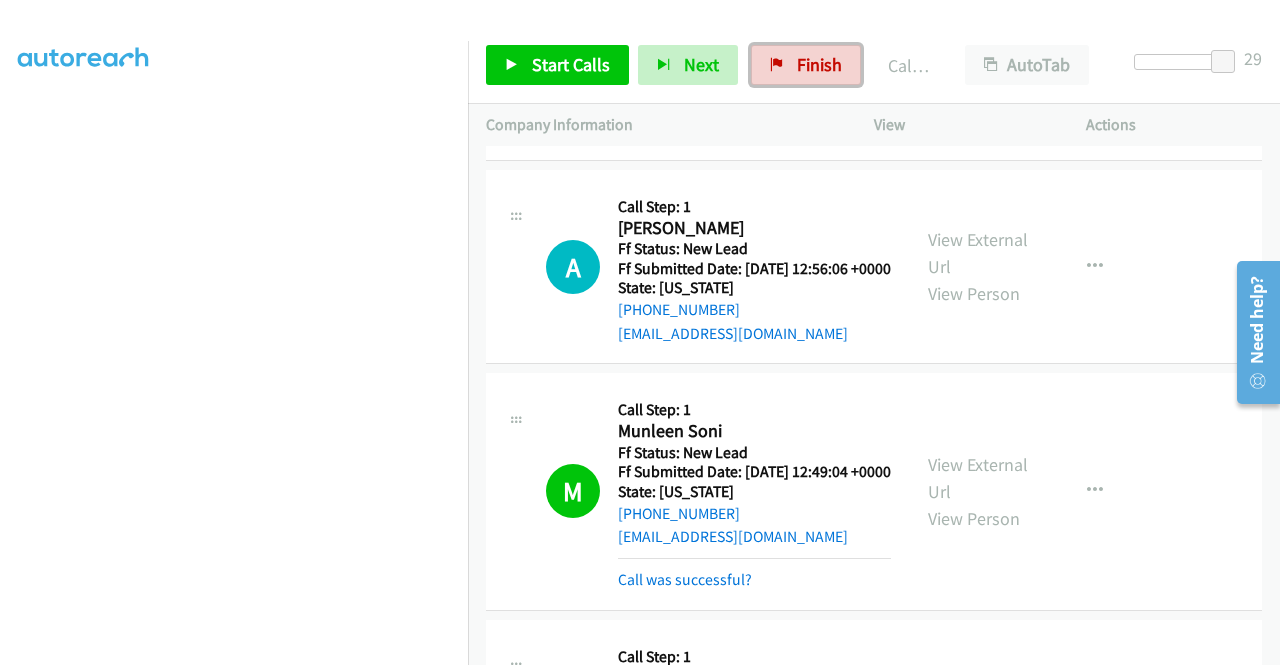 click on "B
Callback Scheduled
Call Step: 1
Bobbie Bertholf
America/Los_Angeles
Ff Status: New Lead
Ff Submitted Date: 2025-07-11 15:32:14 +0000
State: California
+1 661-616-7322
ratmeisterbj@gmail.com
Call was successful?
View External Url
View Person
View External Url
Email
Schedule/Manage Callback
Skip Call
Add to do not call list" at bounding box center [874, 42] 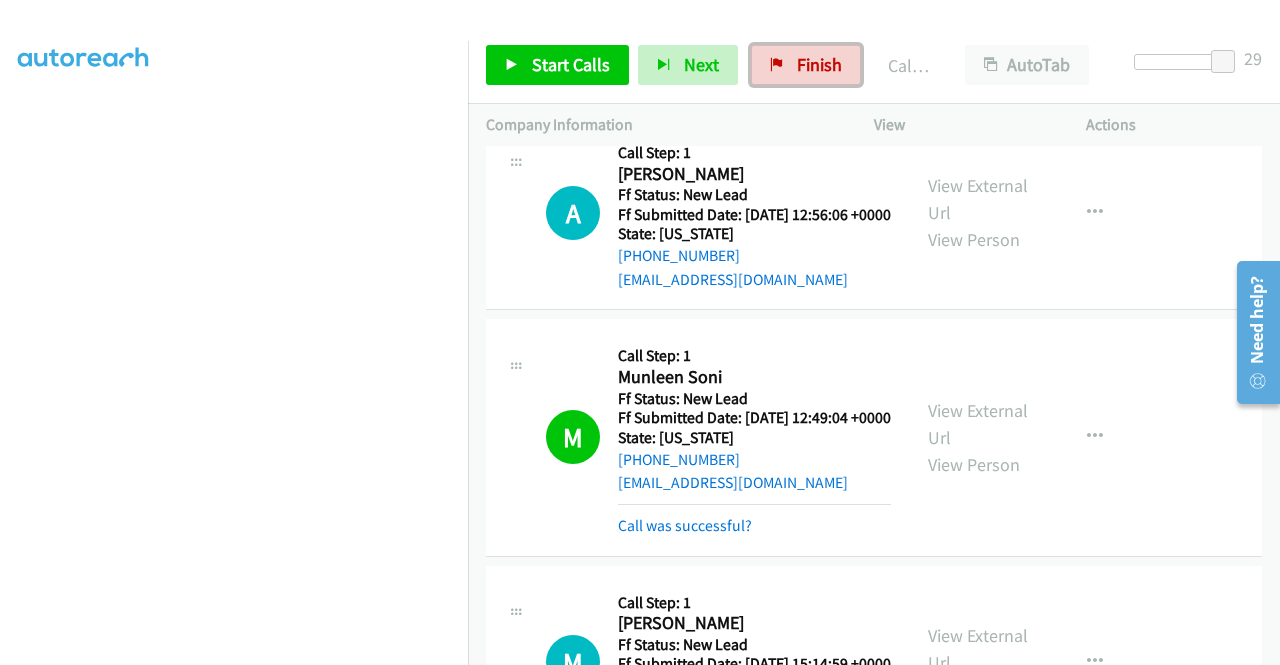 scroll, scrollTop: 800, scrollLeft: 0, axis: vertical 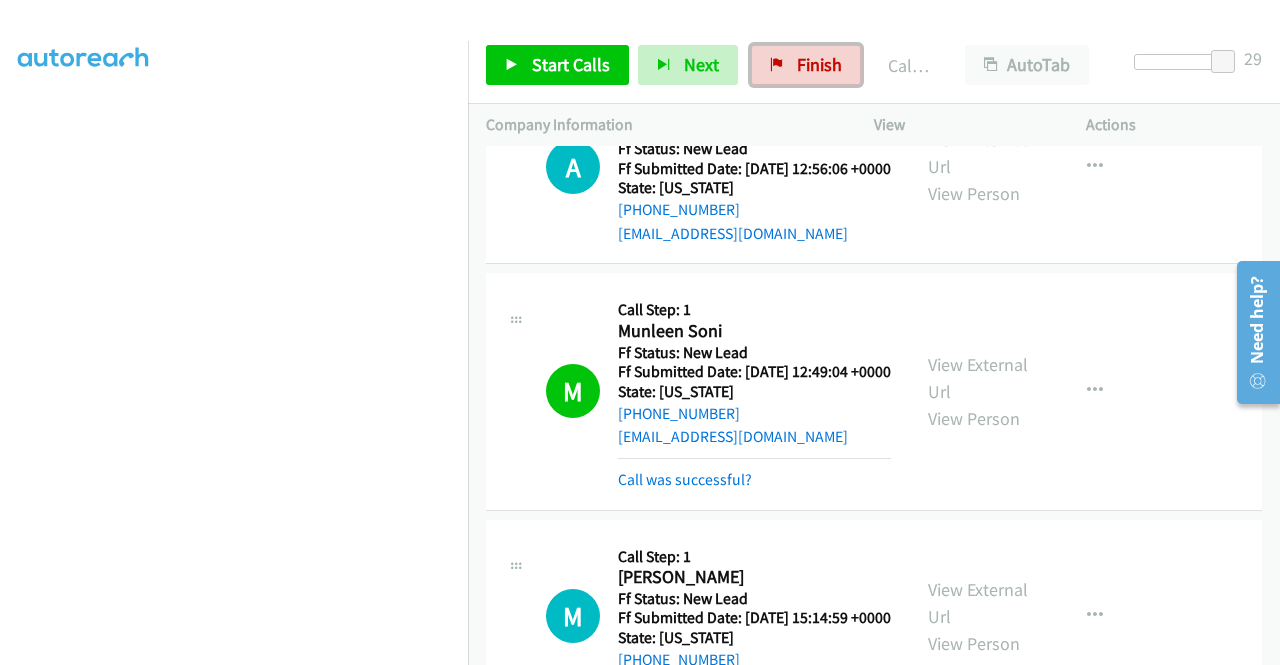 click on "Call was successful?" at bounding box center [754, 480] 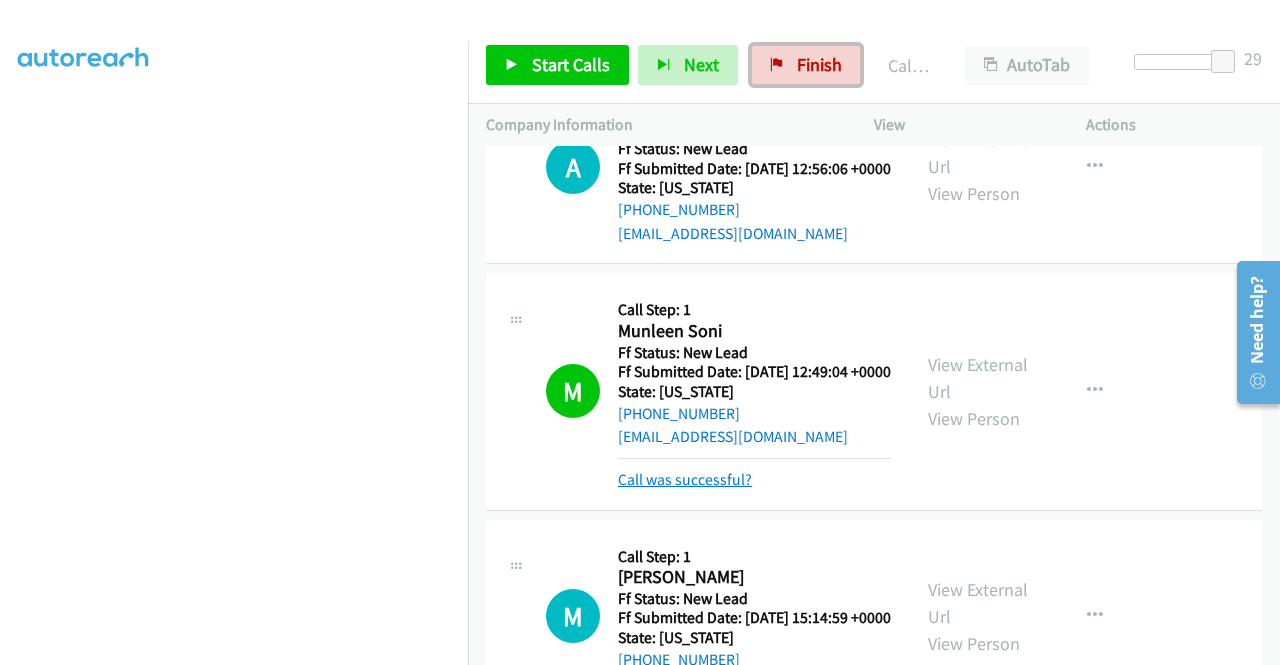 click on "Call was successful?" at bounding box center [685, 479] 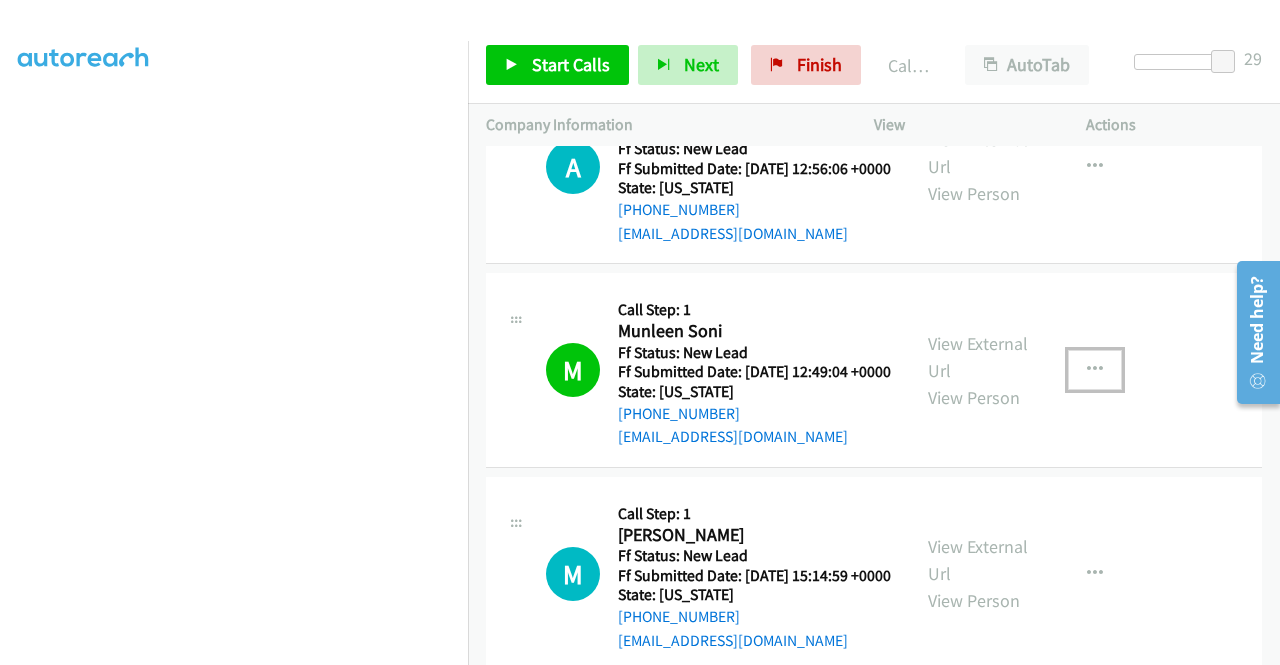 click at bounding box center [1095, 370] 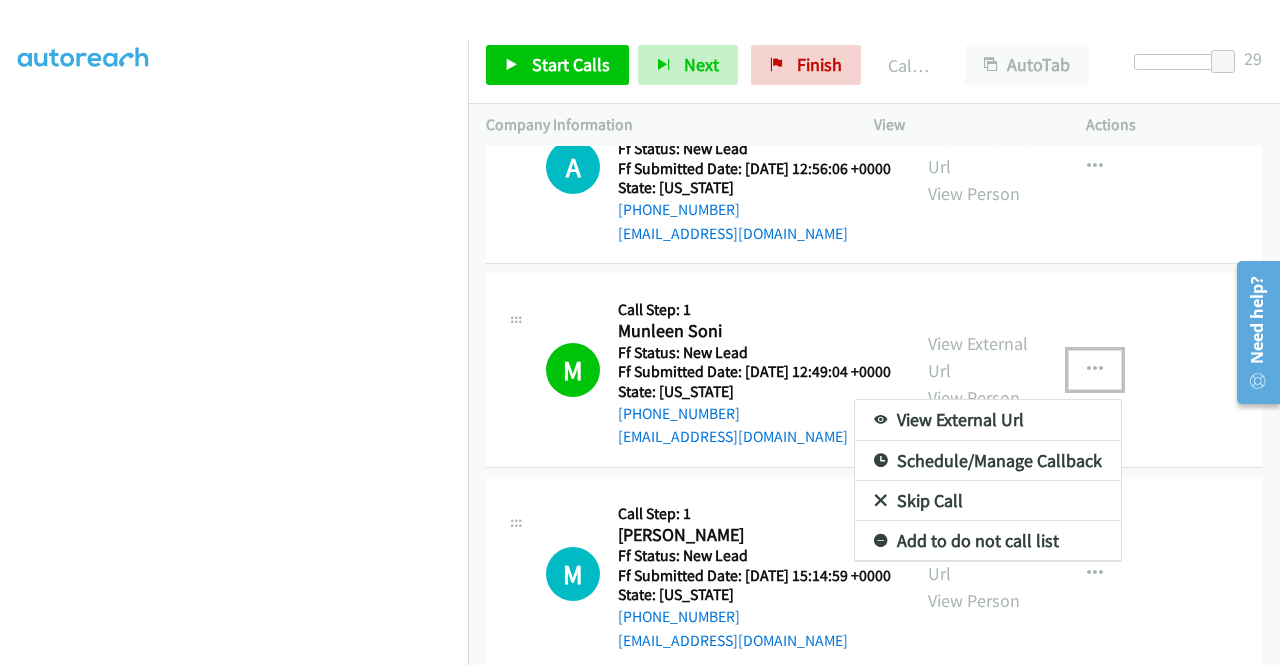 click on "Add to do not call list" at bounding box center (988, 541) 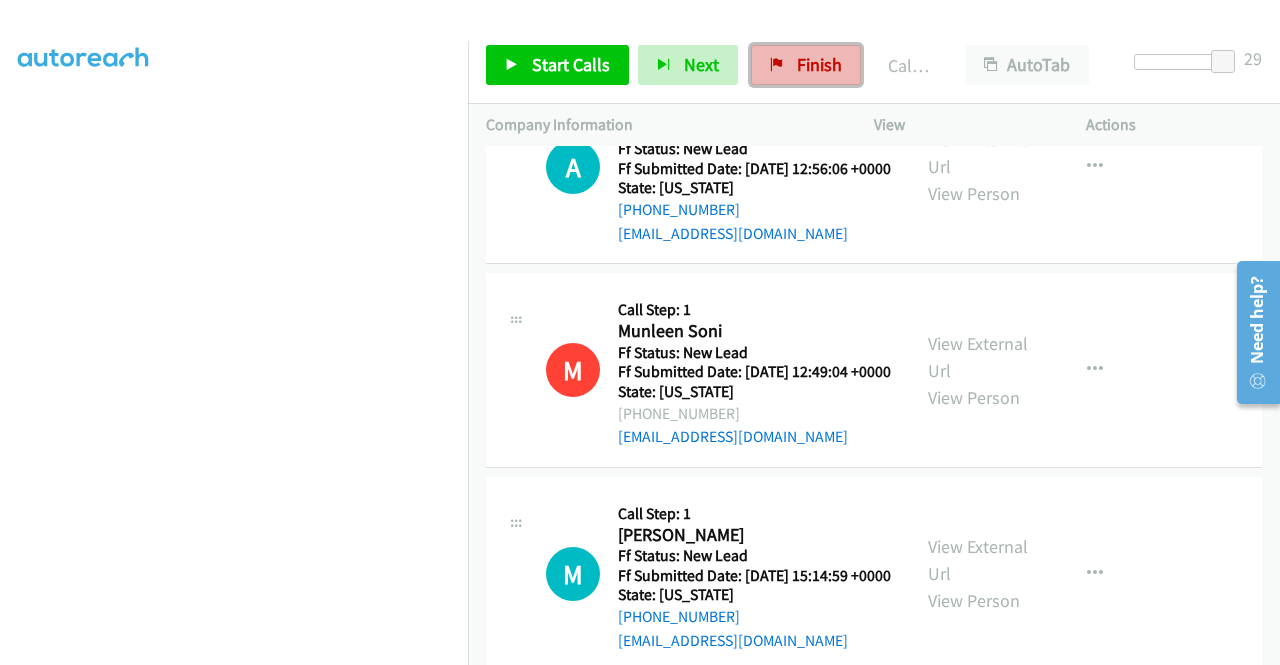 click on "Finish" at bounding box center (819, 64) 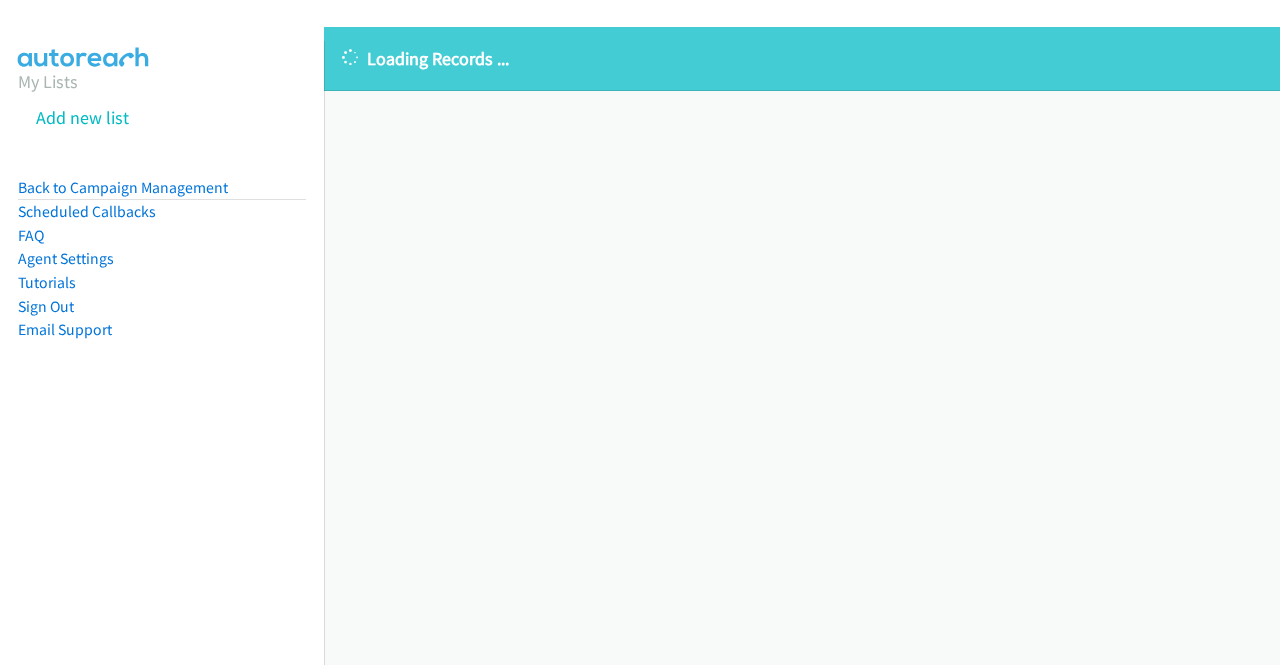 scroll, scrollTop: 0, scrollLeft: 0, axis: both 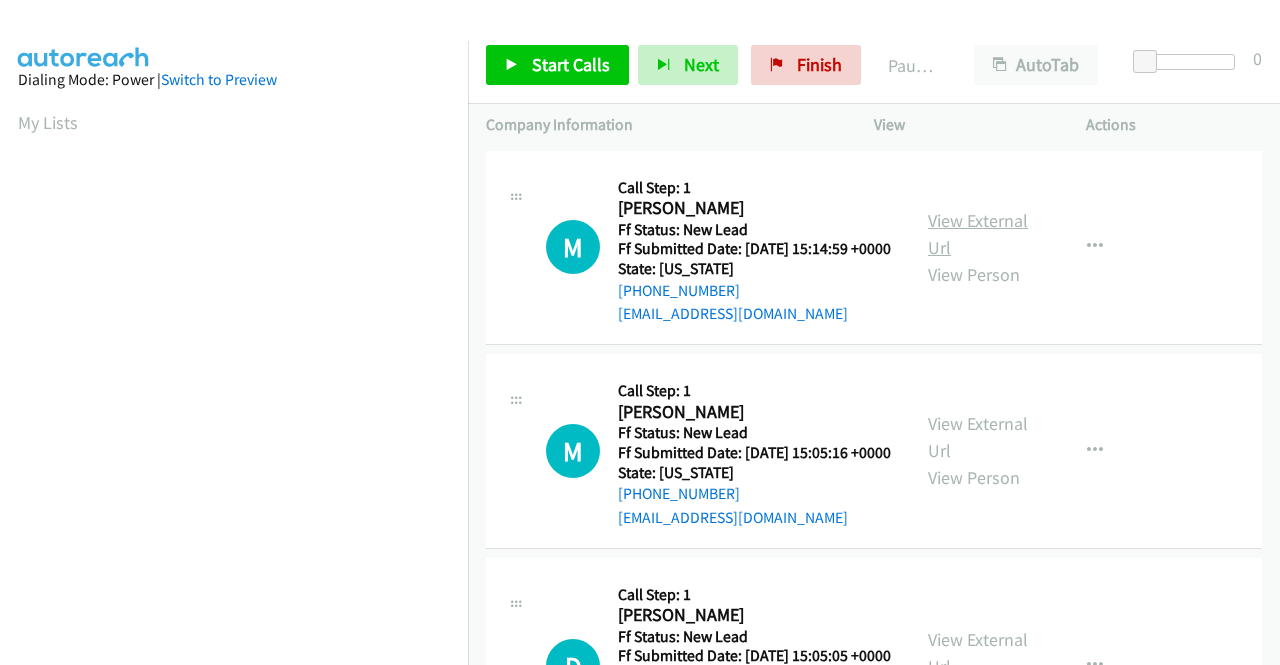 click on "View External Url" at bounding box center [978, 234] 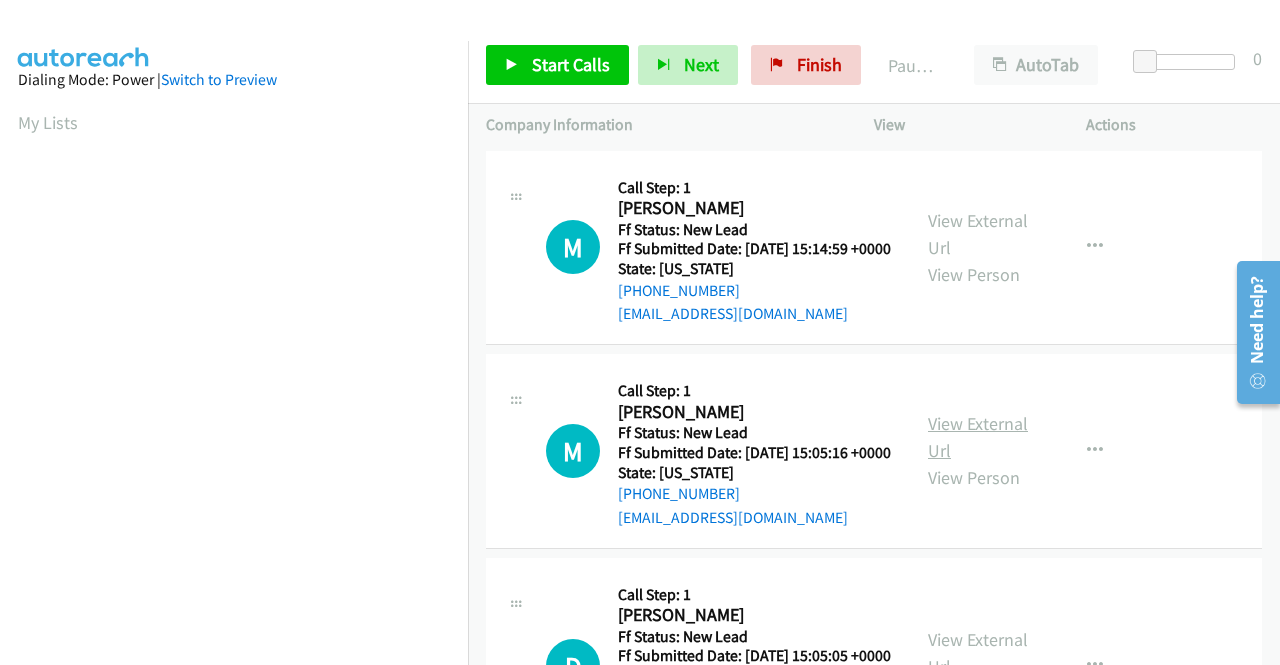 click on "View External Url" at bounding box center [978, 437] 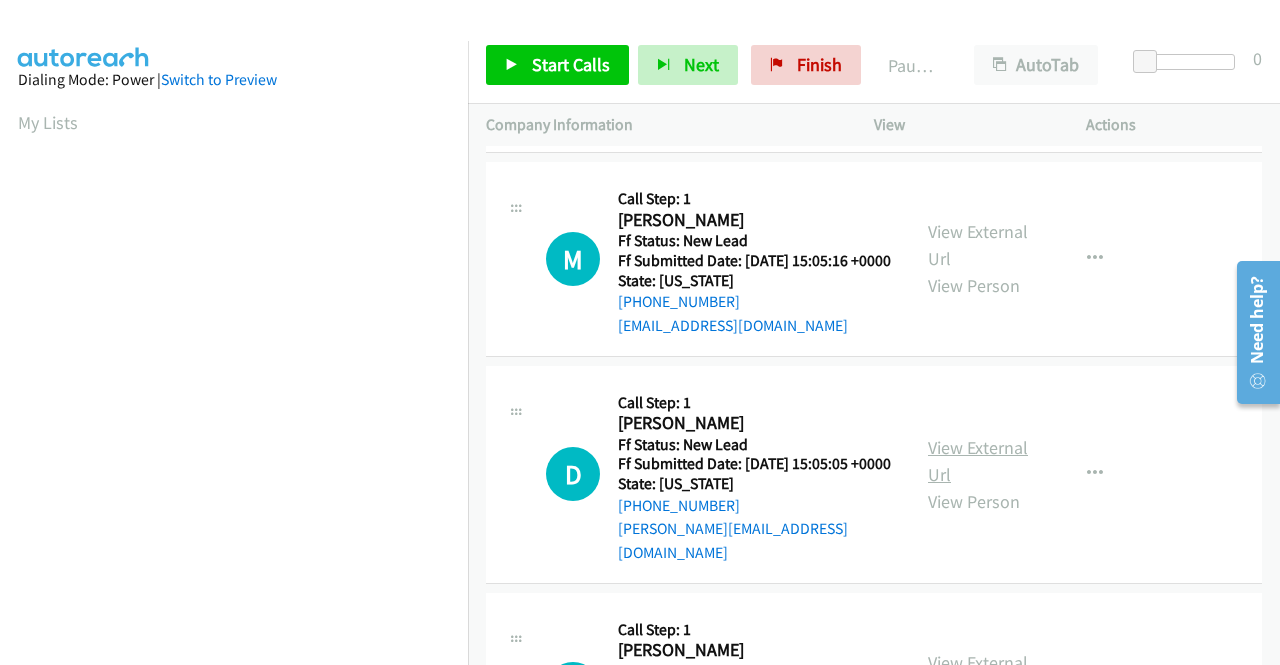 scroll, scrollTop: 200, scrollLeft: 0, axis: vertical 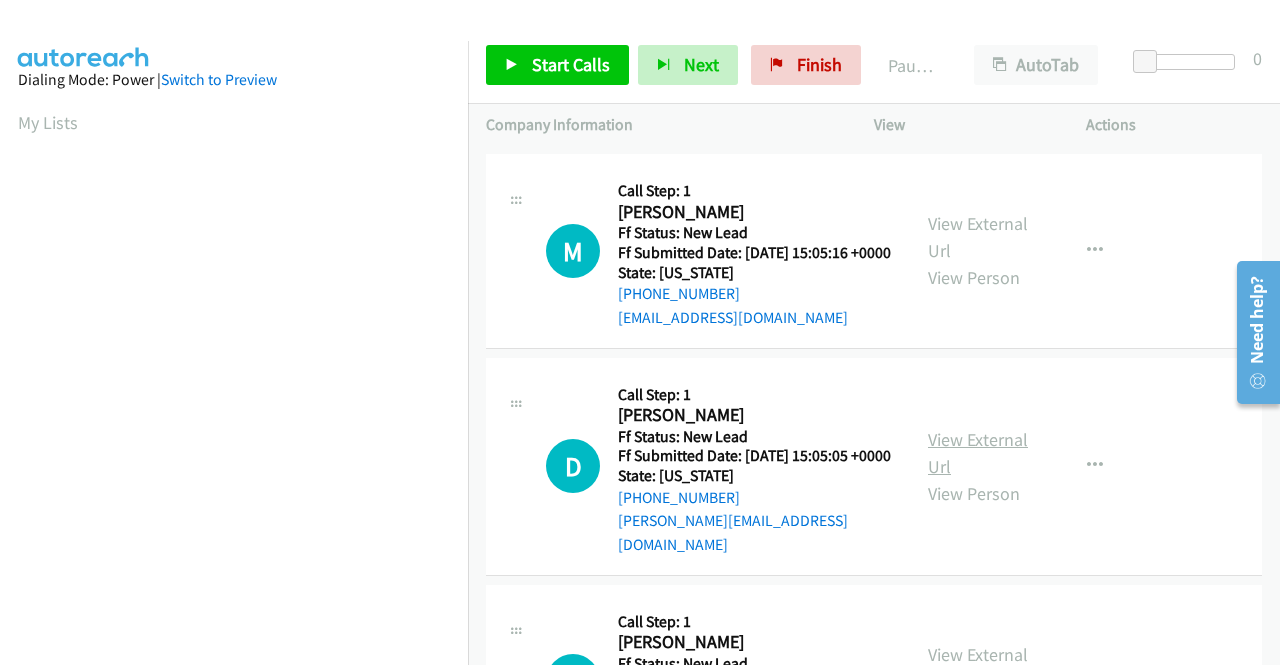 click on "View External Url" at bounding box center (978, 453) 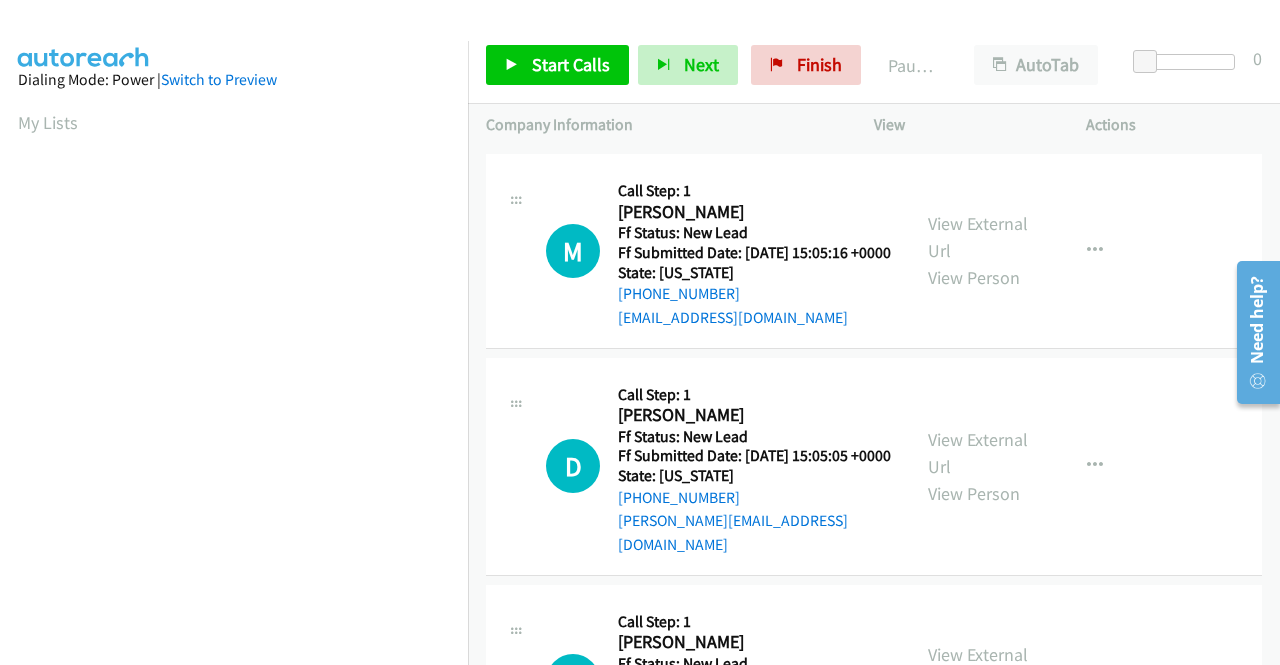 scroll, scrollTop: 400, scrollLeft: 0, axis: vertical 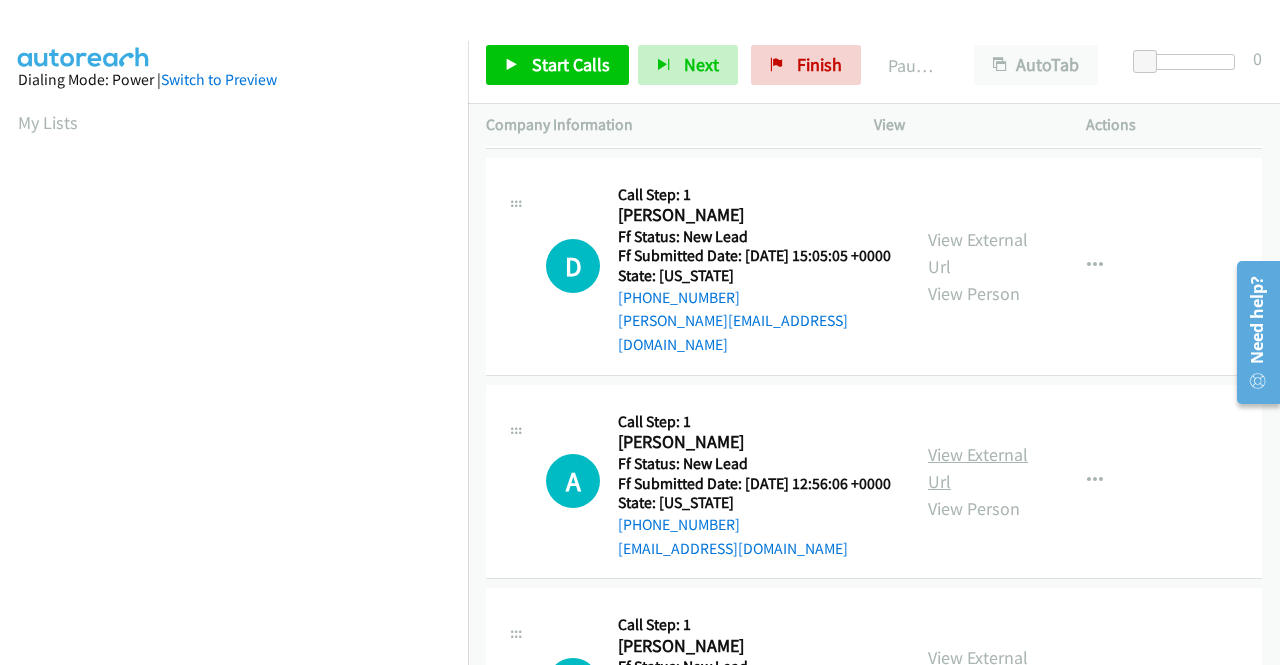 click on "View External Url" at bounding box center [978, 468] 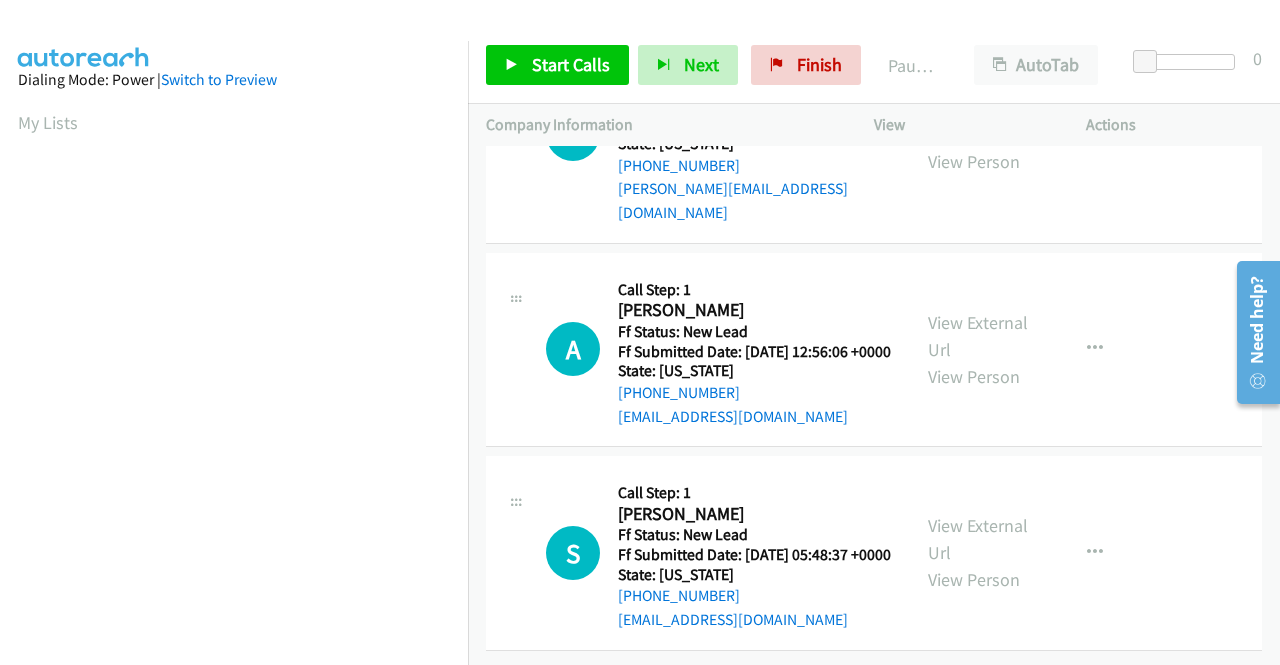 scroll, scrollTop: 620, scrollLeft: 0, axis: vertical 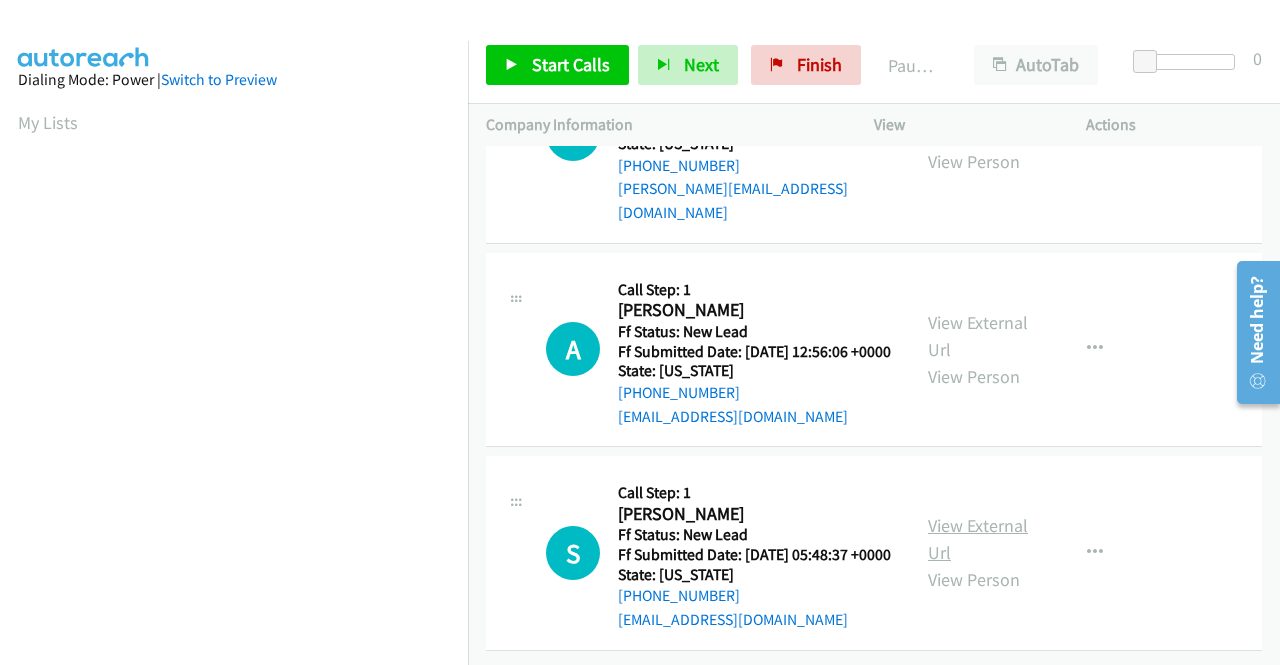 click on "View External Url" at bounding box center [978, 539] 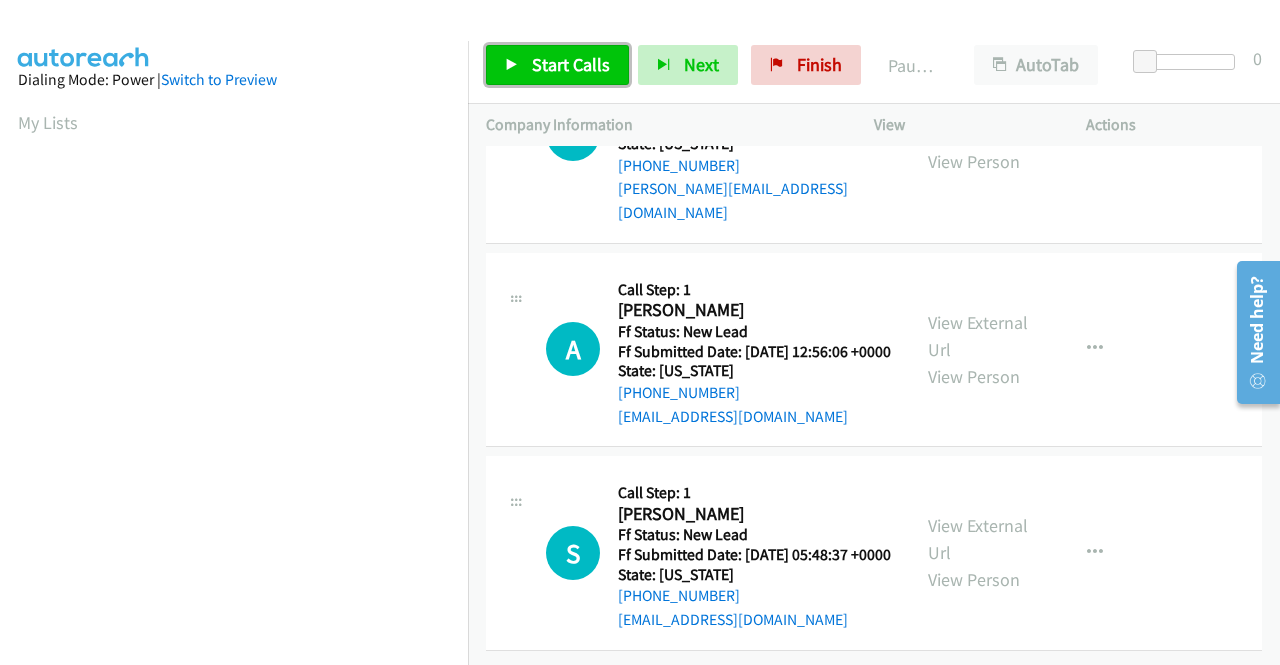 click on "Start Calls" at bounding box center [571, 64] 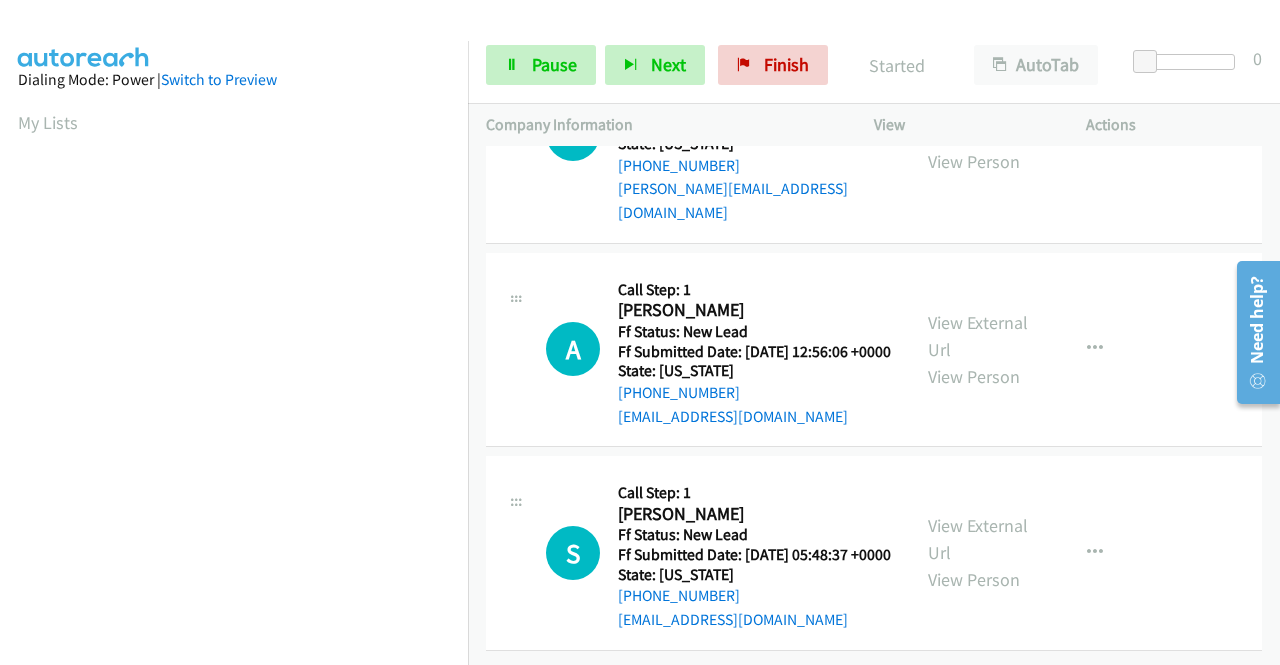 scroll, scrollTop: 0, scrollLeft: 0, axis: both 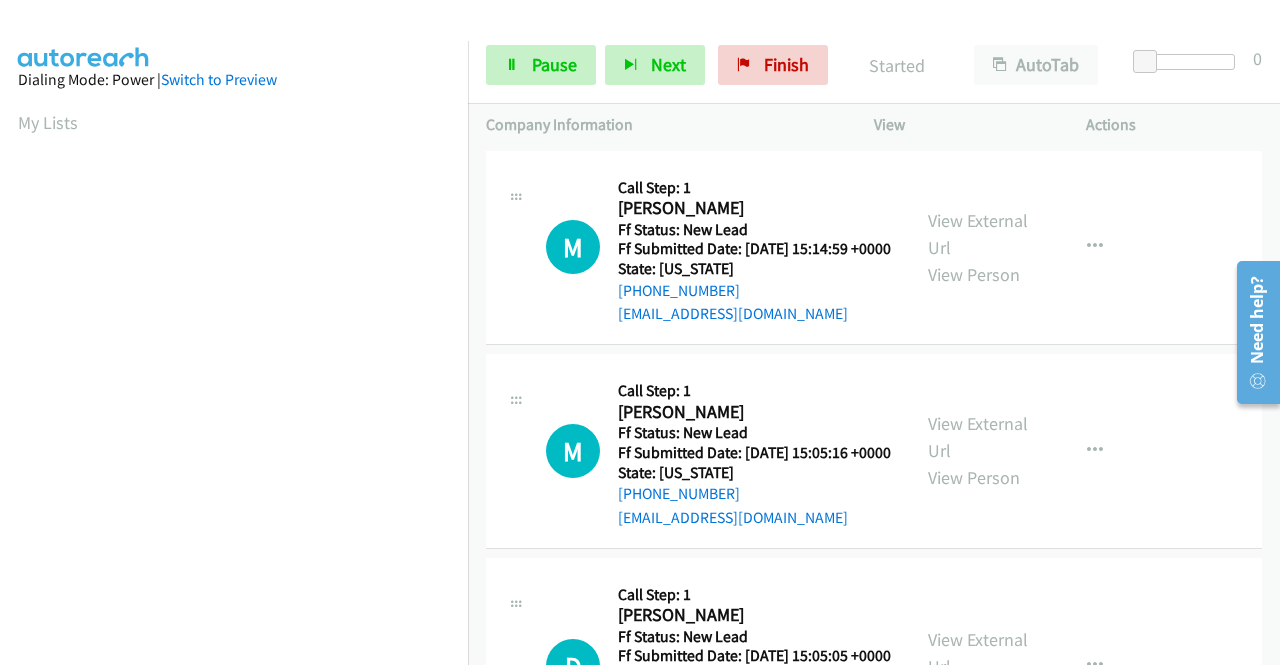 click at bounding box center [1189, 69] 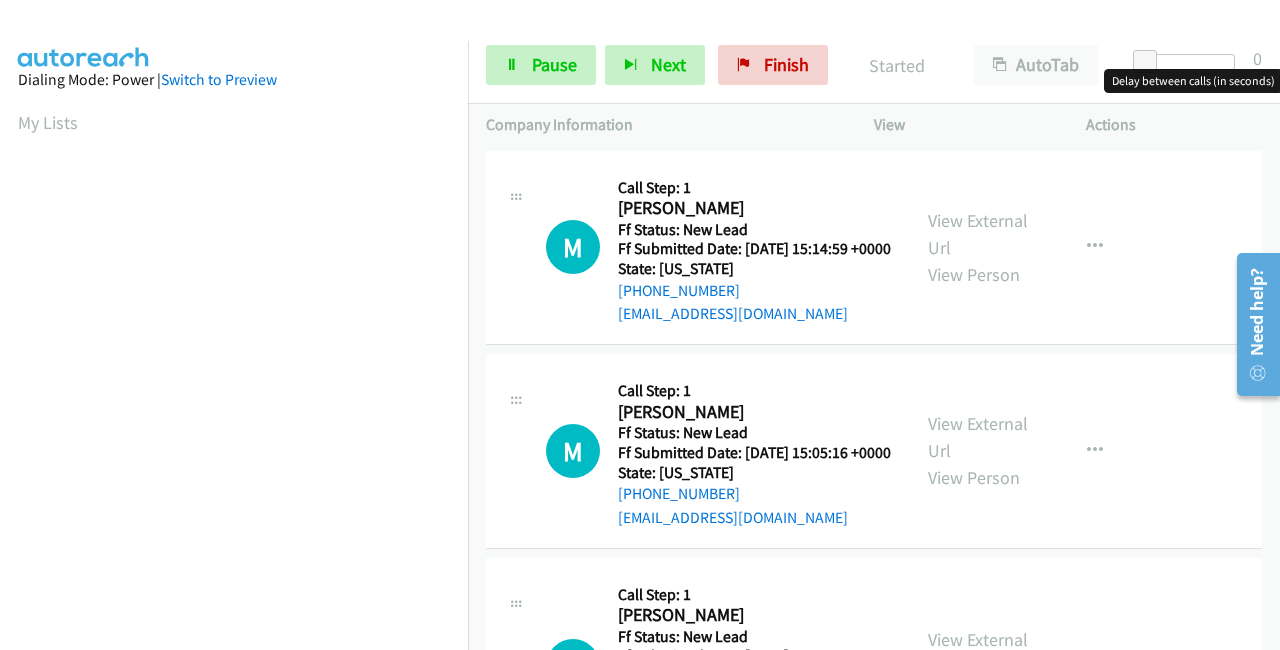 click at bounding box center [1189, 62] 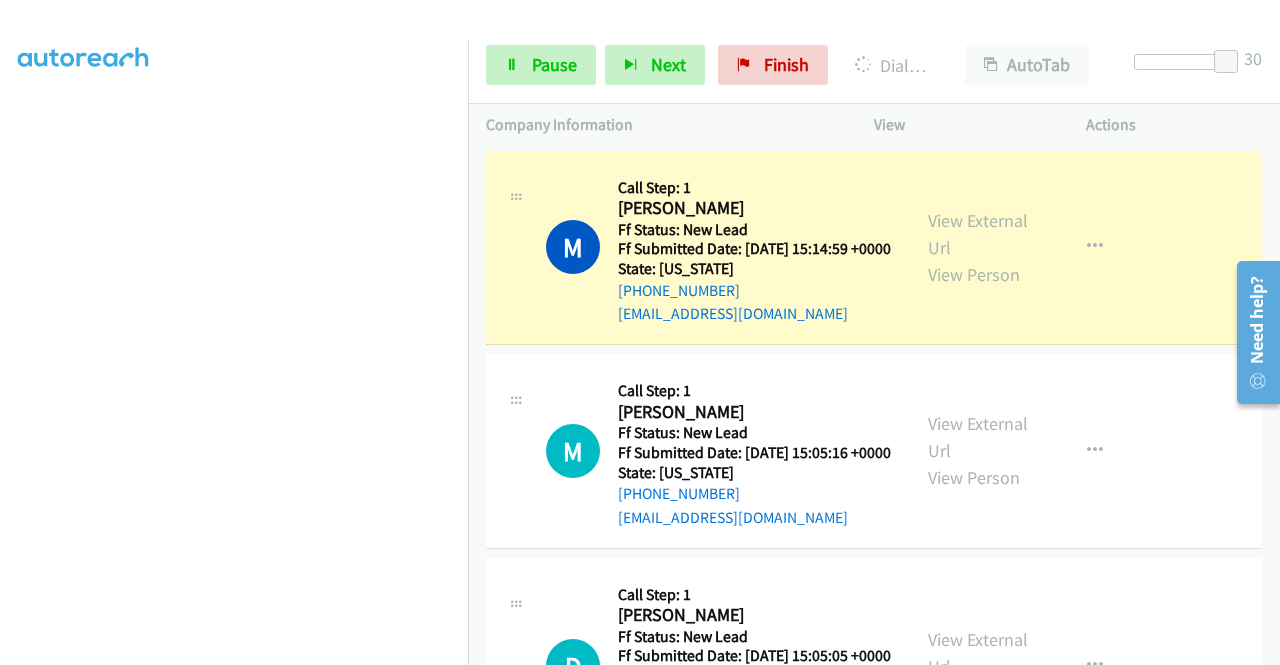 scroll, scrollTop: 0, scrollLeft: 0, axis: both 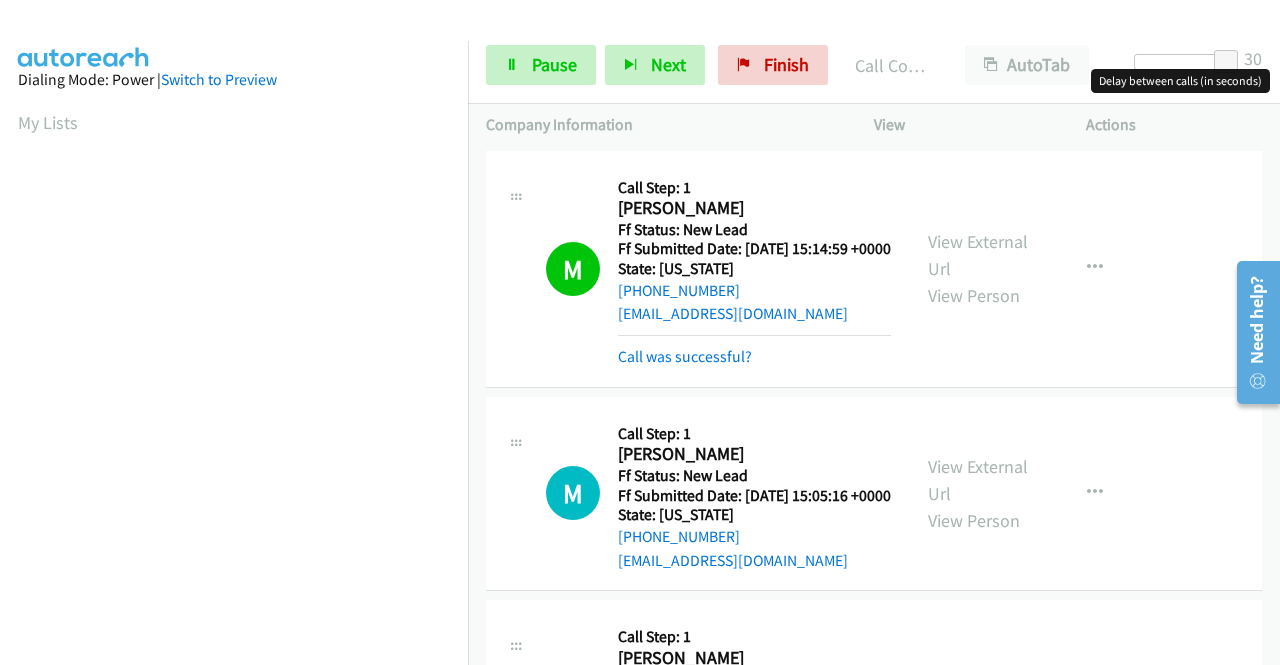 click at bounding box center [1180, 62] 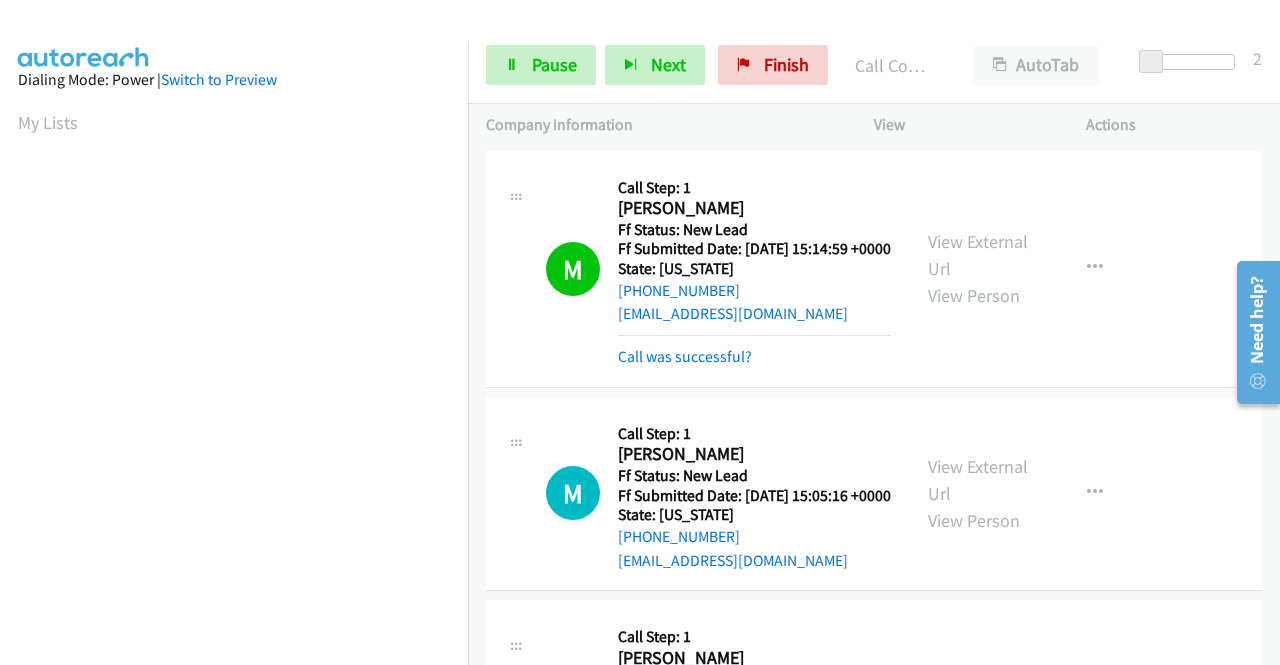 scroll, scrollTop: 100, scrollLeft: 0, axis: vertical 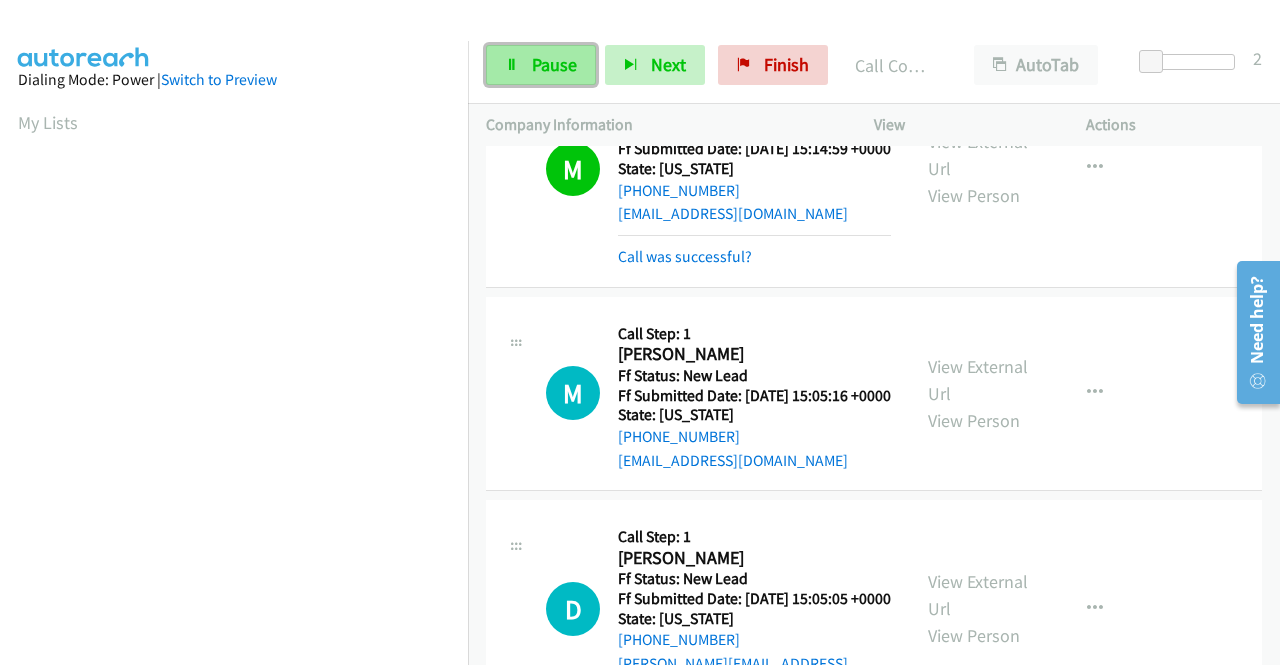 click on "Pause" at bounding box center [554, 64] 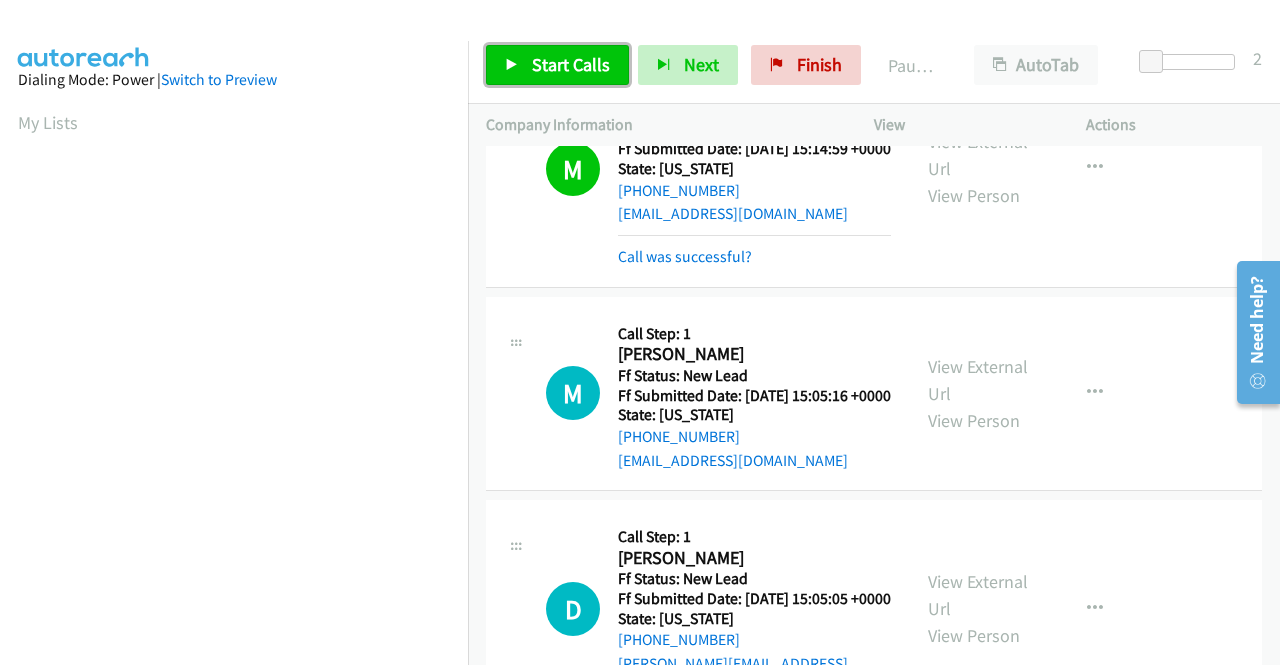 click on "Start Calls" at bounding box center (557, 65) 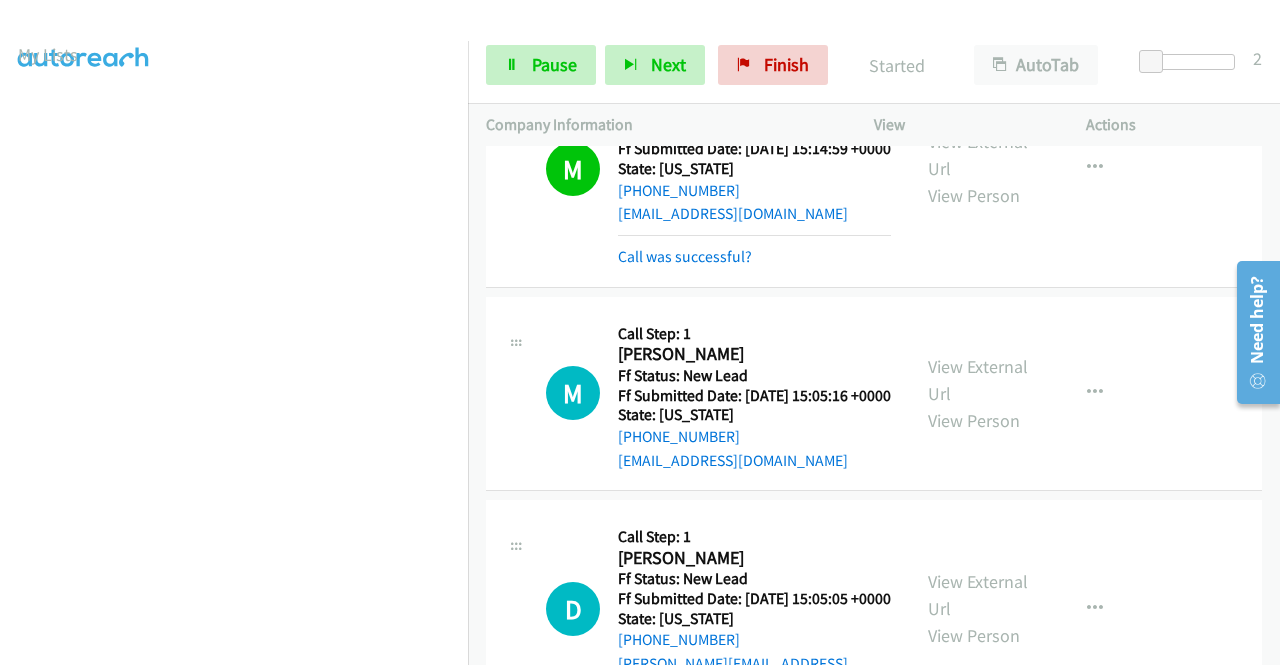 scroll, scrollTop: 100, scrollLeft: 0, axis: vertical 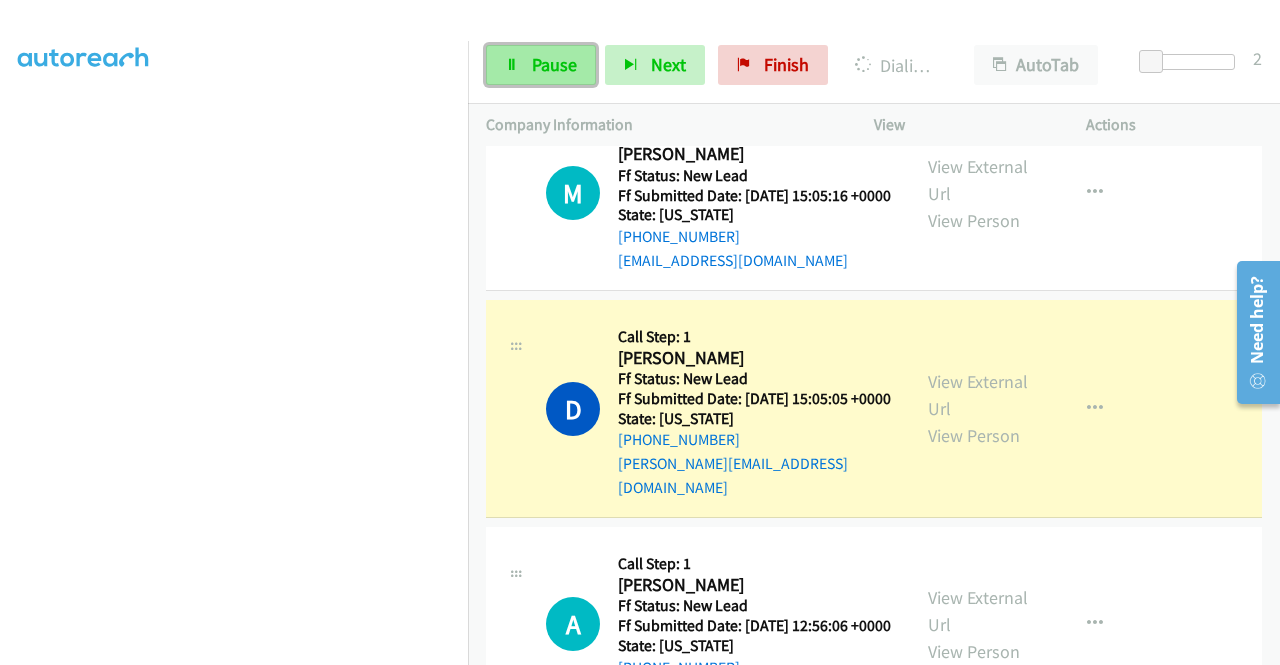 click on "Pause" at bounding box center (541, 65) 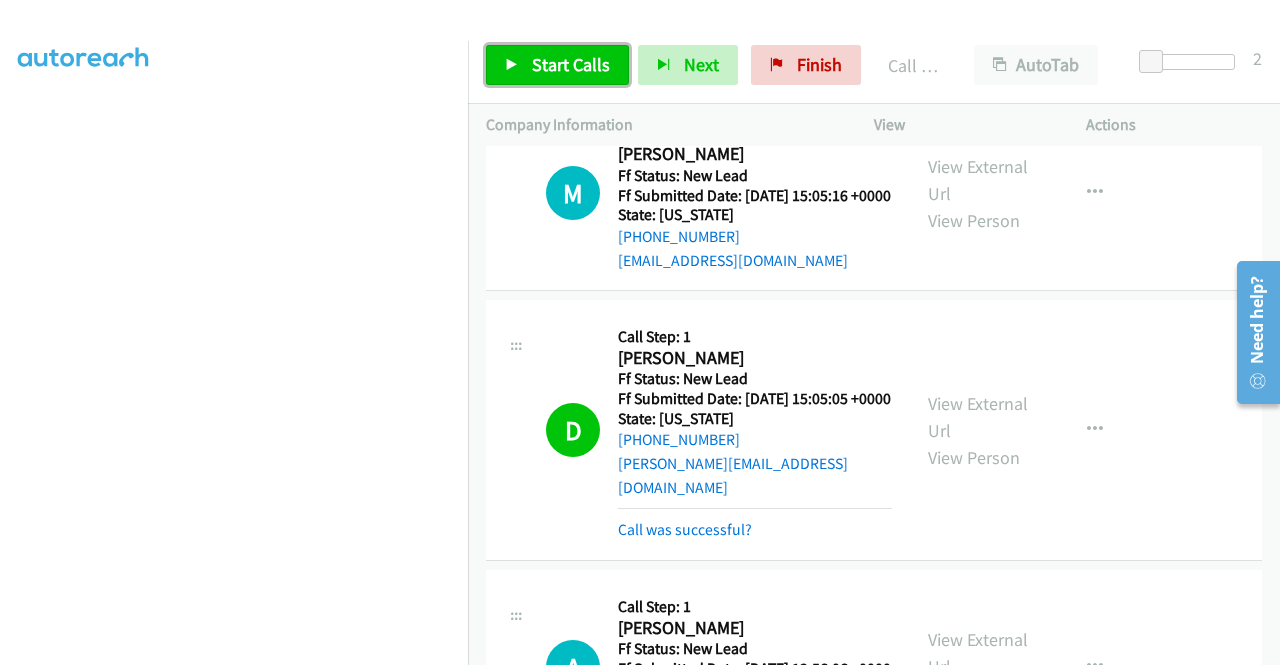 click on "Start Calls" at bounding box center (571, 64) 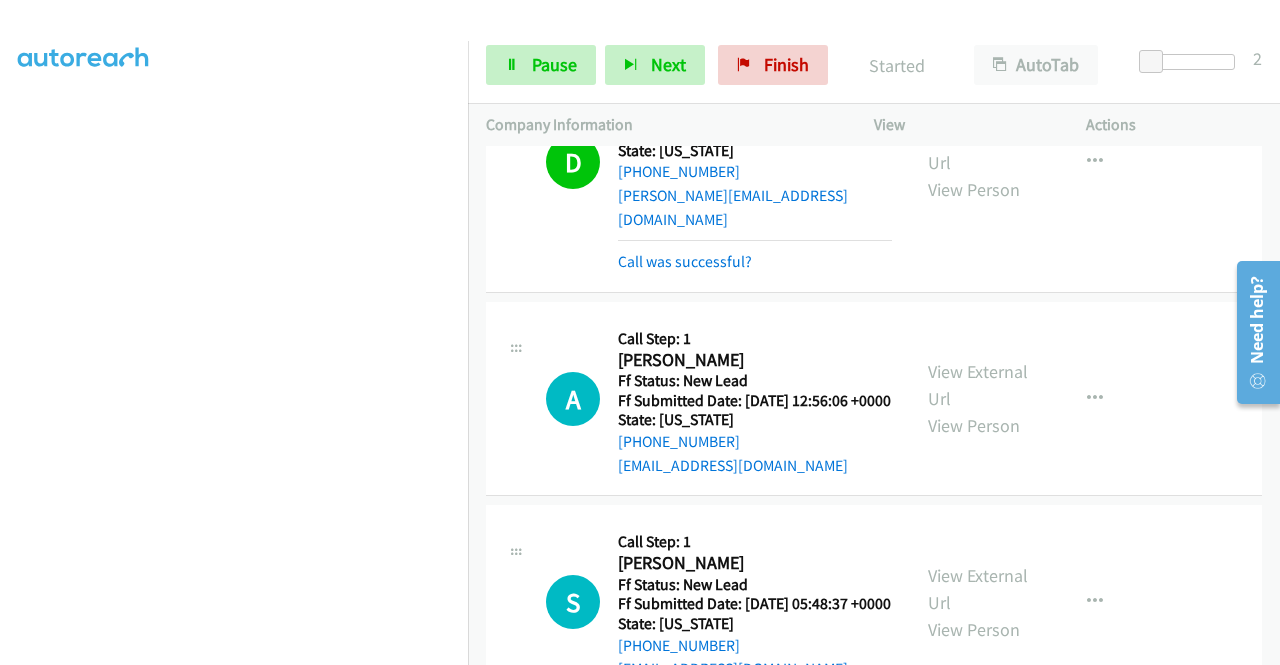 scroll, scrollTop: 600, scrollLeft: 0, axis: vertical 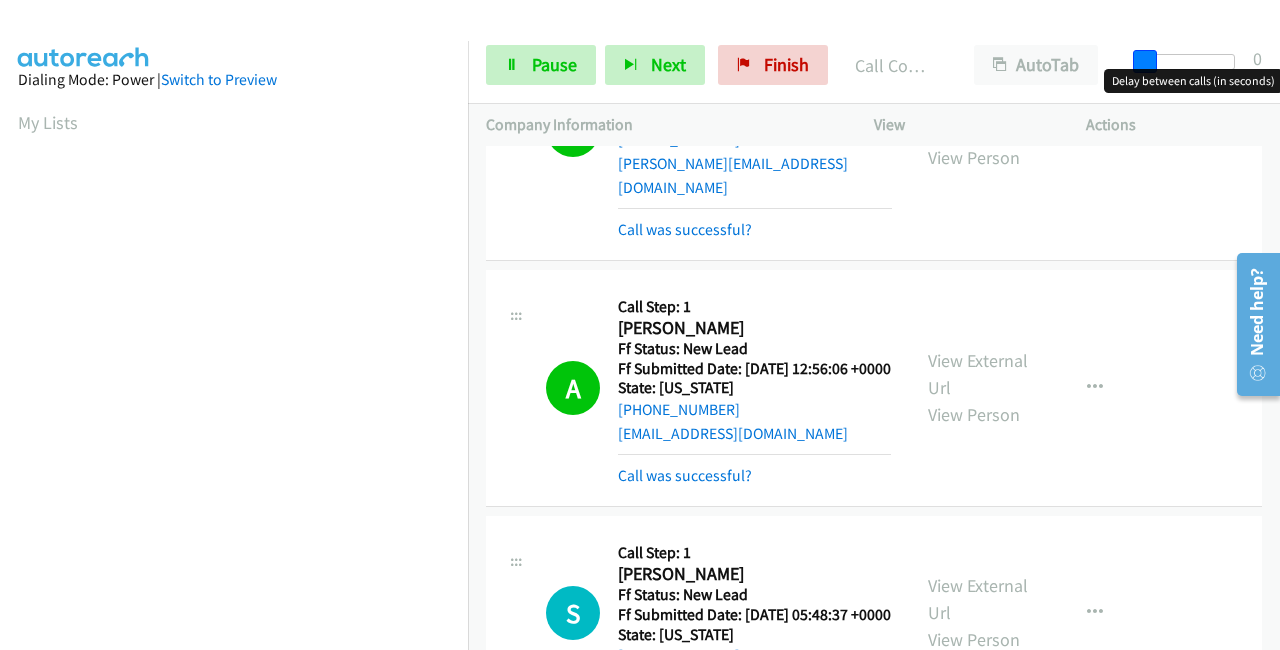 drag, startPoint x: 1146, startPoint y: 65, endPoint x: 1124, endPoint y: 62, distance: 22.203604 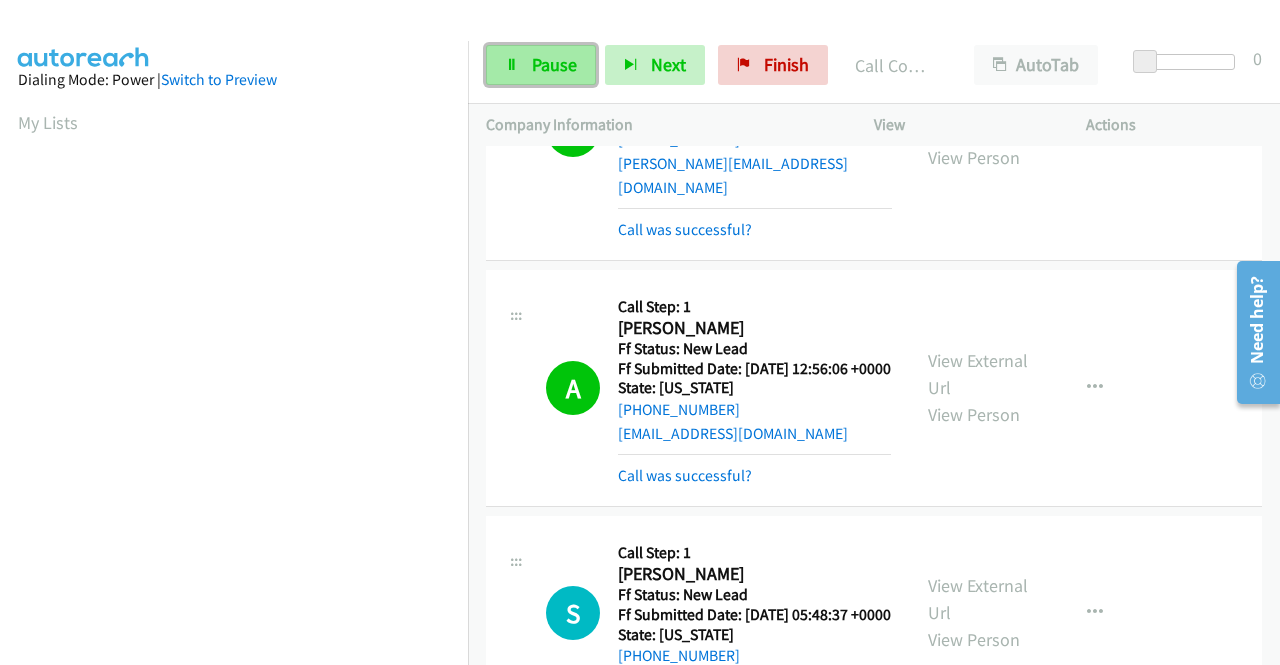click on "Pause" at bounding box center [541, 65] 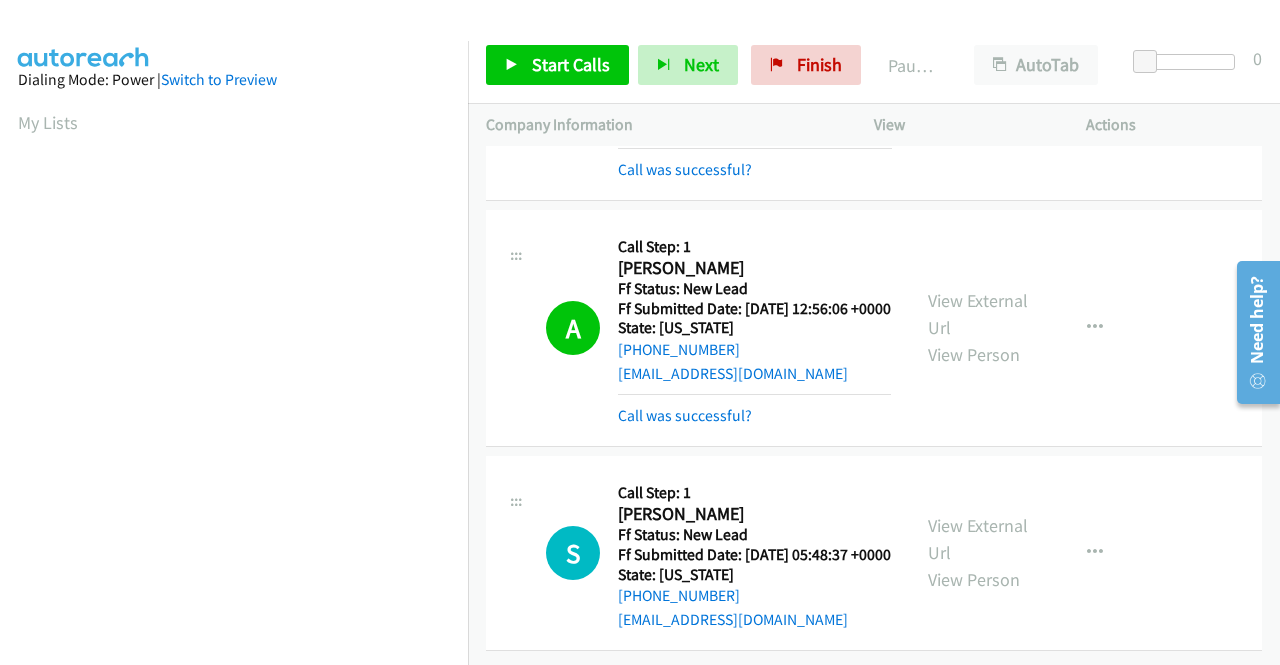 scroll, scrollTop: 747, scrollLeft: 0, axis: vertical 